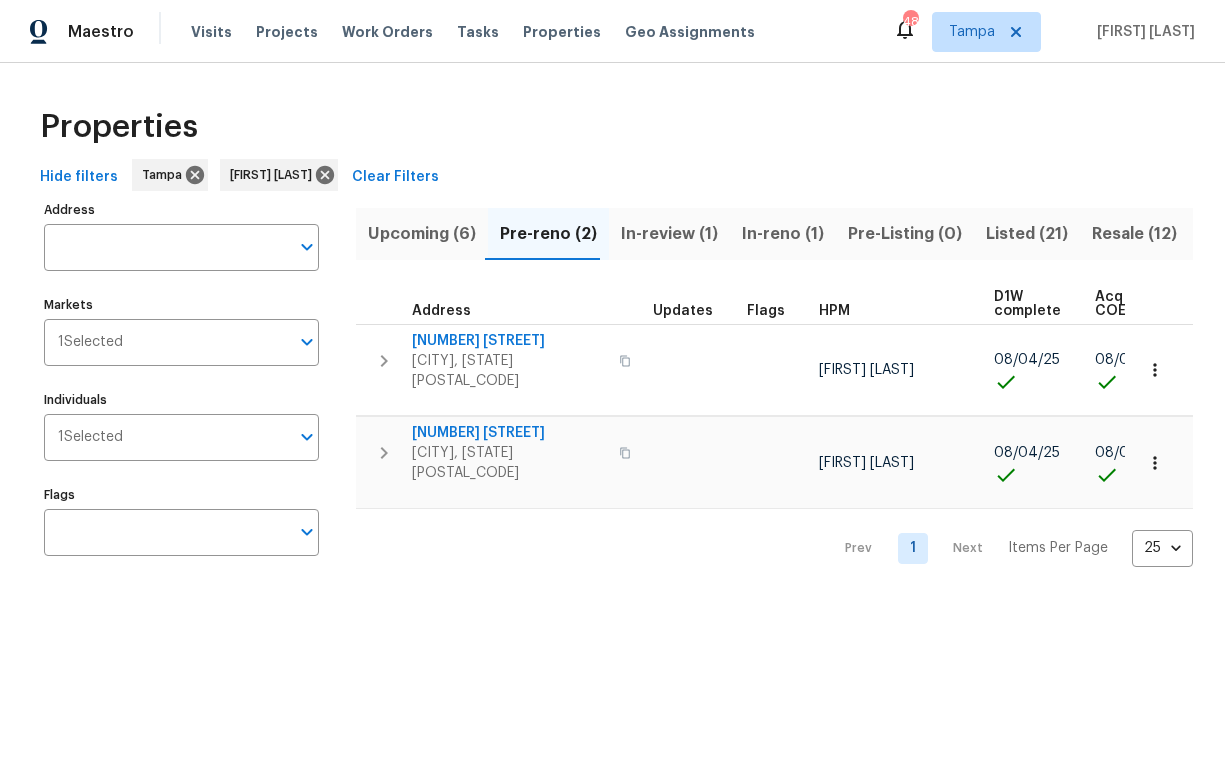 scroll, scrollTop: 0, scrollLeft: 0, axis: both 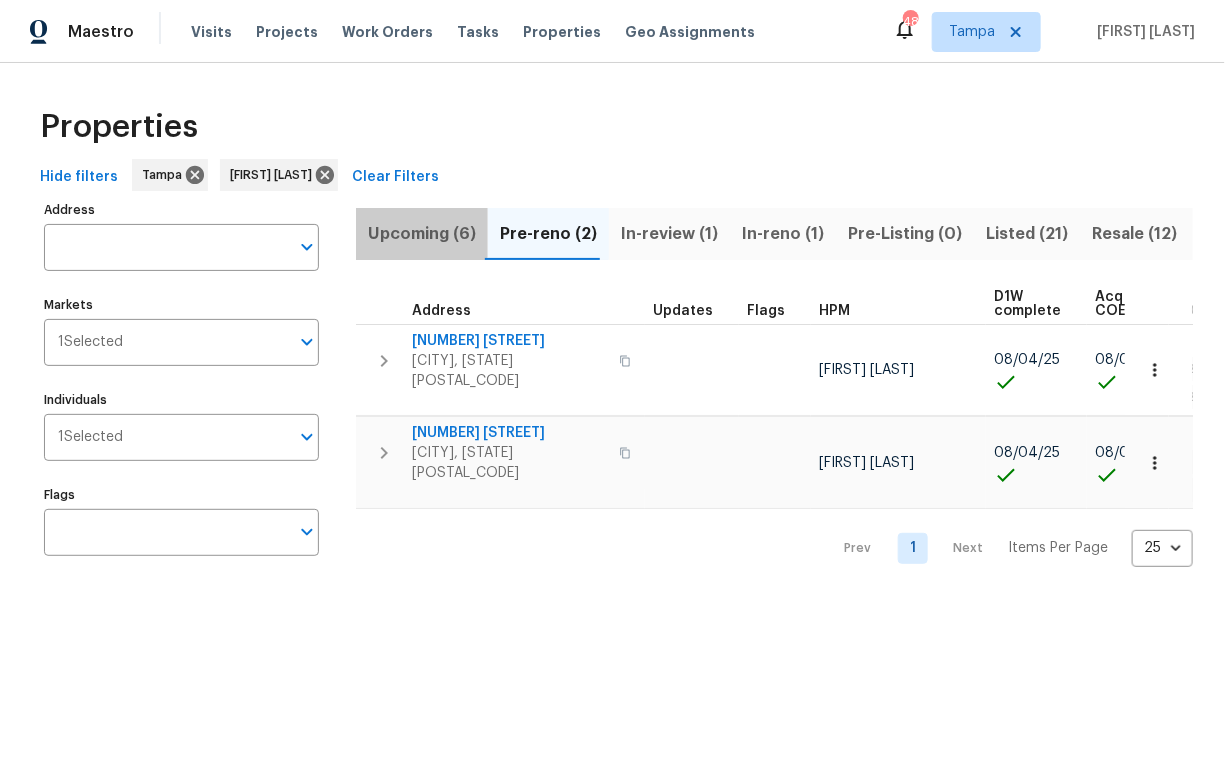 click on "Upcoming (6)" at bounding box center (422, 234) 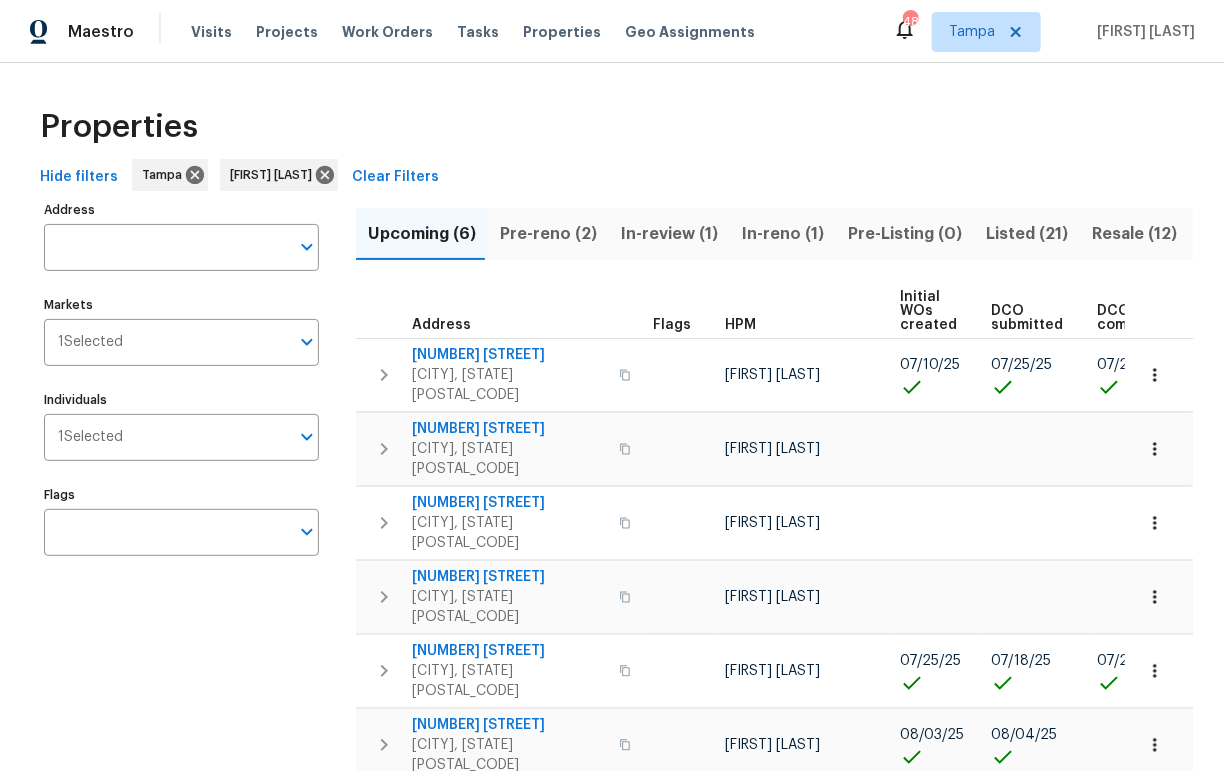 click on "Hide filters" at bounding box center [79, 177] 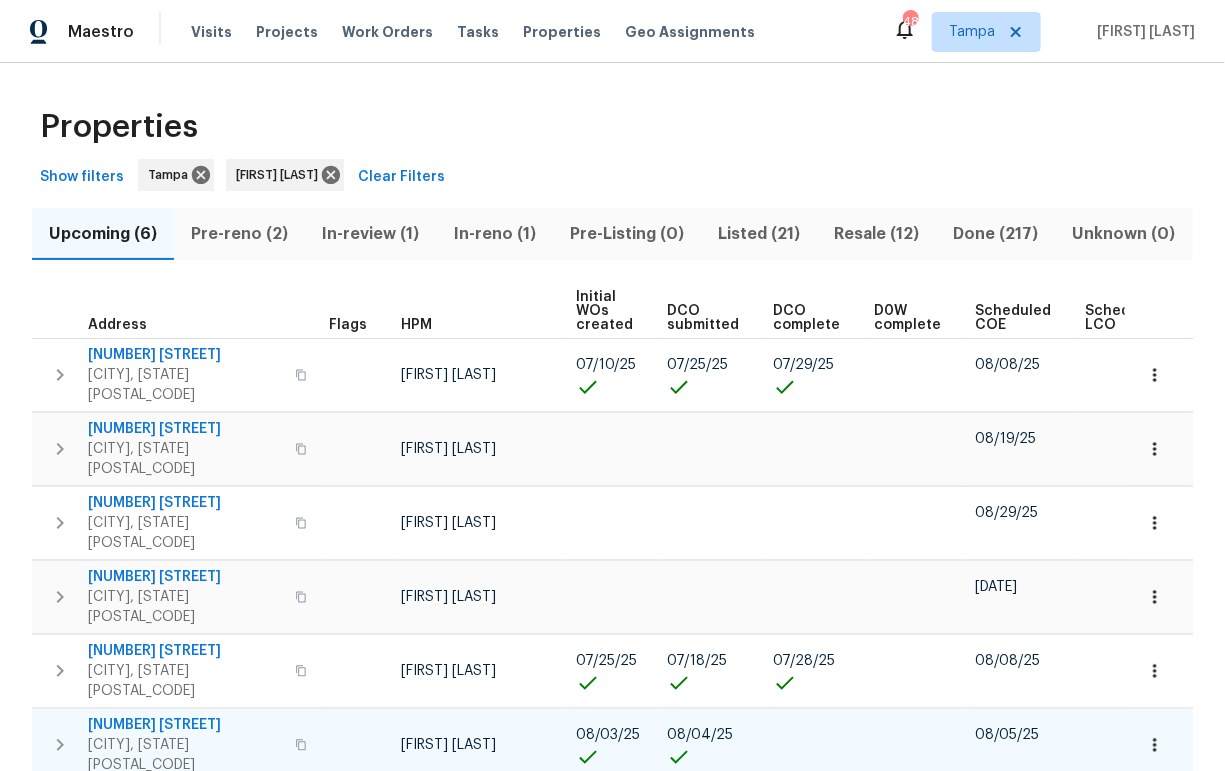 click on "[NUMBER] [STREET]" at bounding box center [185, 725] 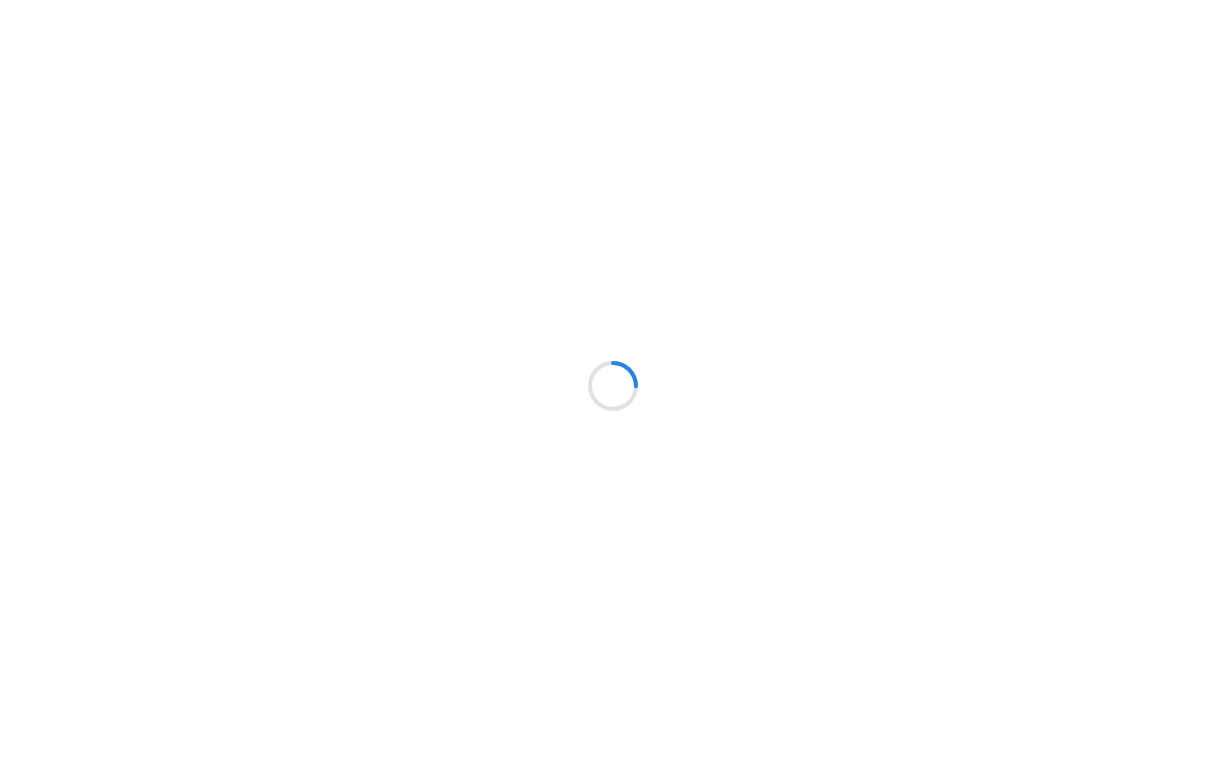 scroll, scrollTop: 0, scrollLeft: 0, axis: both 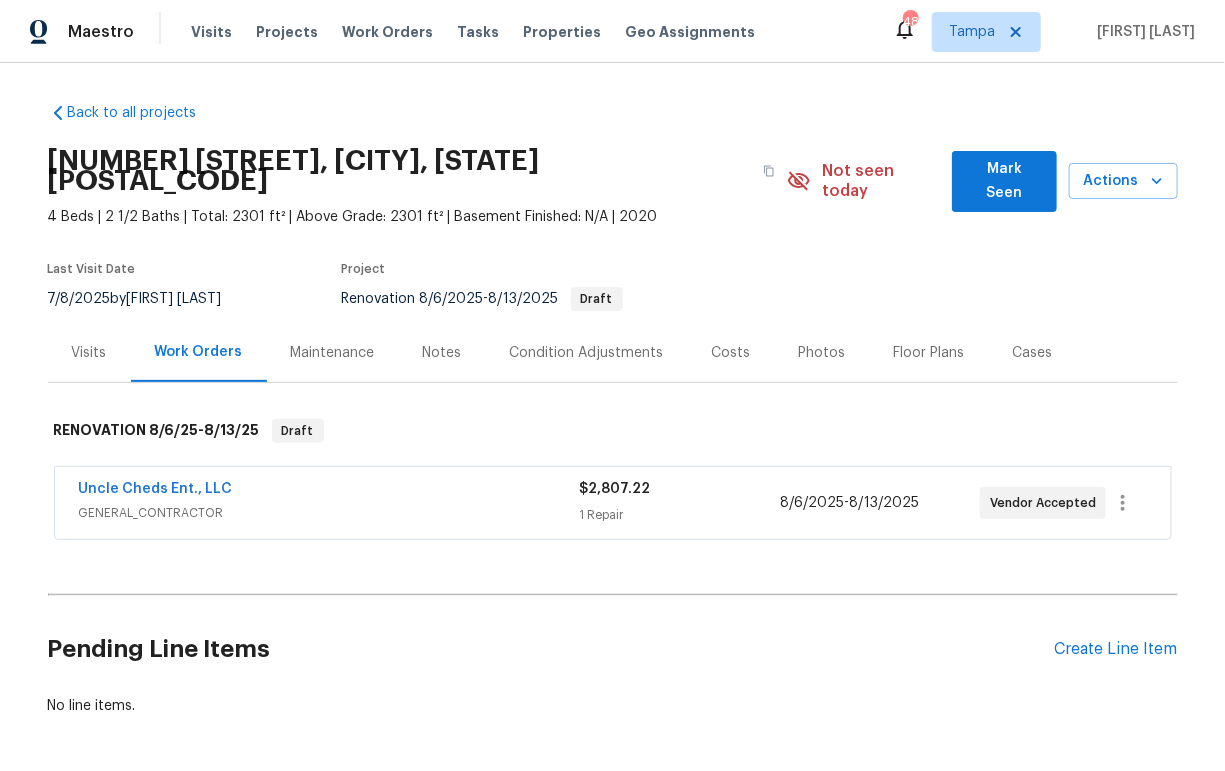 click on "Condition Adjustments" at bounding box center (587, 353) 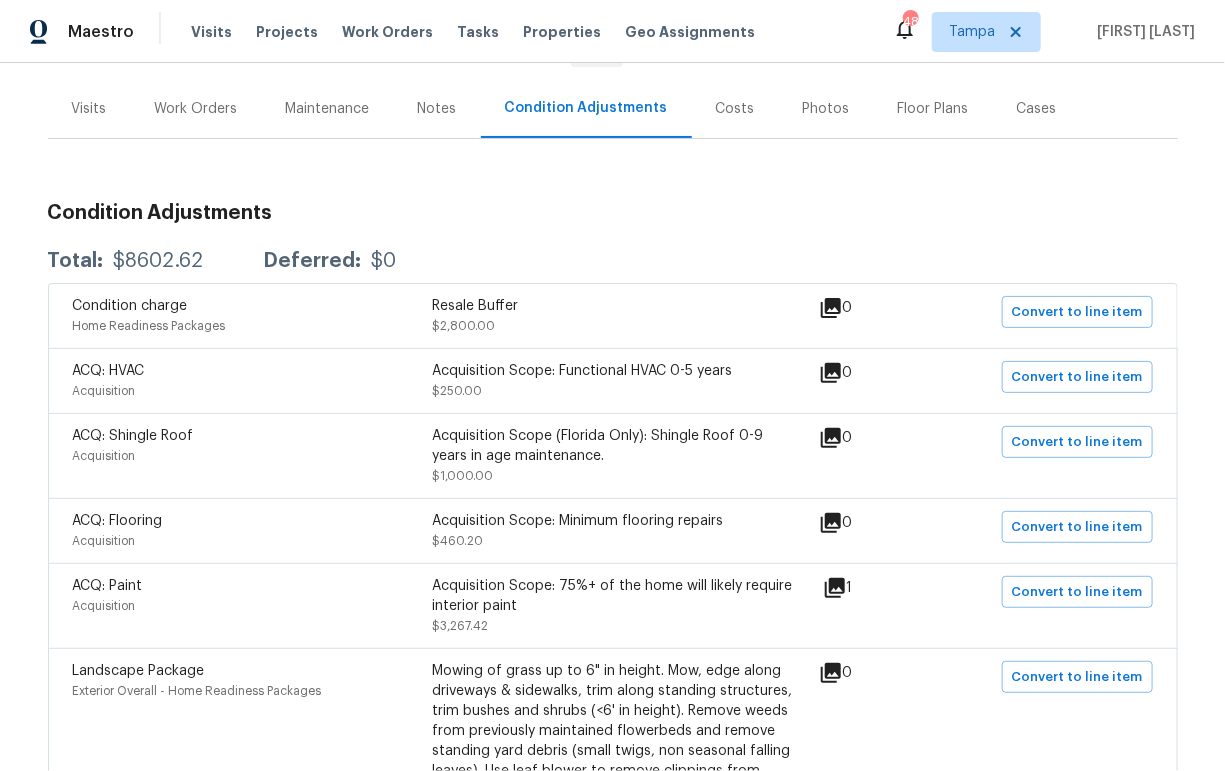 scroll, scrollTop: 162, scrollLeft: 0, axis: vertical 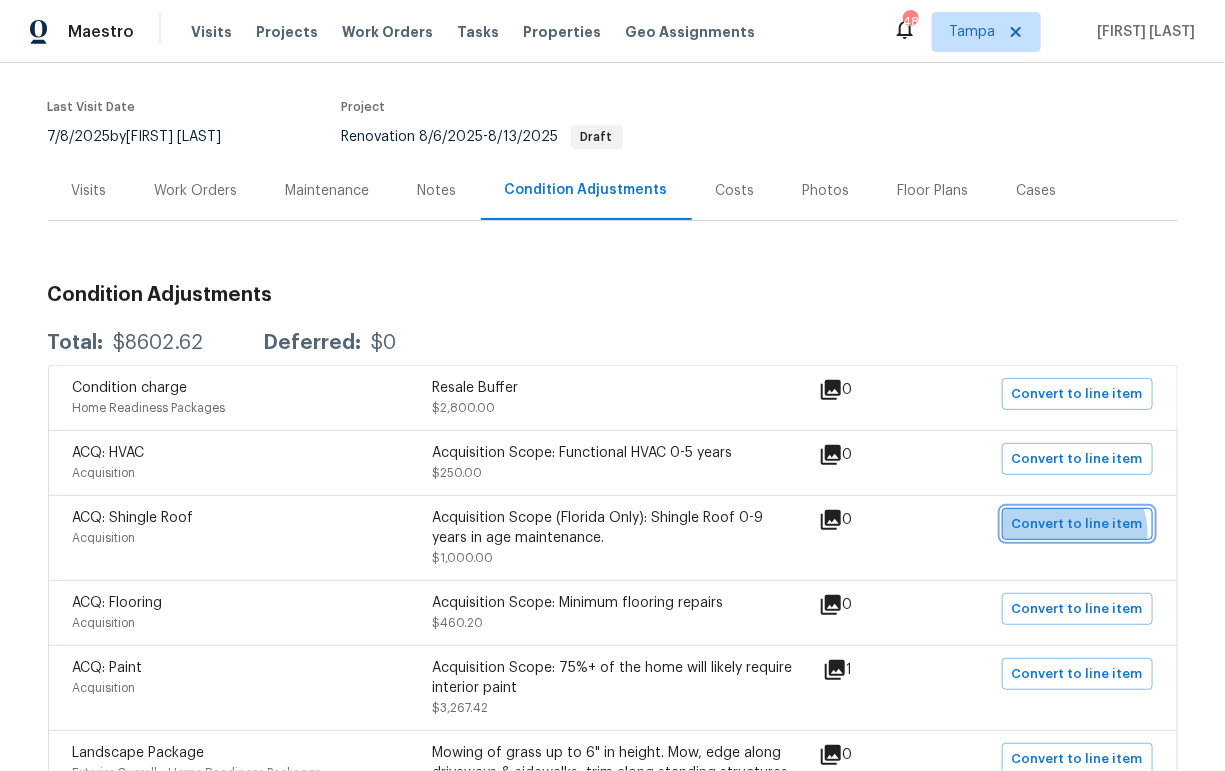 click on "Convert to line item" at bounding box center (1077, 524) 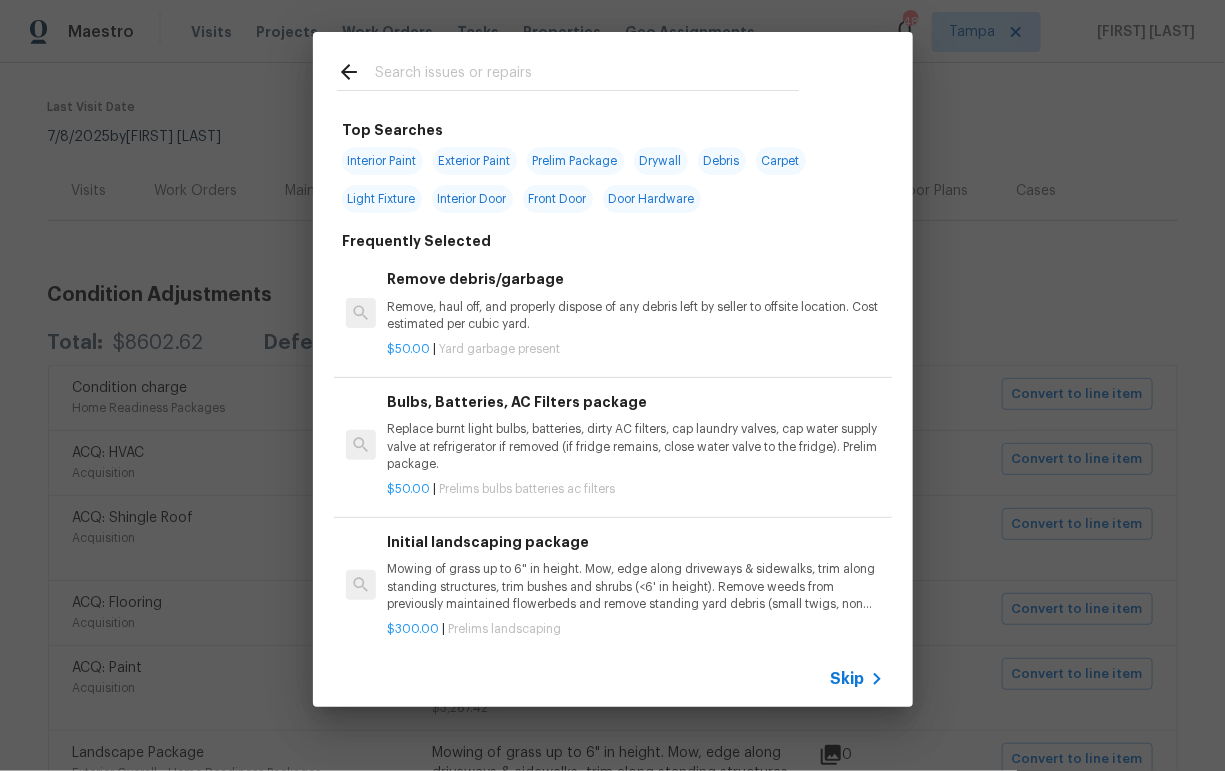 click 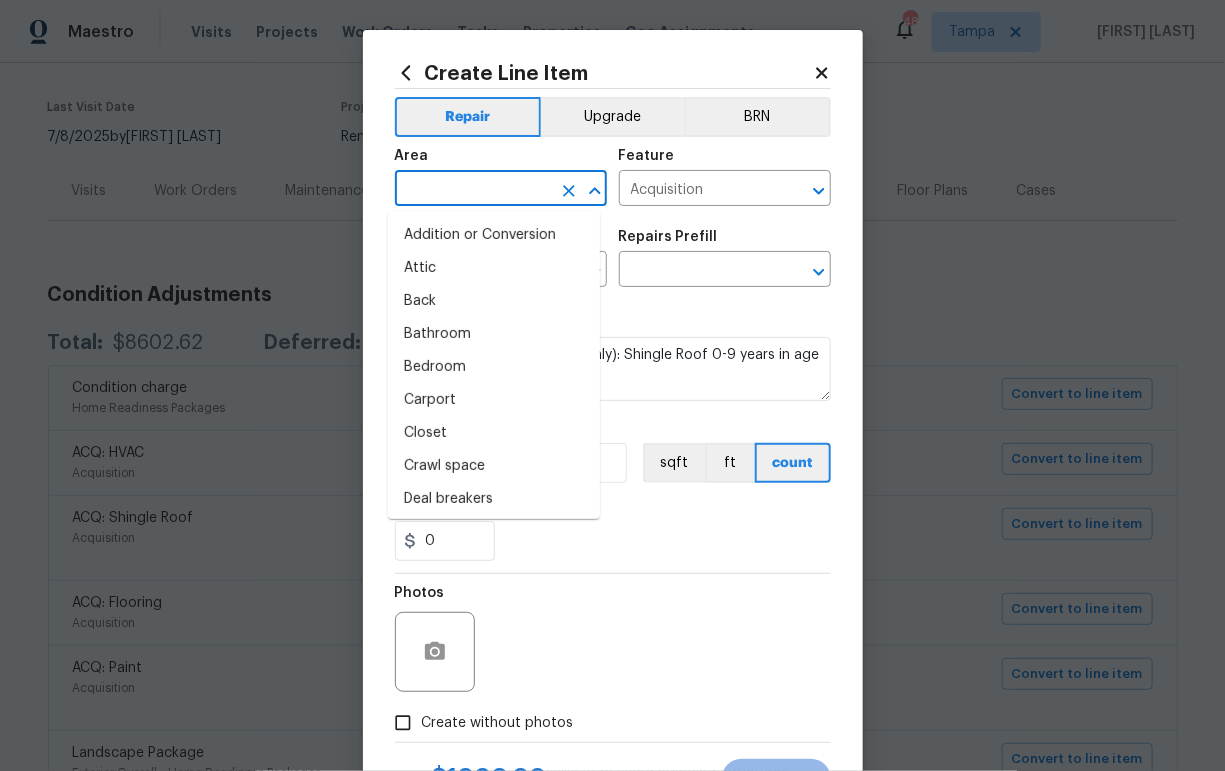 click at bounding box center (473, 190) 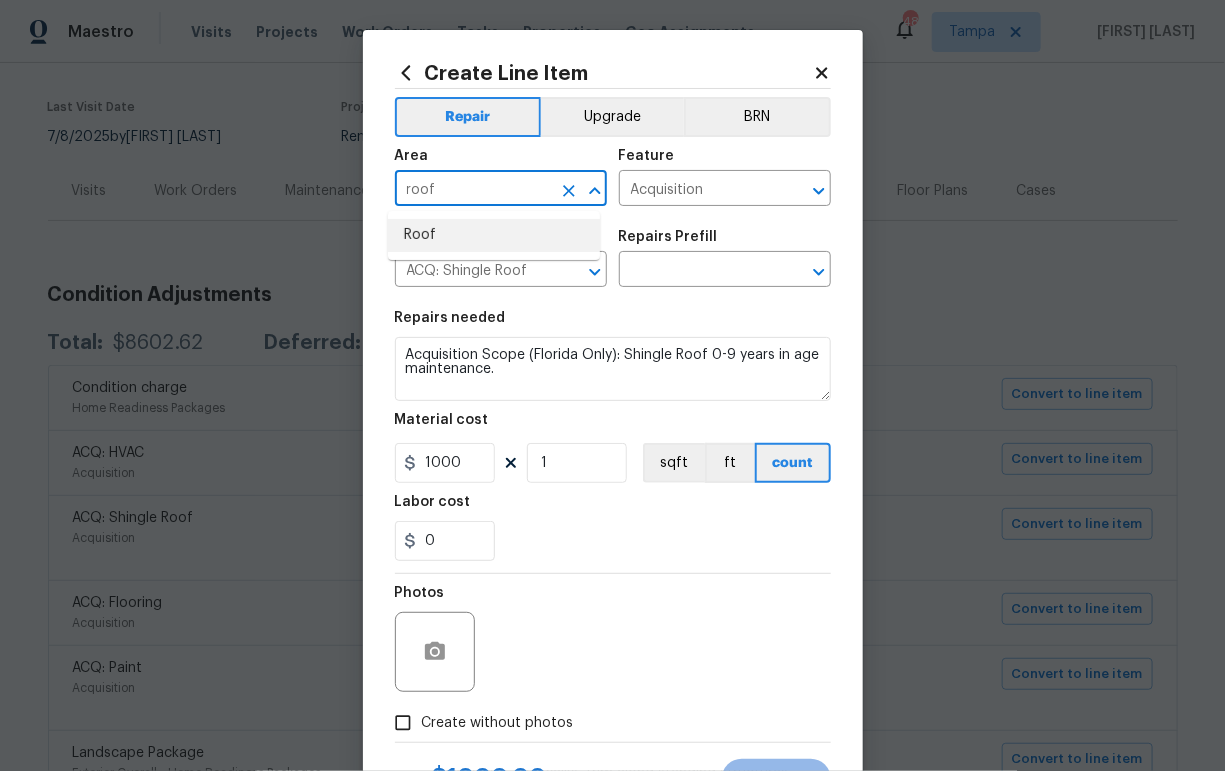 click on "Roof" at bounding box center (494, 235) 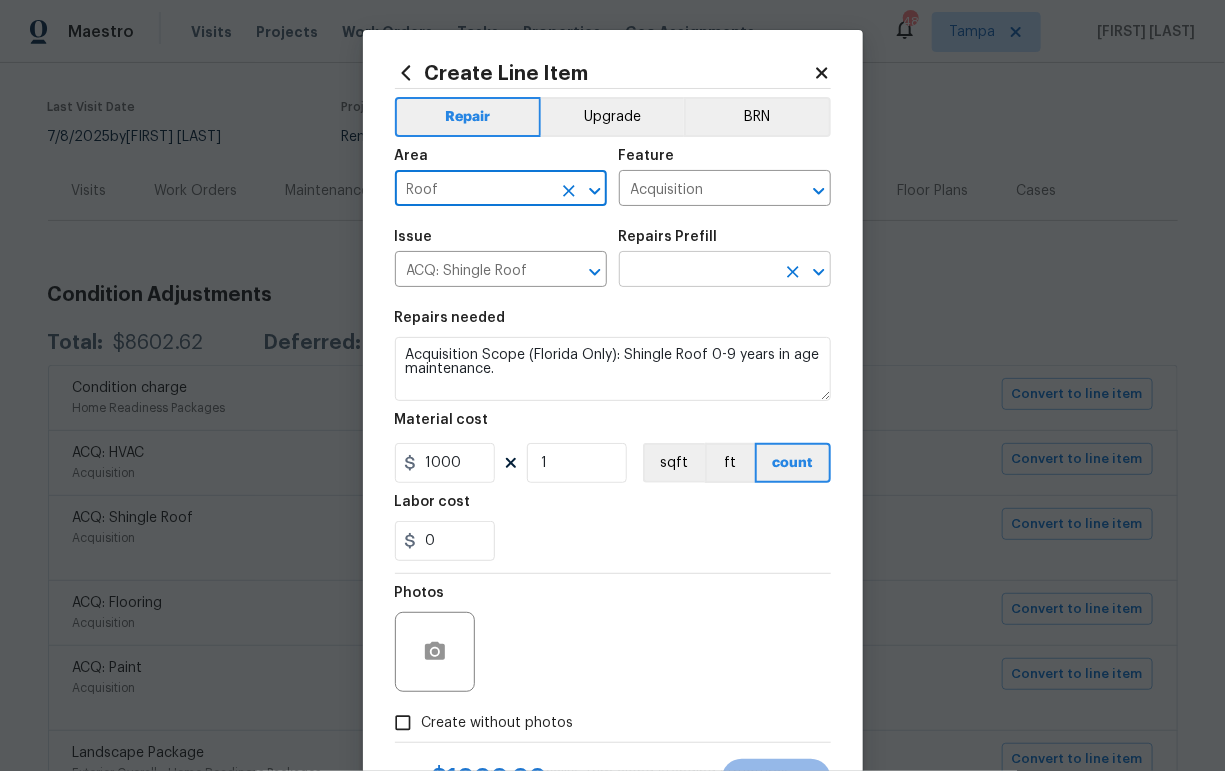 type on "Roof" 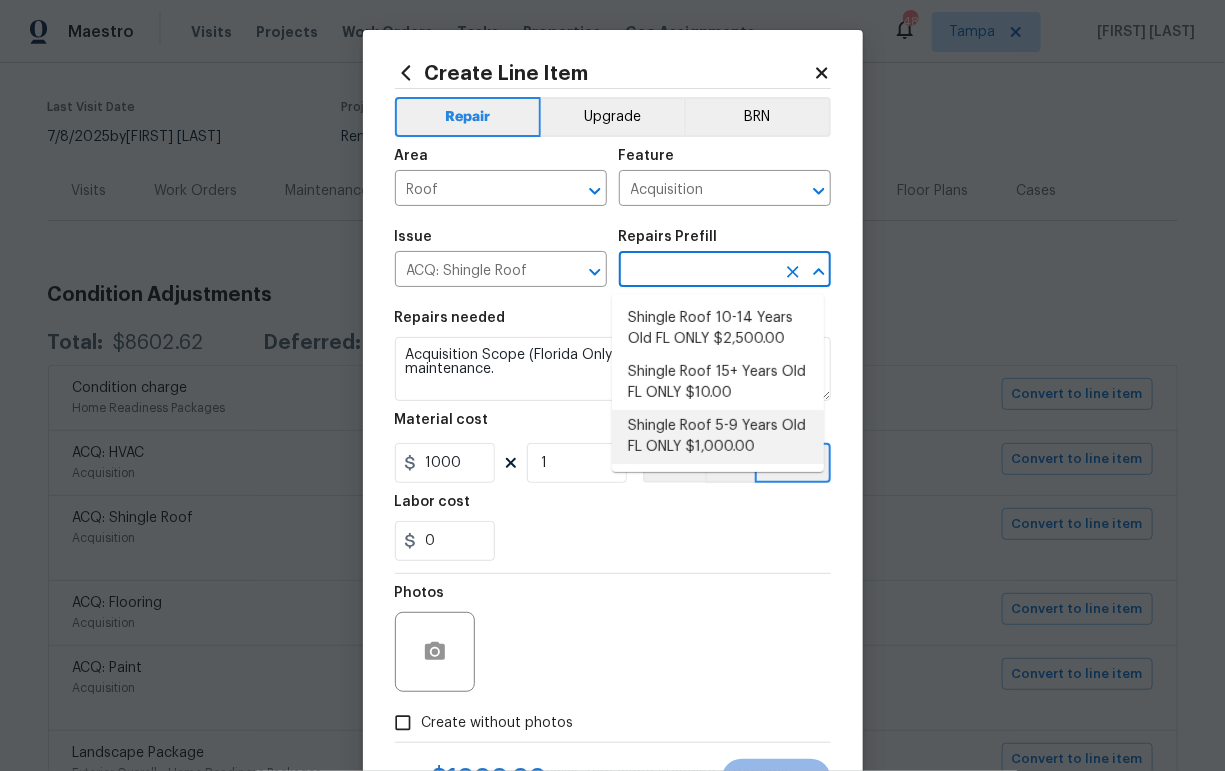 click on "Shingle Roof 5-9 Years Old FL ONLY $1,000.00" at bounding box center (718, 437) 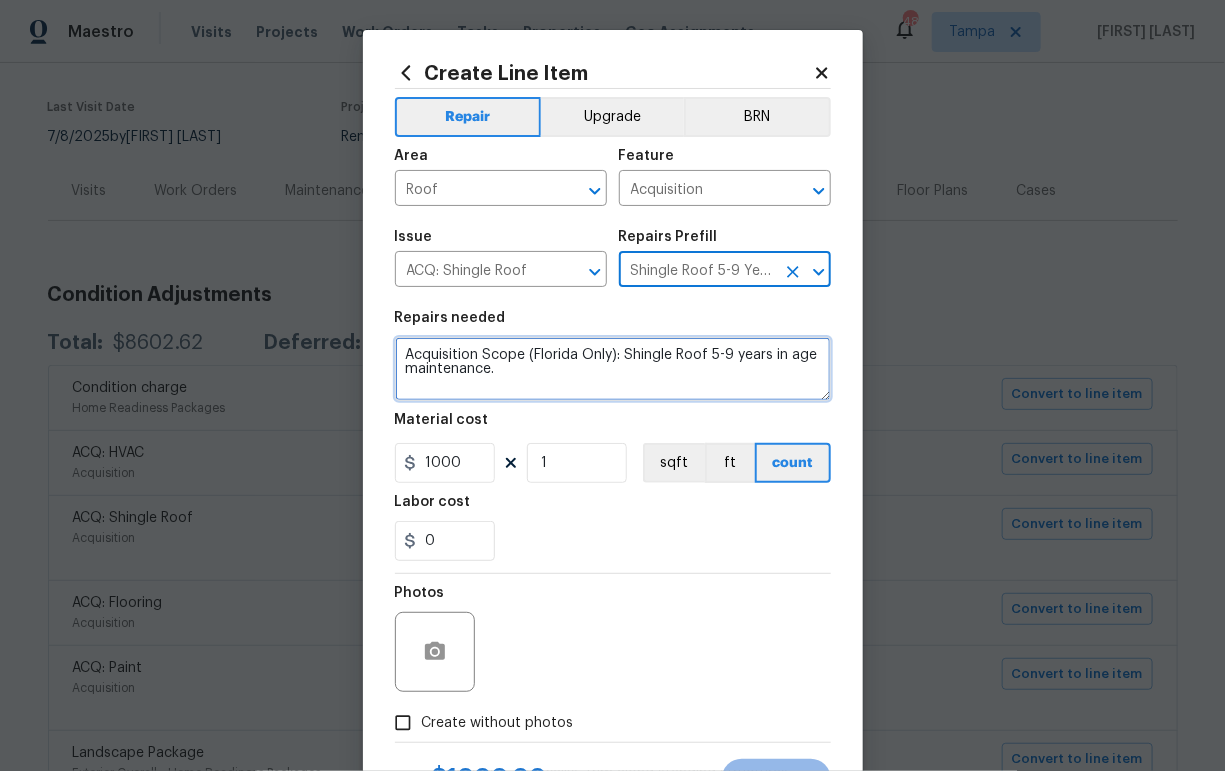 click on "Acquisition Scope (Florida Only): Shingle Roof 5-9 years in age maintenance." at bounding box center (613, 369) 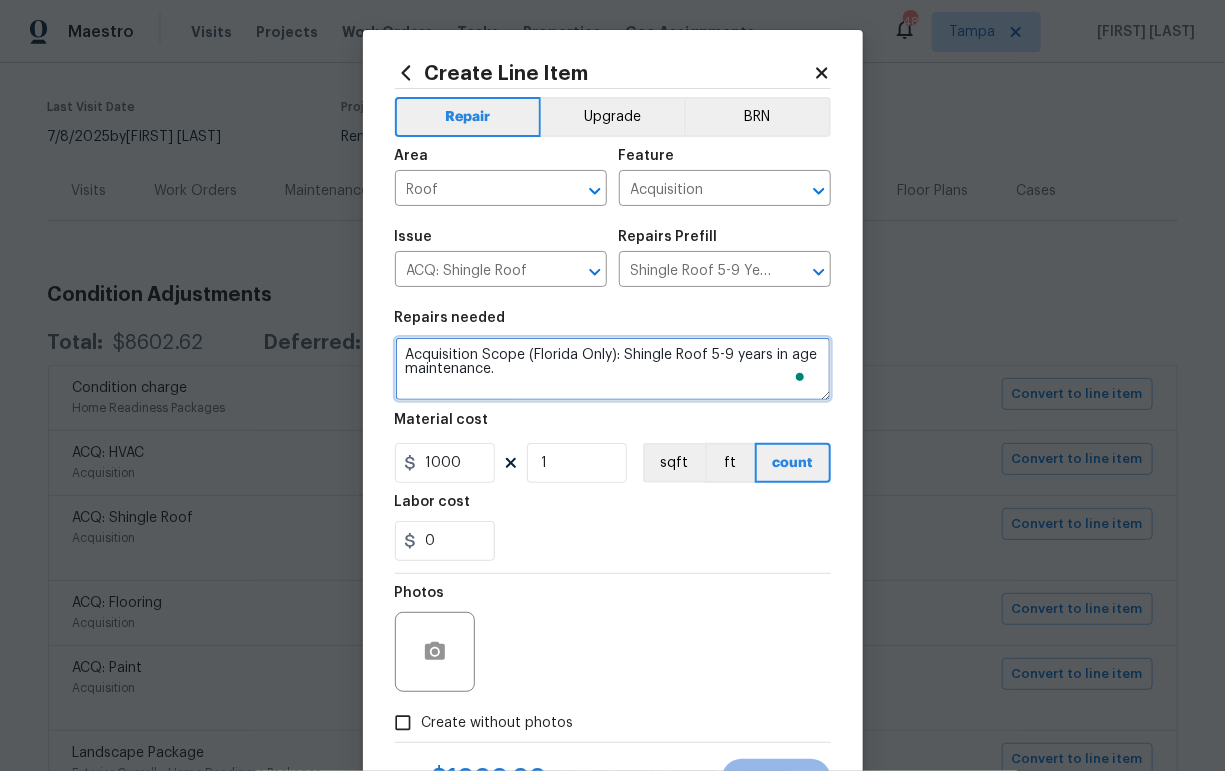 click on "Acquisition Scope (Florida Only): Shingle Roof 5-9 years in age maintenance." at bounding box center (613, 369) 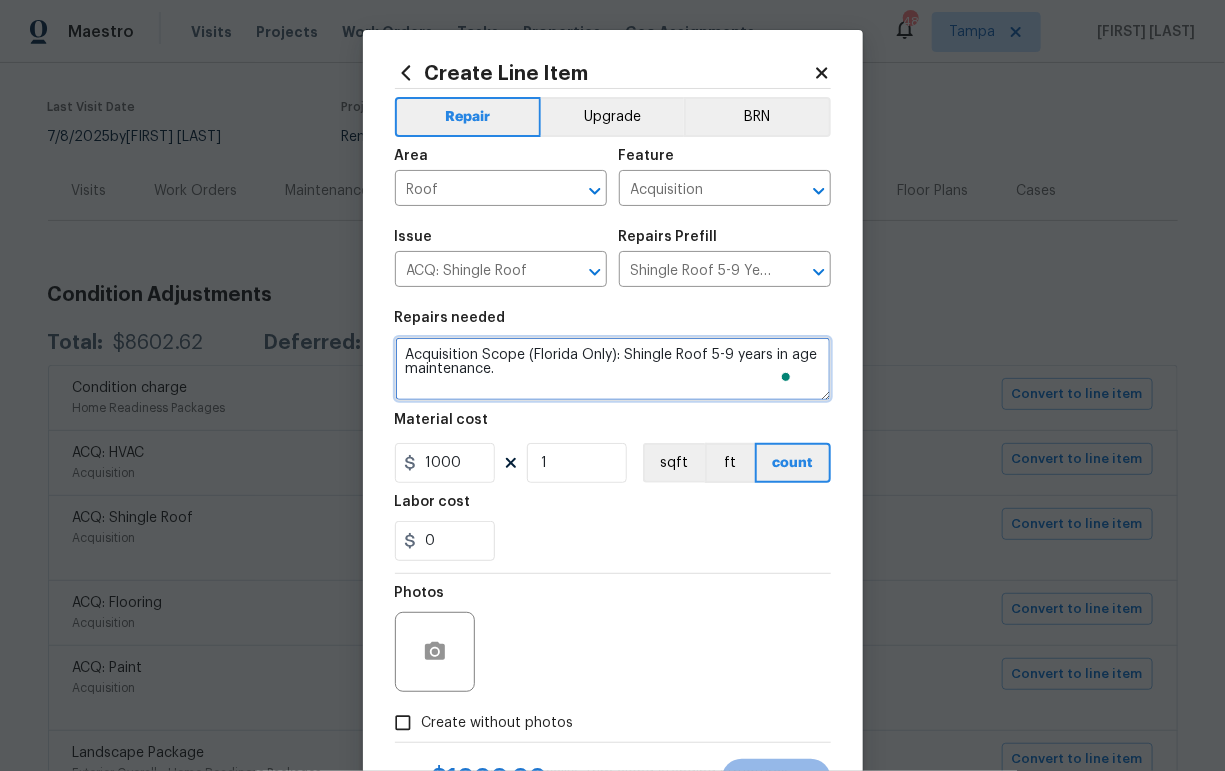 click on "Acquisition Scope (Florida Only): Shingle Roof 5-9 years in age maintenance." at bounding box center (613, 369) 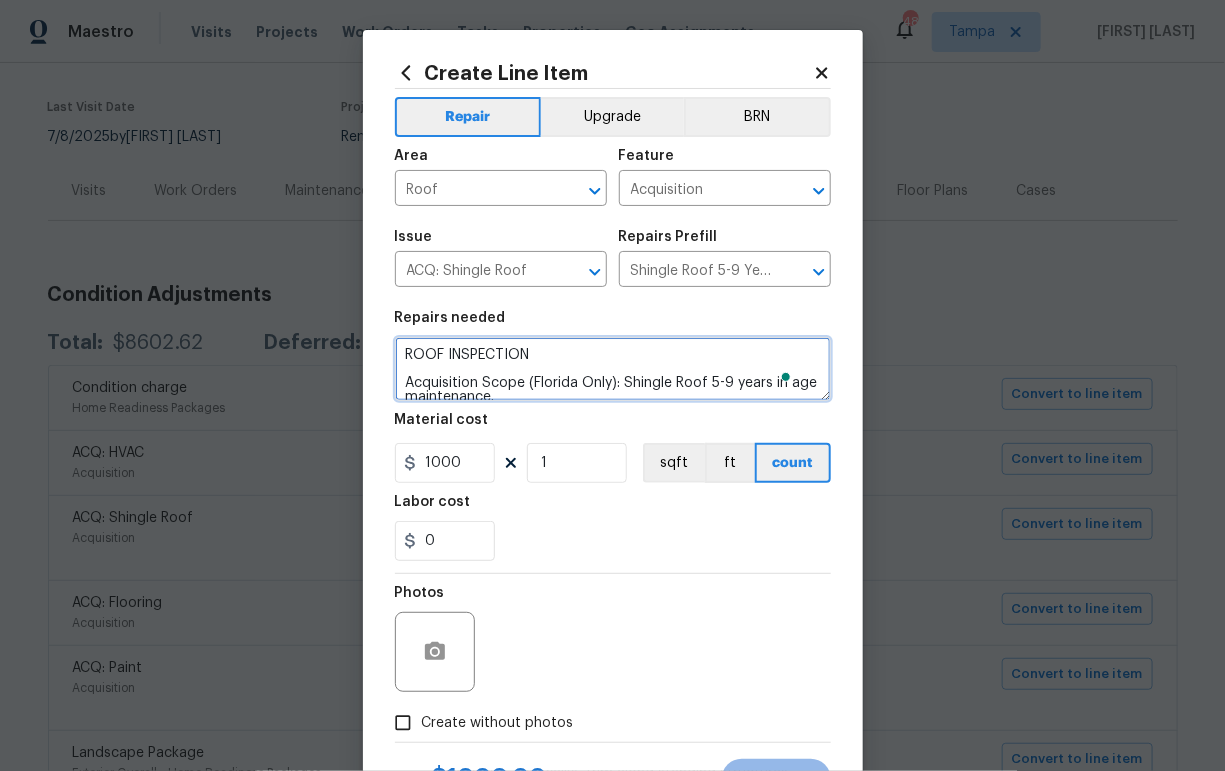 type on "ROOF INSPECTION
Acquisition Scope (Florida Only): Shingle Roof 5-9 years in age maintenance." 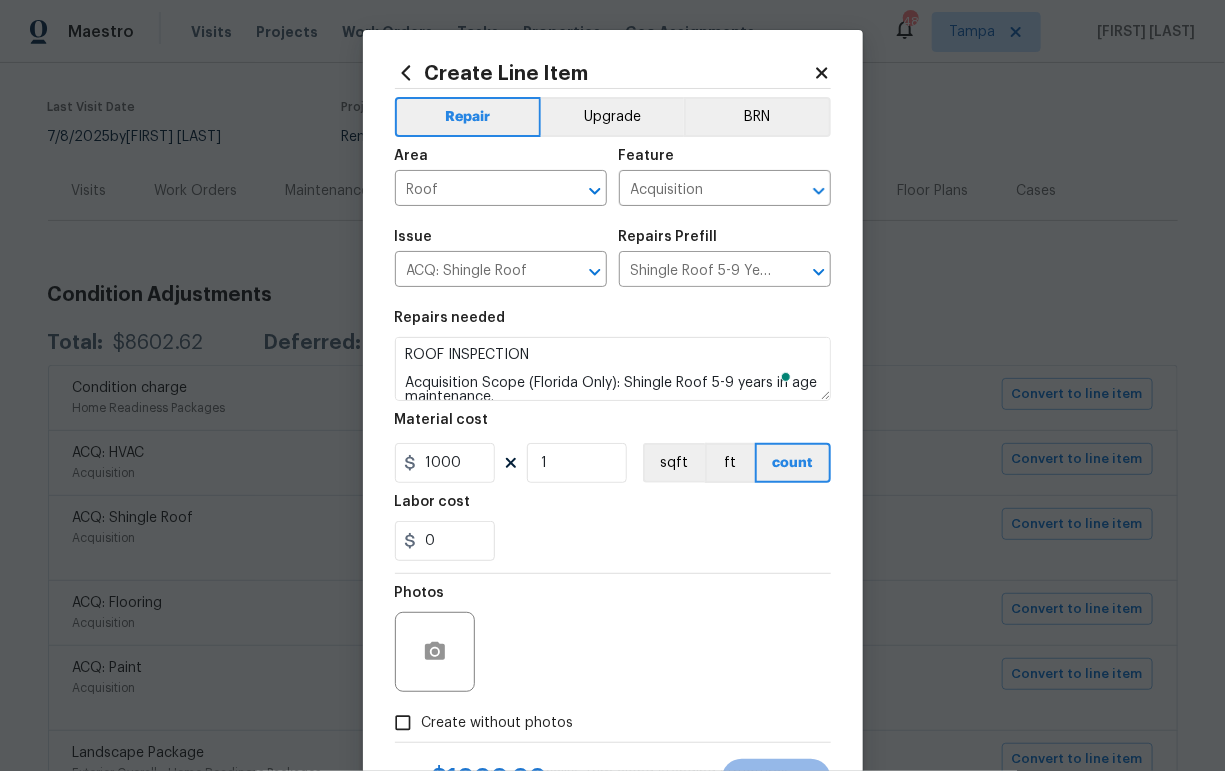 click on "Create without photos" at bounding box center (479, 723) 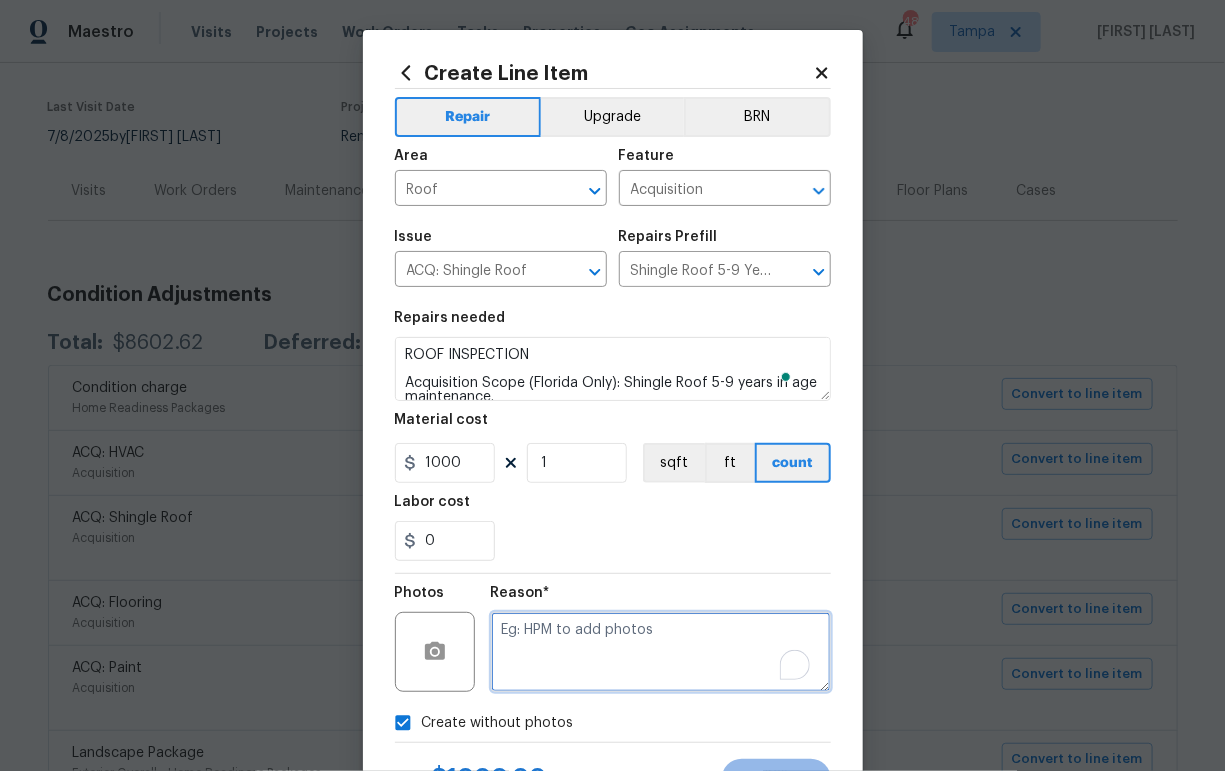 click at bounding box center [661, 652] 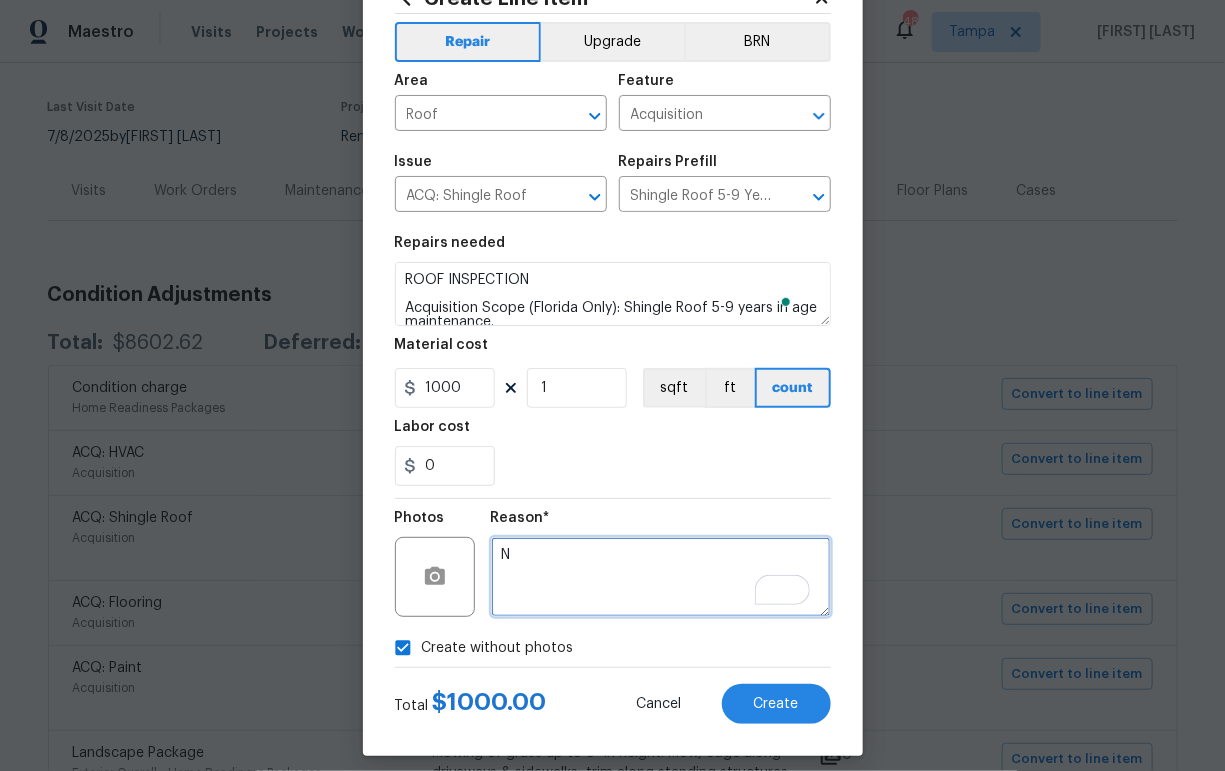 scroll, scrollTop: 91, scrollLeft: 0, axis: vertical 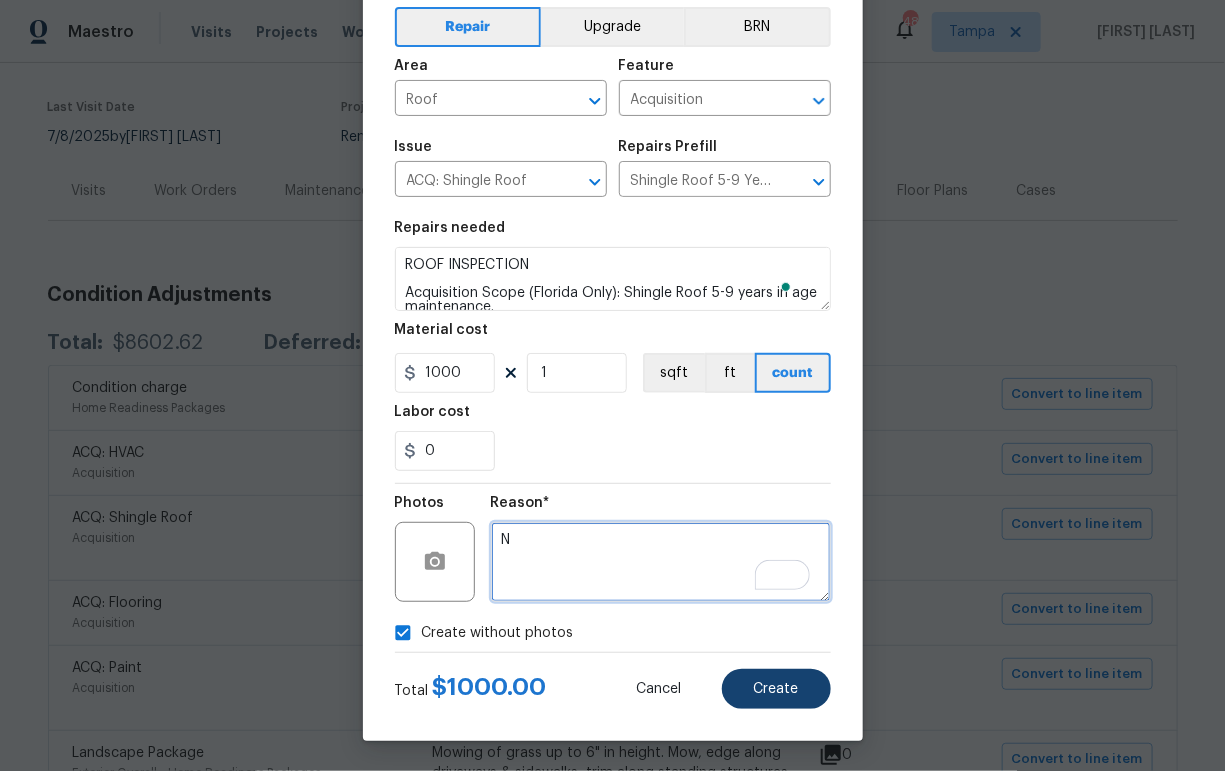 type on "N" 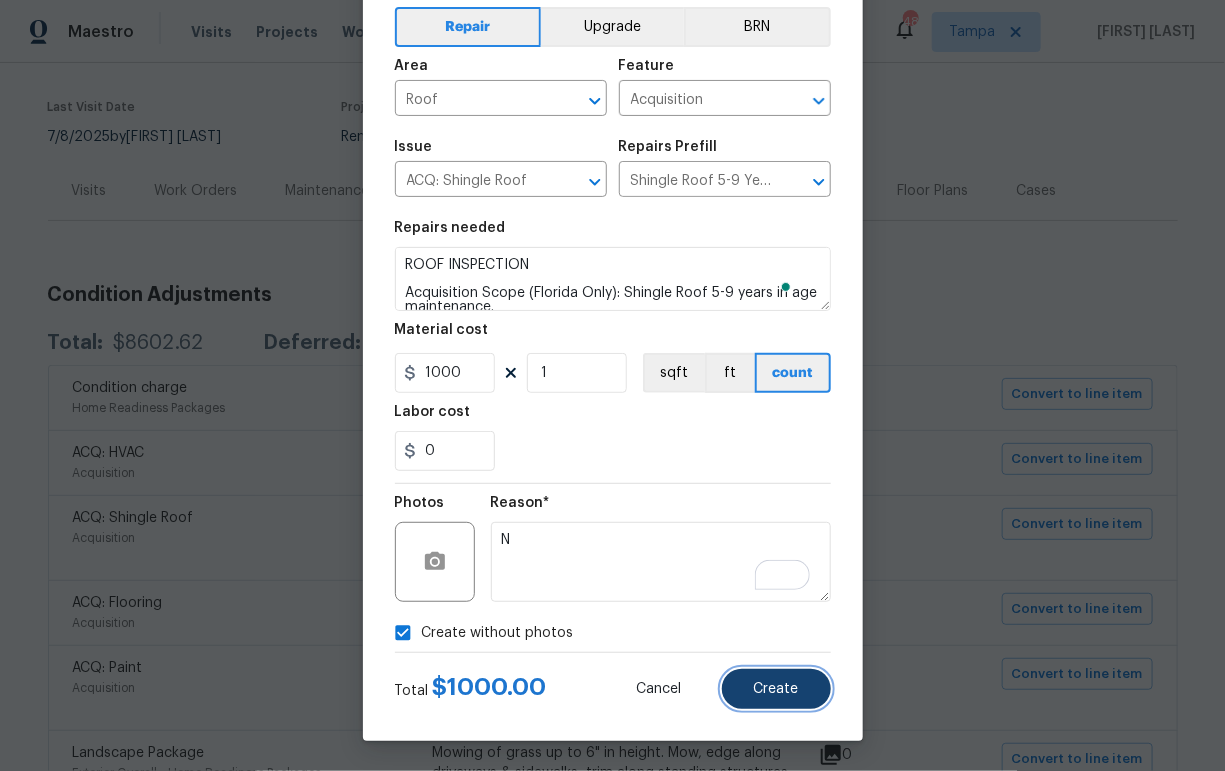 click on "Create" at bounding box center (776, 689) 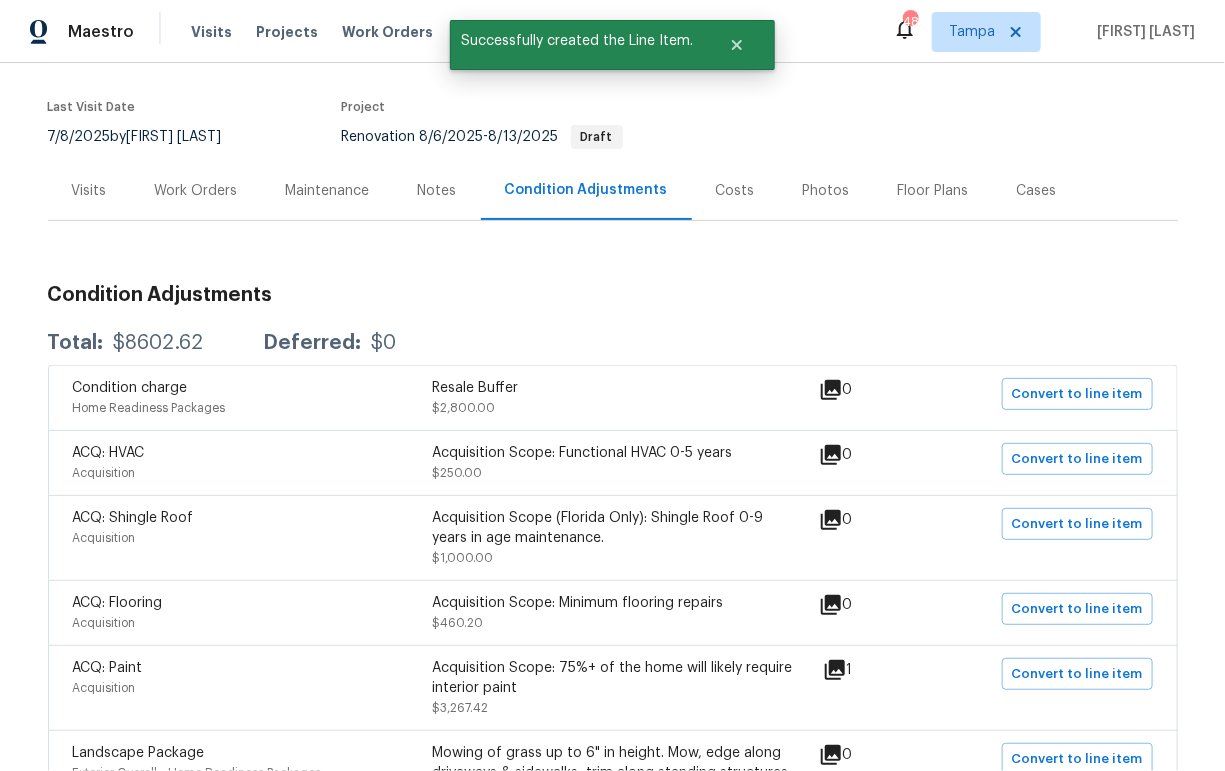click on "Work Orders" at bounding box center [196, 191] 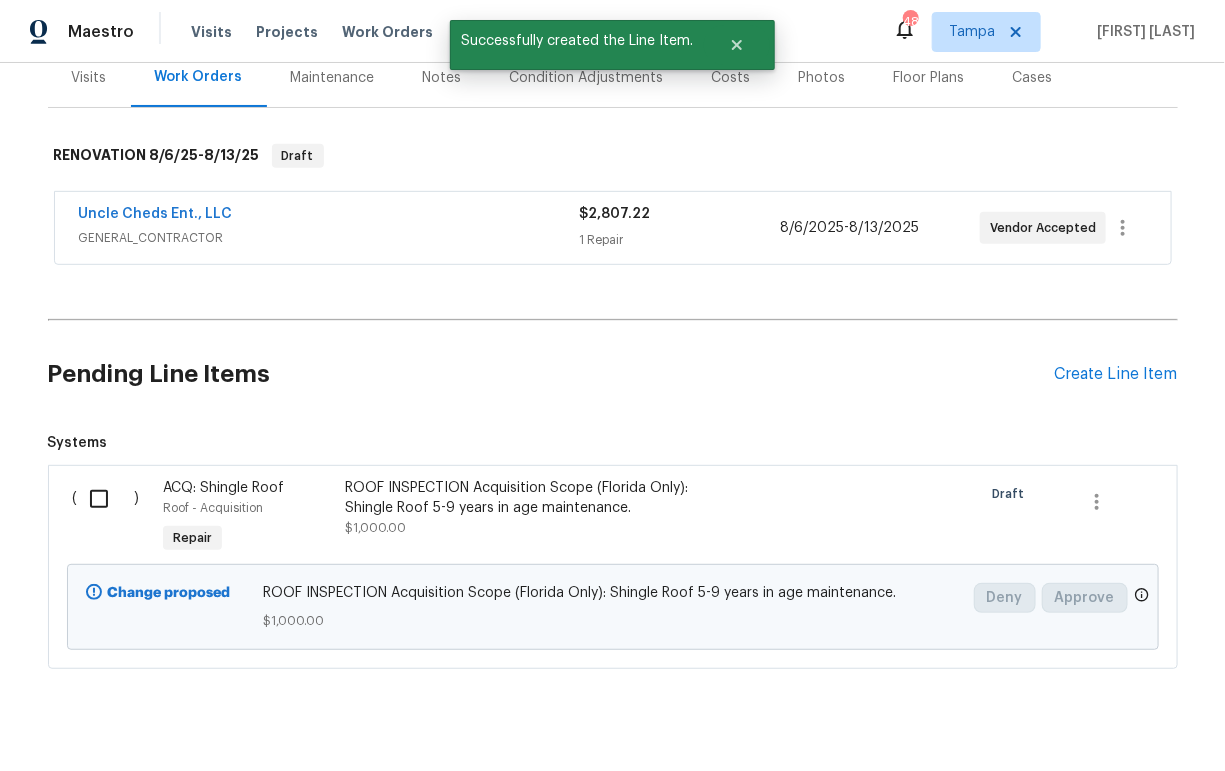 scroll, scrollTop: 301, scrollLeft: 0, axis: vertical 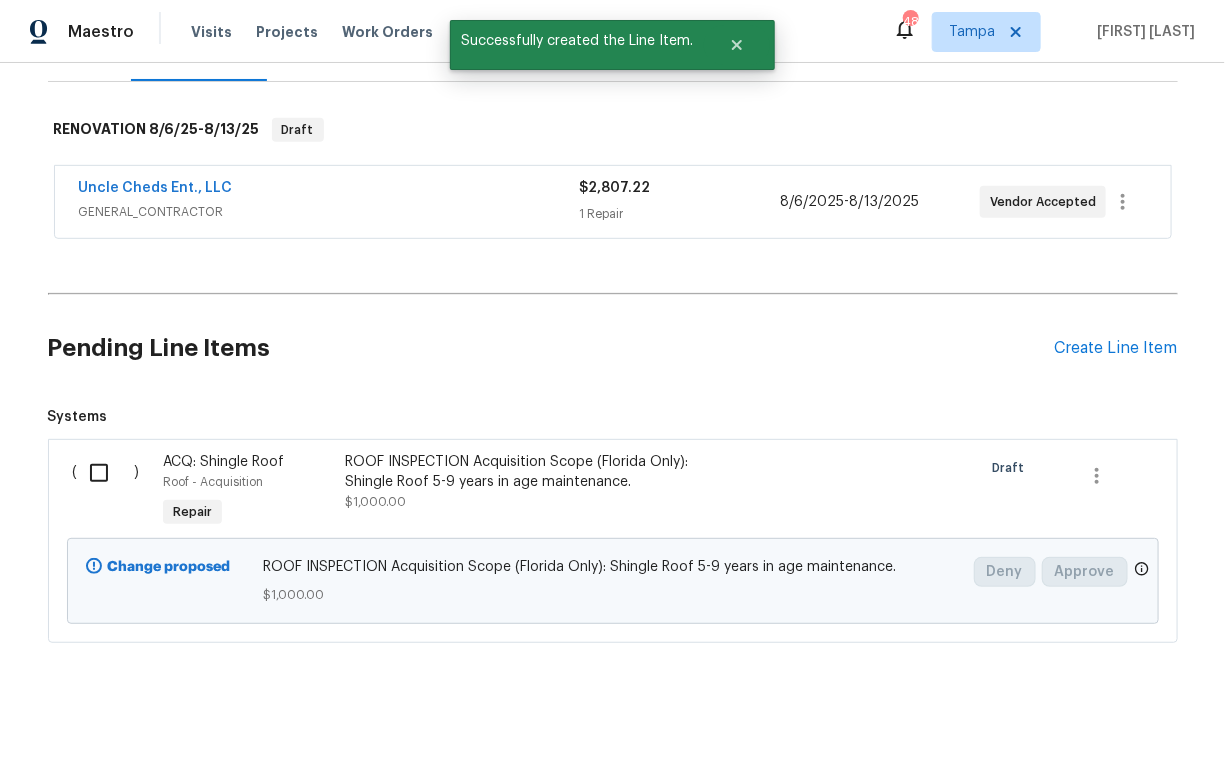 click at bounding box center (106, 473) 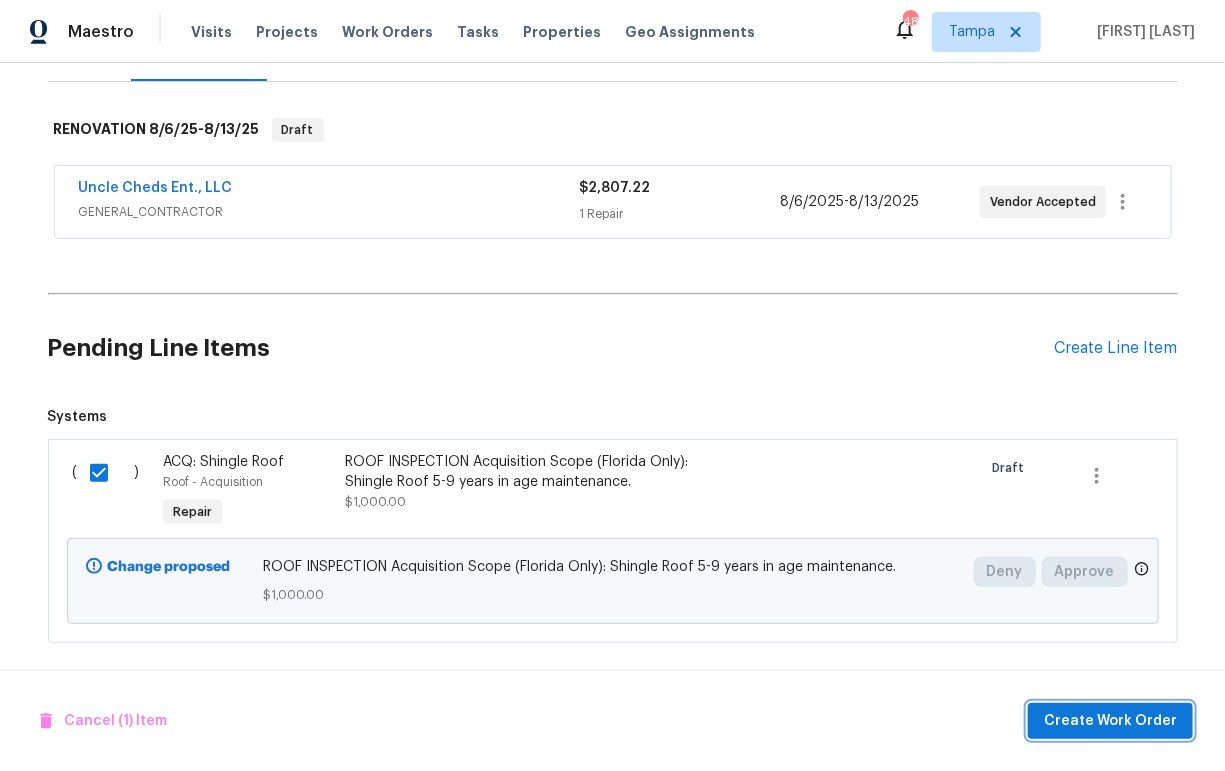 click on "Create Work Order" at bounding box center (1110, 721) 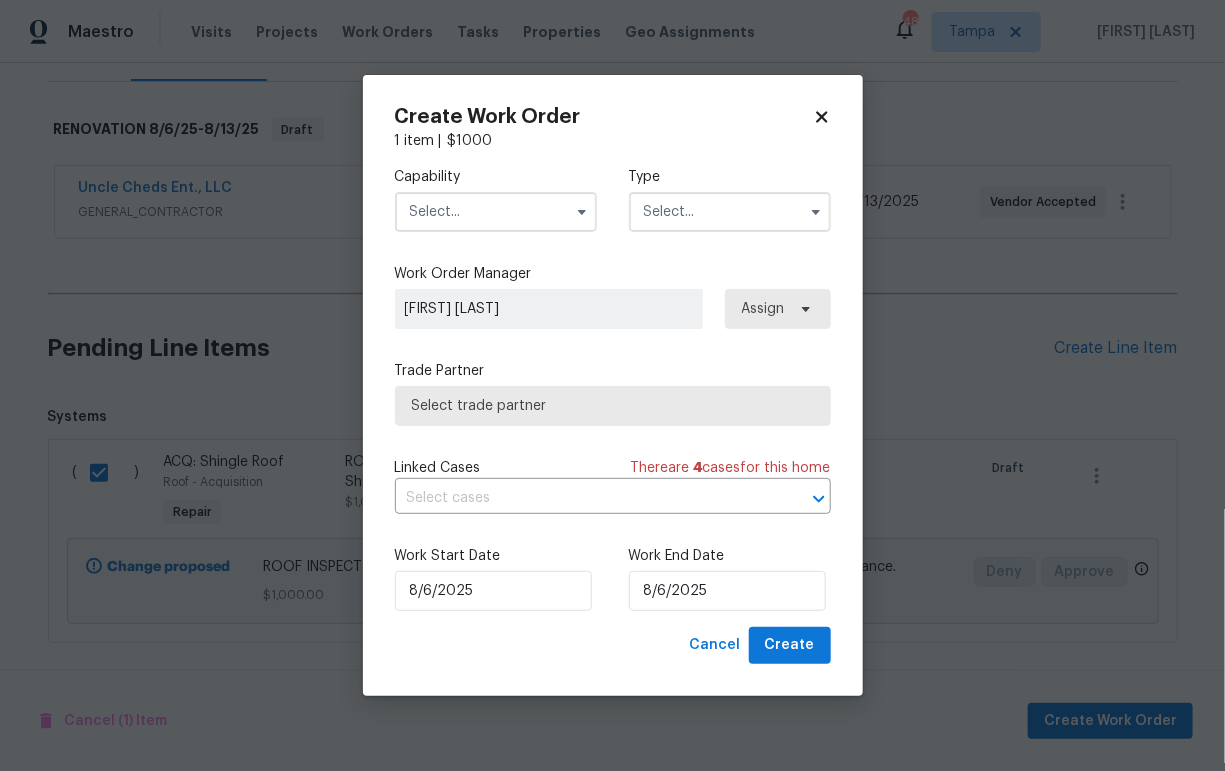 click at bounding box center [496, 212] 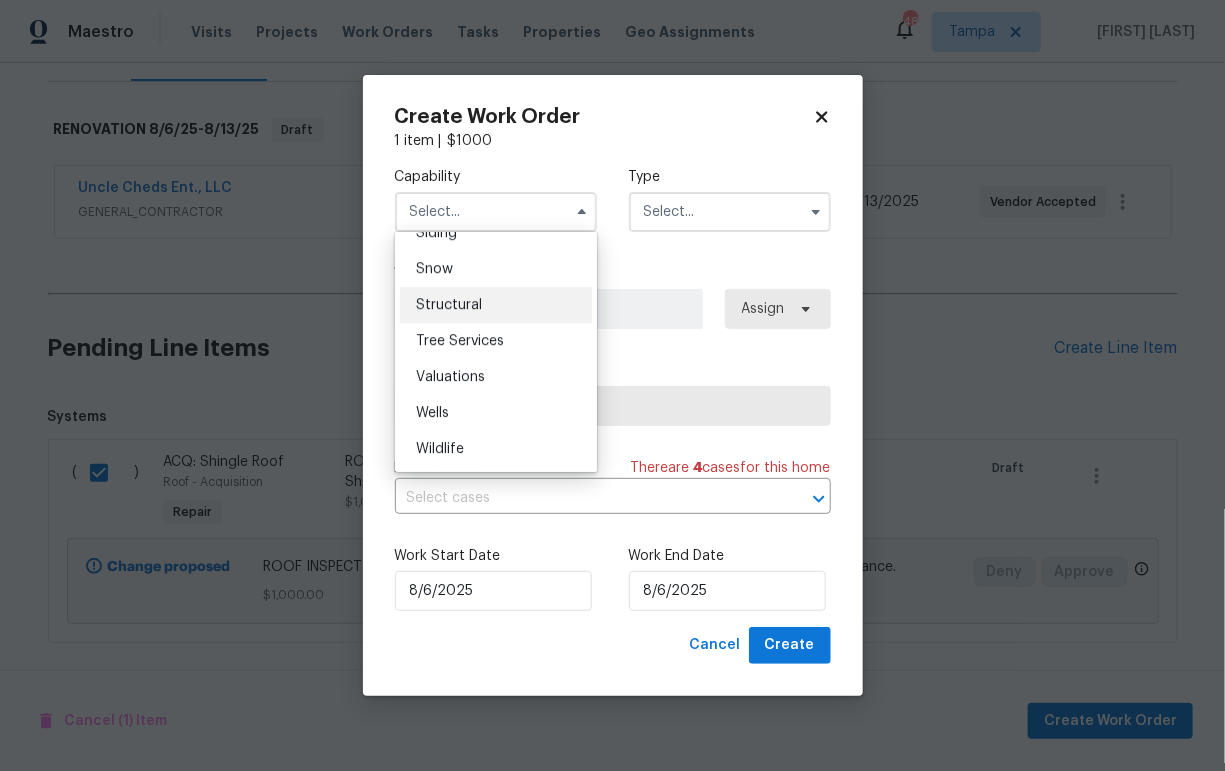scroll, scrollTop: 2083, scrollLeft: 0, axis: vertical 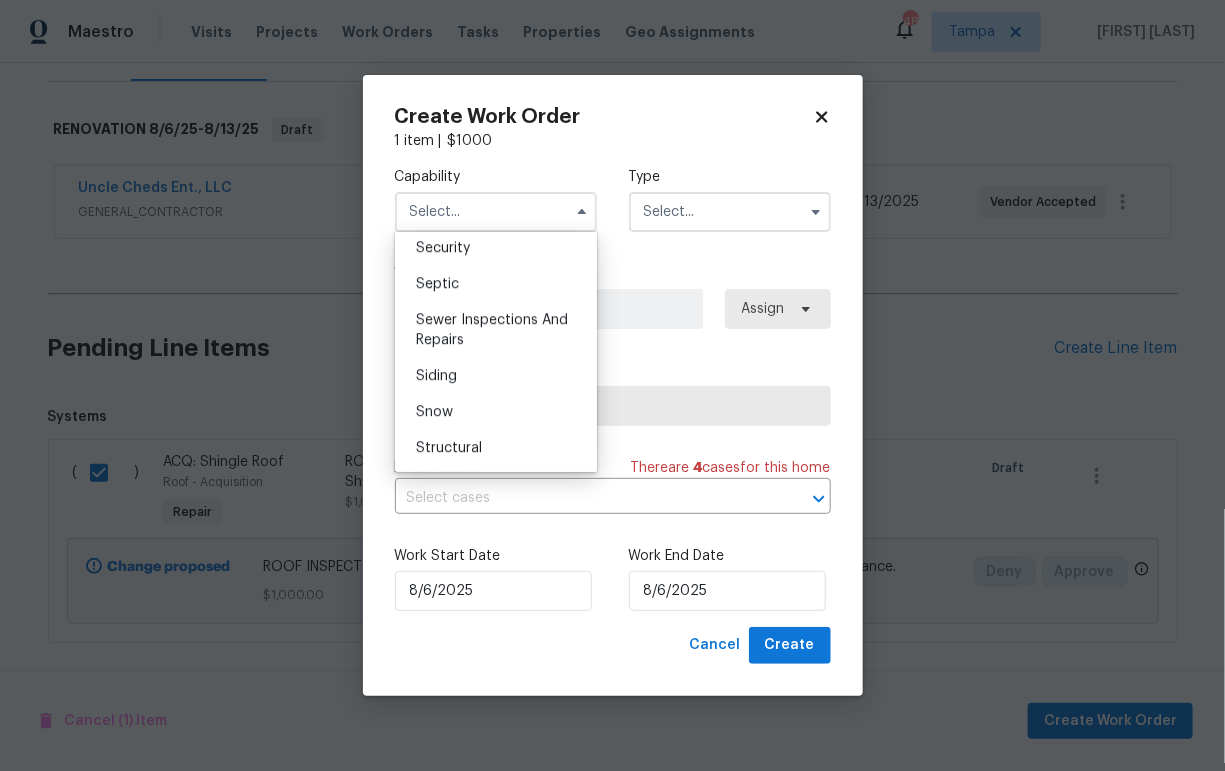 click on "Roof" at bounding box center [496, 212] 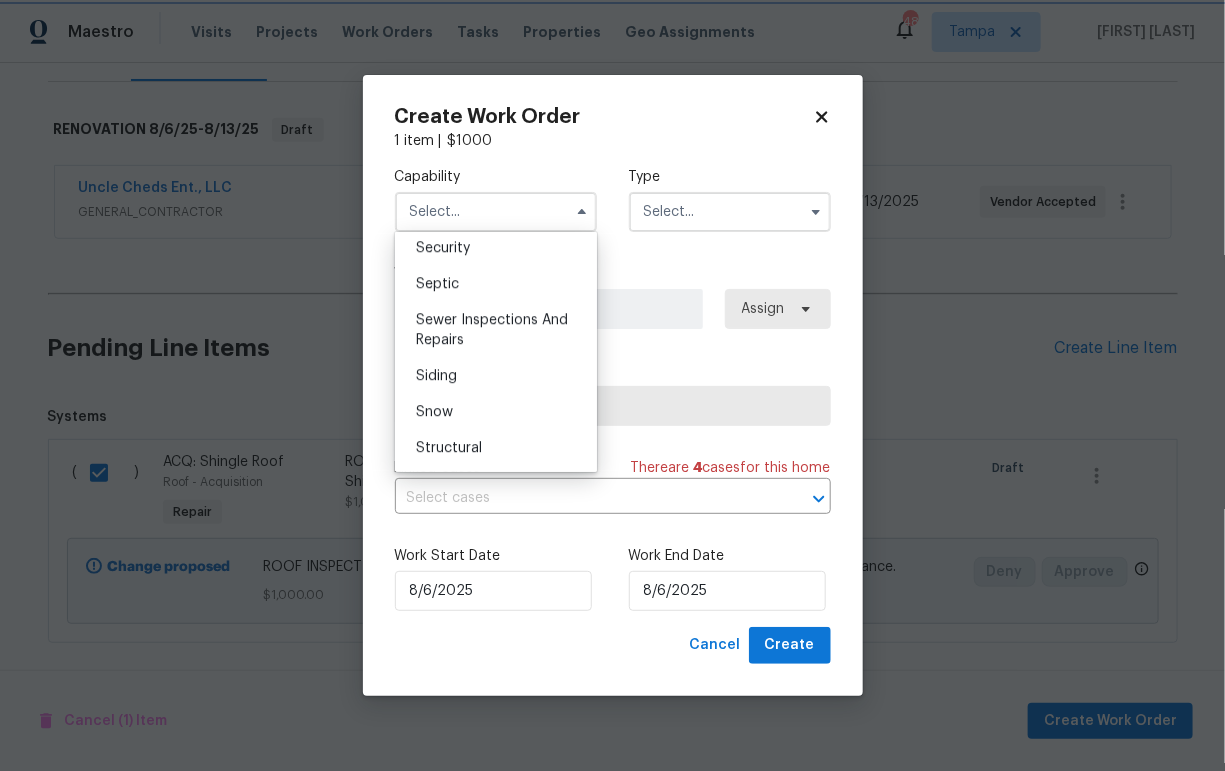 type on "Roof" 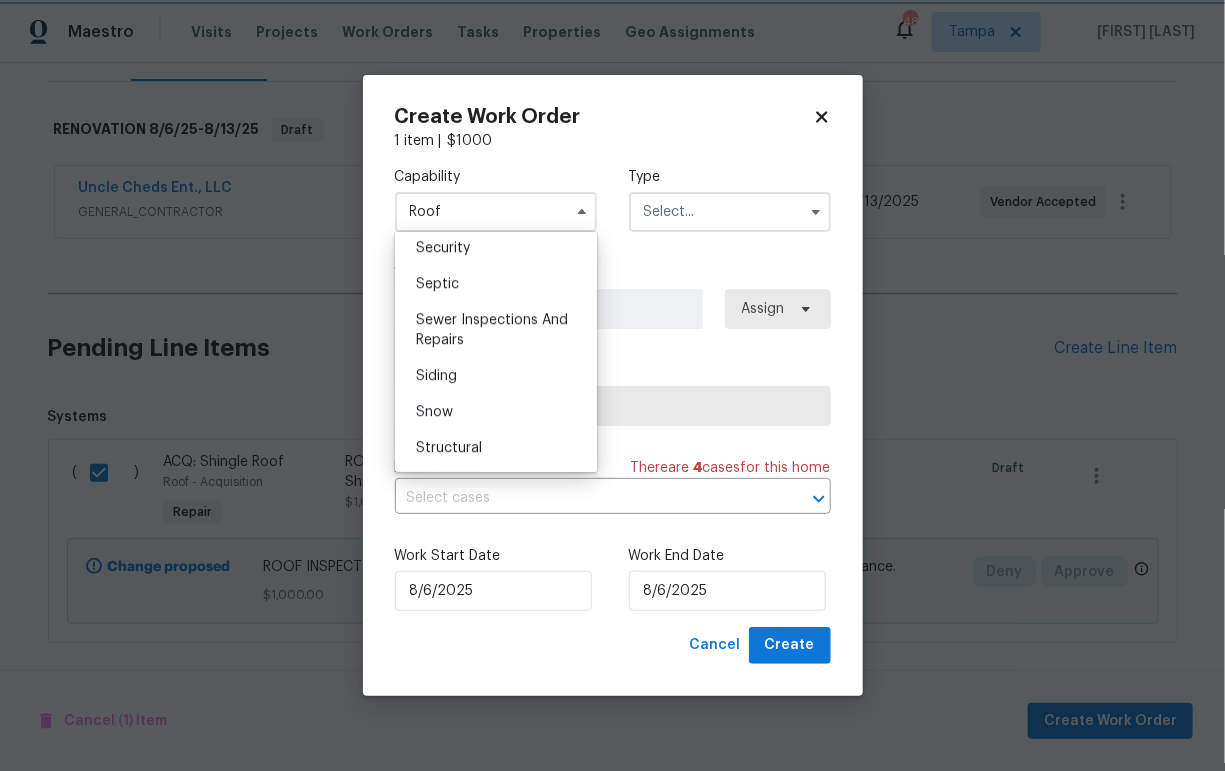 scroll, scrollTop: 2043, scrollLeft: 0, axis: vertical 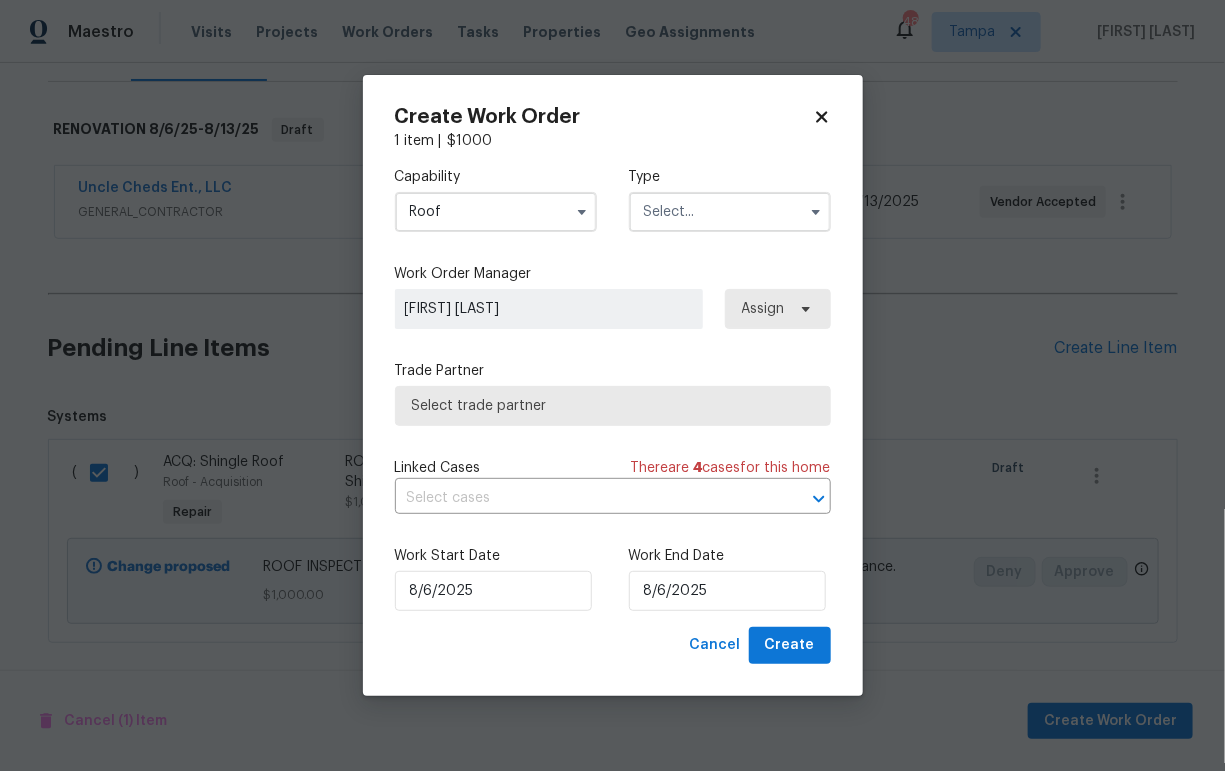 click at bounding box center [730, 212] 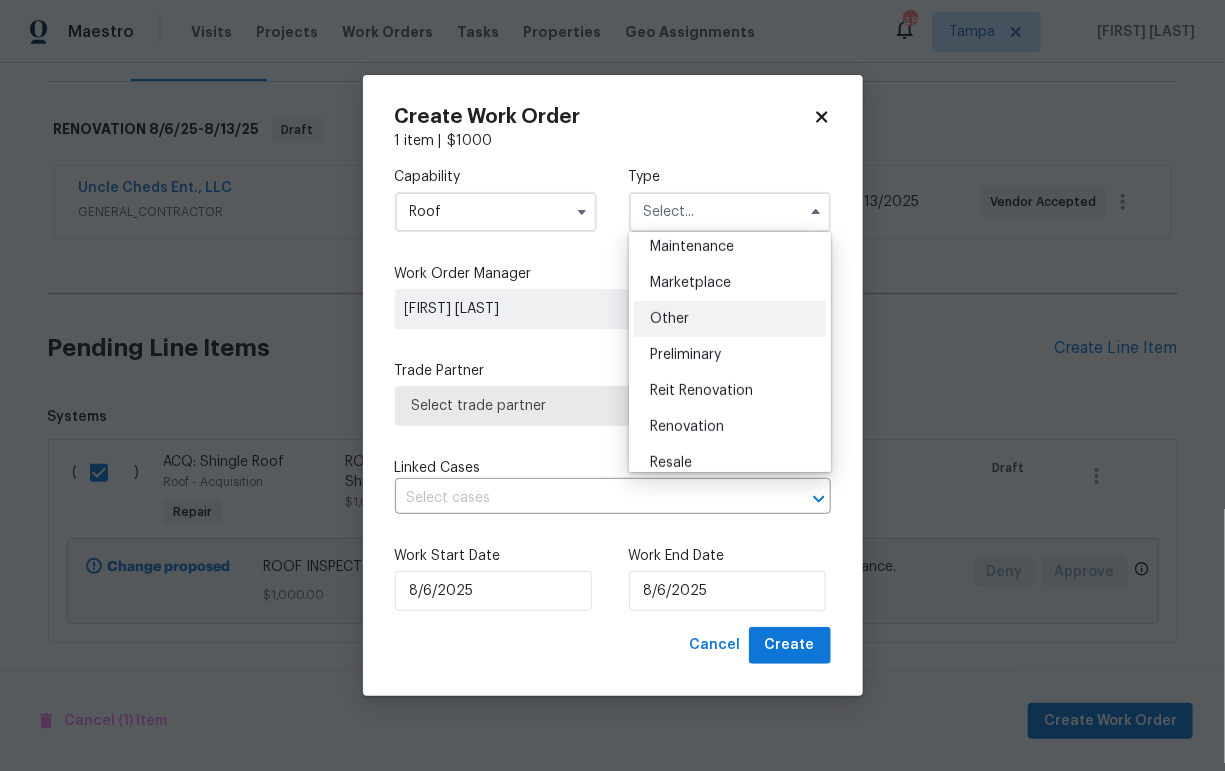 scroll, scrollTop: 334, scrollLeft: 0, axis: vertical 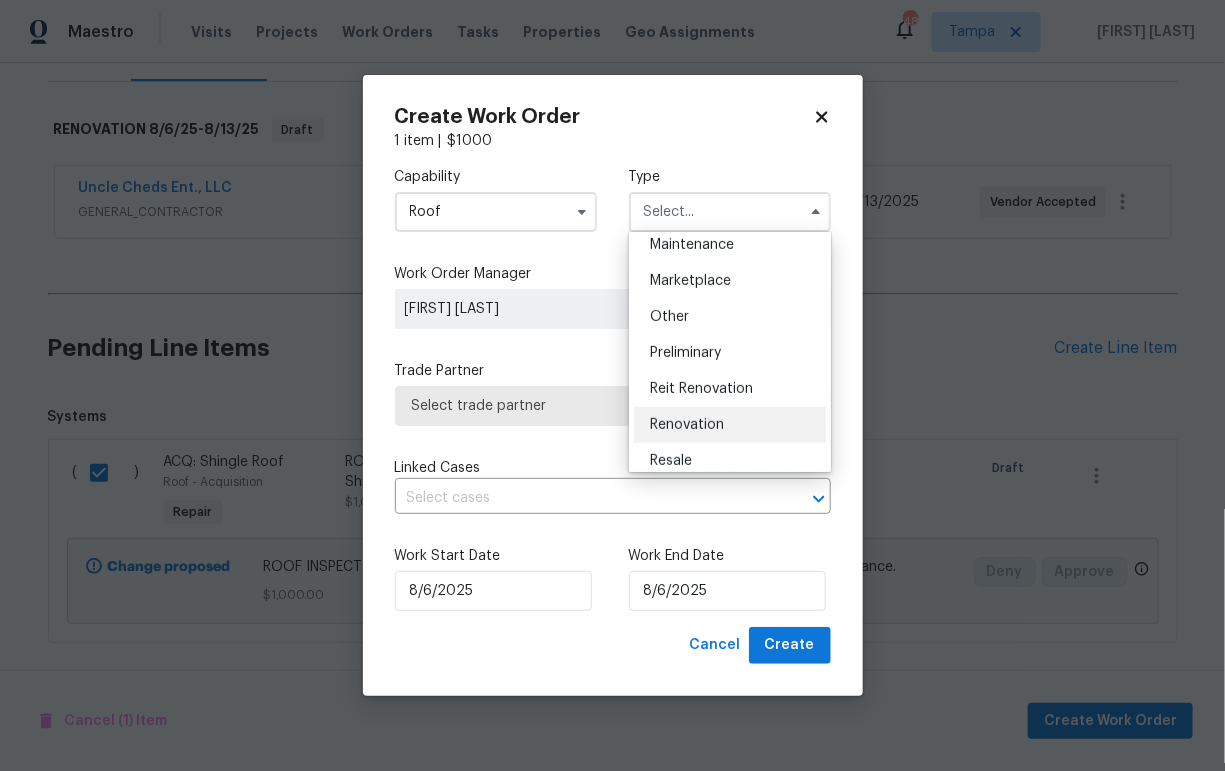 click on "Renovation" at bounding box center [730, 425] 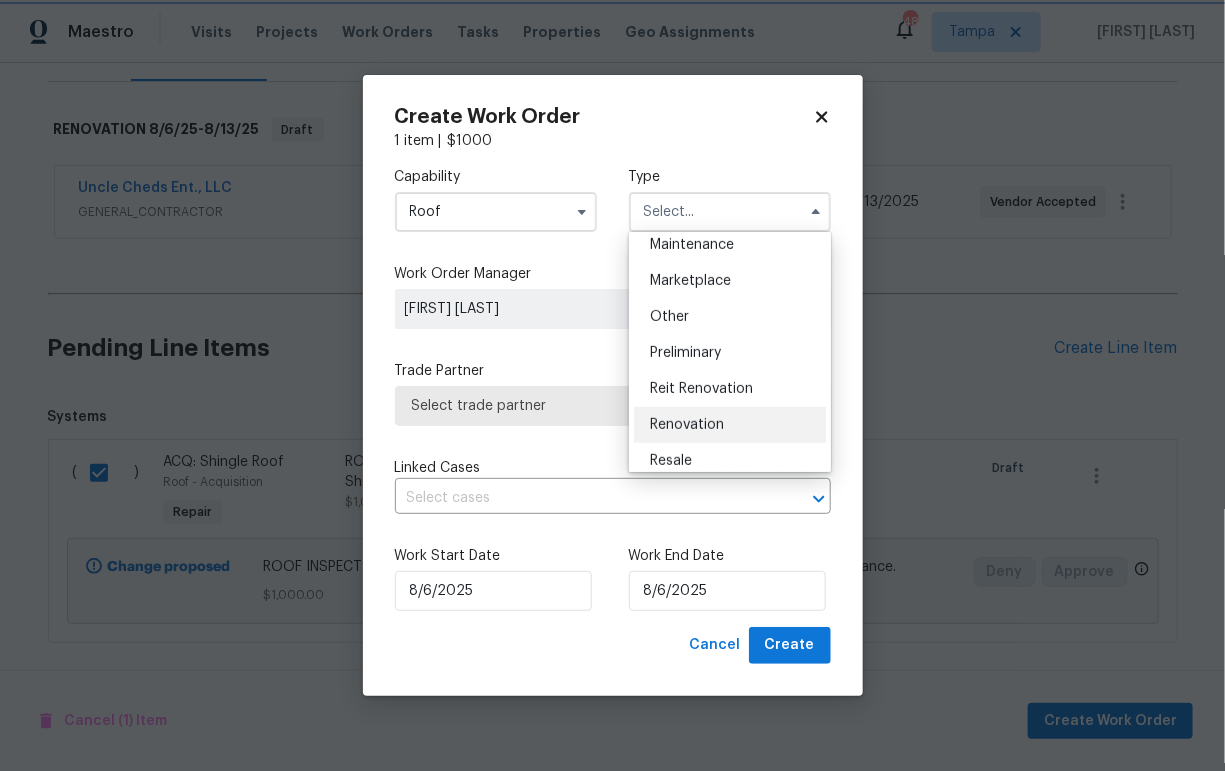 type on "Renovation" 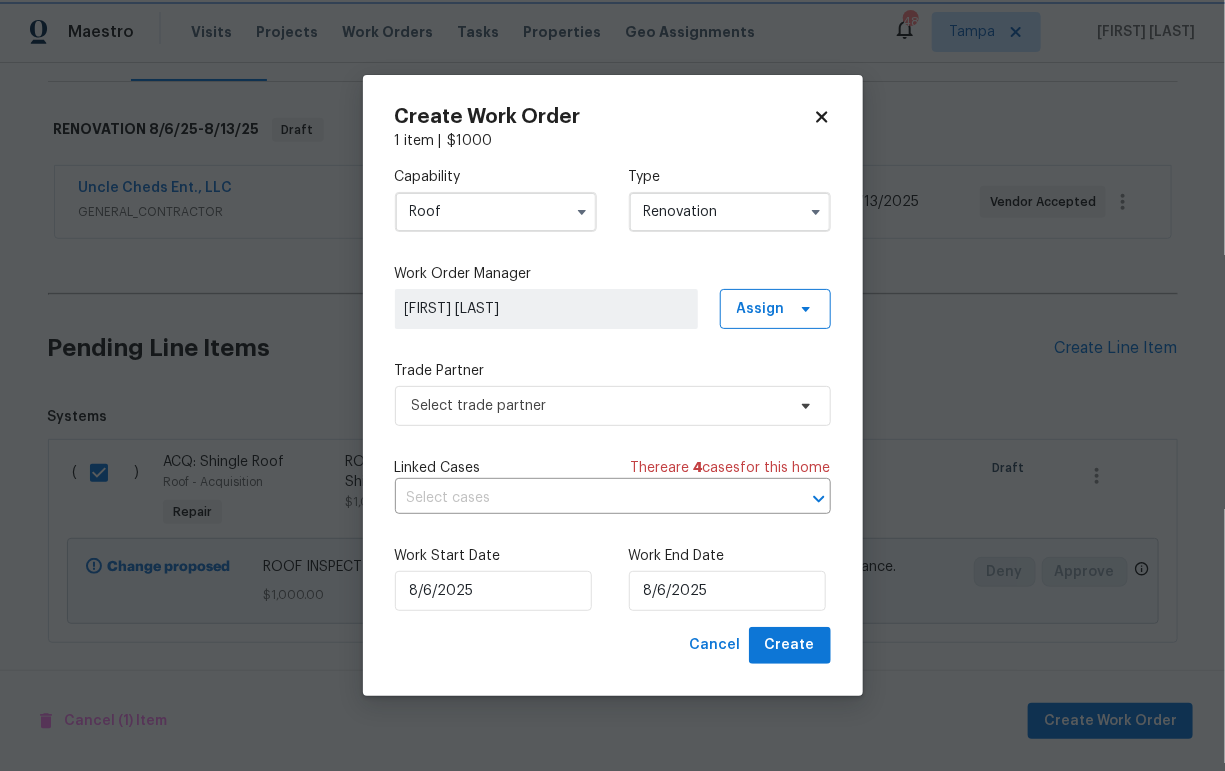 scroll, scrollTop: 0, scrollLeft: 0, axis: both 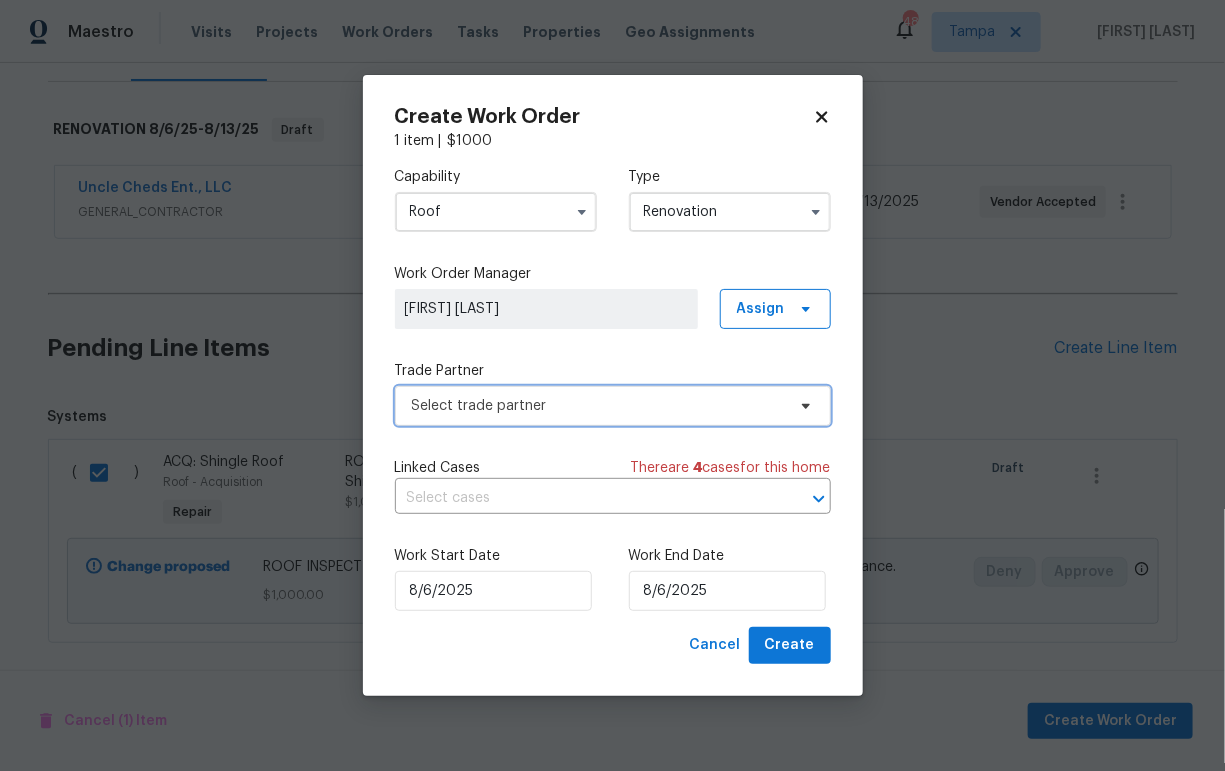 click on "Select trade partner" at bounding box center (598, 406) 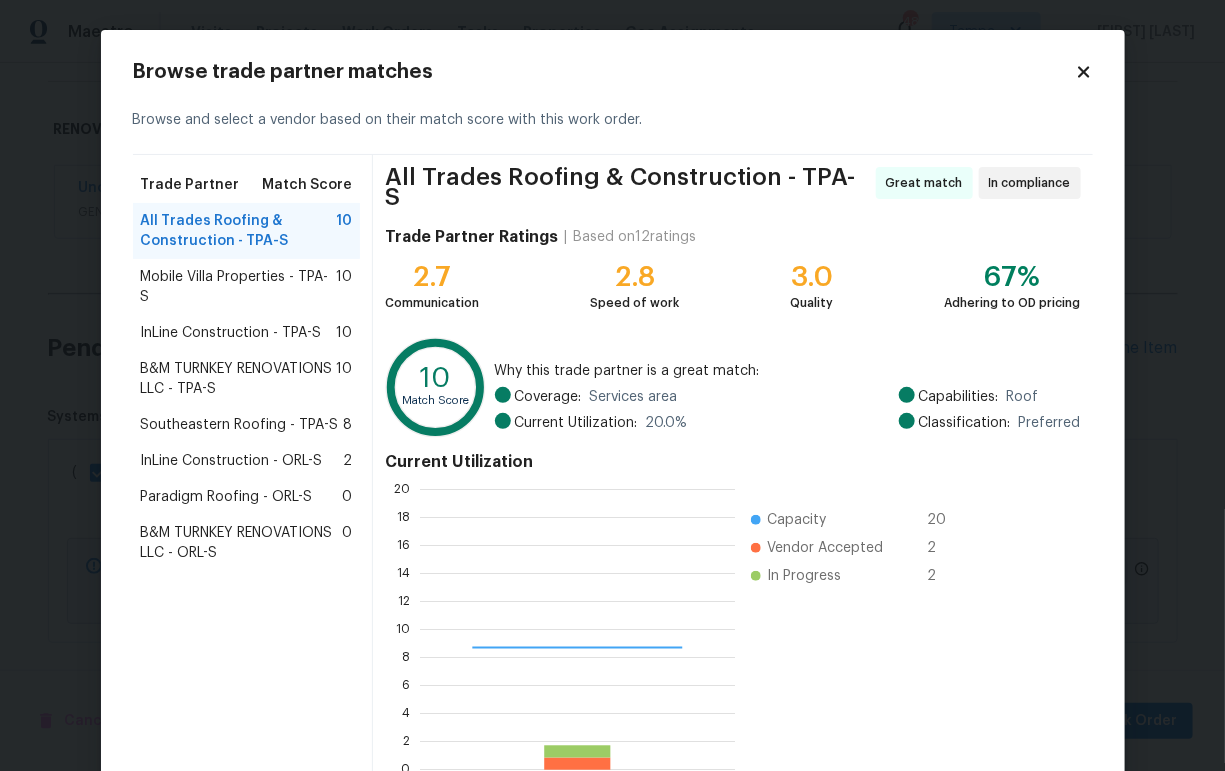 scroll, scrollTop: 1, scrollLeft: 1, axis: both 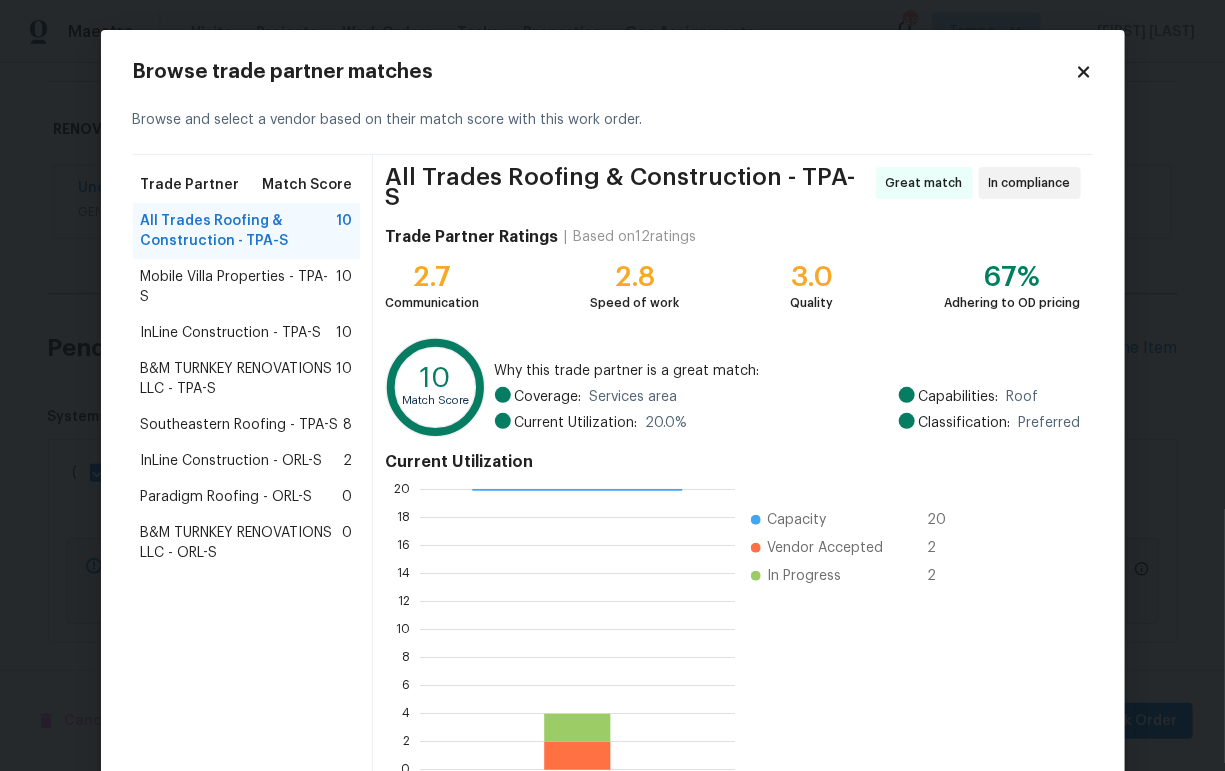 click on "Southeastern Roofing - TPA-S" at bounding box center [240, 425] 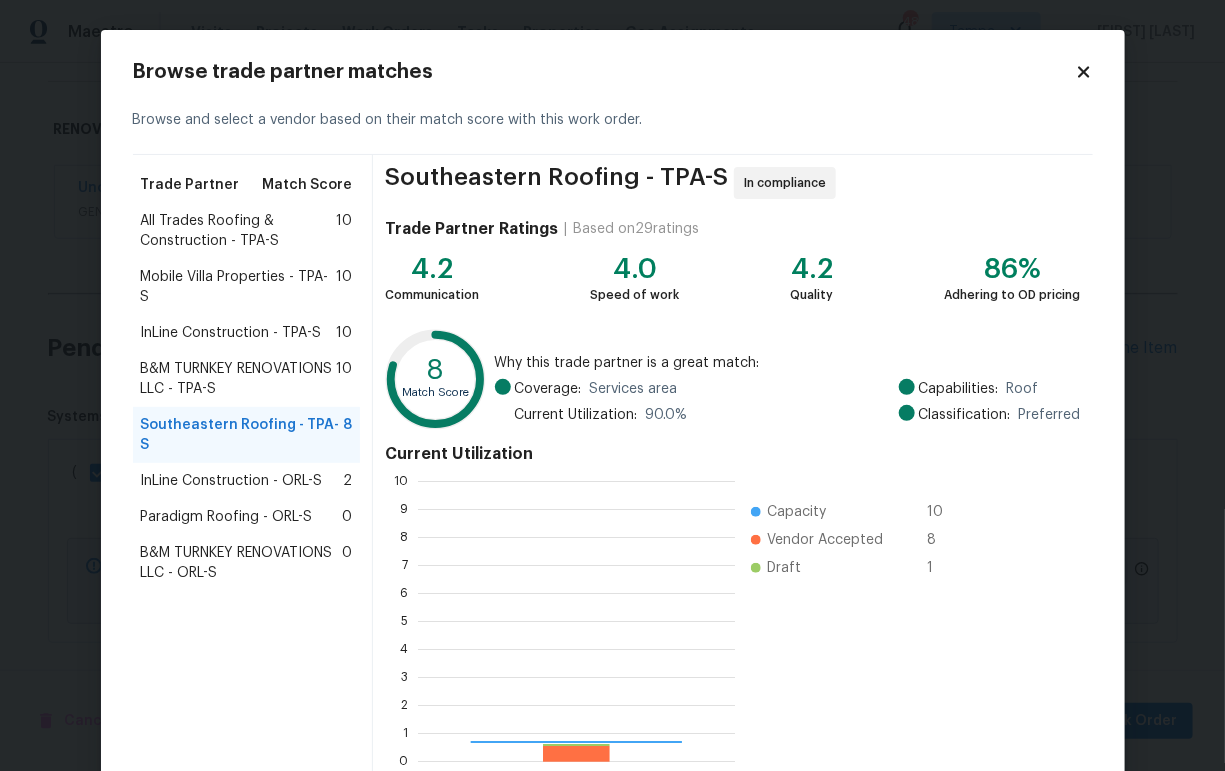 scroll, scrollTop: 1, scrollLeft: 1, axis: both 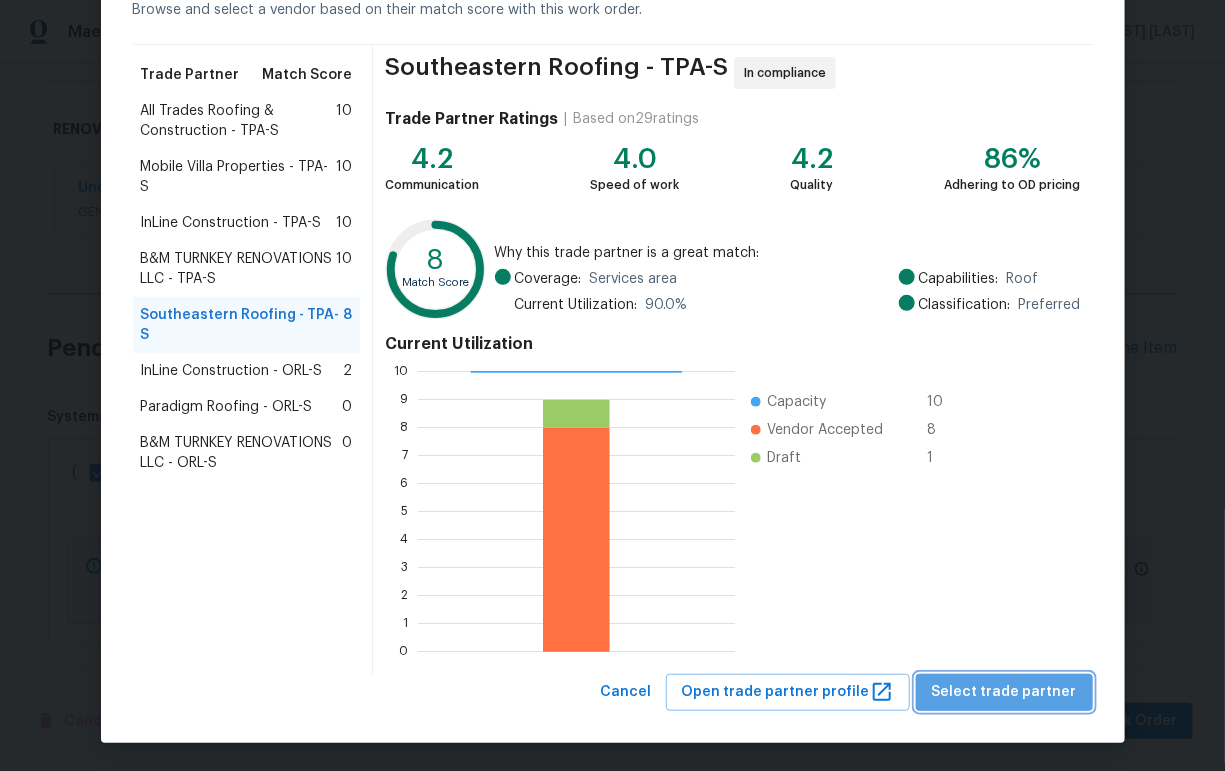 click on "Select trade partner" at bounding box center [1004, 692] 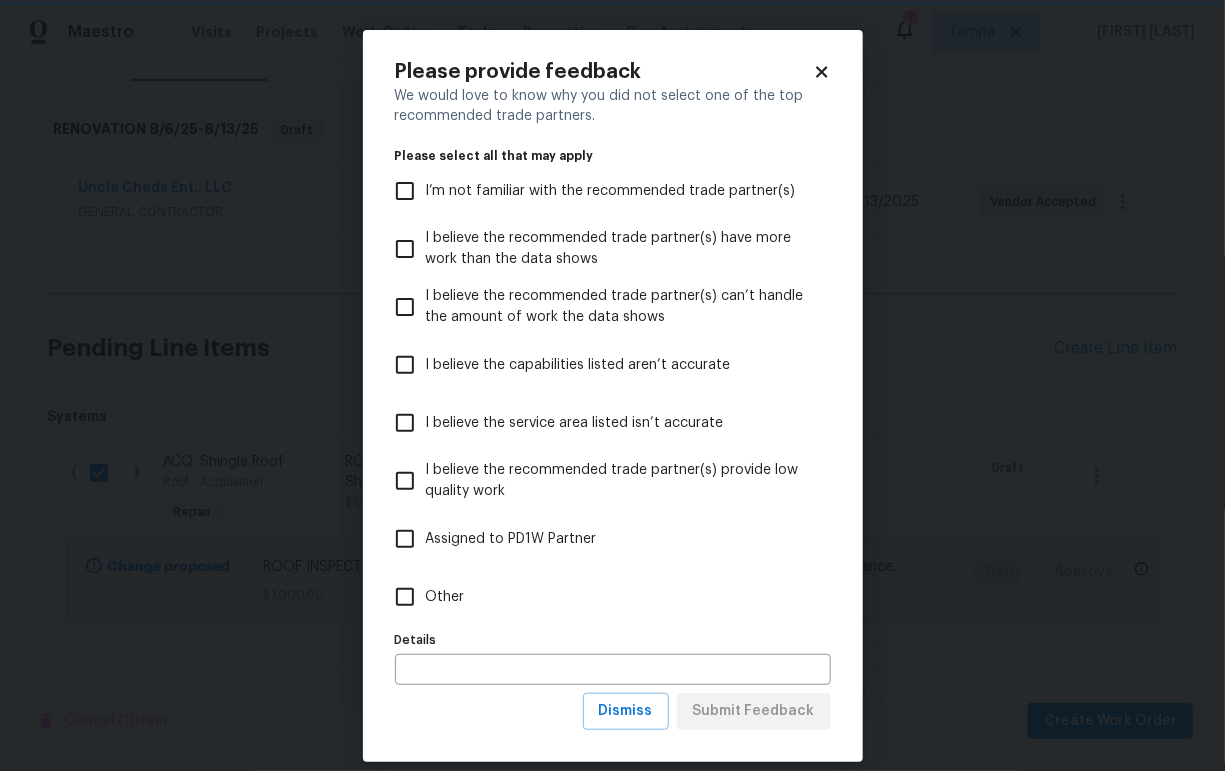 scroll, scrollTop: 0, scrollLeft: 0, axis: both 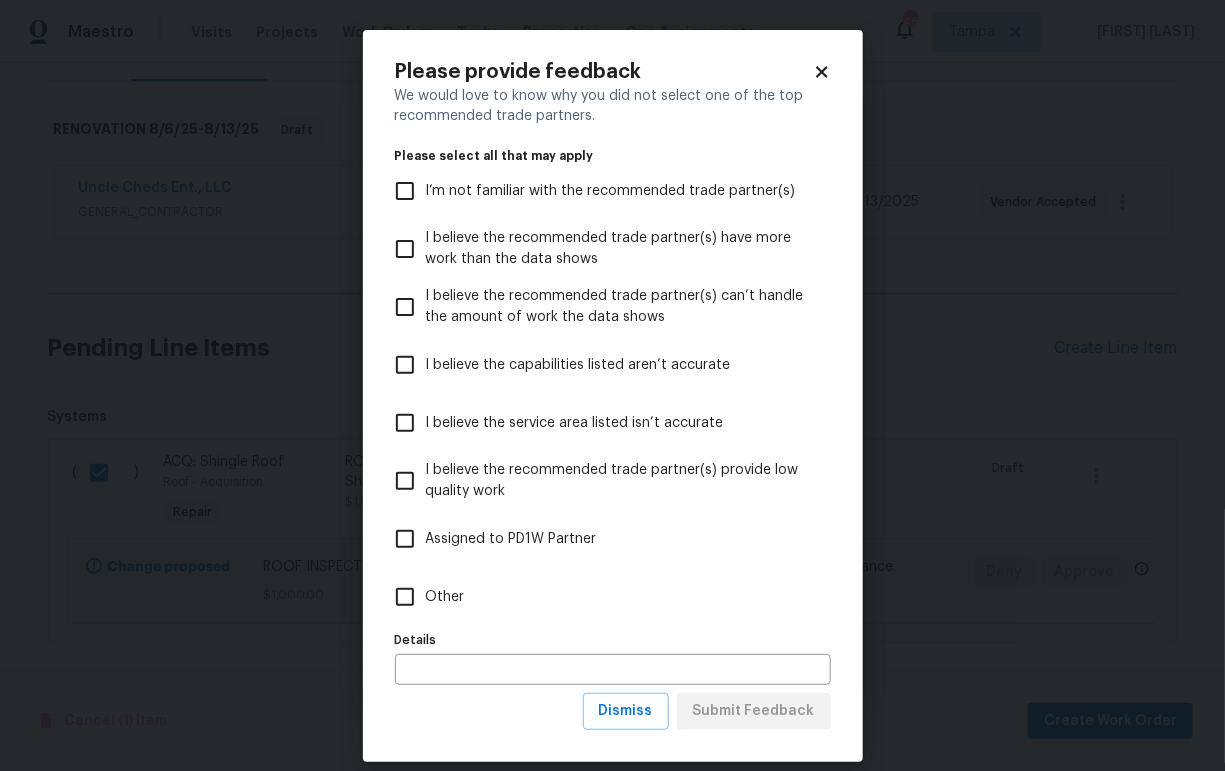 click on "I believe the recommended trade partner(s) provide low quality work" at bounding box center (620, 481) 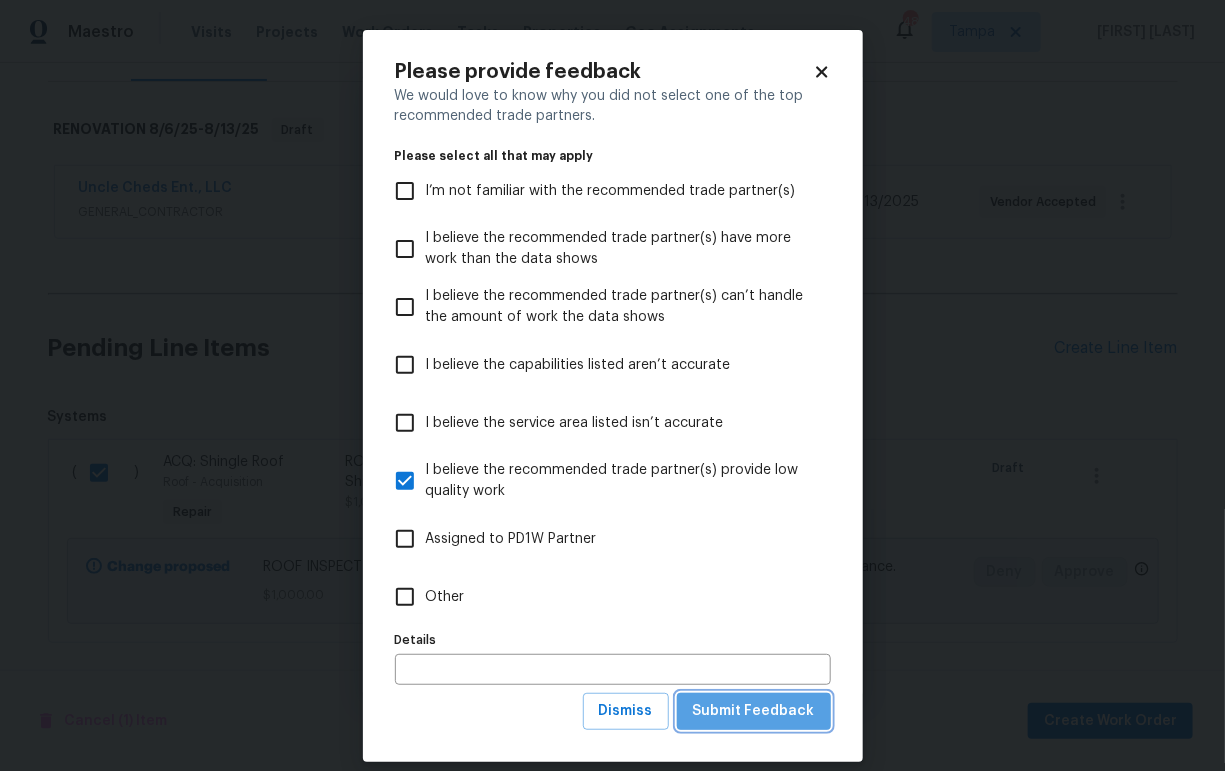 click on "Submit Feedback" at bounding box center (754, 711) 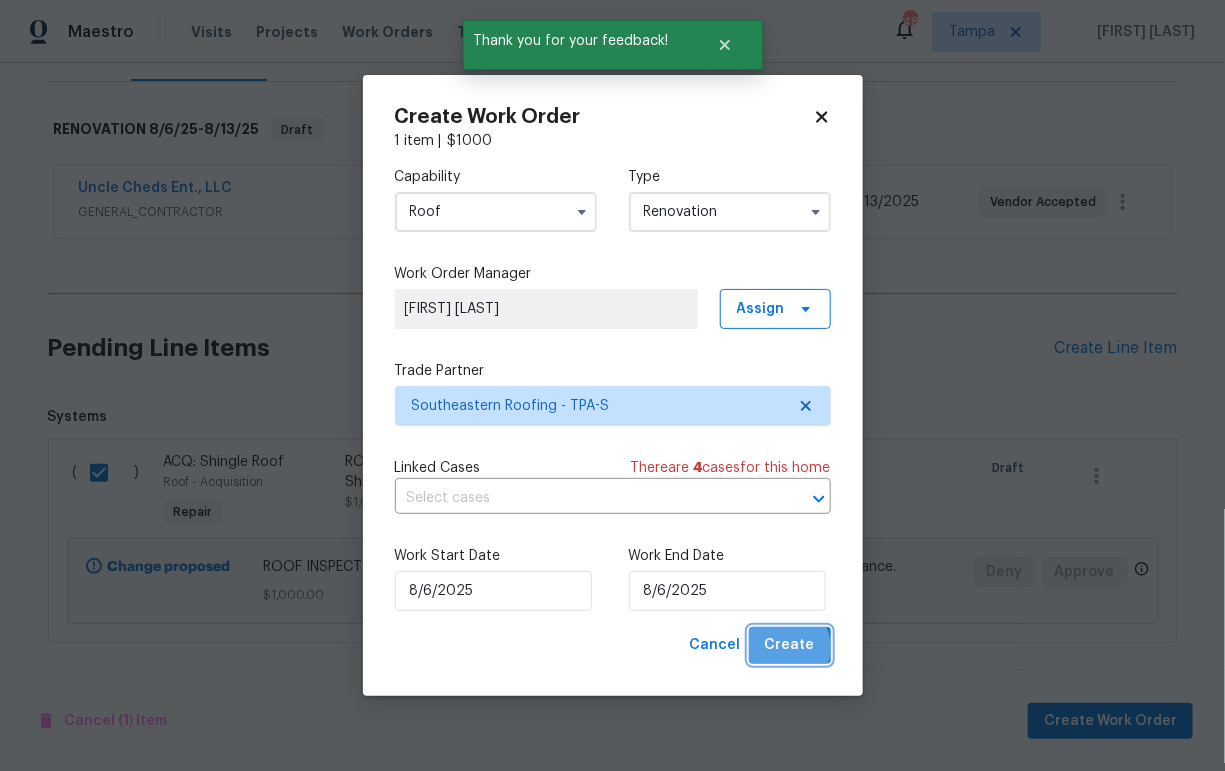 click on "Create" at bounding box center (790, 645) 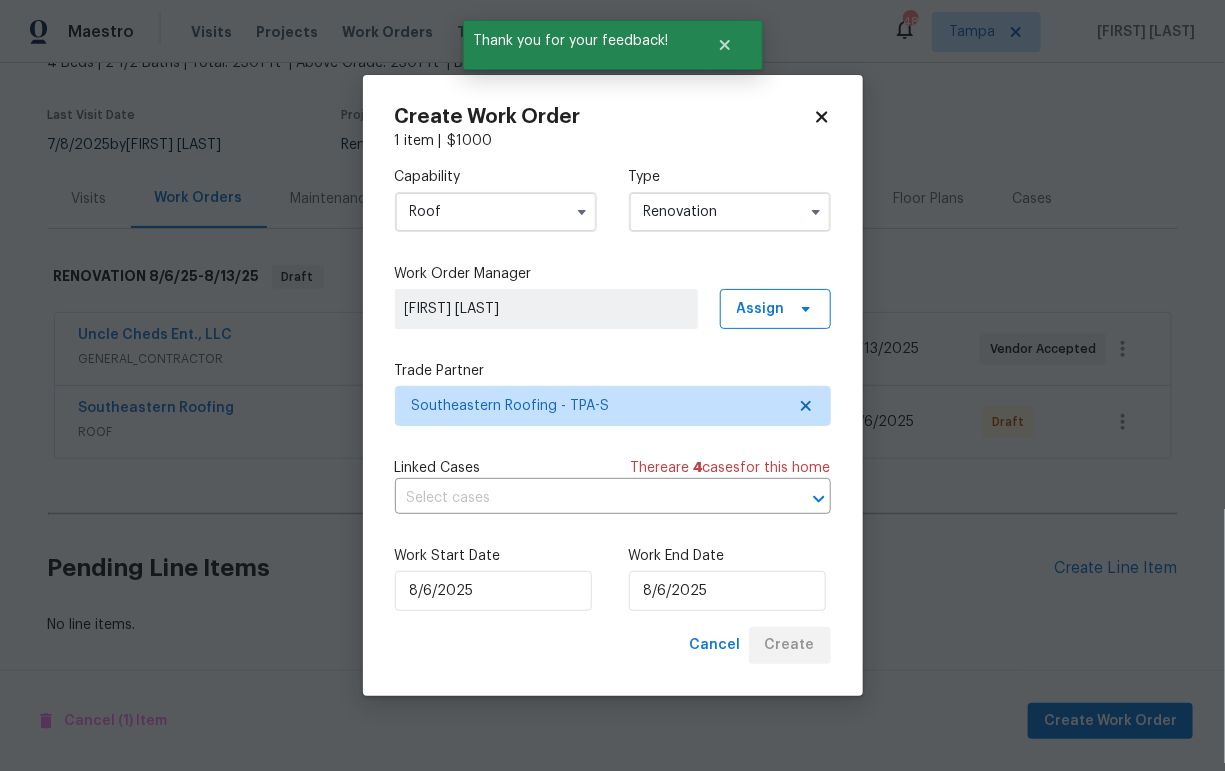 scroll, scrollTop: 146, scrollLeft: 0, axis: vertical 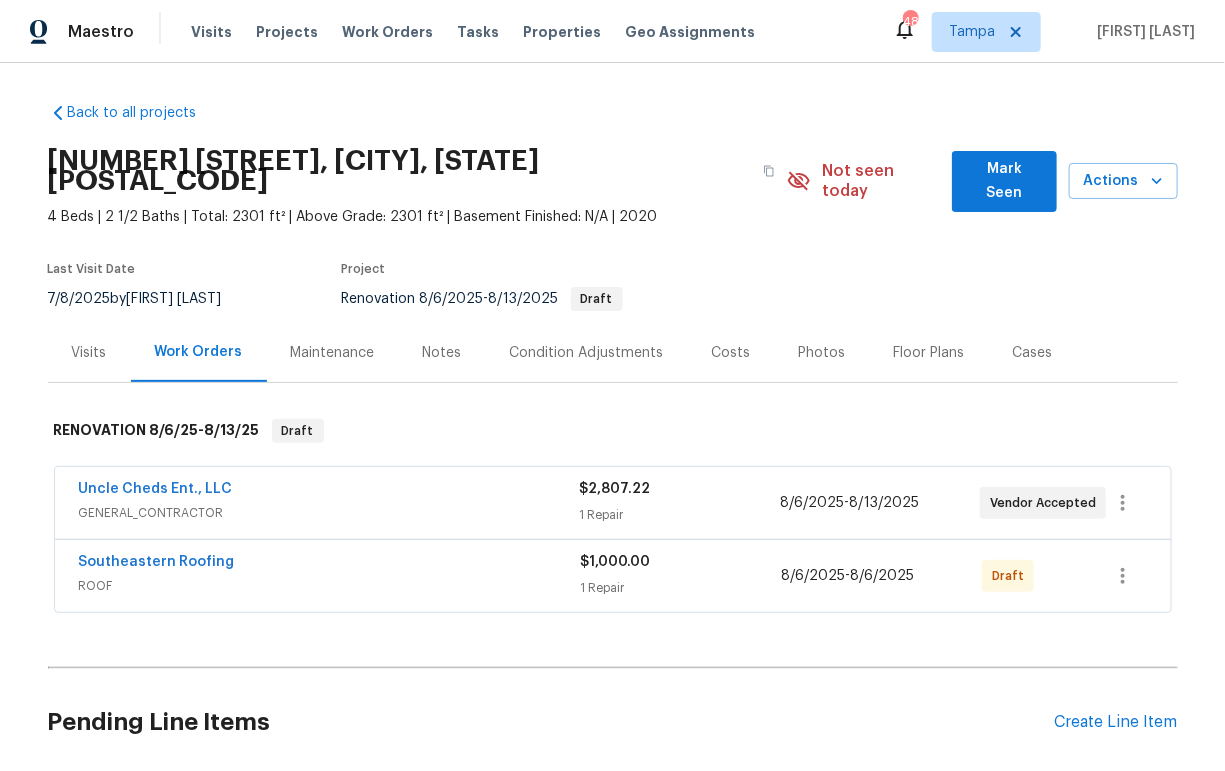 click on "Southeastern Roofing" at bounding box center [330, 564] 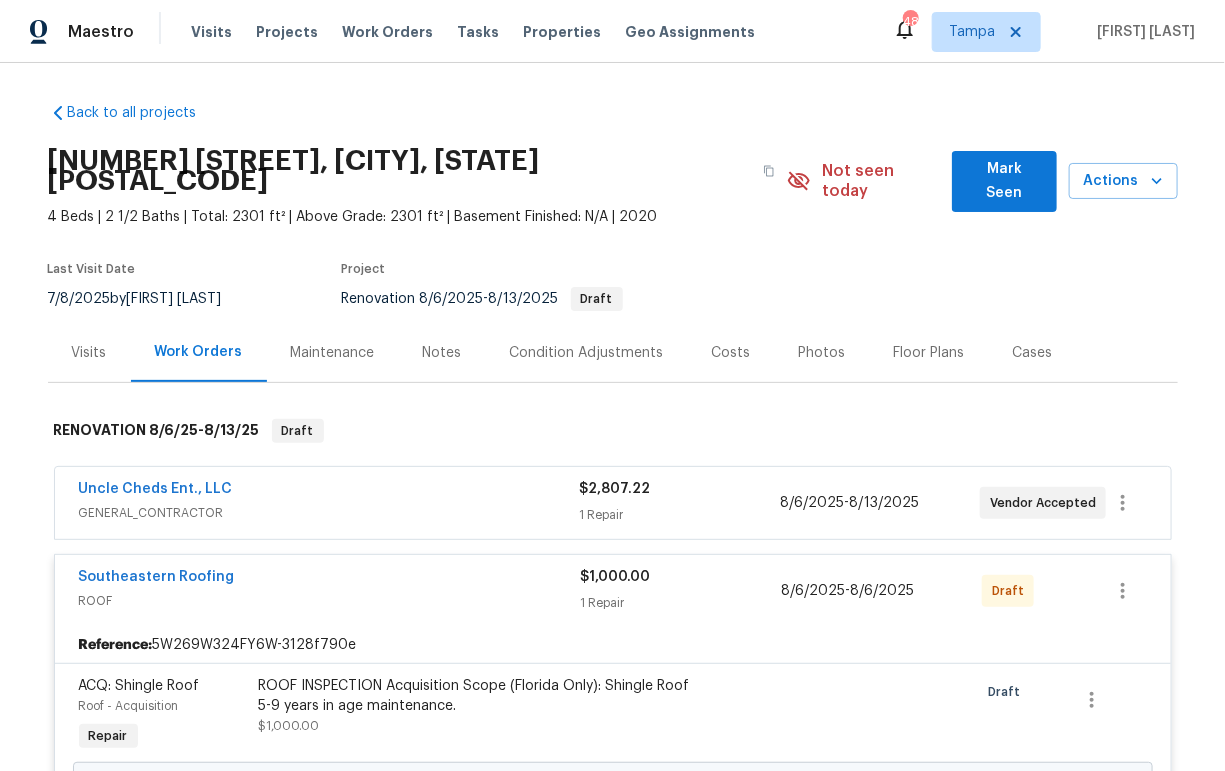 click on "ROOF INSPECTION
Acquisition Scope (Florida Only): Shingle Roof 5-9 years in age maintenance. $1,000.00" at bounding box center [478, 706] 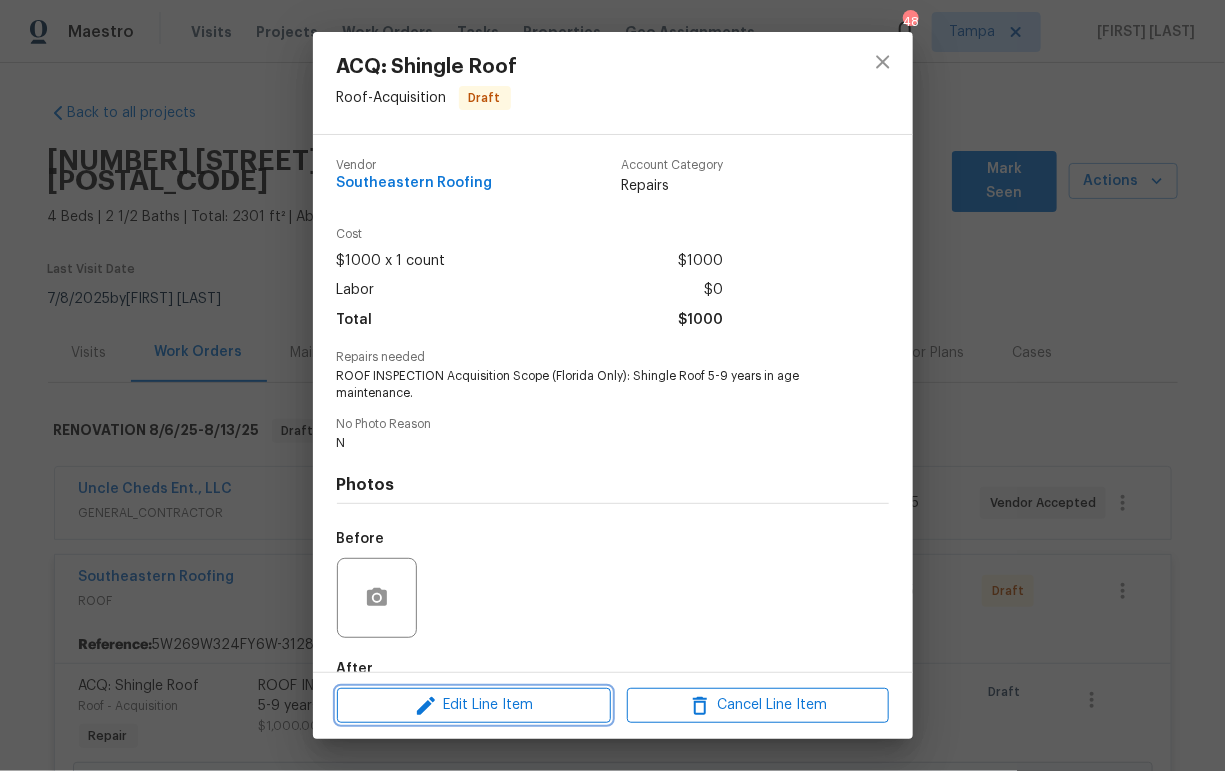 click on "Edit Line Item" at bounding box center (474, 705) 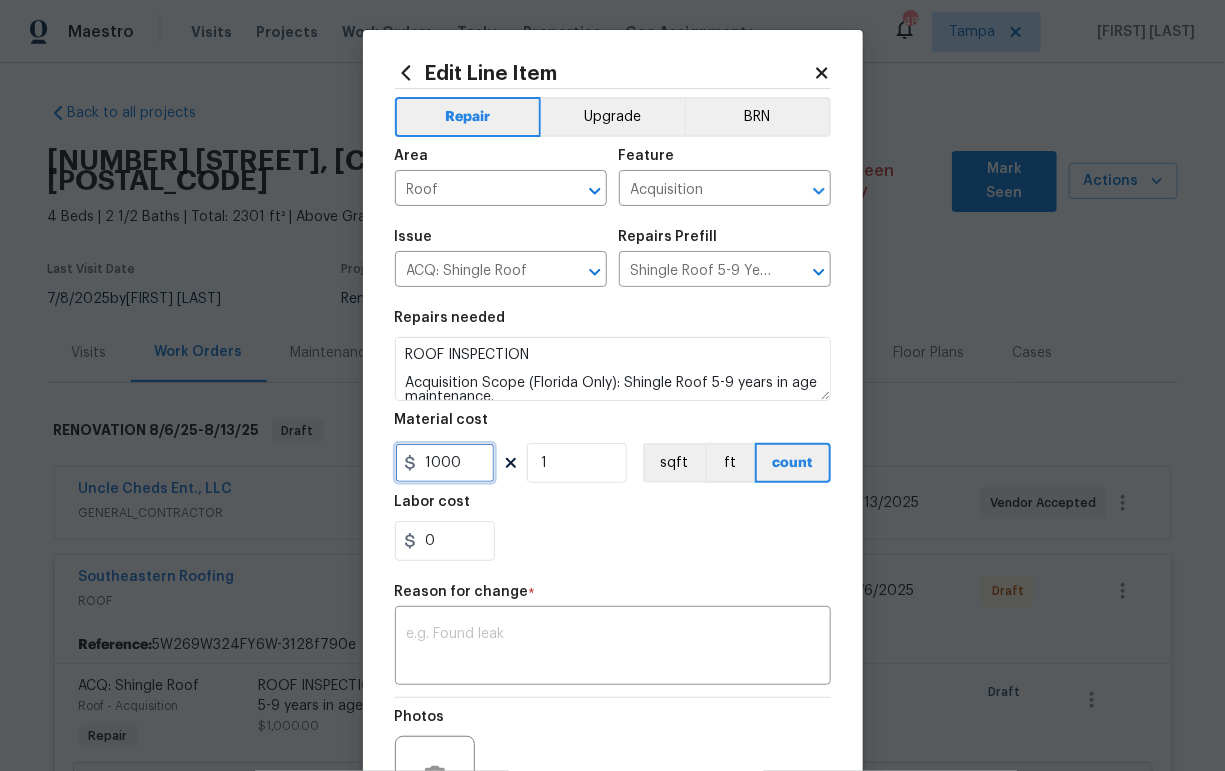drag, startPoint x: 461, startPoint y: 468, endPoint x: 365, endPoint y: 469, distance: 96.00521 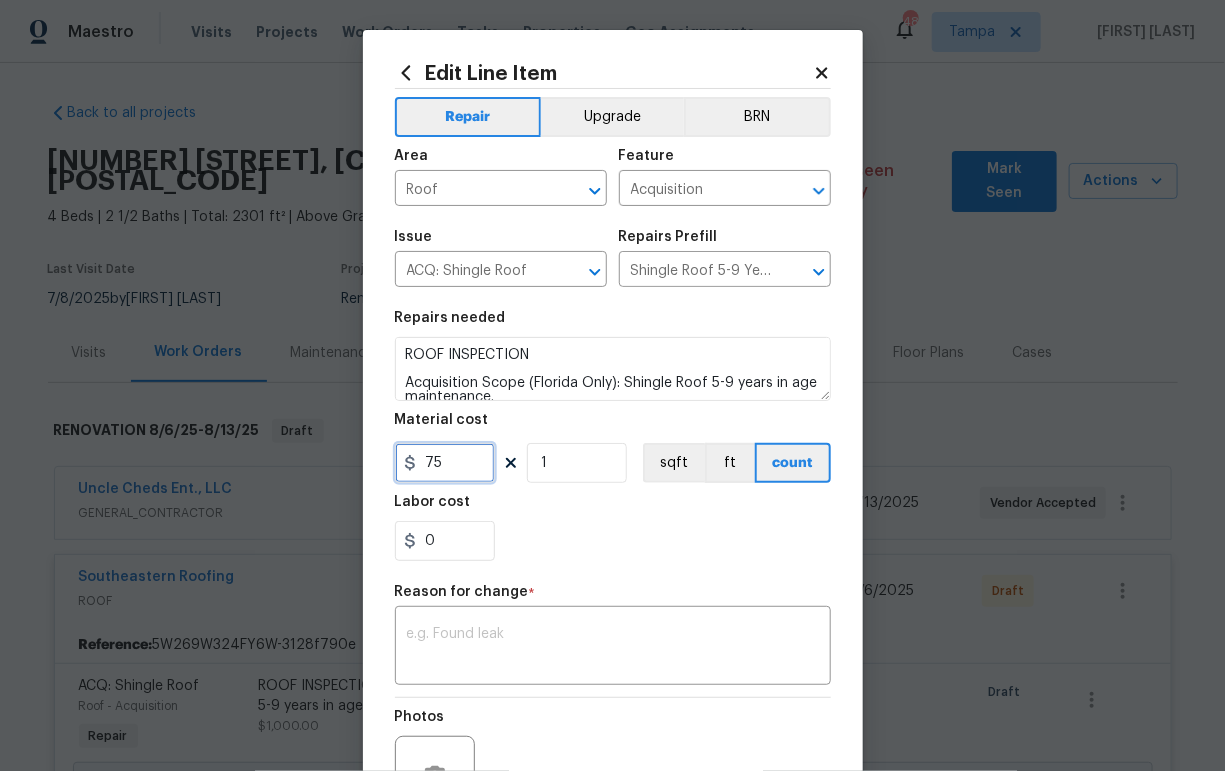 type on "75" 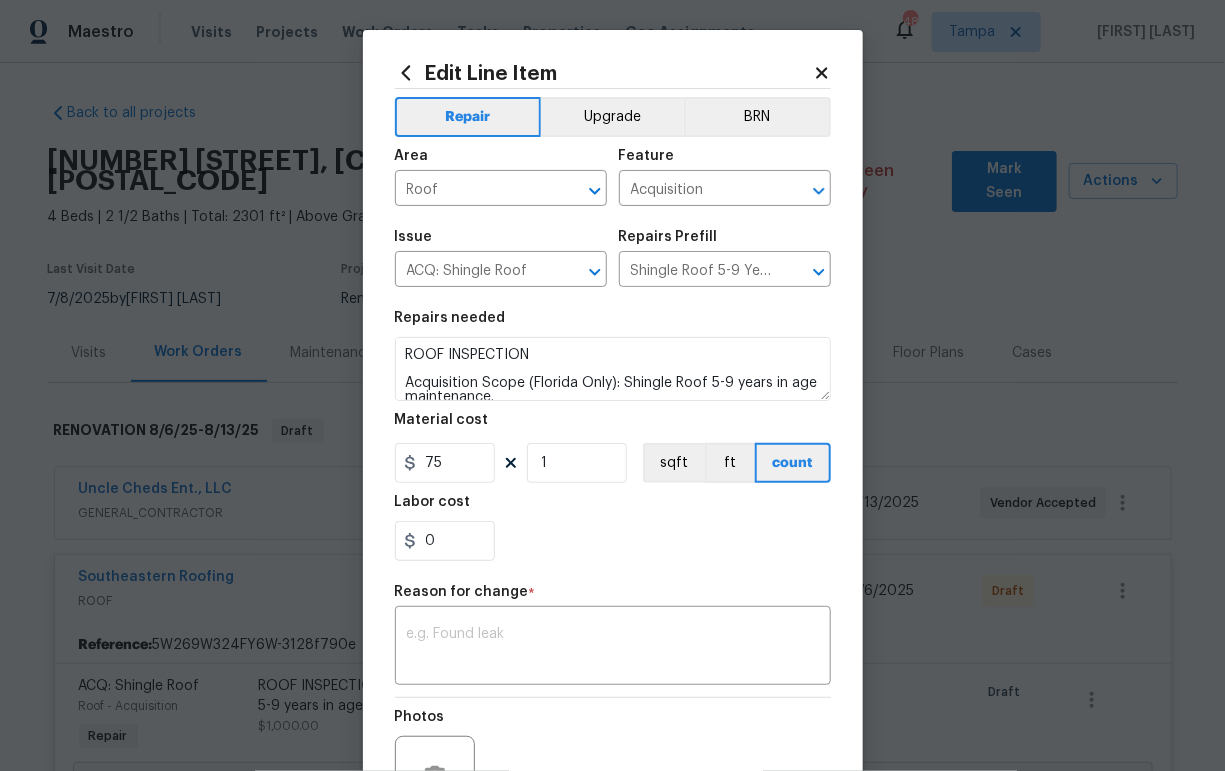 click on "0" at bounding box center (613, 541) 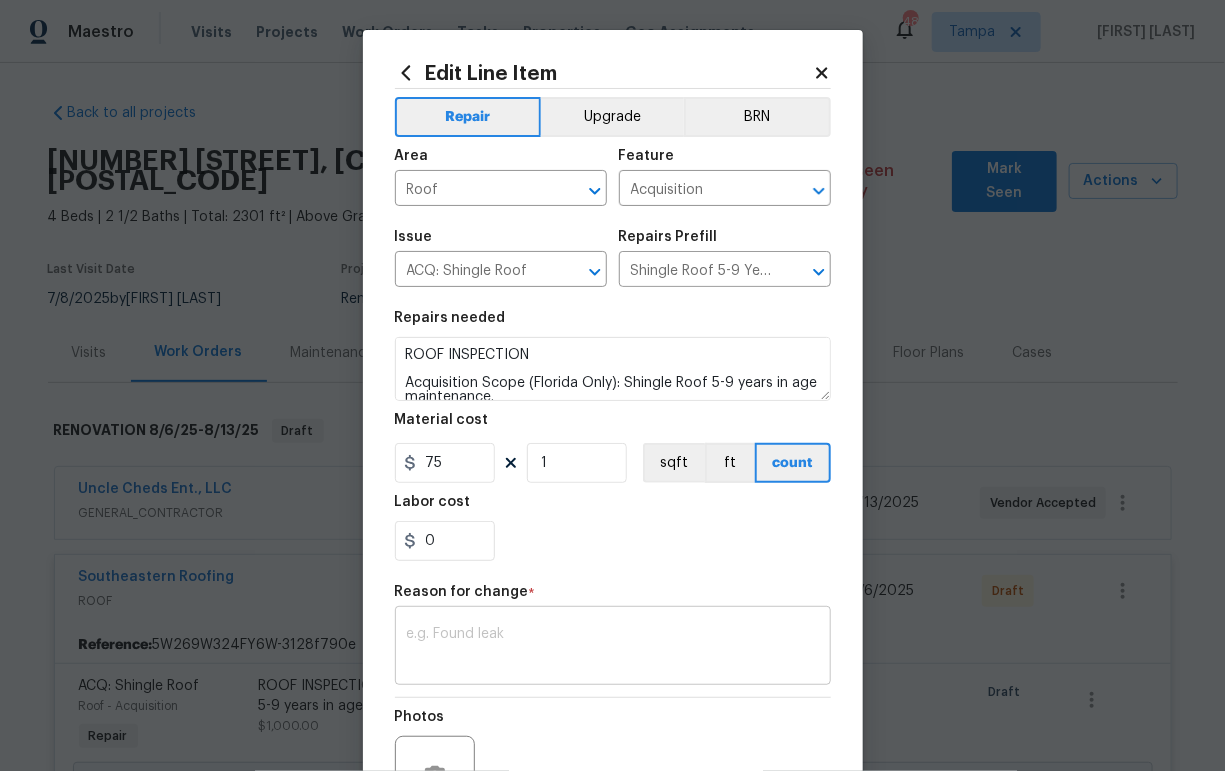 drag, startPoint x: 547, startPoint y: 626, endPoint x: 547, endPoint y: 637, distance: 11 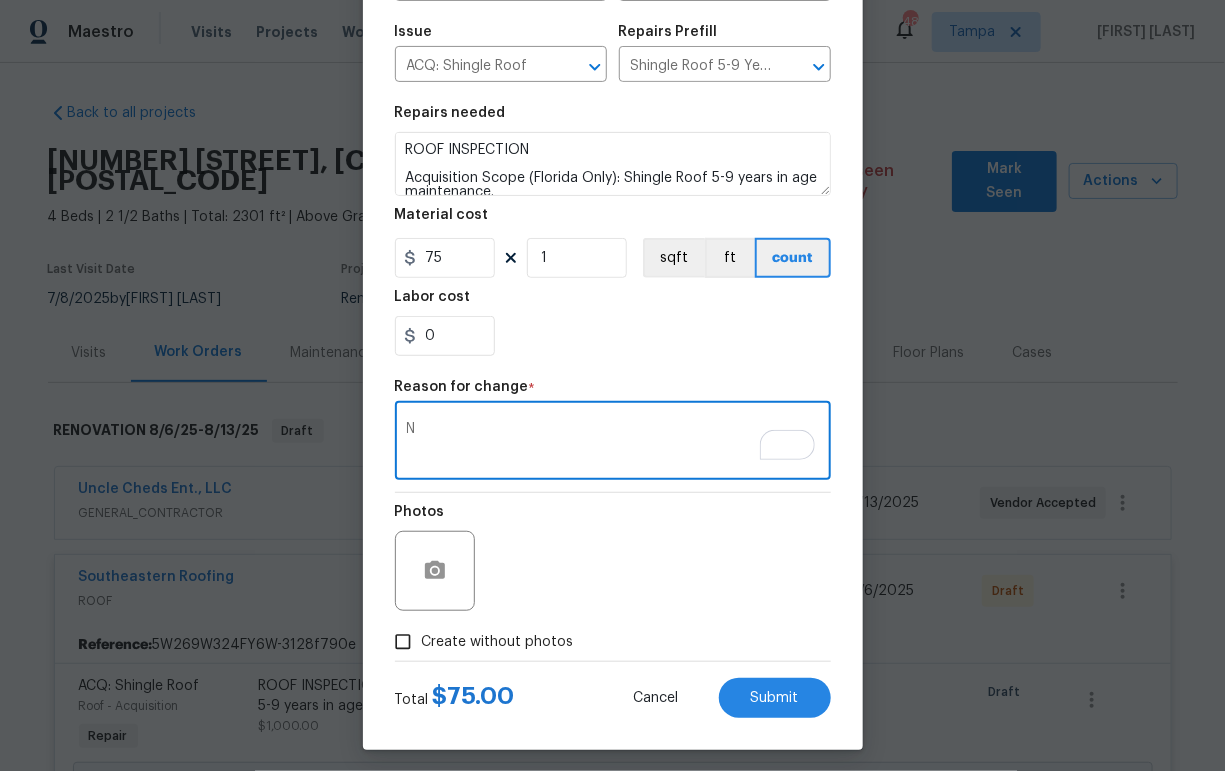 scroll, scrollTop: 216, scrollLeft: 0, axis: vertical 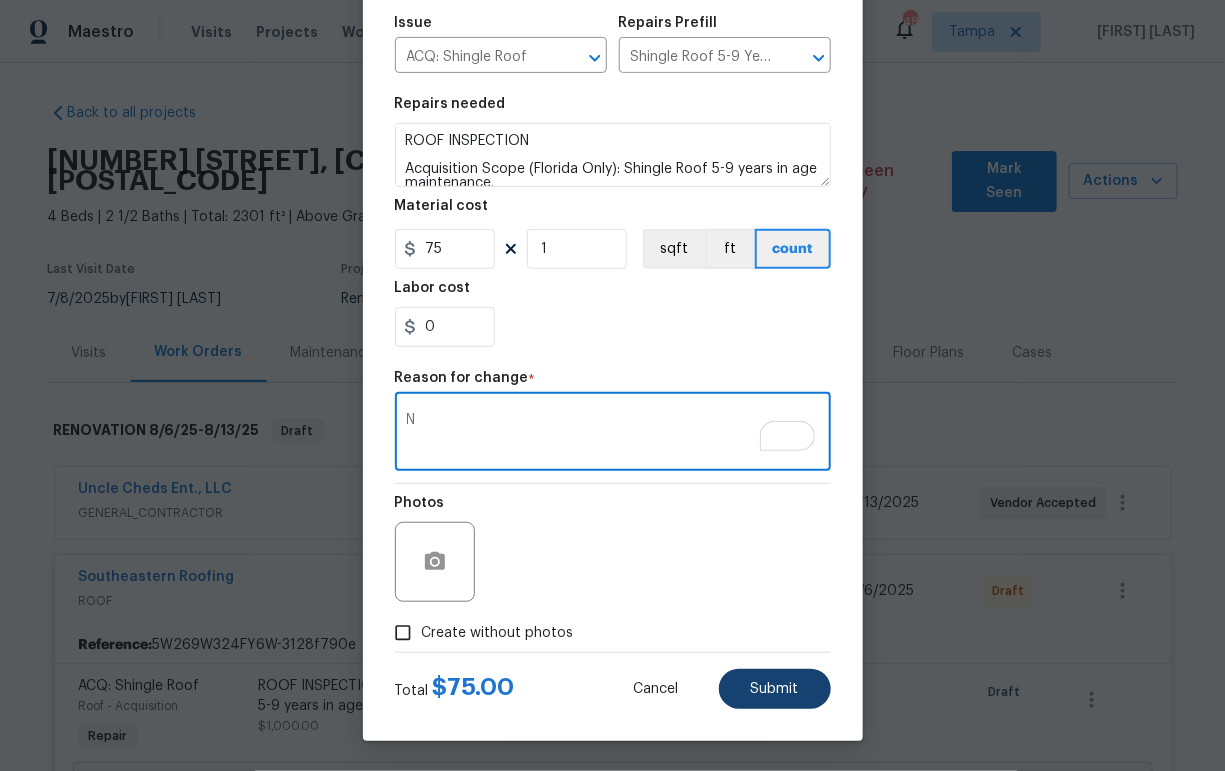type on "N" 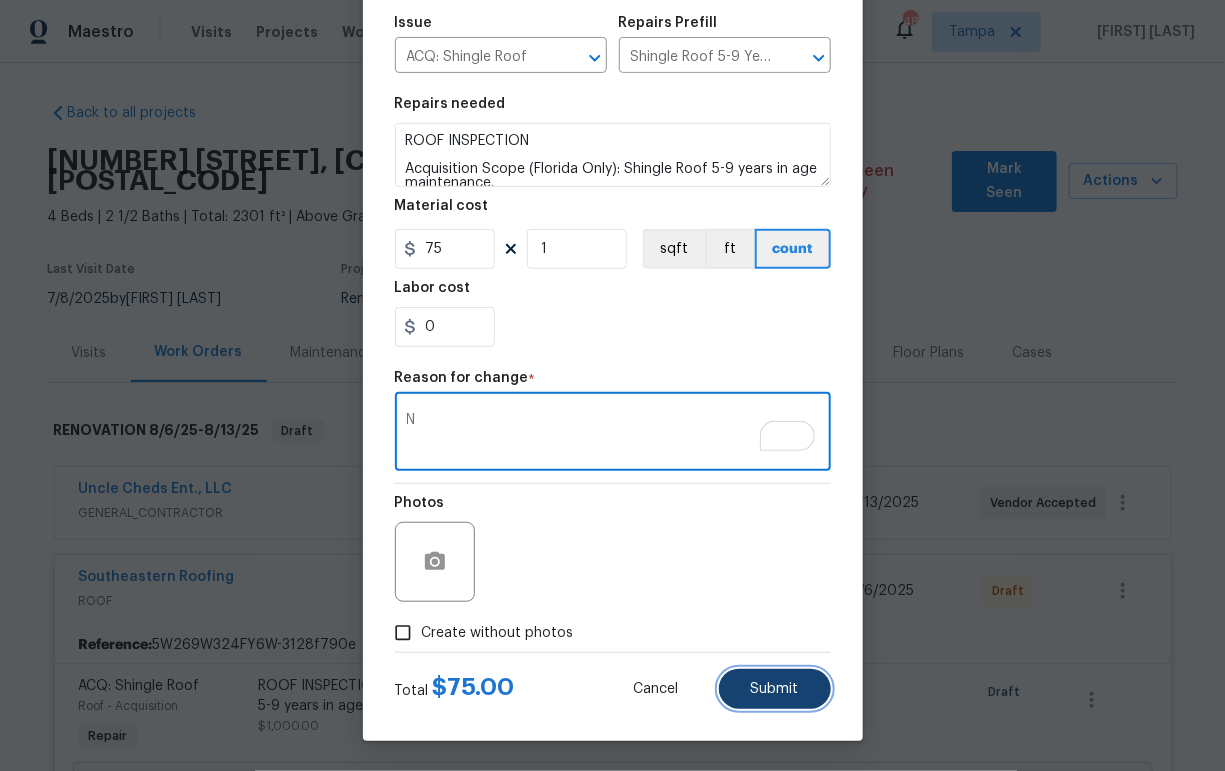 click on "Submit" at bounding box center (775, 689) 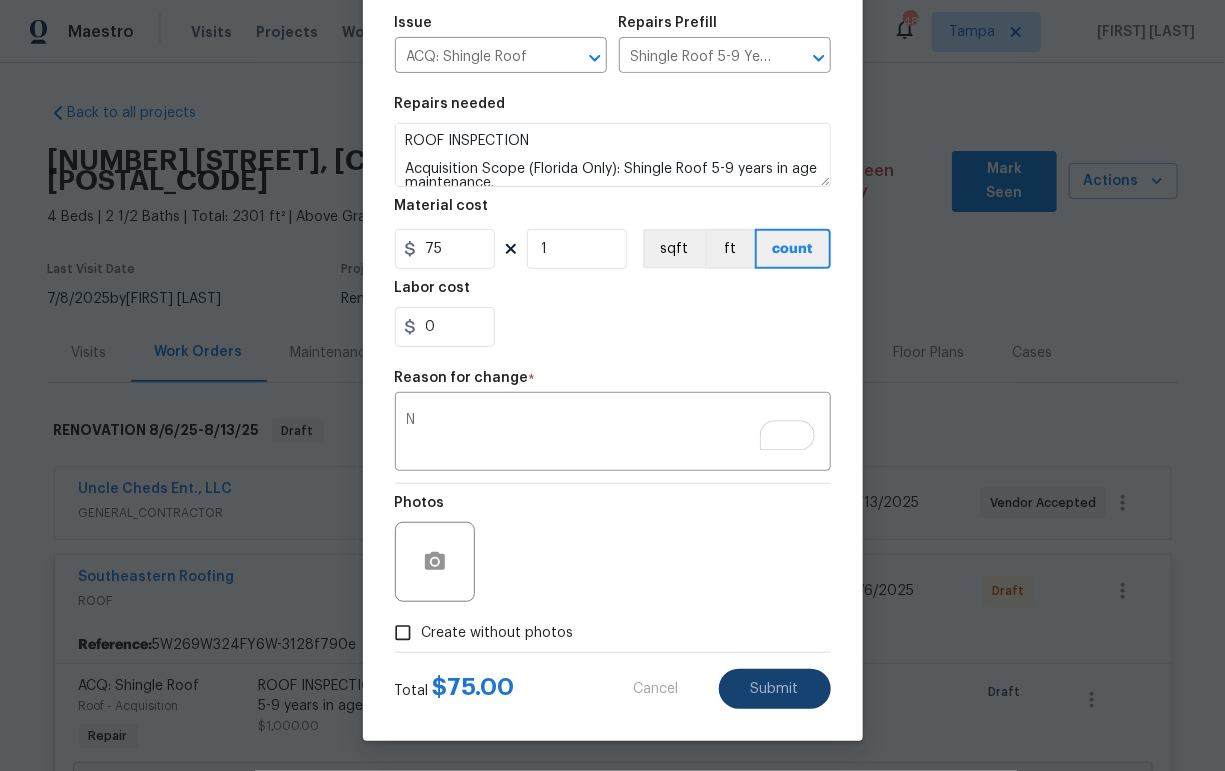type on "1000" 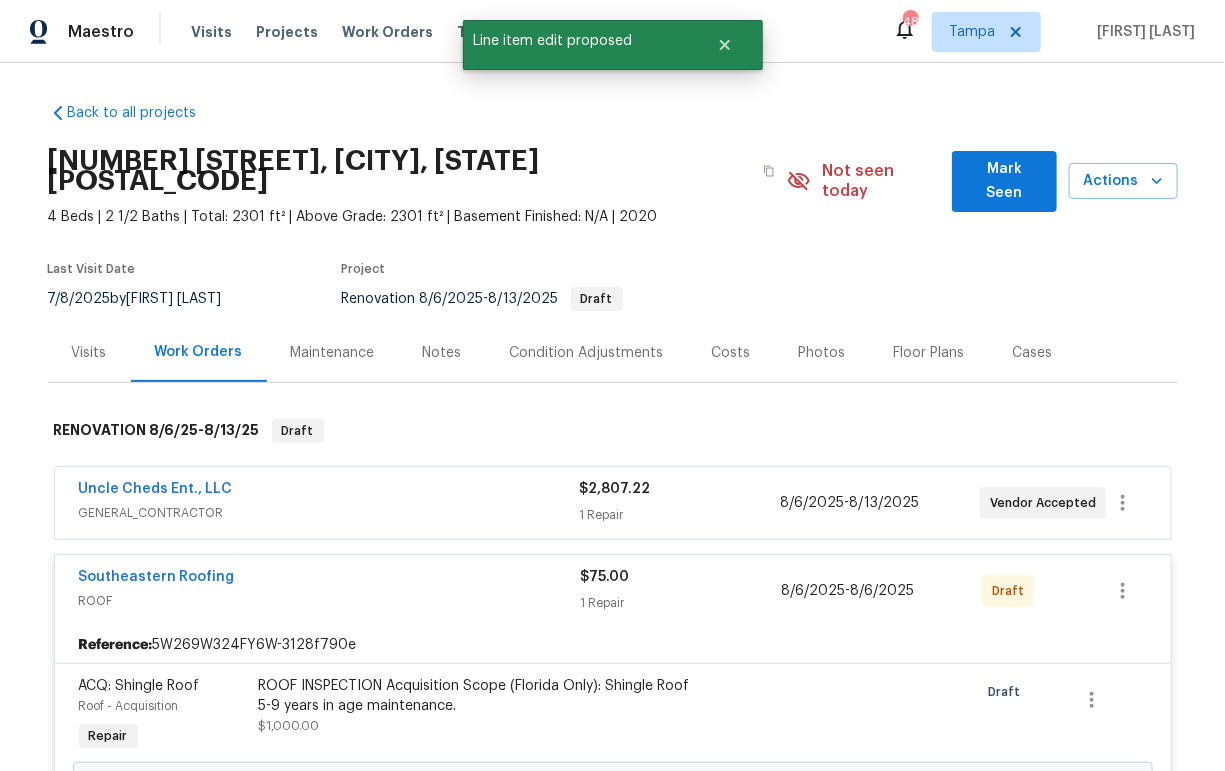 scroll, scrollTop: 0, scrollLeft: 0, axis: both 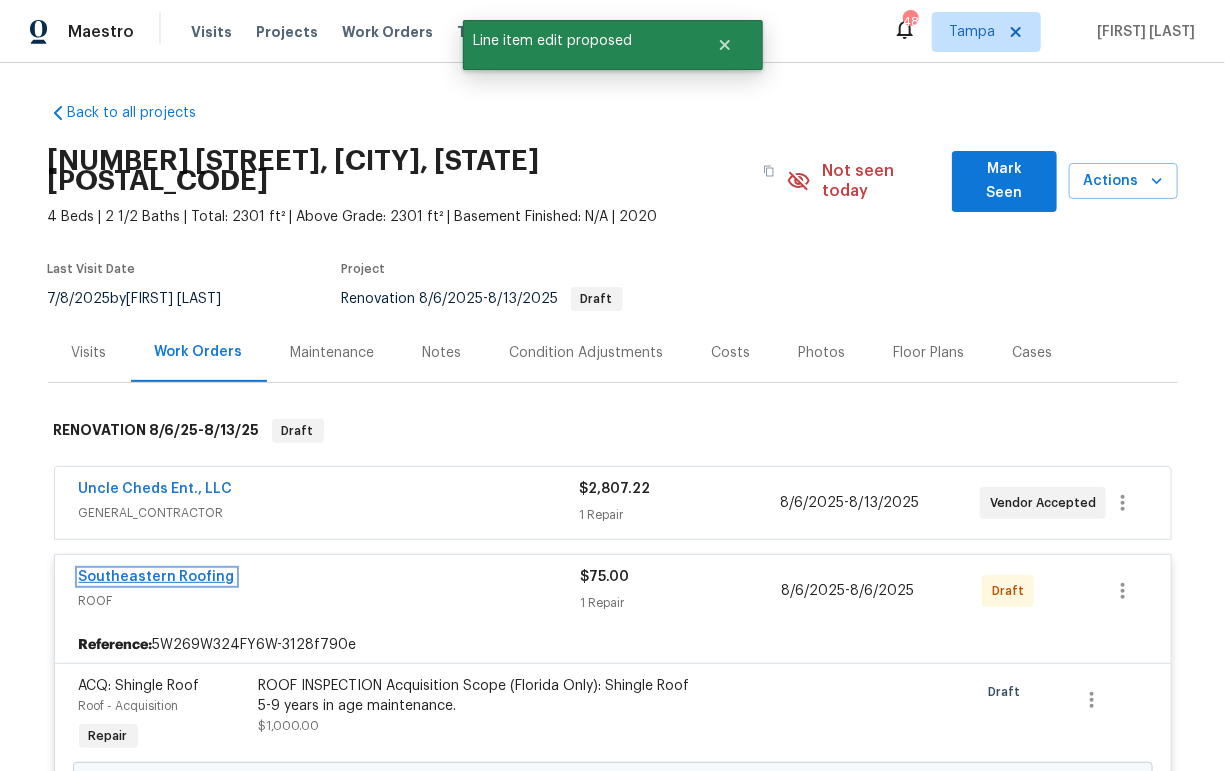 click on "Southeastern Roofing" at bounding box center [157, 577] 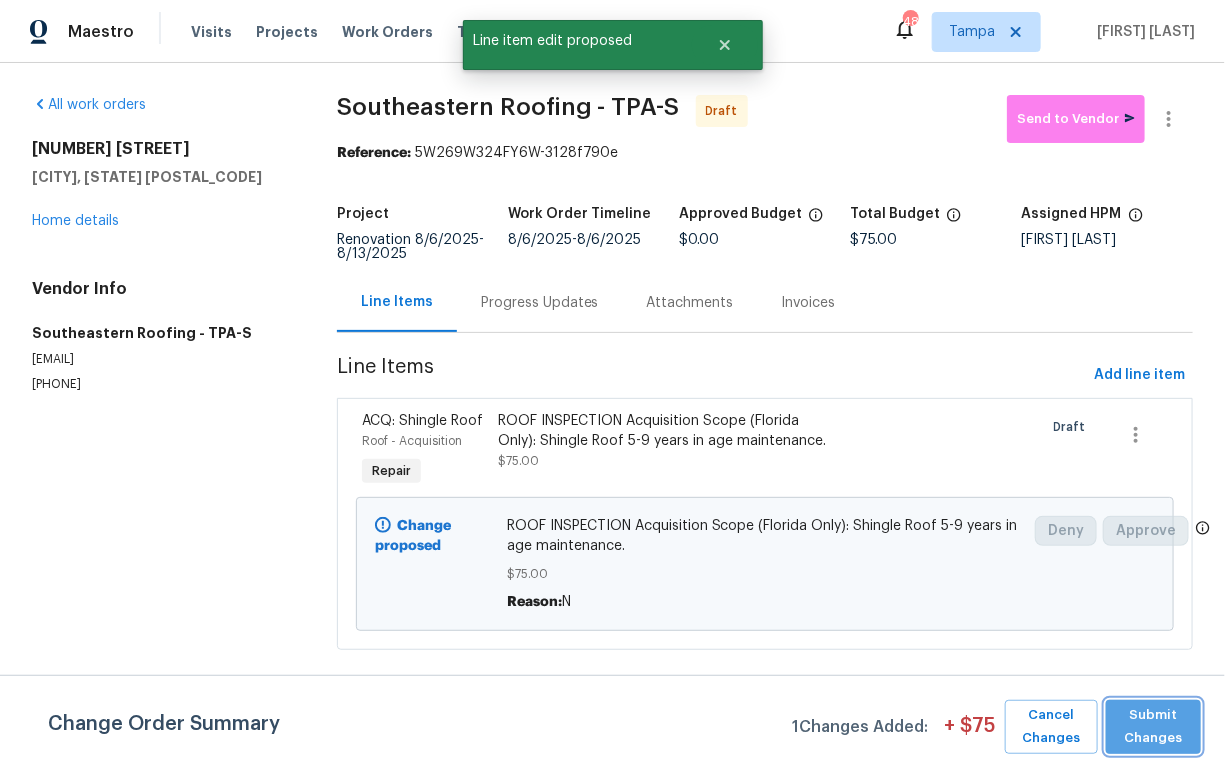 click on "Submit Changes" at bounding box center [1153, 727] 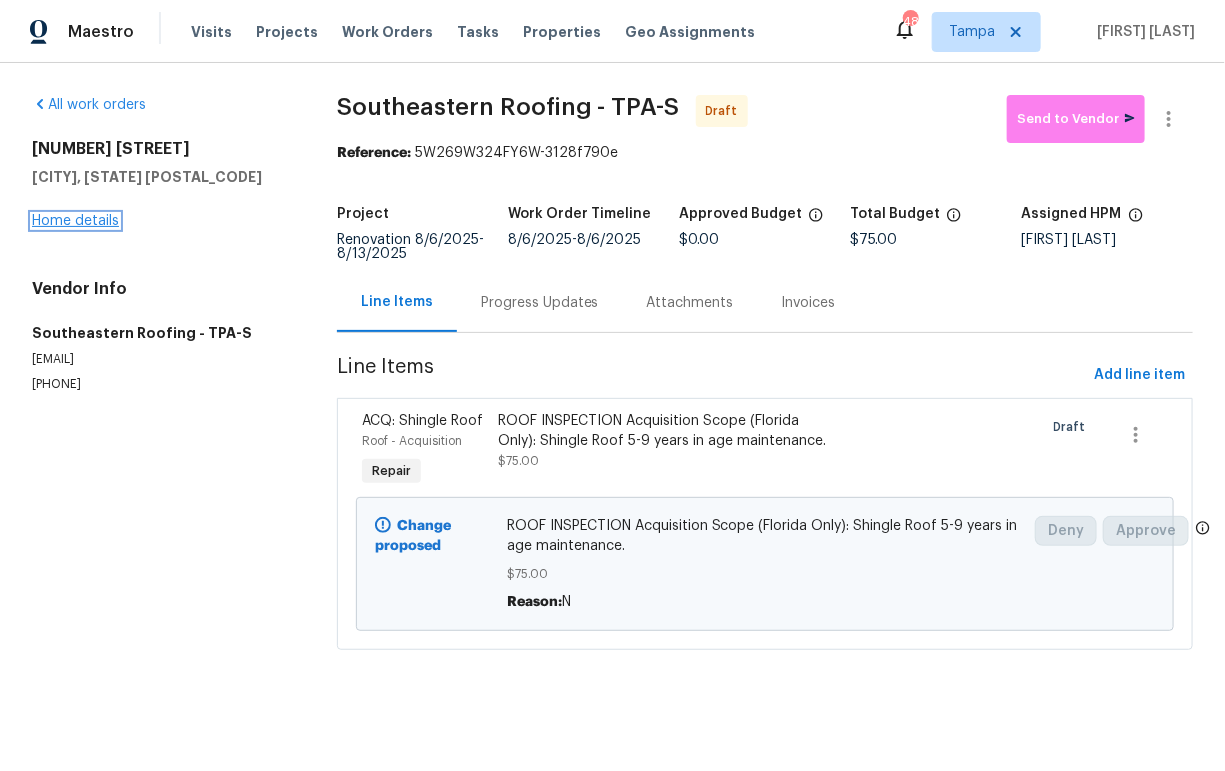 click on "Home details" at bounding box center (75, 221) 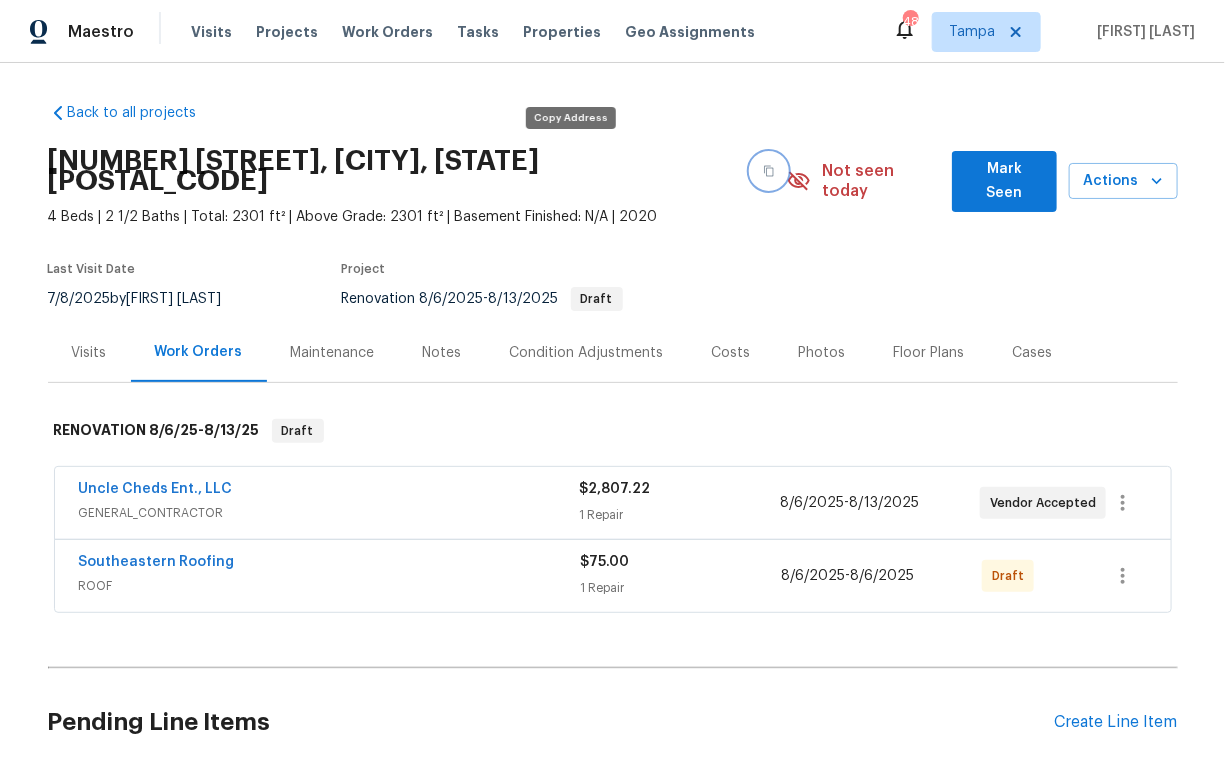 drag, startPoint x: 571, startPoint y: 161, endPoint x: 581, endPoint y: 162, distance: 10.049875 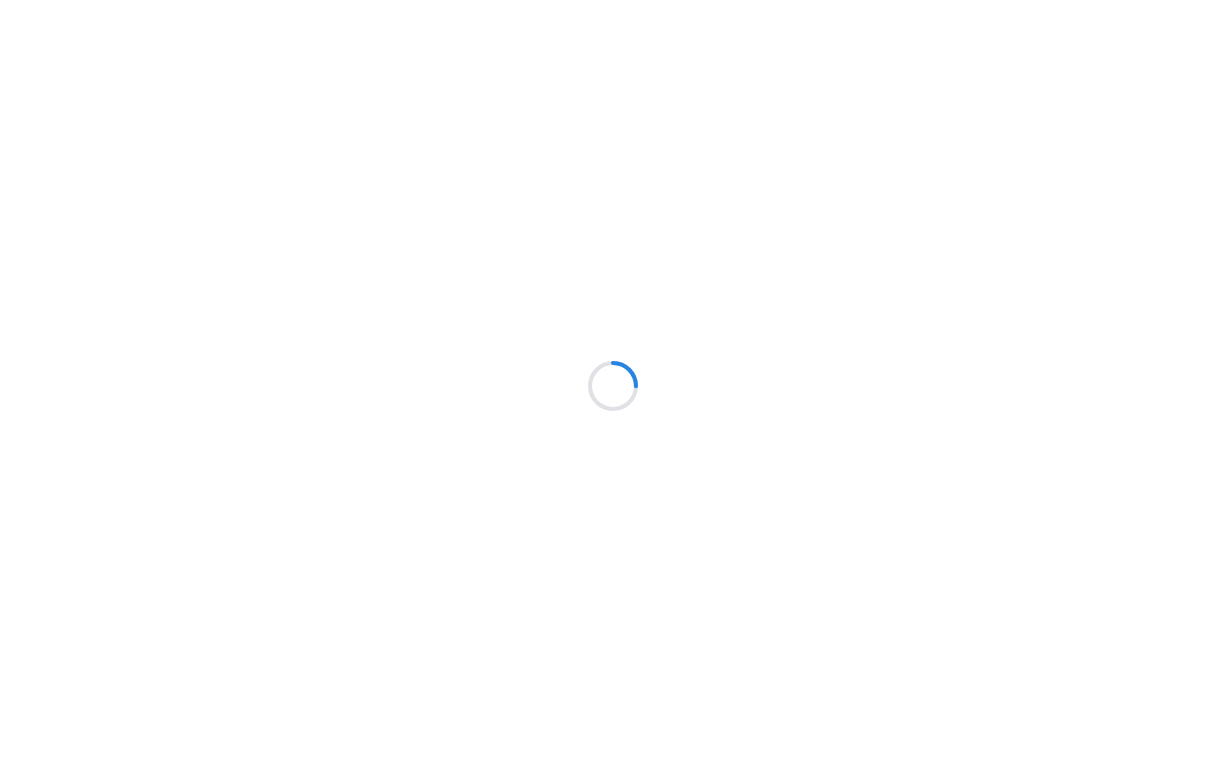 scroll, scrollTop: 0, scrollLeft: 0, axis: both 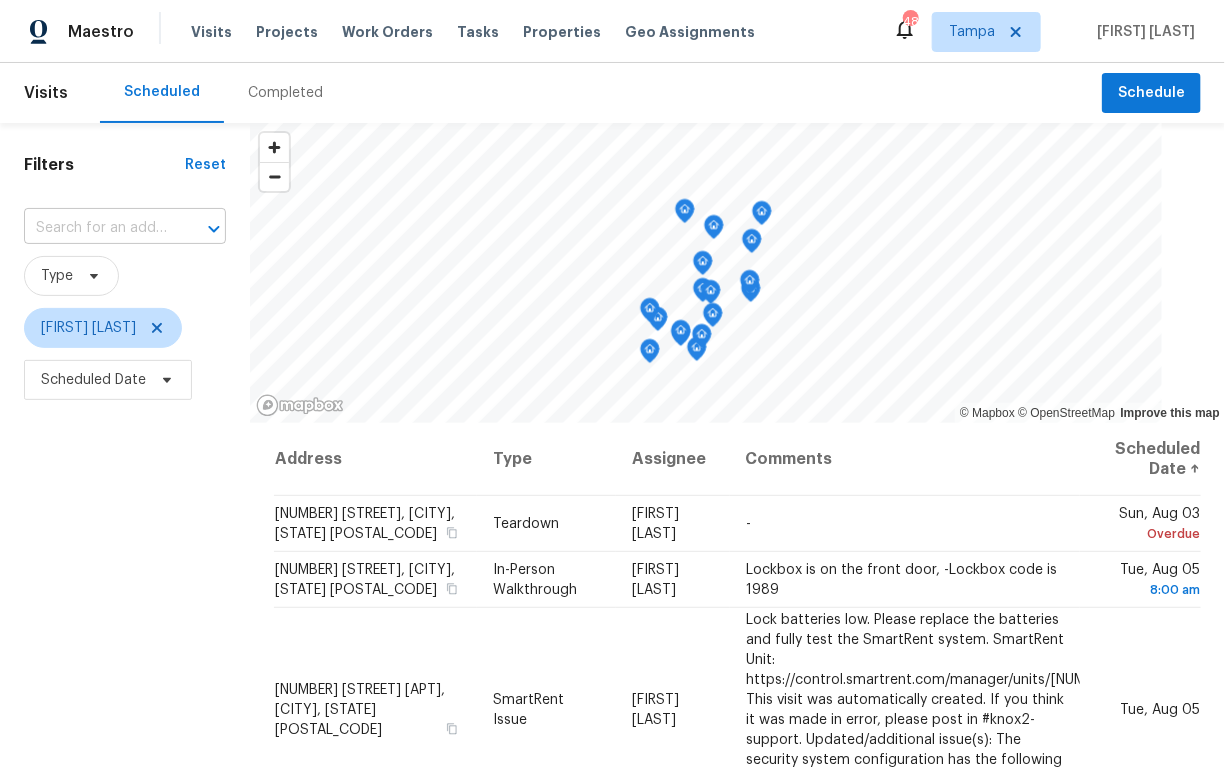 click at bounding box center (97, 228) 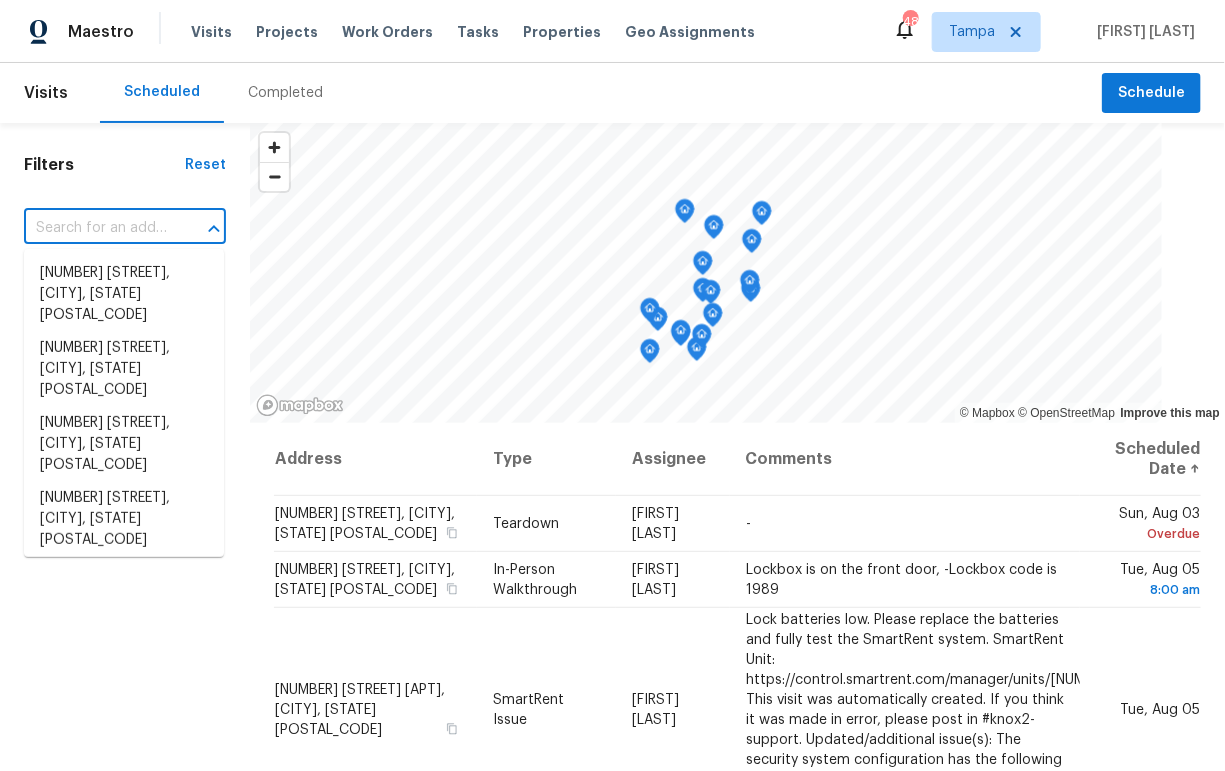 paste on "13001 Upward Pl, Riverview, FL 33579" 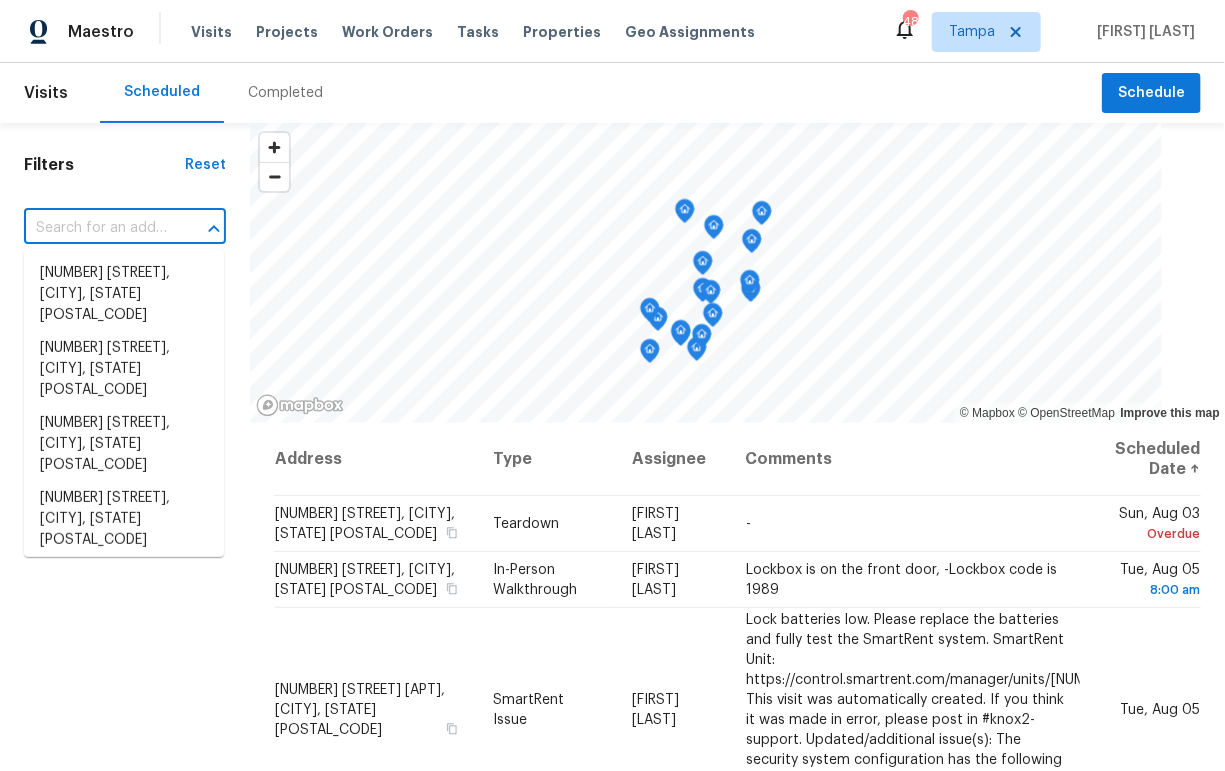 type on "13001 Upward Pl, Riverview, FL 33579" 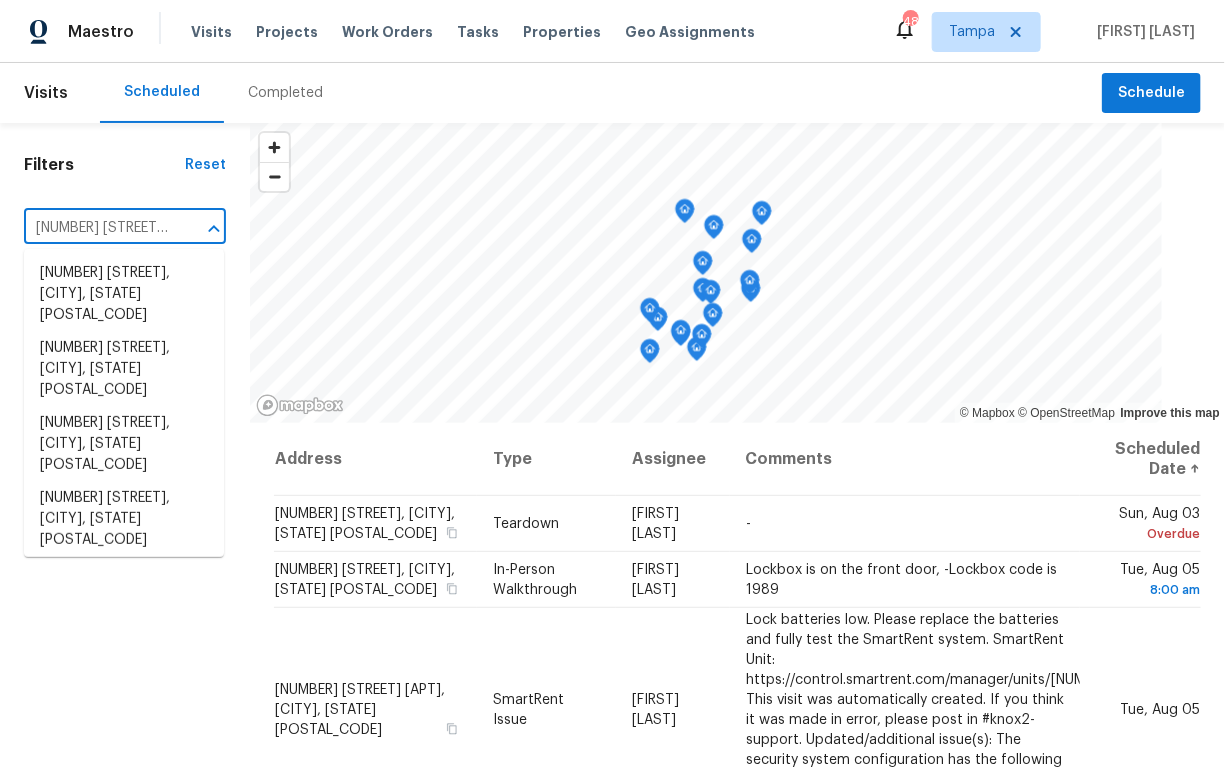scroll, scrollTop: 0, scrollLeft: 112, axis: horizontal 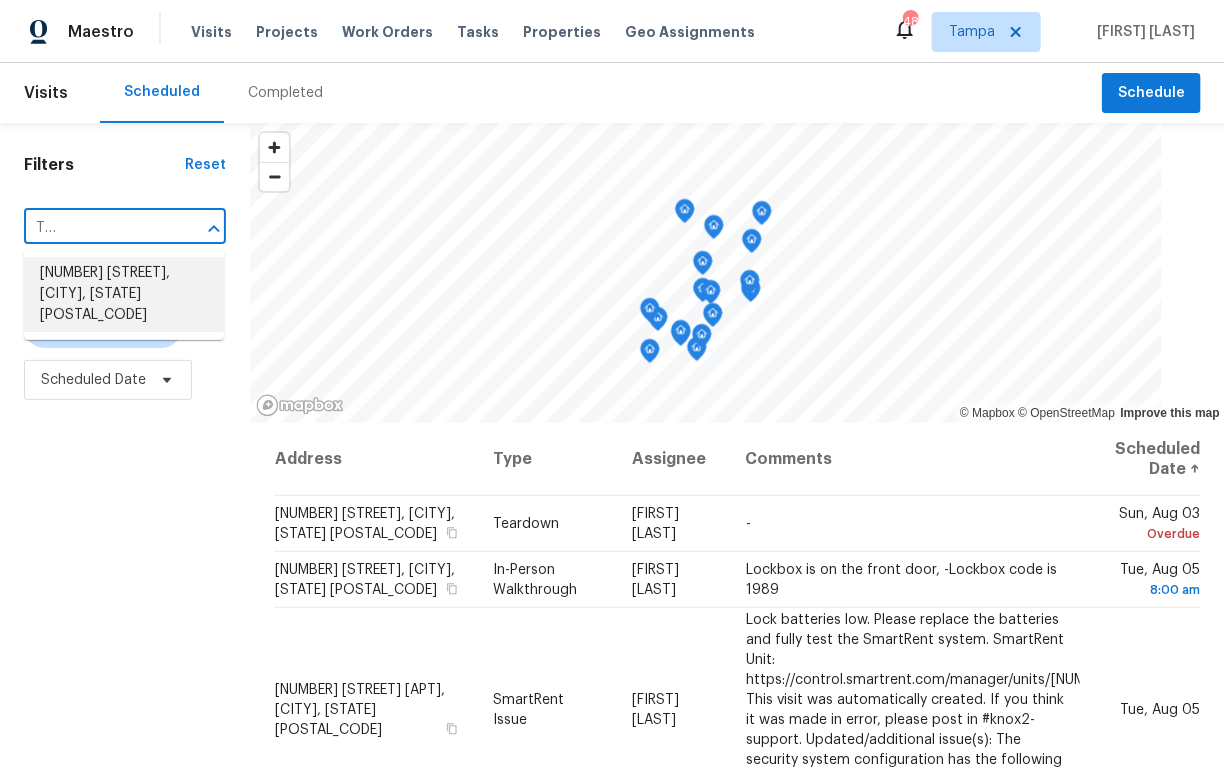 click on "13001 Upward Pl, Riverview, FL 33579" at bounding box center (124, 294) 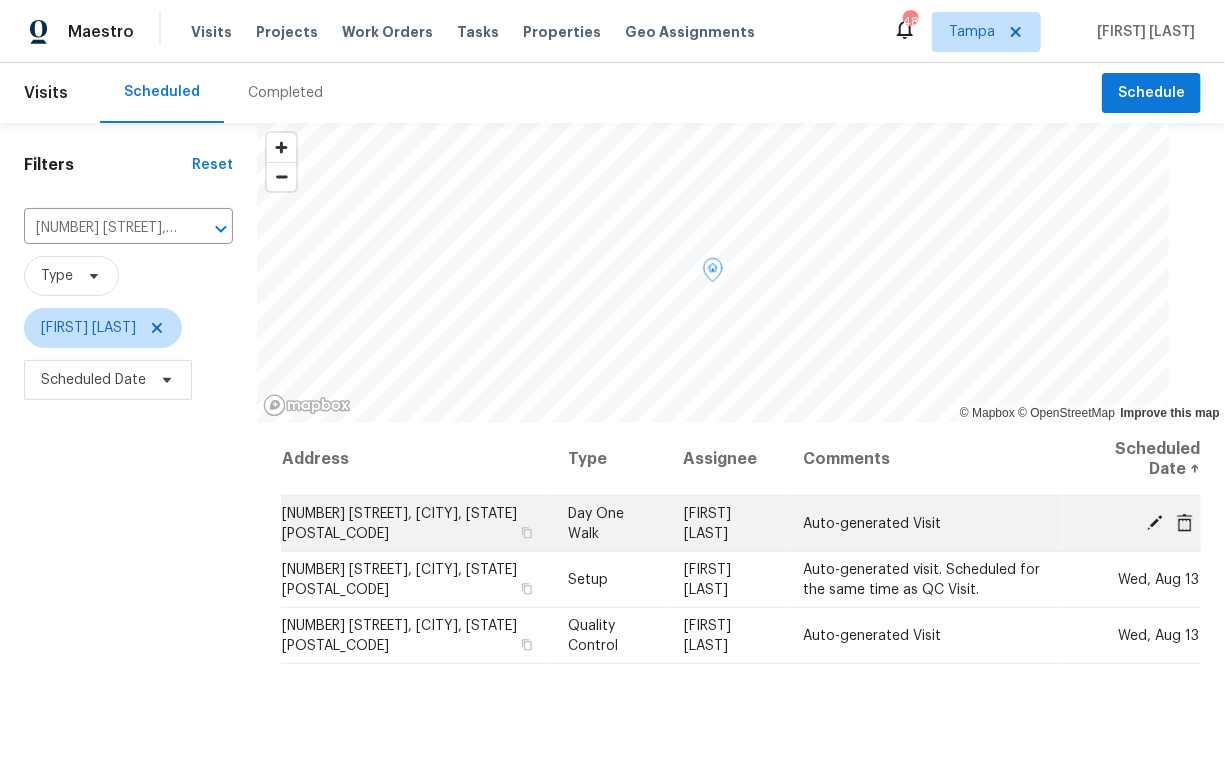 click 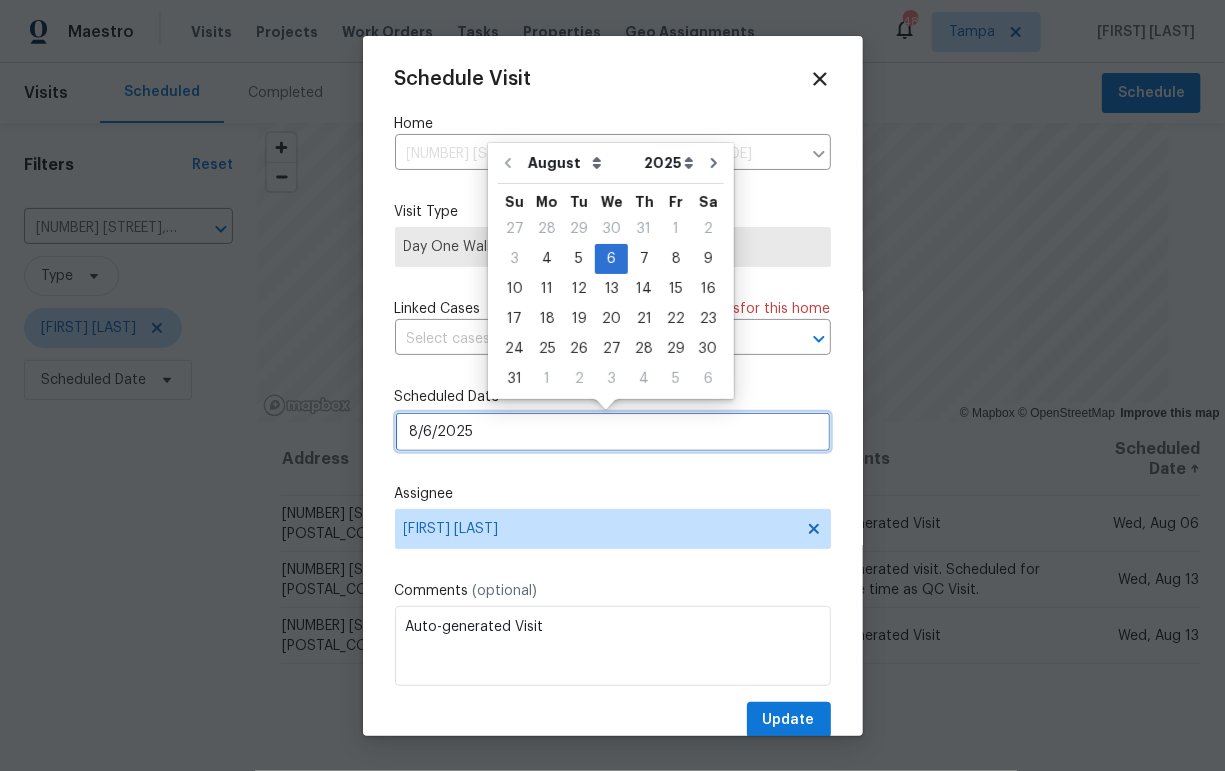 click on "8/6/2025" at bounding box center [613, 432] 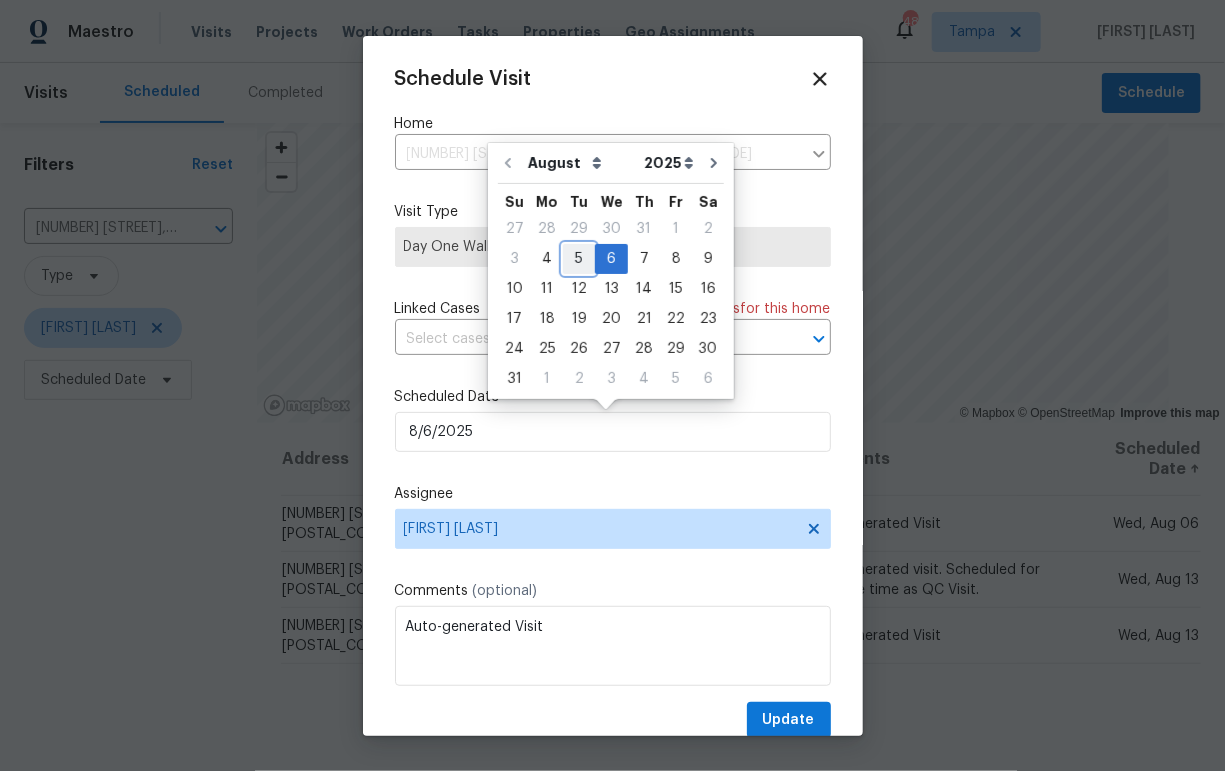 click on "5" at bounding box center [579, 259] 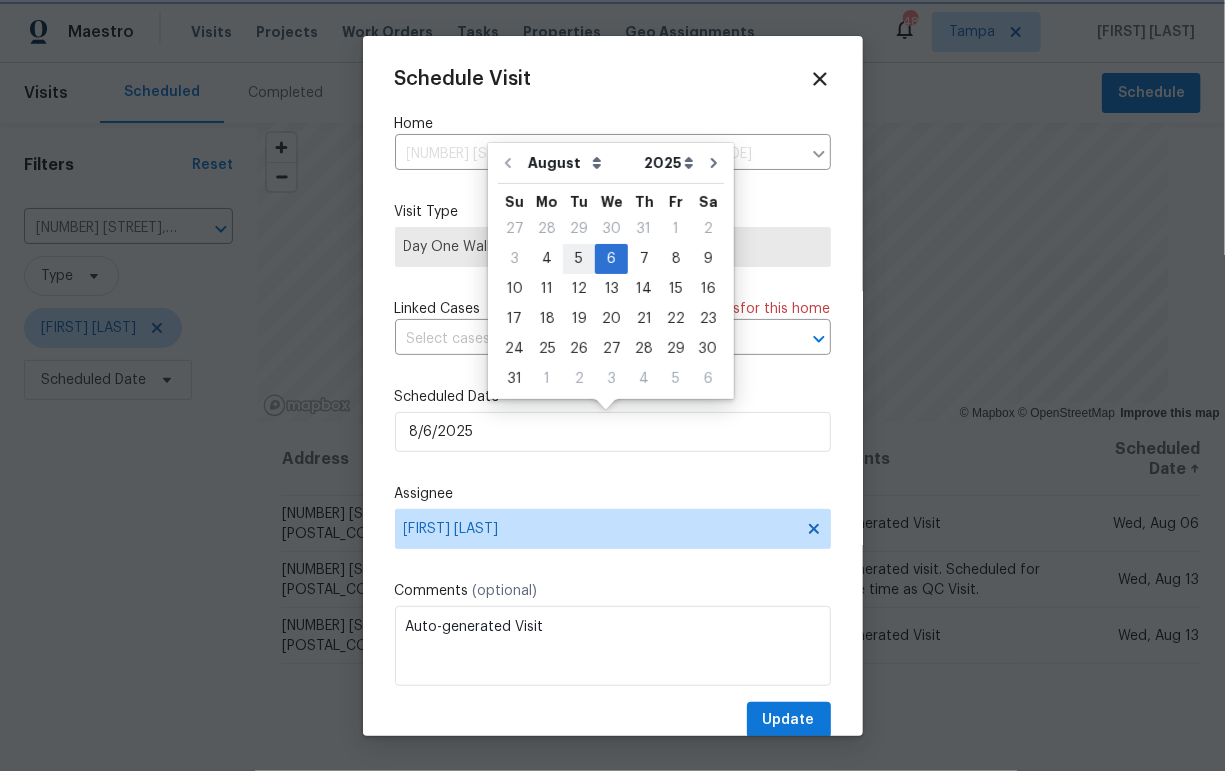 type on "8/5/2025" 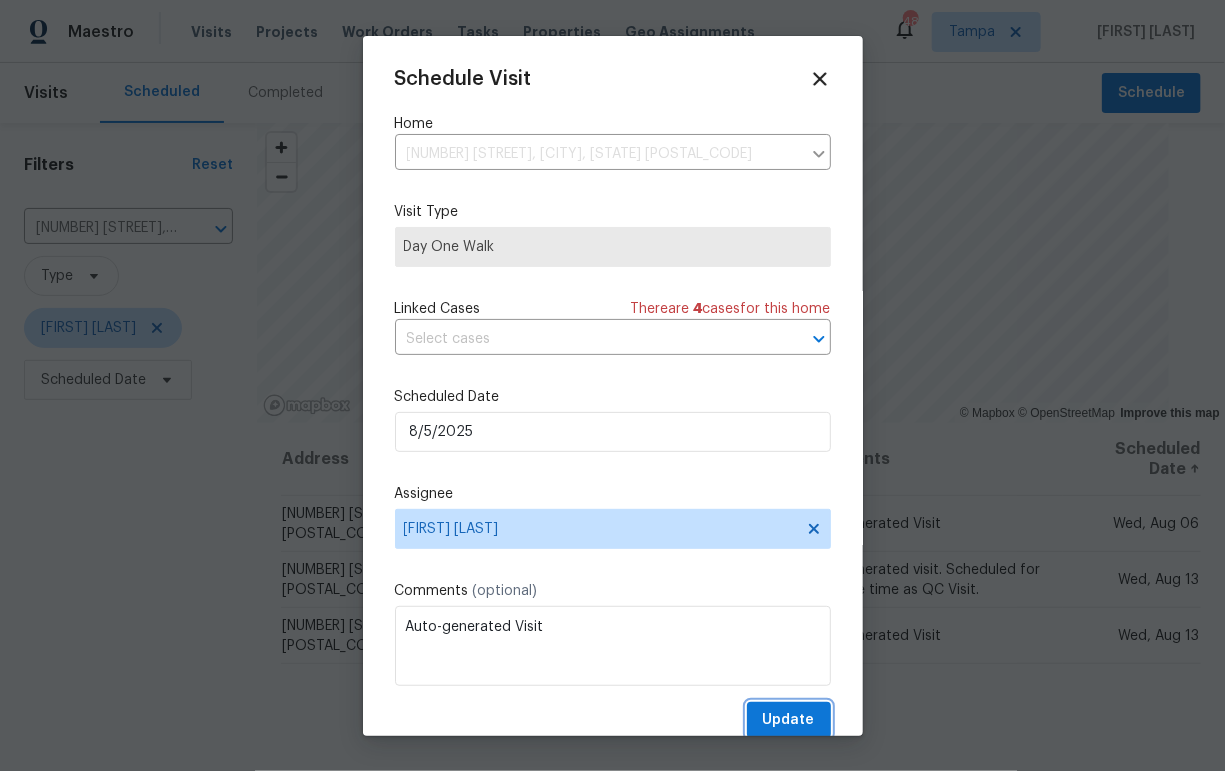click on "Update" at bounding box center (789, 720) 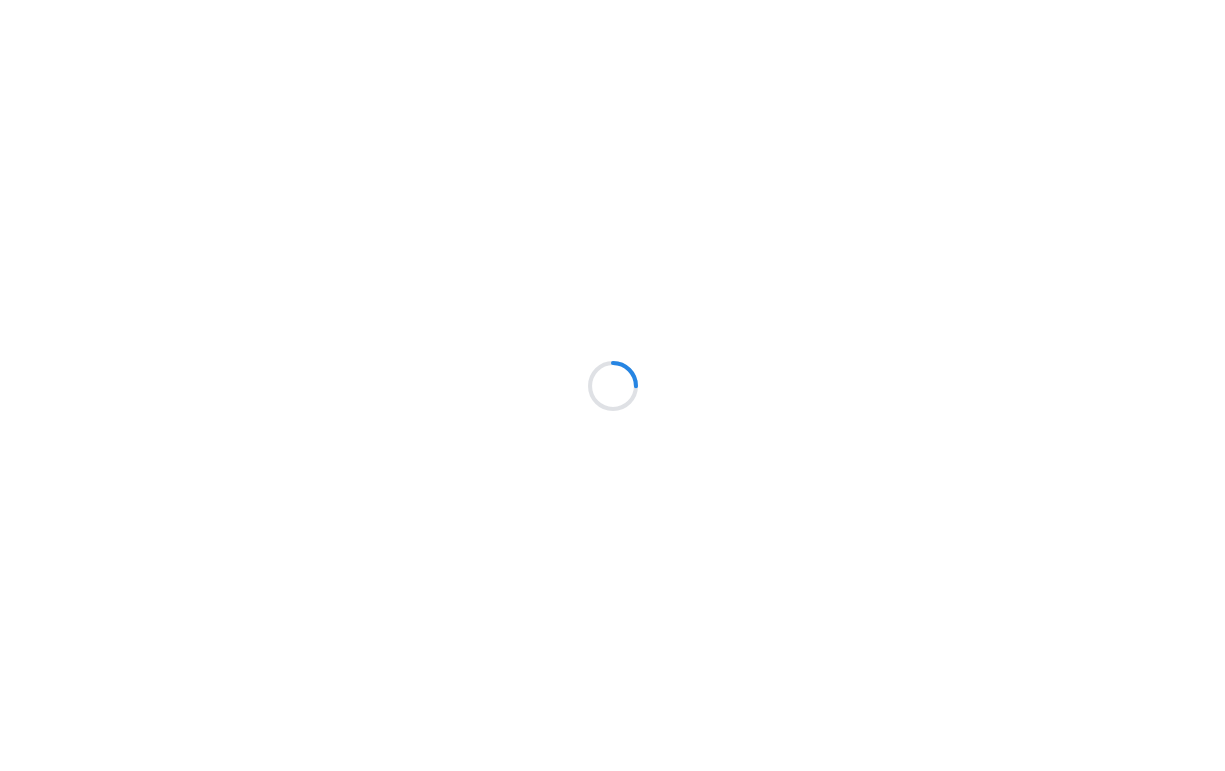 scroll, scrollTop: 0, scrollLeft: 0, axis: both 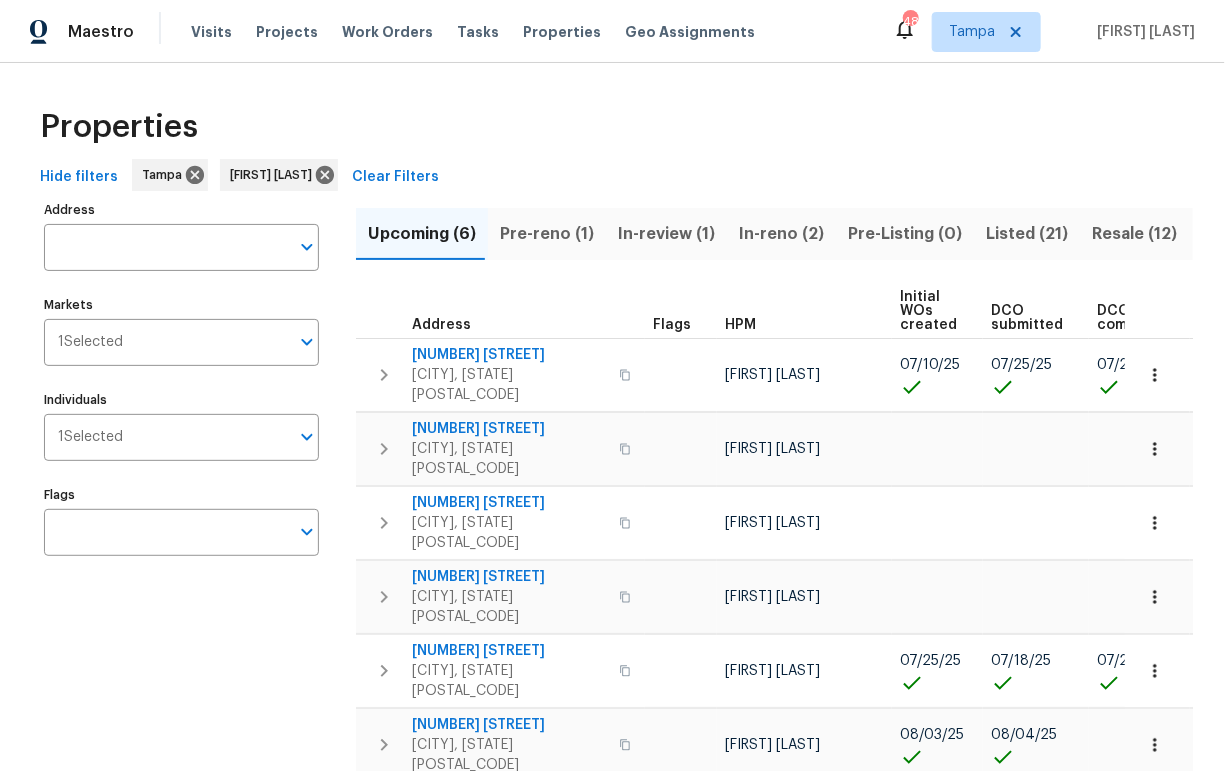 drag, startPoint x: 60, startPoint y: 175, endPoint x: 71, endPoint y: 177, distance: 11.18034 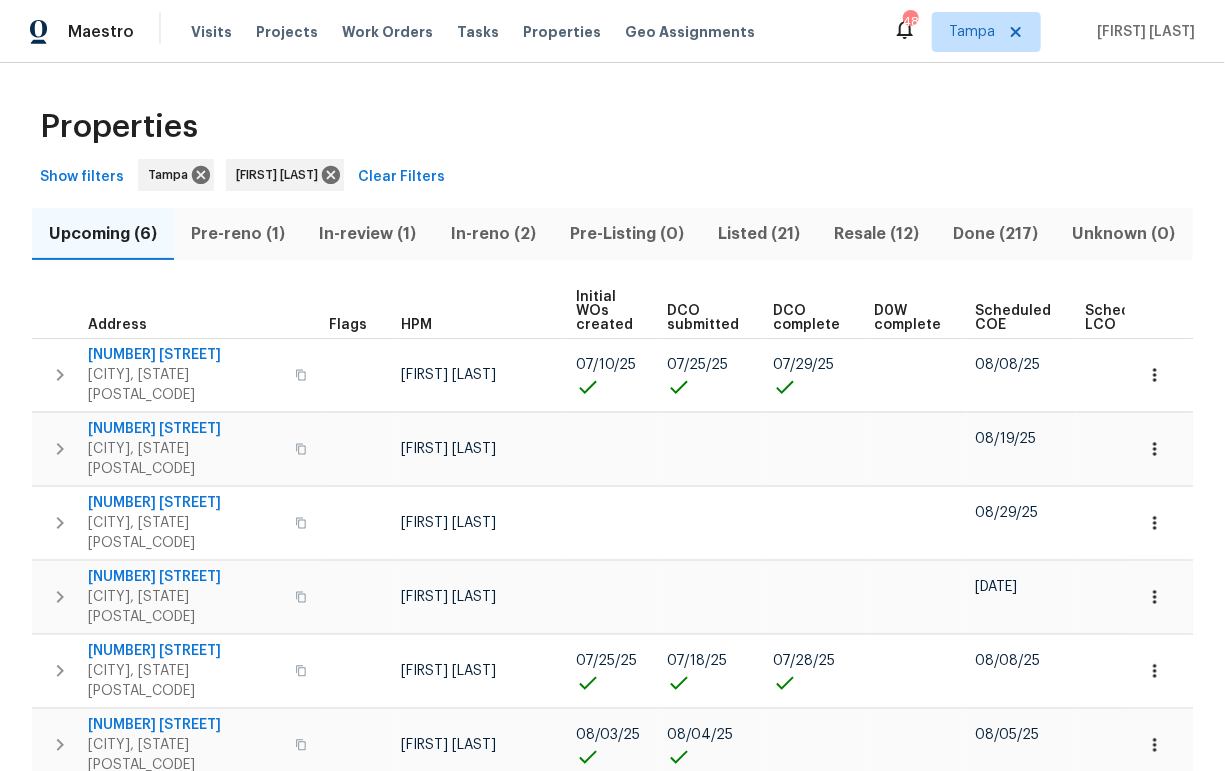 click on "Scheduled COE" at bounding box center (1013, 318) 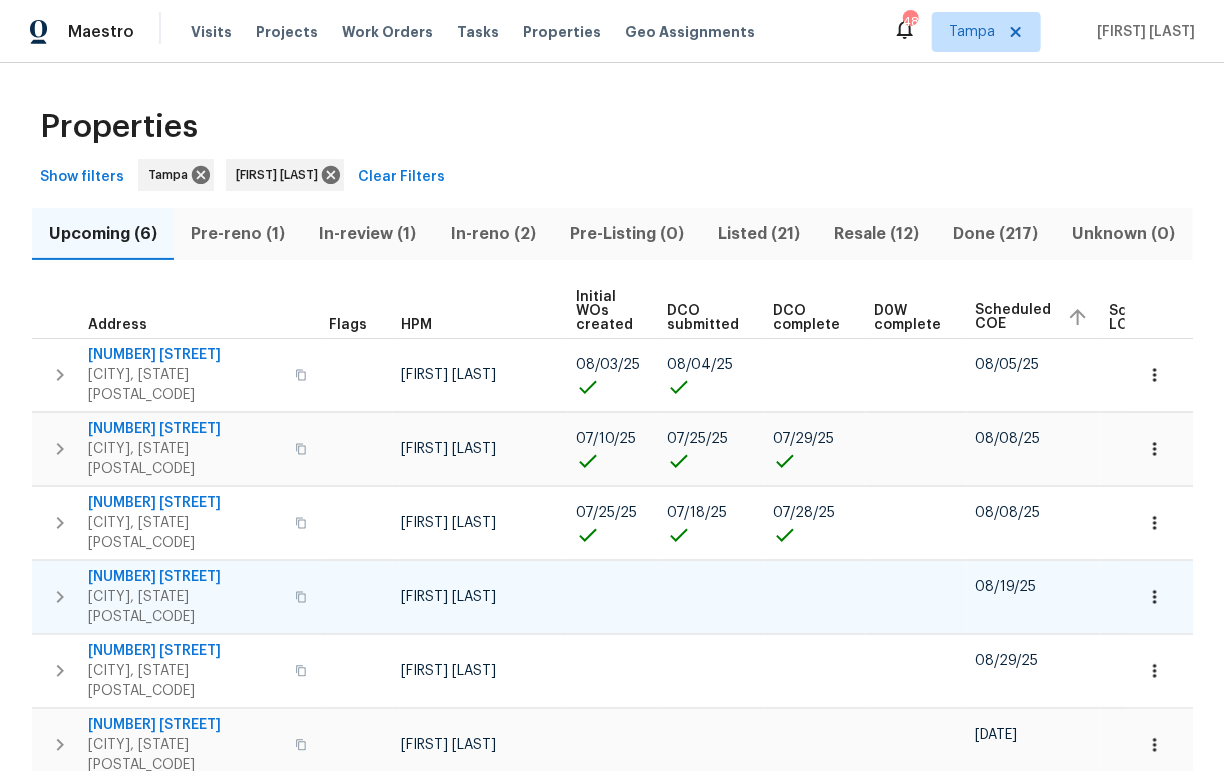 click on "[NUMBER] [STREET]" at bounding box center (185, 577) 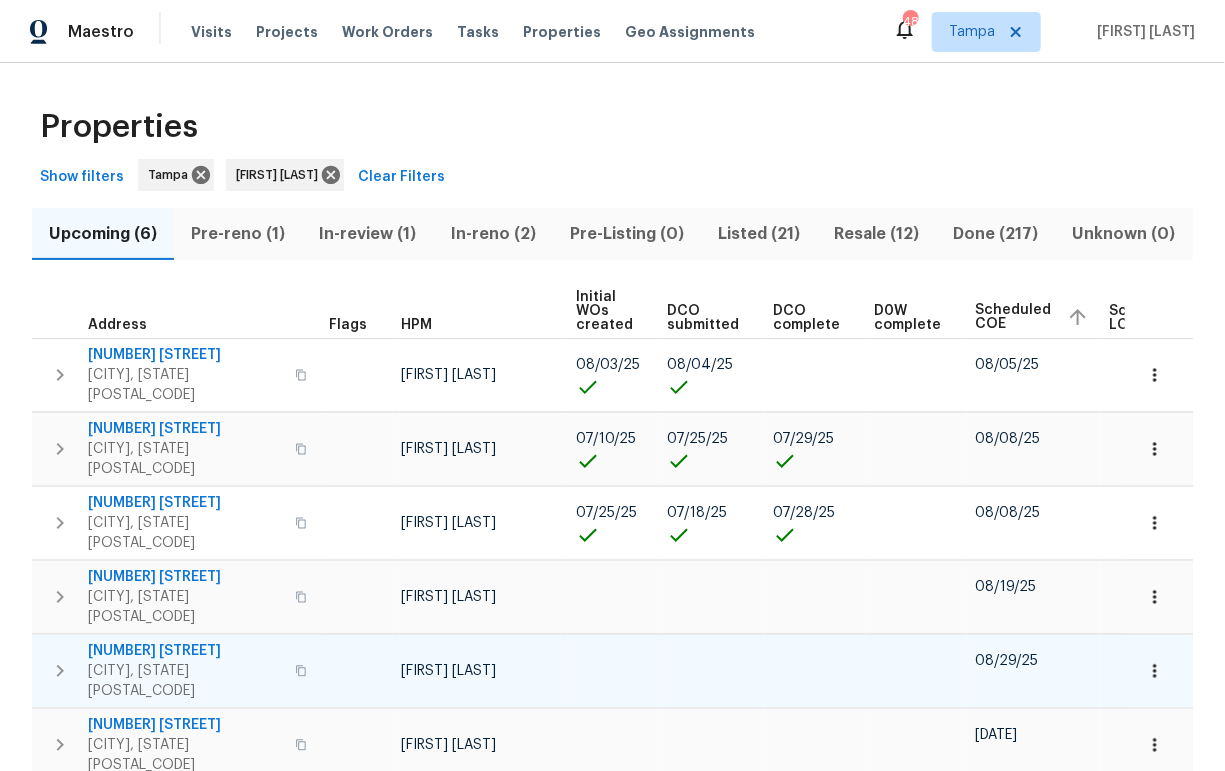 click on "[NUMBER] [STREET]" at bounding box center [185, 651] 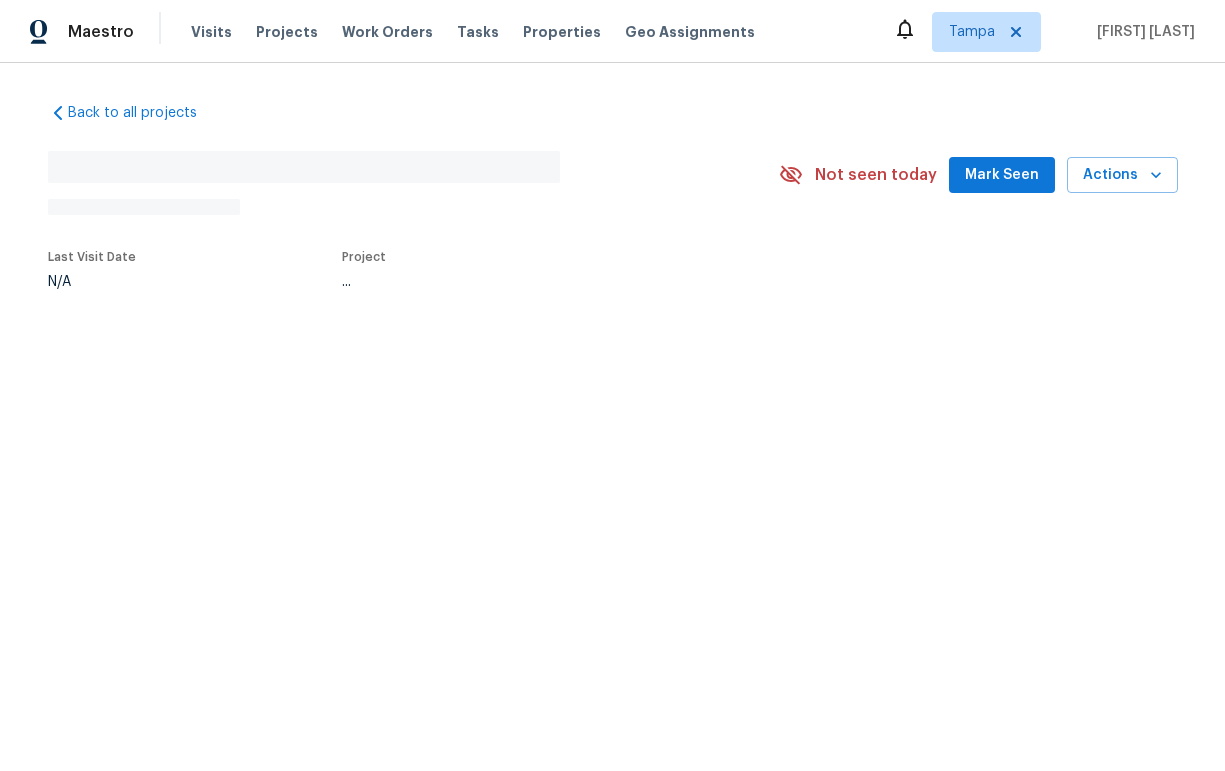 scroll, scrollTop: 0, scrollLeft: 0, axis: both 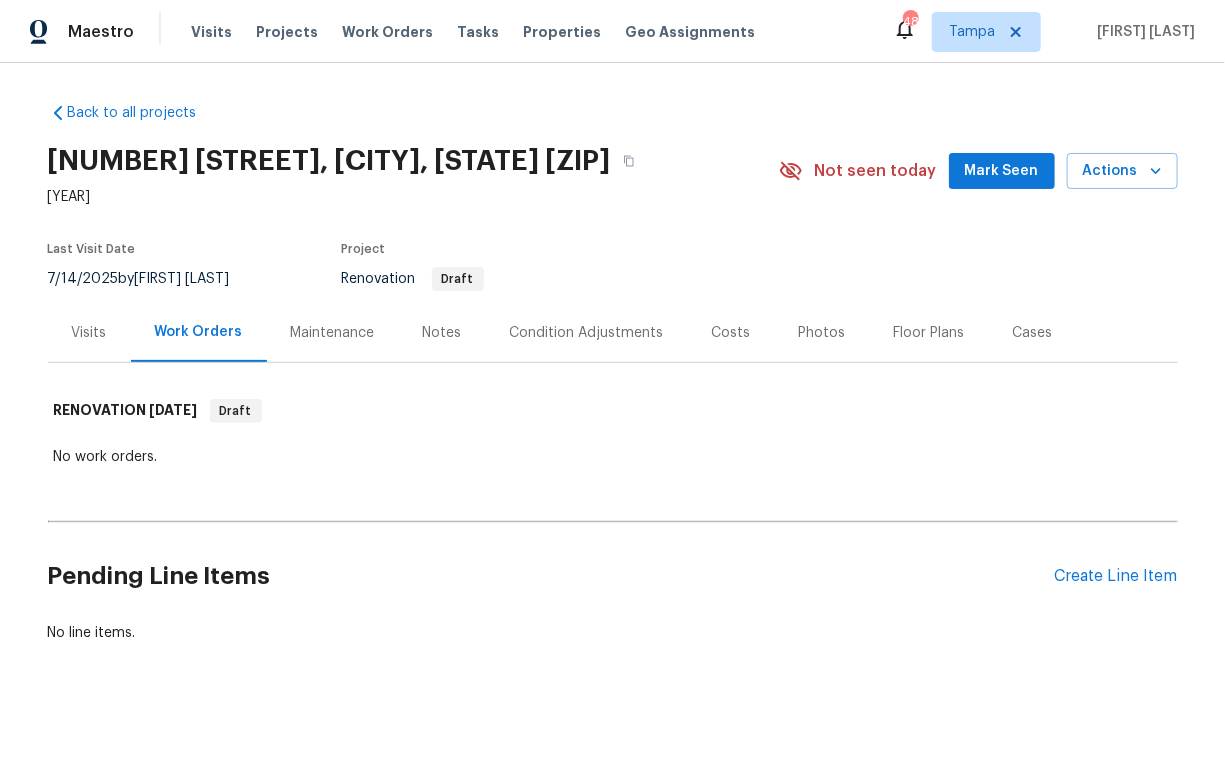 click on "Condition Adjustments" at bounding box center [587, 333] 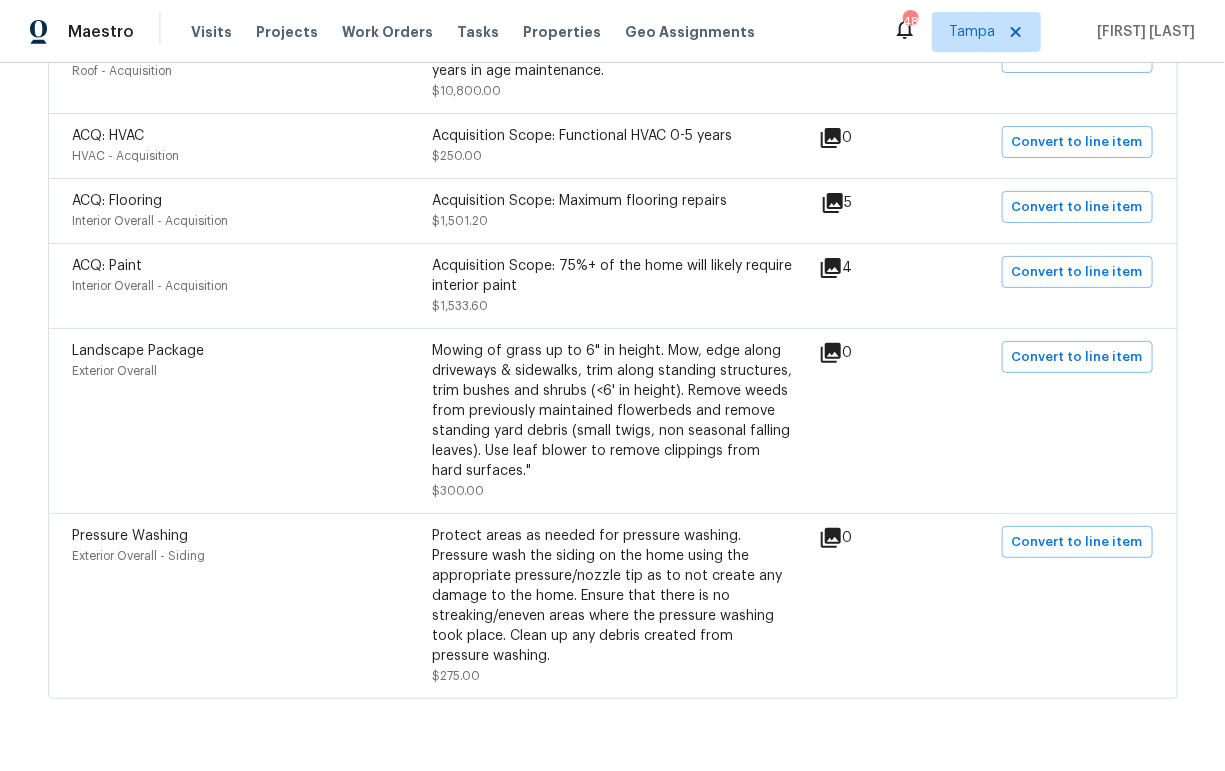 scroll, scrollTop: 610, scrollLeft: 0, axis: vertical 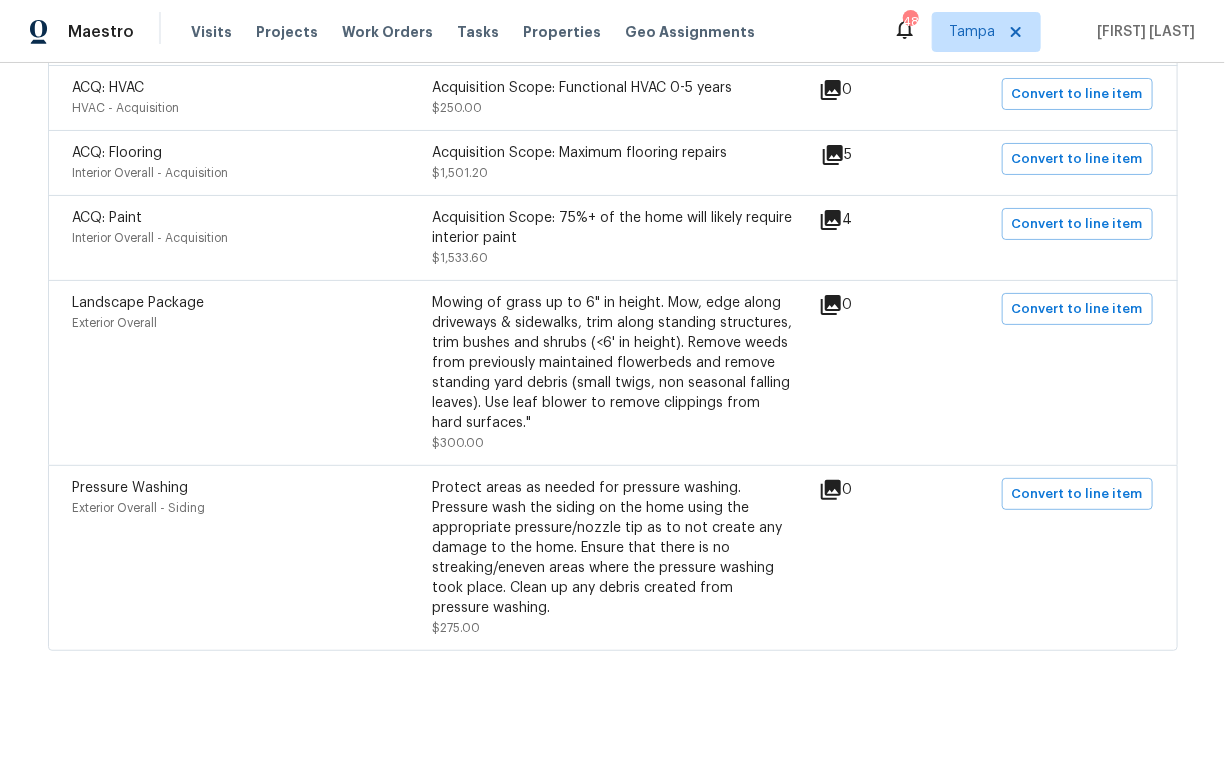 click 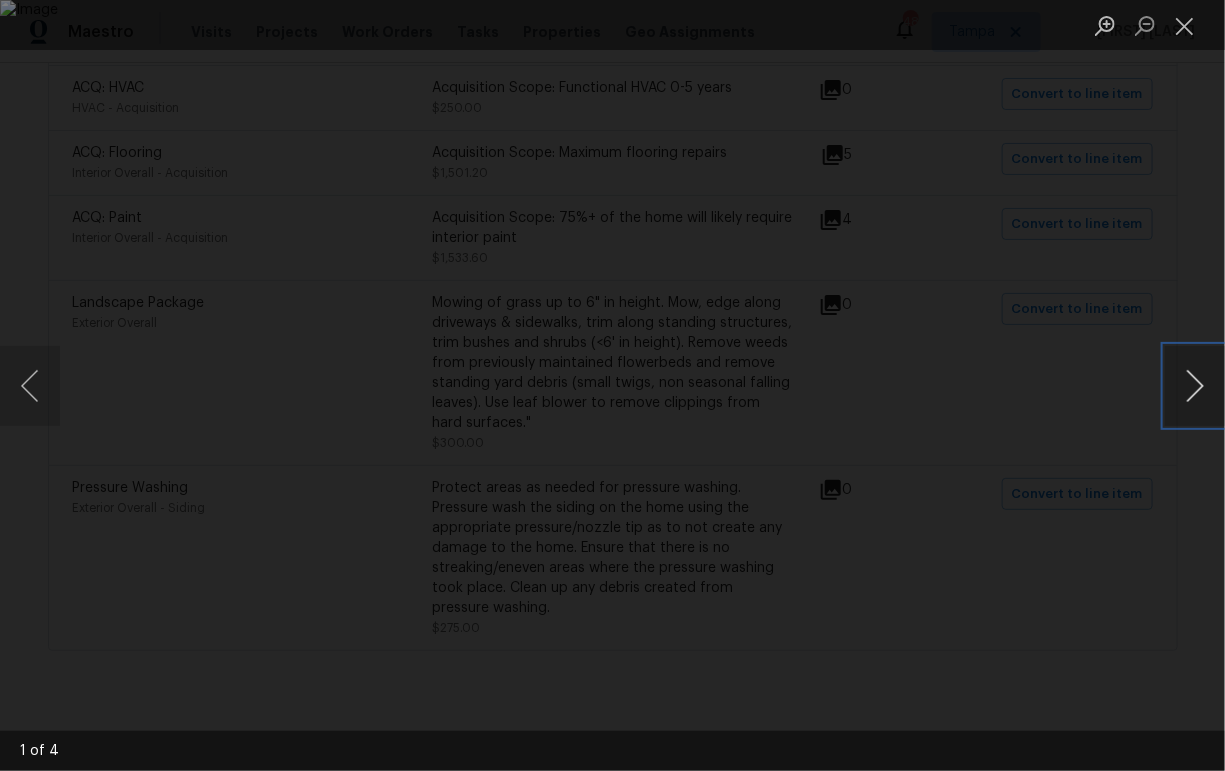 click at bounding box center (1195, 386) 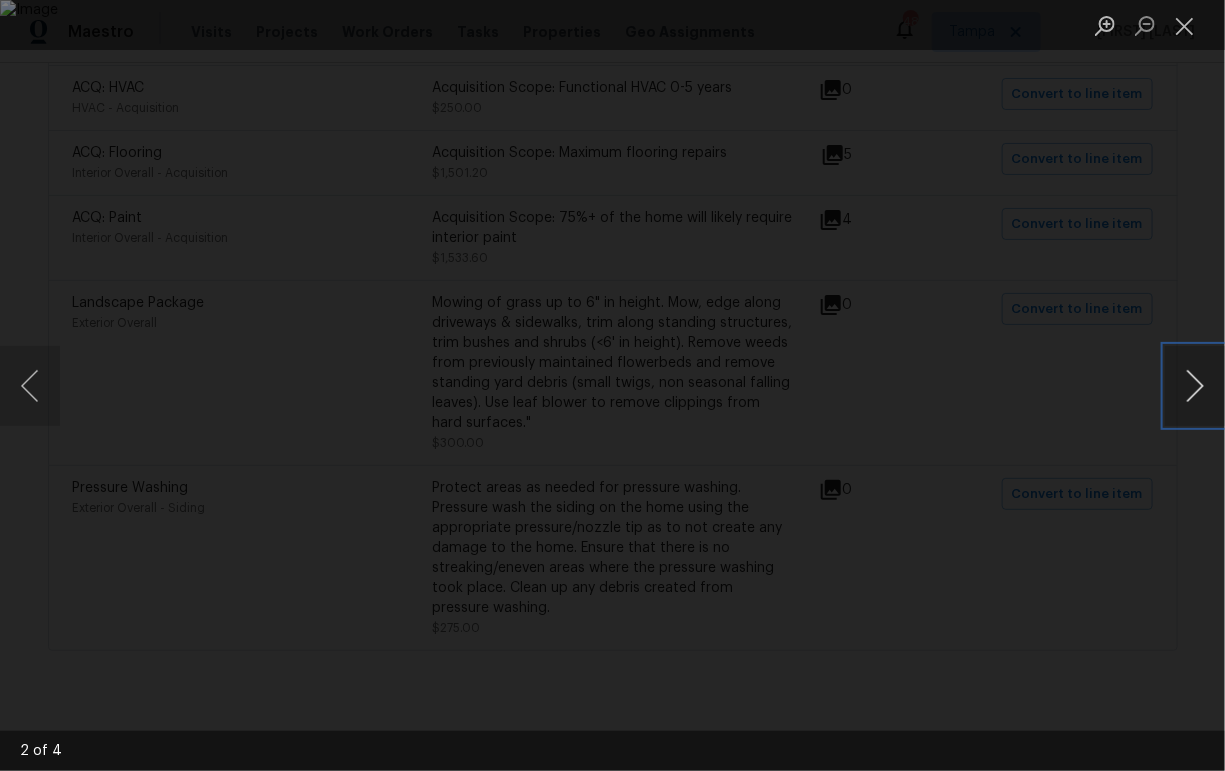 click at bounding box center (1195, 386) 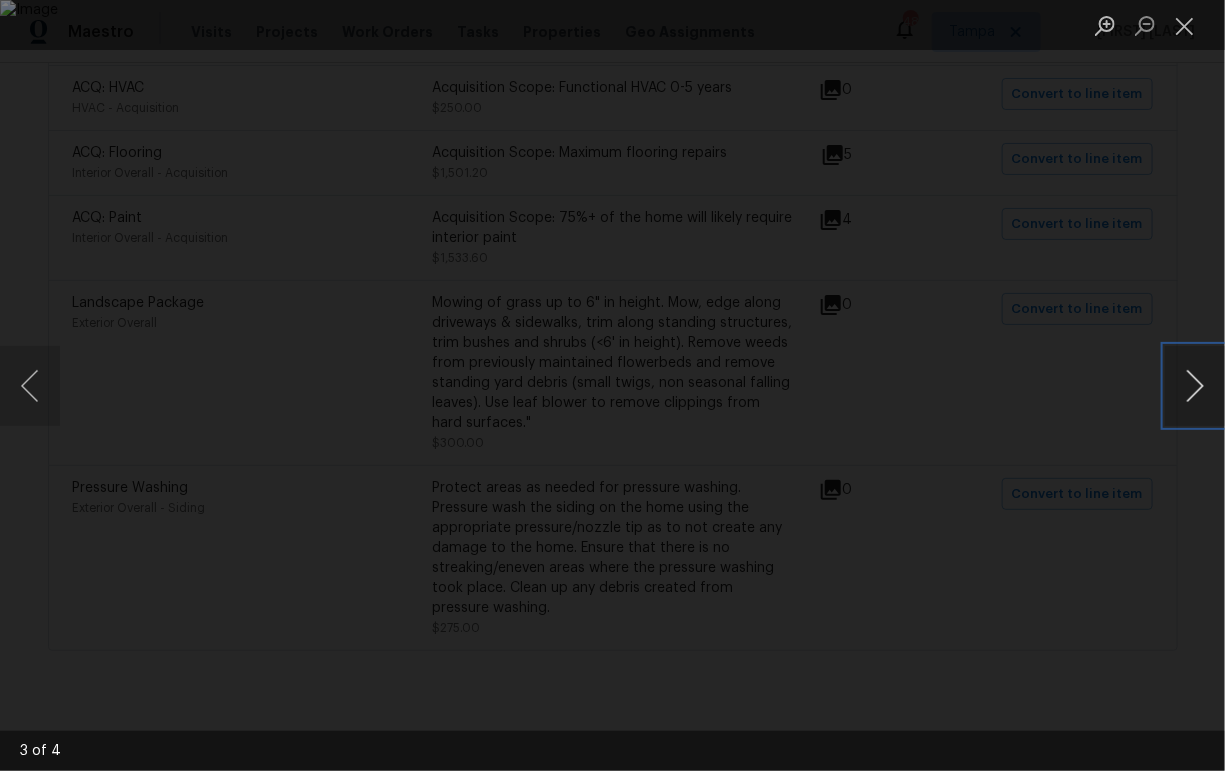 click at bounding box center [1195, 386] 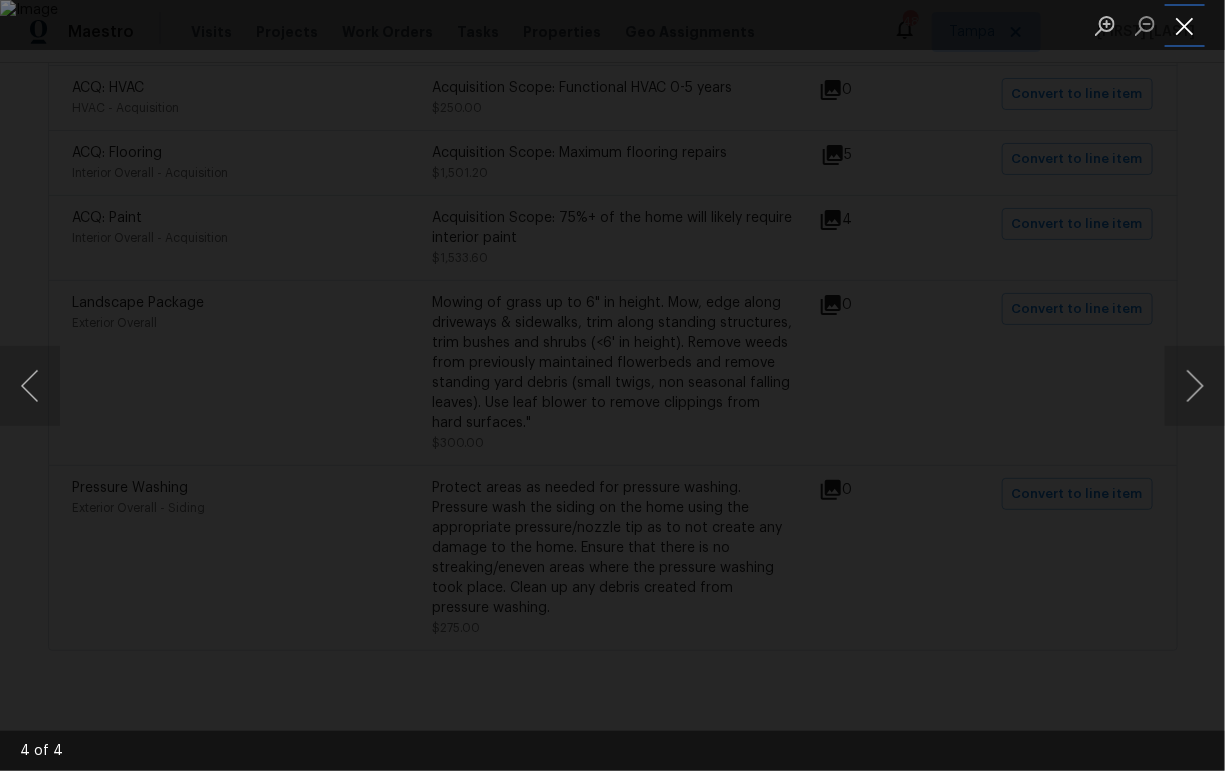 click at bounding box center [1185, 25] 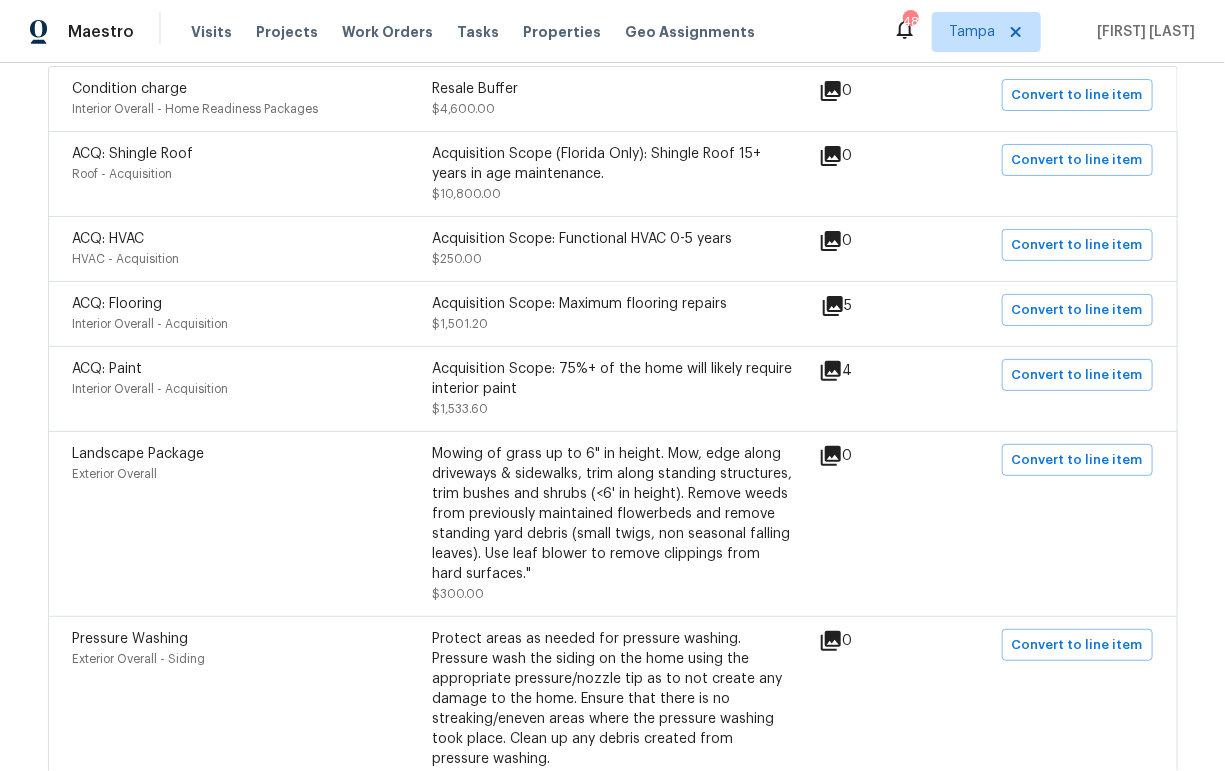 scroll, scrollTop: 392, scrollLeft: 0, axis: vertical 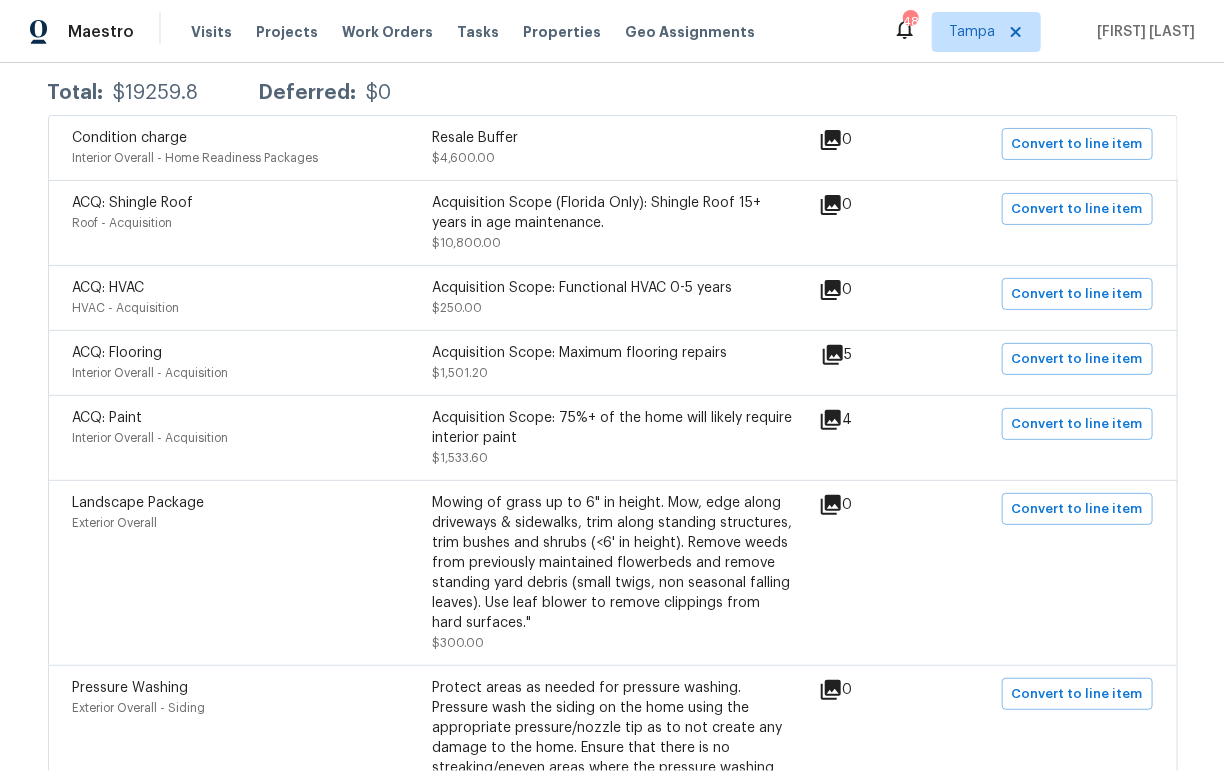 click on "0" at bounding box center (868, 205) 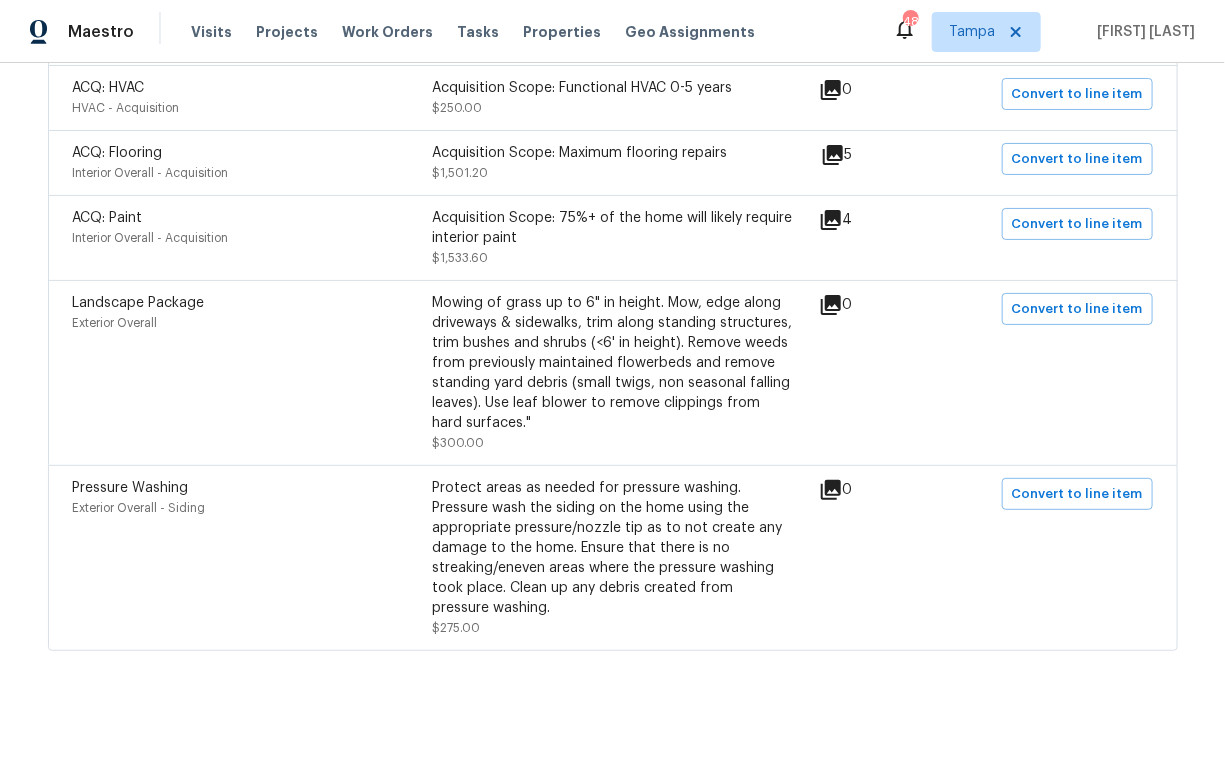 scroll, scrollTop: 0, scrollLeft: 0, axis: both 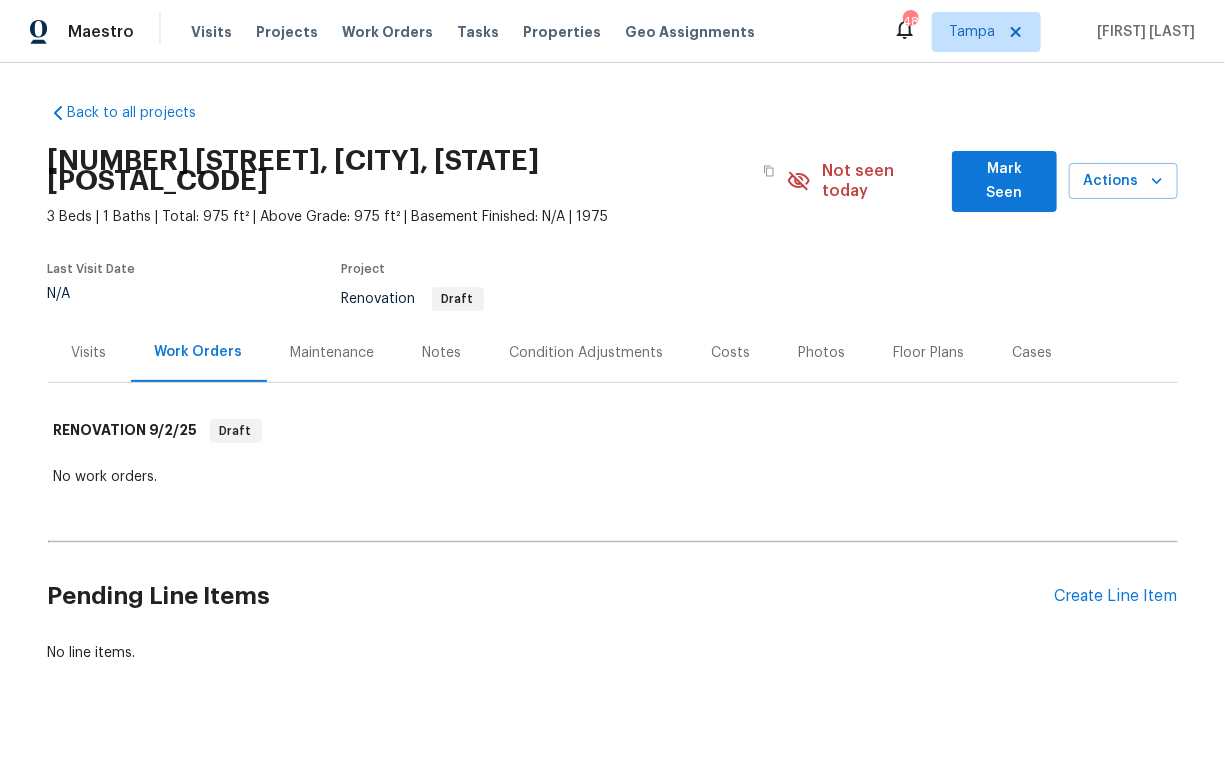 click on "Condition Adjustments" at bounding box center [587, 353] 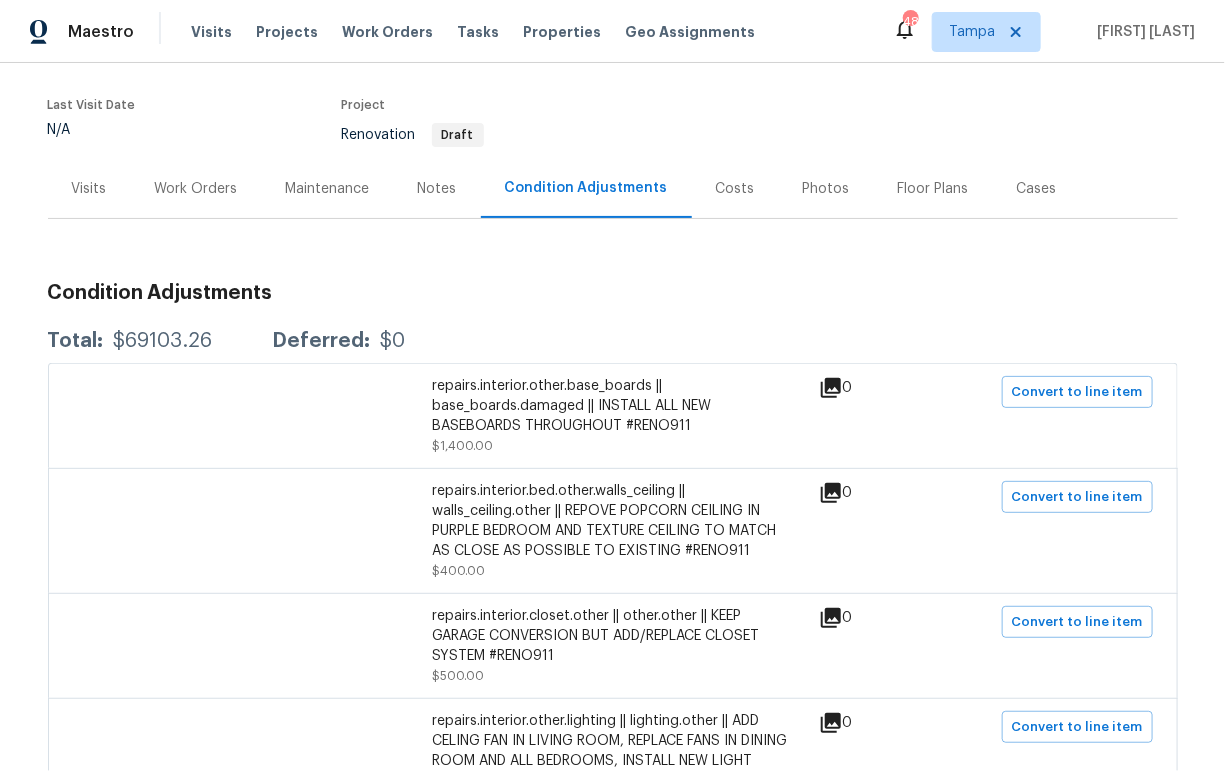 scroll, scrollTop: 0, scrollLeft: 0, axis: both 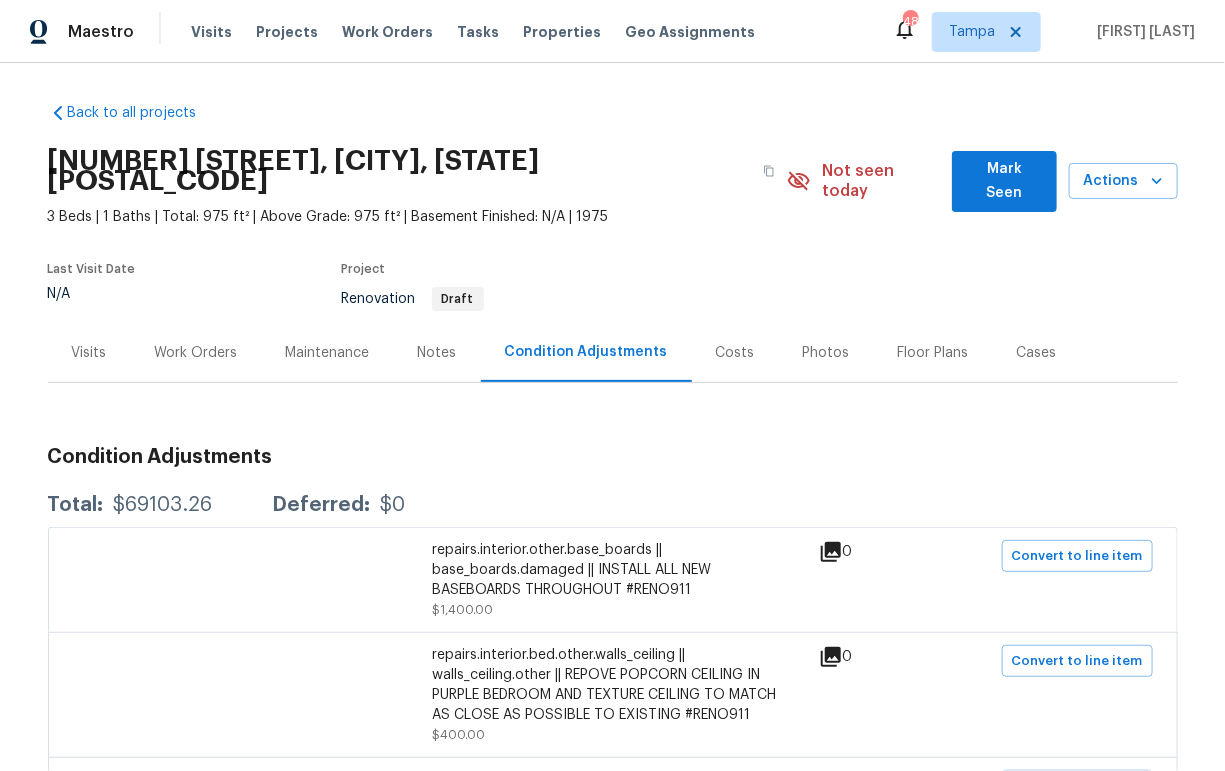 click on "Work Orders" at bounding box center (196, 353) 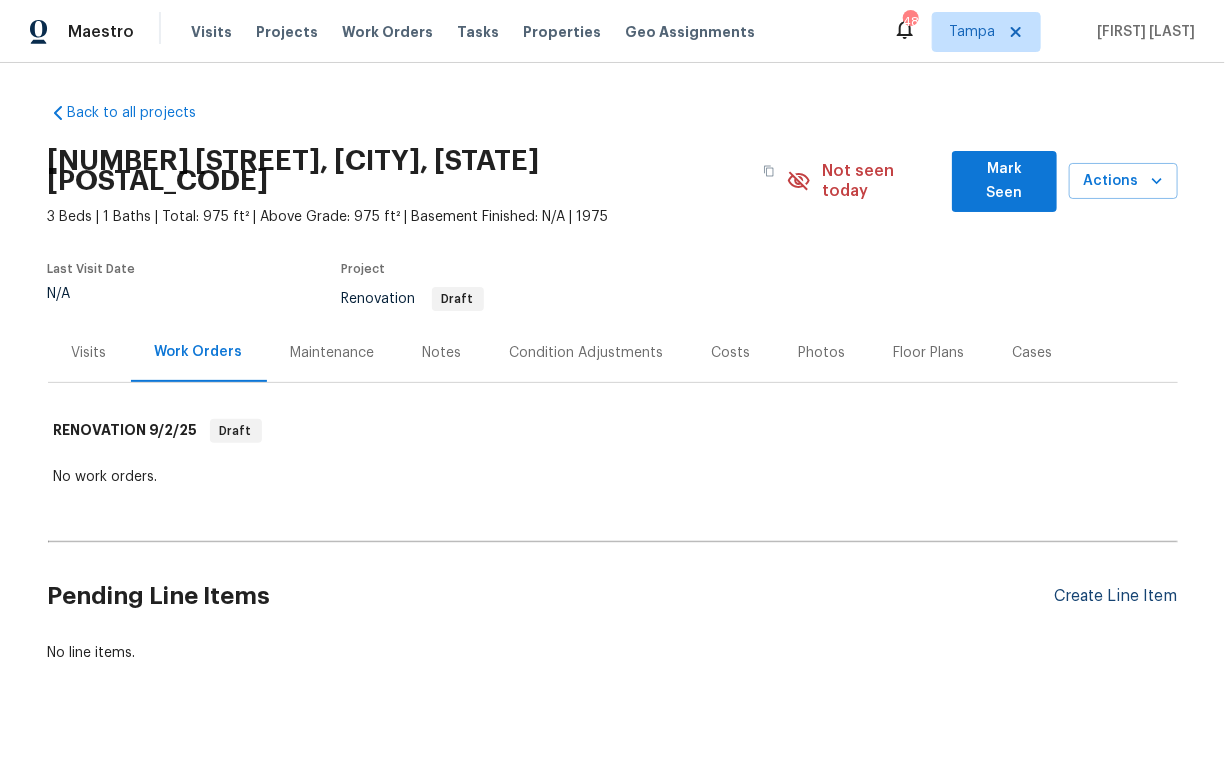 click on "Create Line Item" at bounding box center (1116, 596) 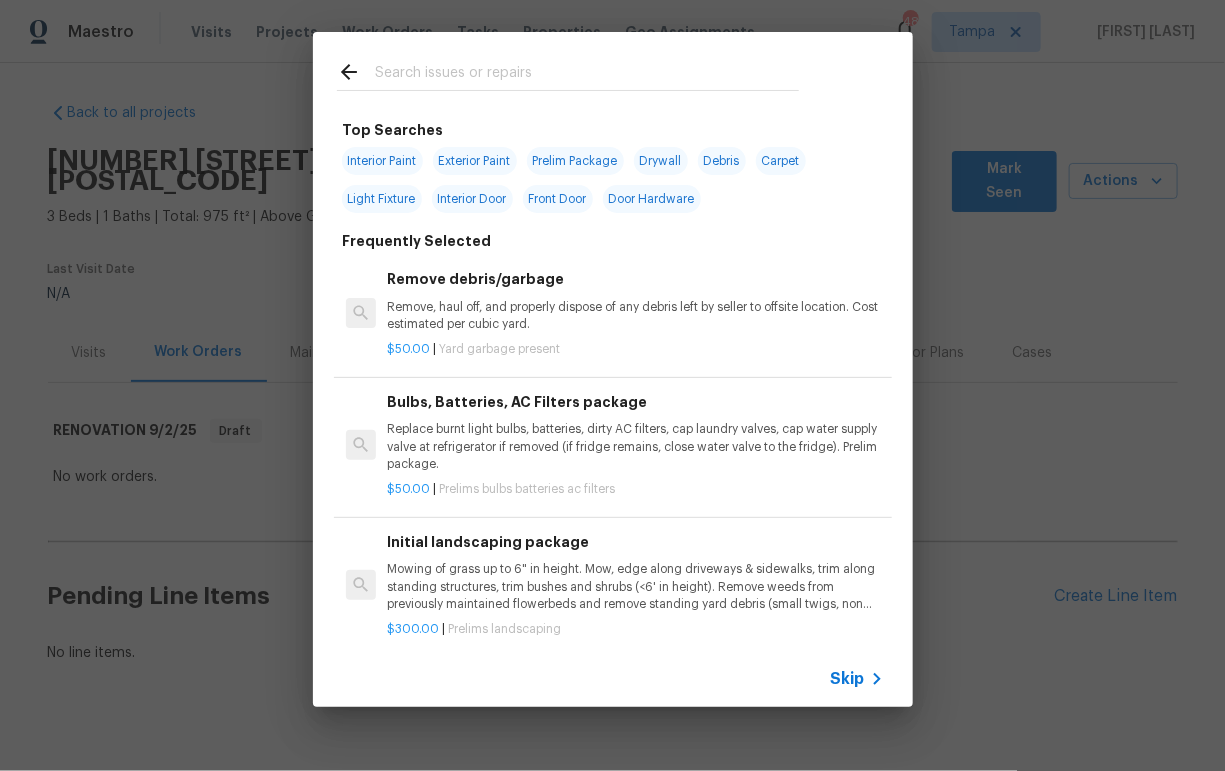 click on "Remove debris/garbage Remove, haul off, and properly dispose of any debris left by seller to offsite location. Cost estimated per cubic yard." at bounding box center [635, 300] 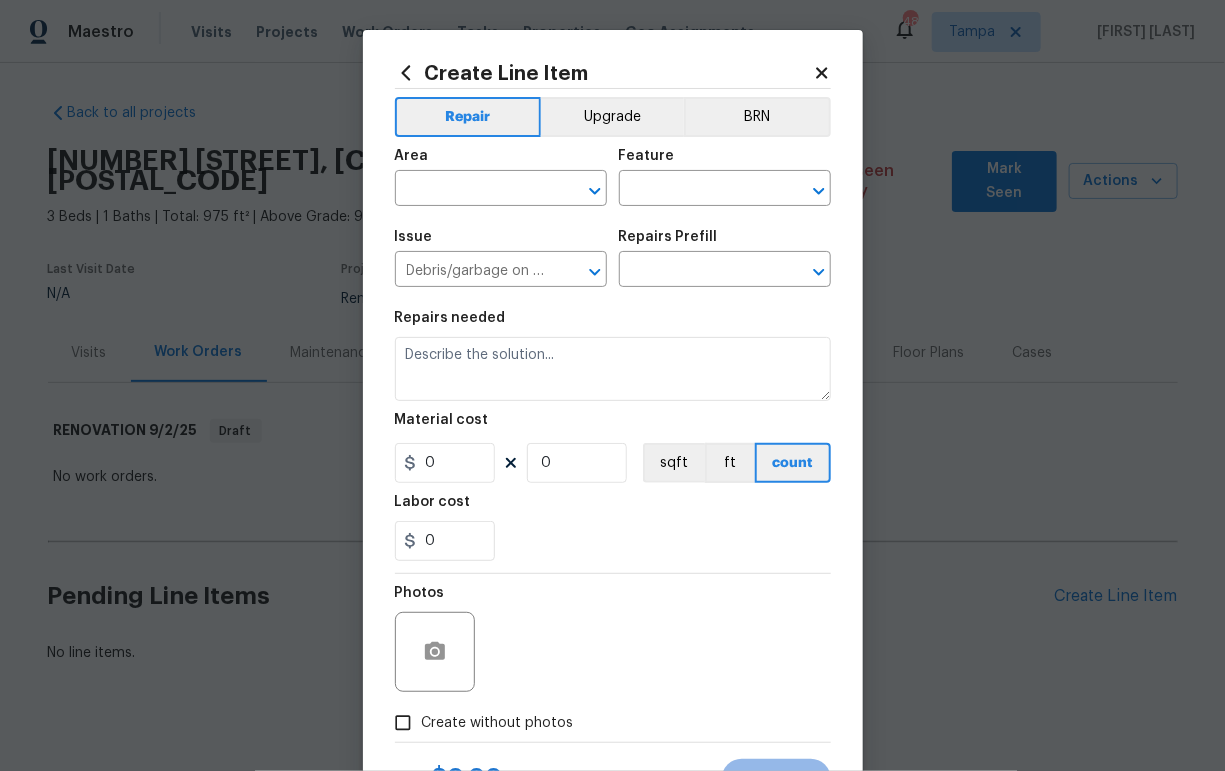type on "Remove debris/garbage $50.00" 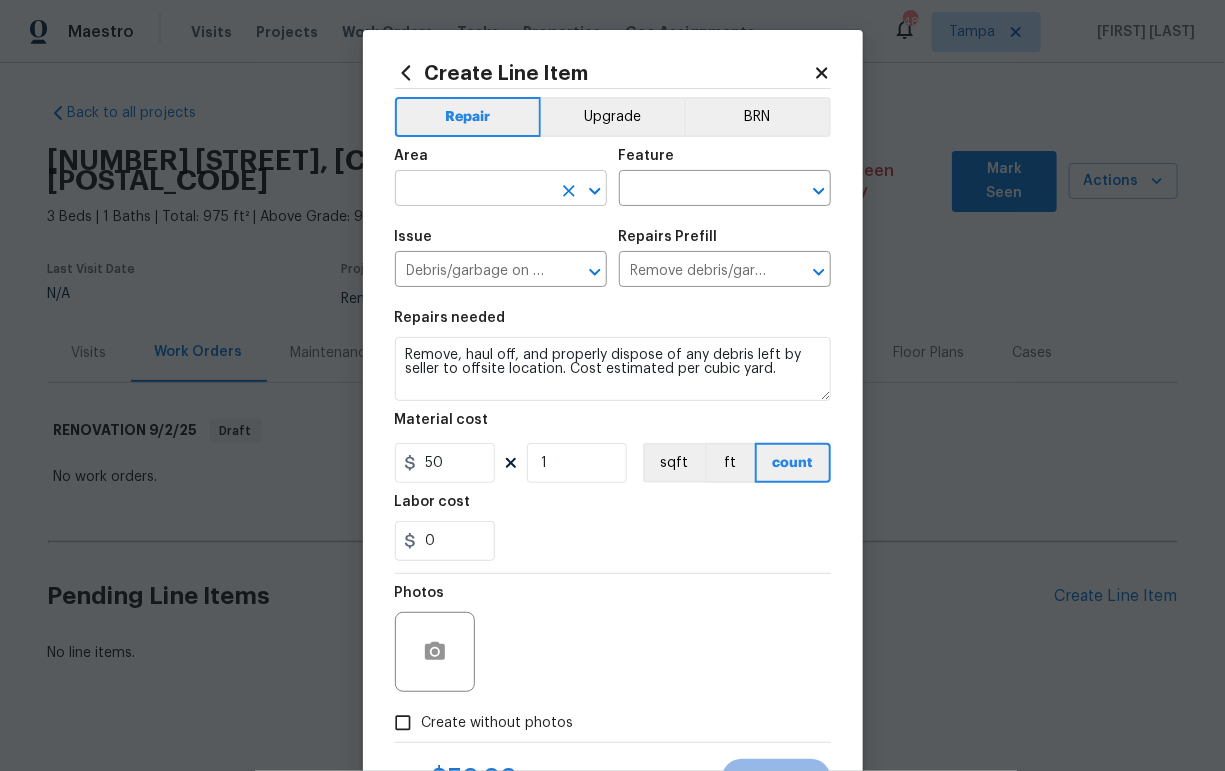click at bounding box center [473, 190] 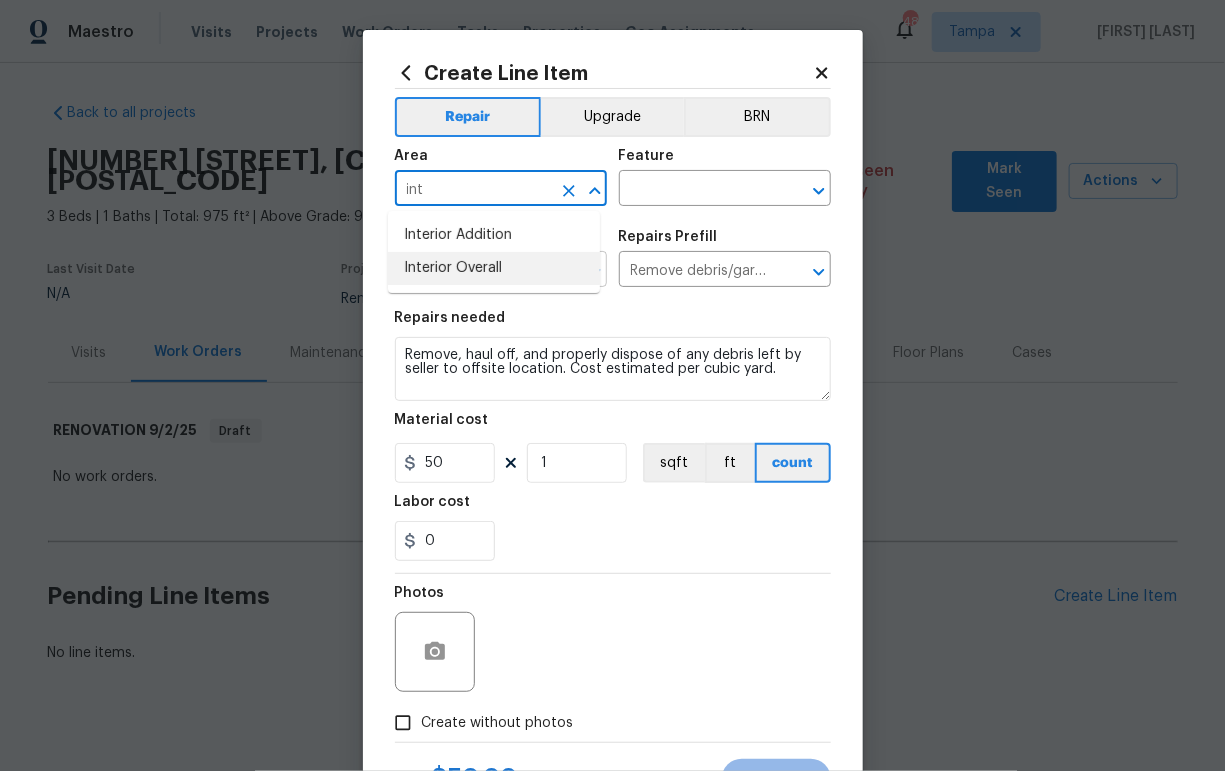click on "Interior Overall" at bounding box center [494, 268] 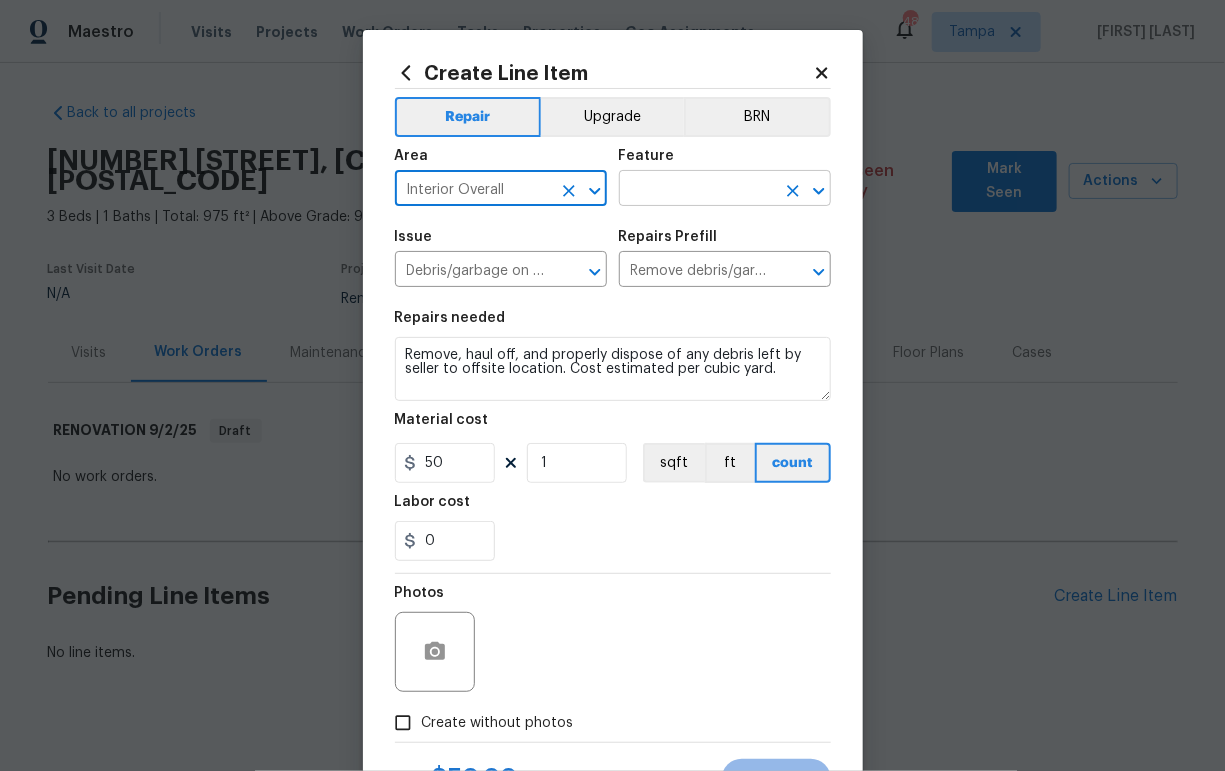 type on "Interior Overall" 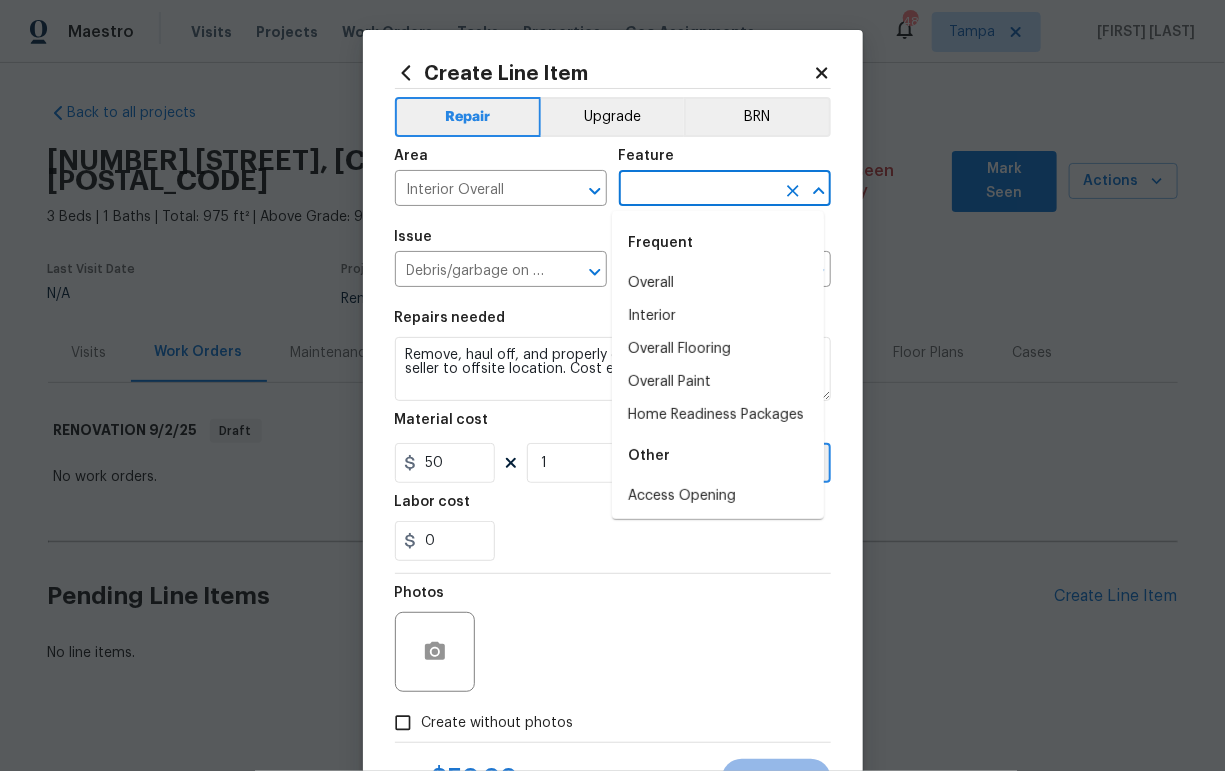 click at bounding box center [697, 190] 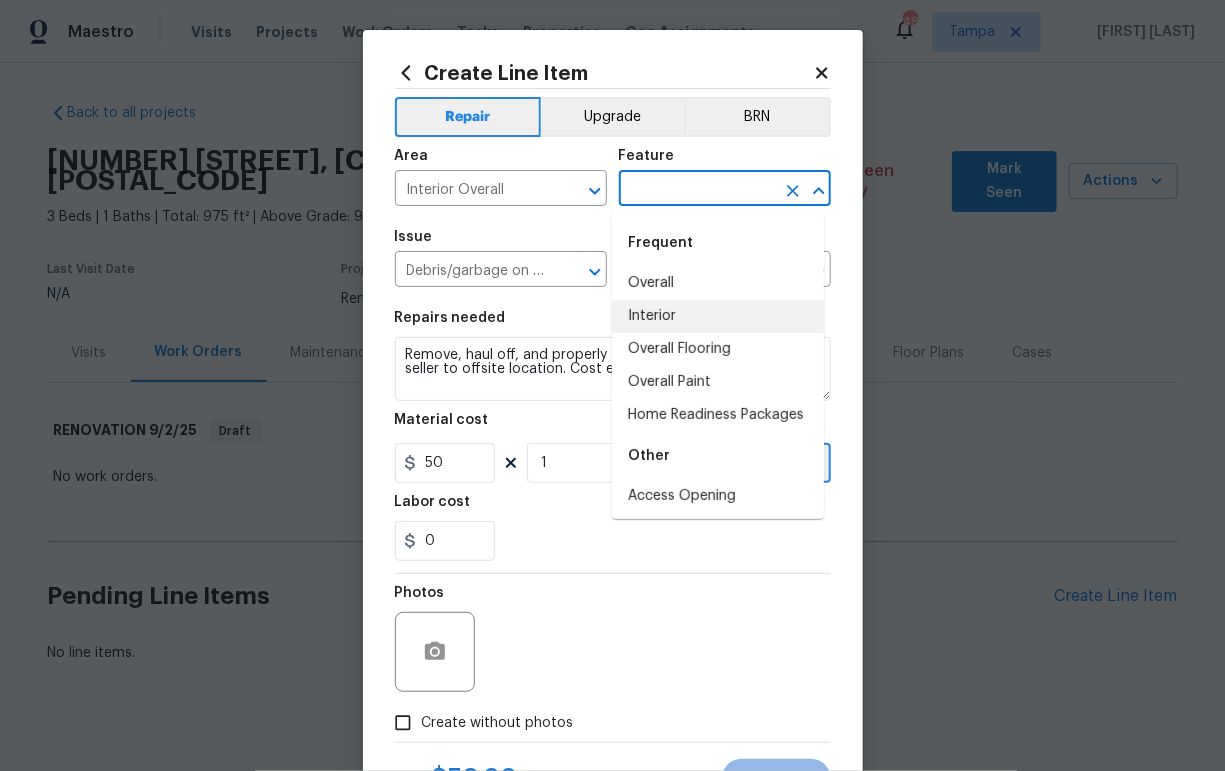 click on "Interior" at bounding box center [718, 316] 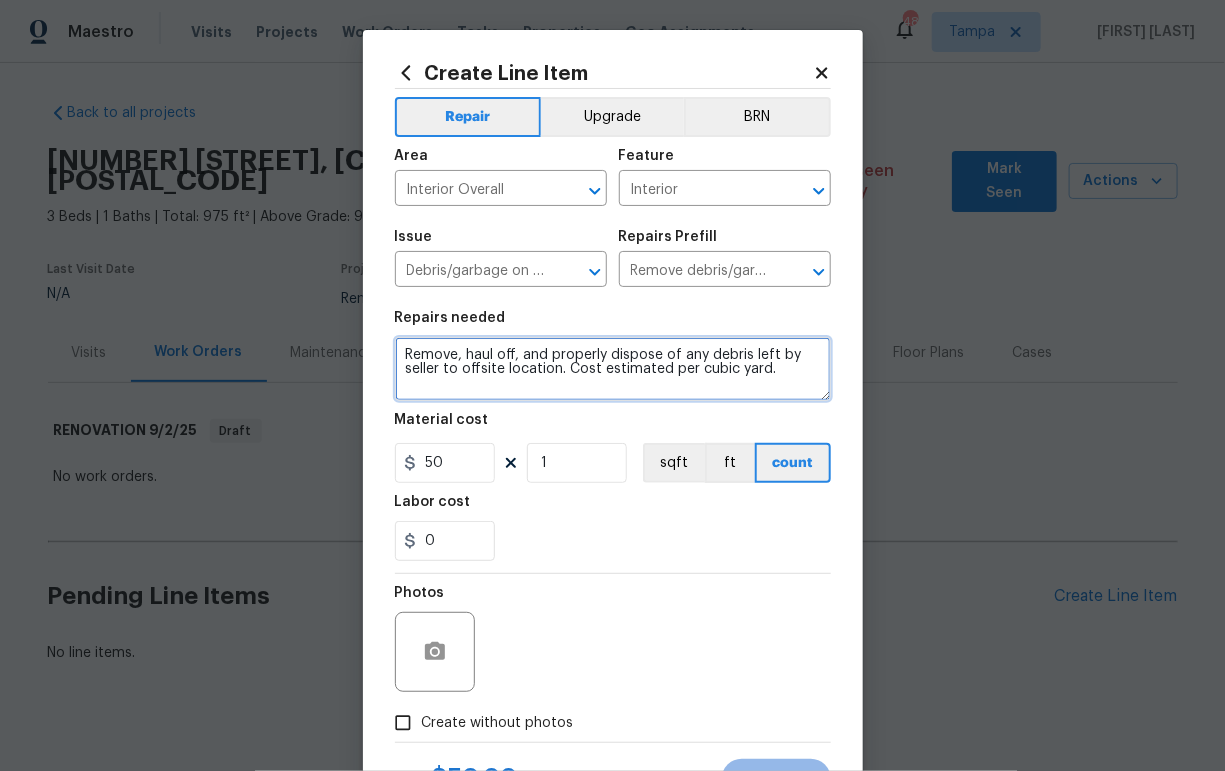 click on "Remove, haul off, and properly dispose of any debris left by seller to offsite location. Cost estimated per cubic yard." at bounding box center [613, 369] 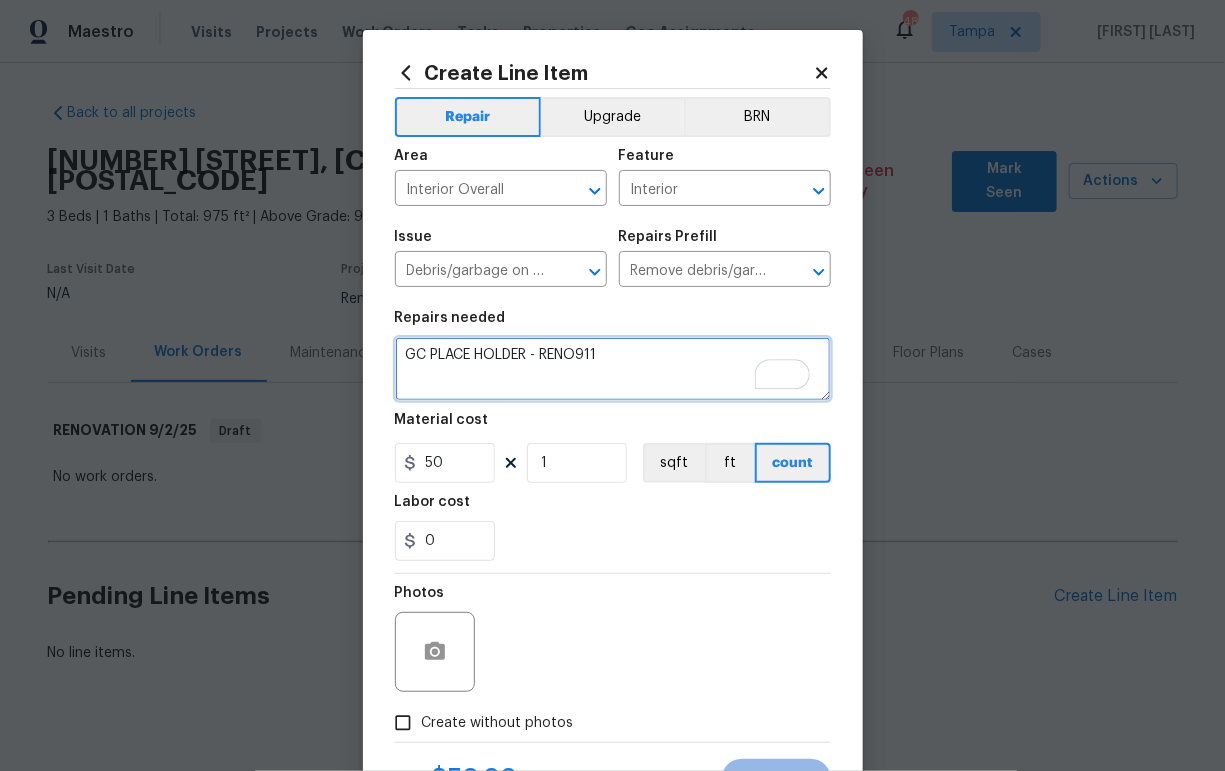 type on "GC PLACE HOLDER - RENO911" 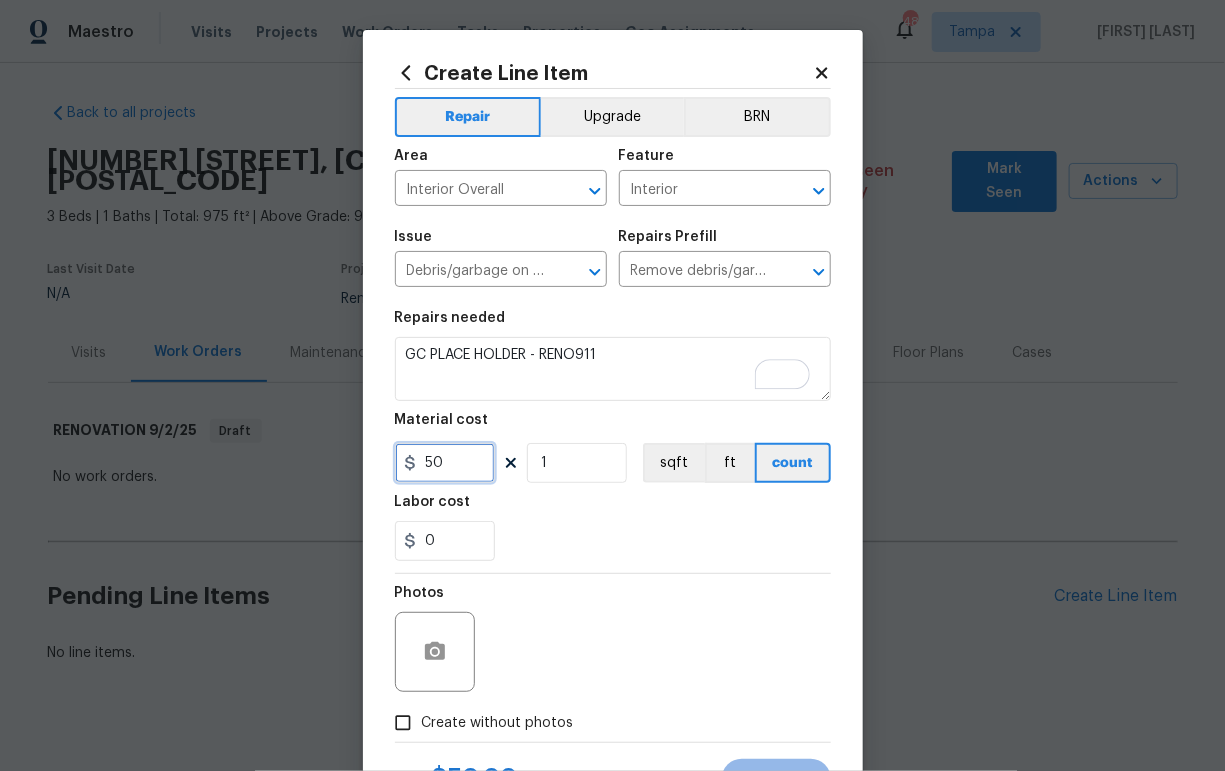 click on "50" at bounding box center (445, 463) 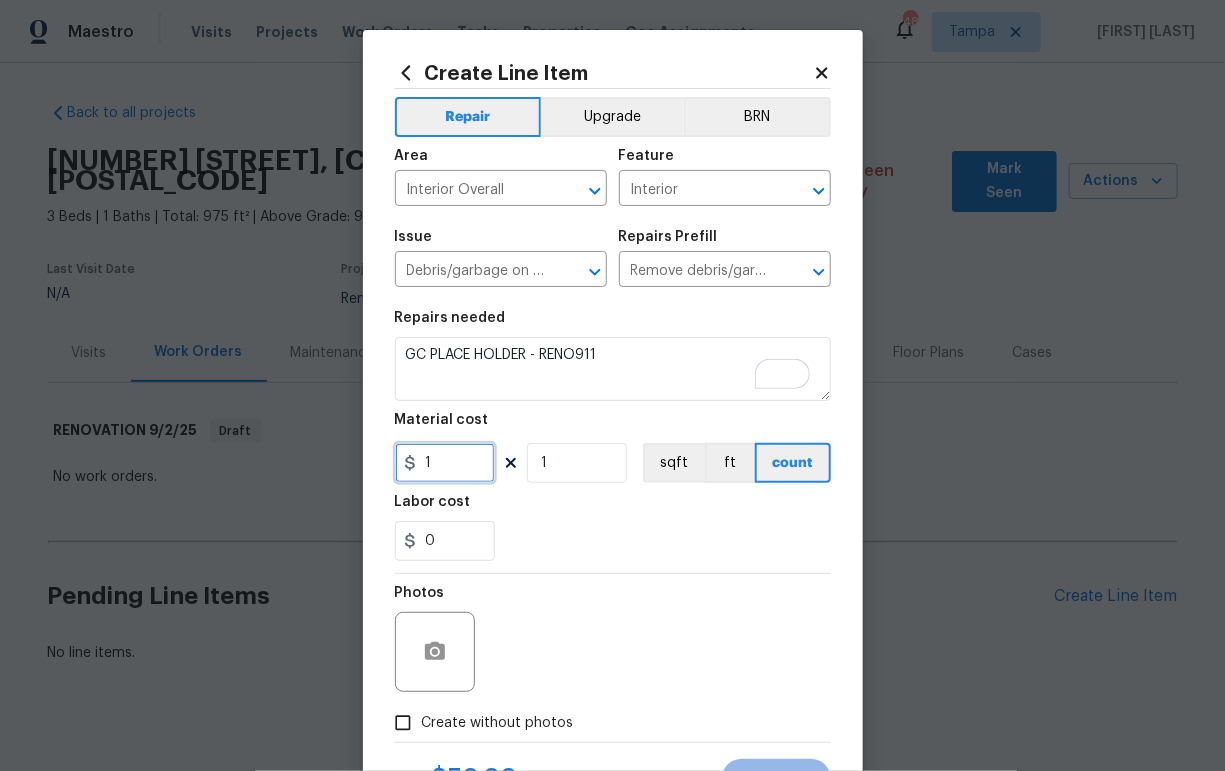 type on "1" 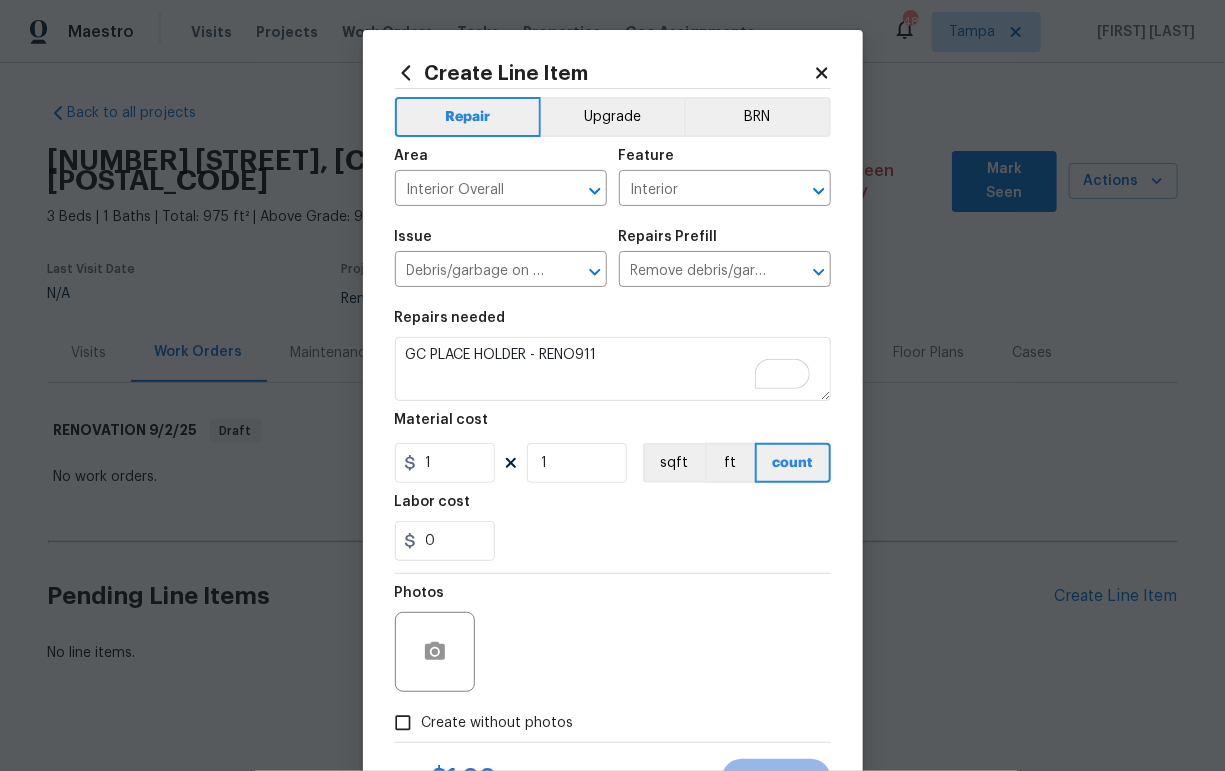 click on "Create without photos" at bounding box center (498, 723) 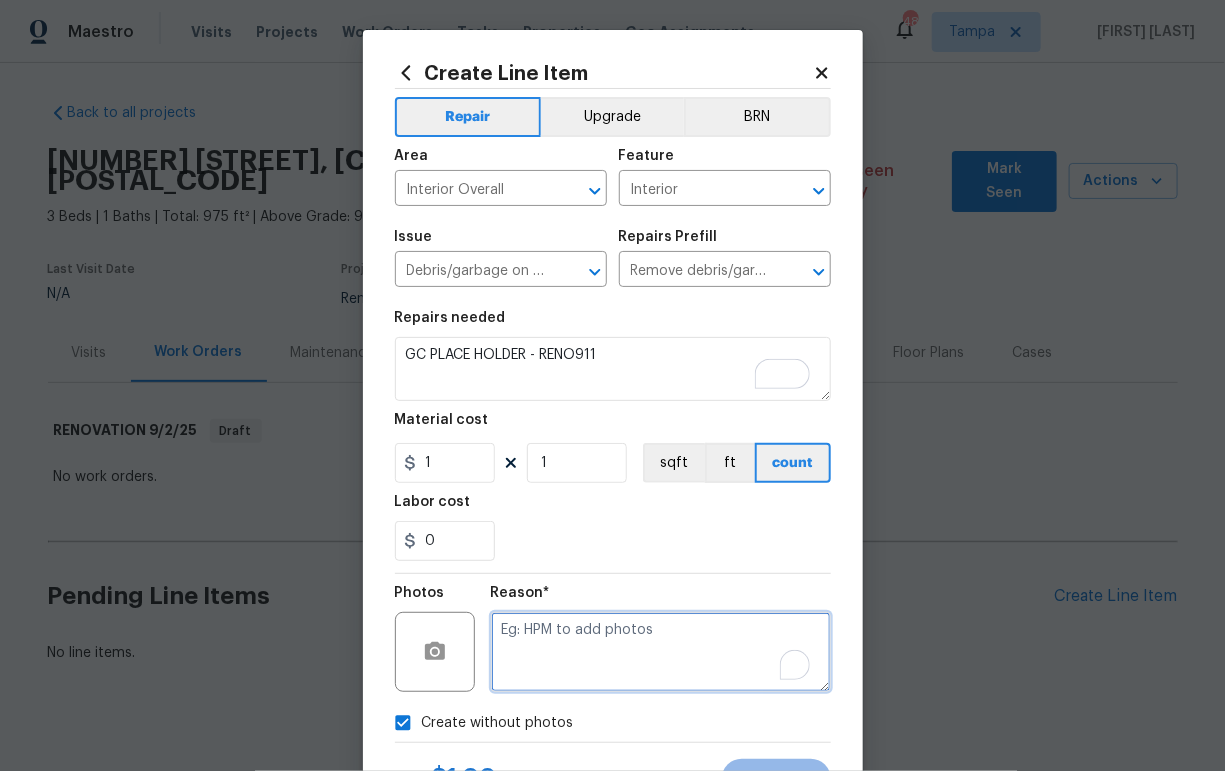 click at bounding box center [661, 652] 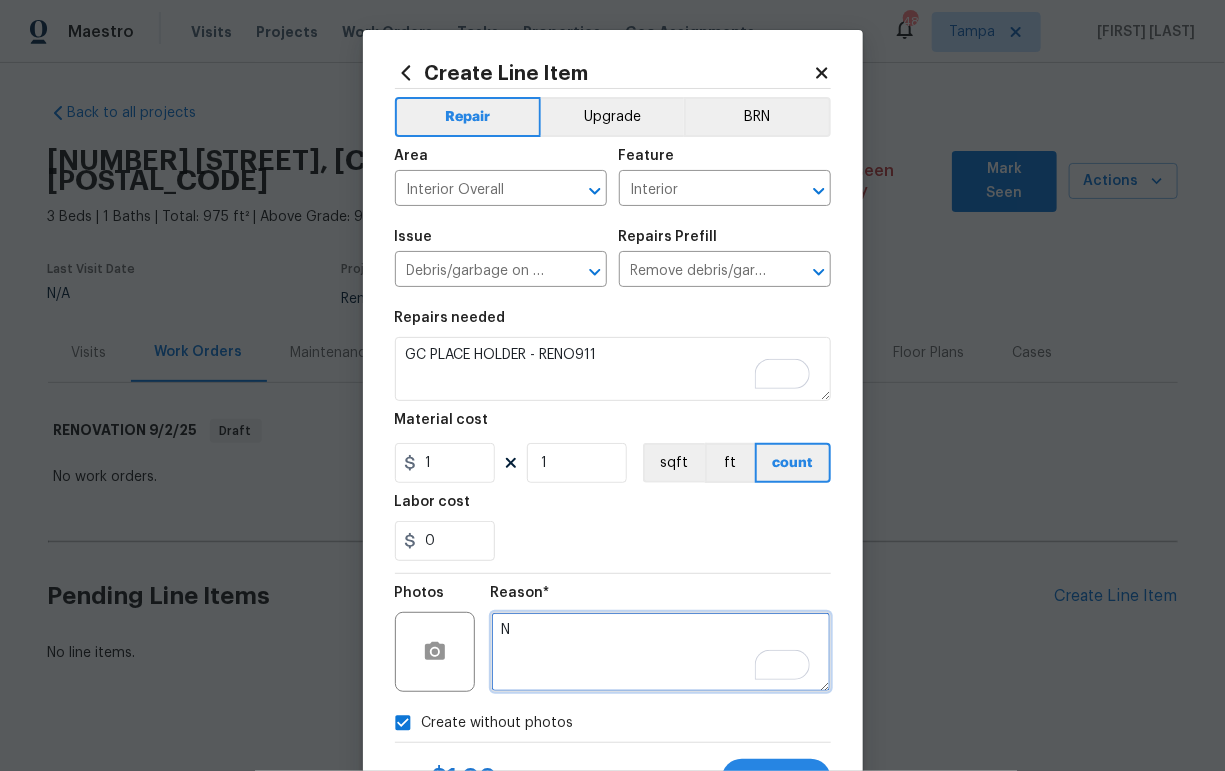 scroll, scrollTop: 91, scrollLeft: 0, axis: vertical 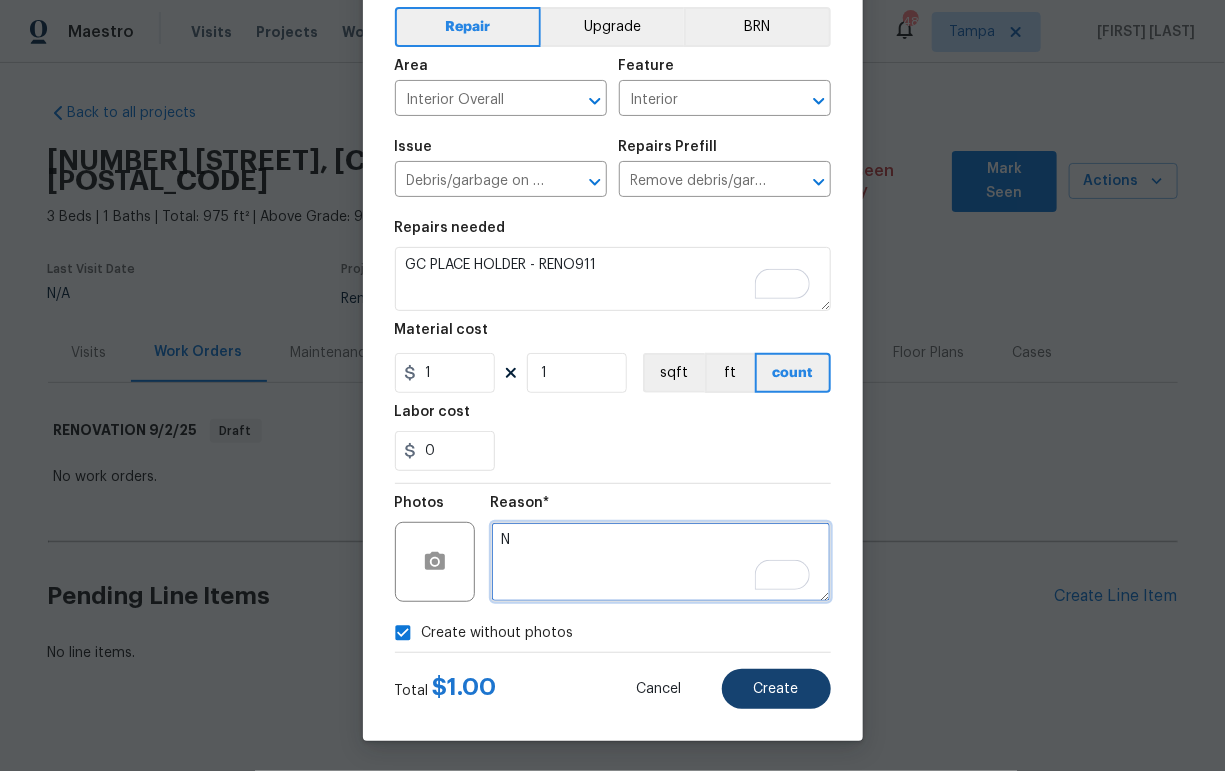 type on "N" 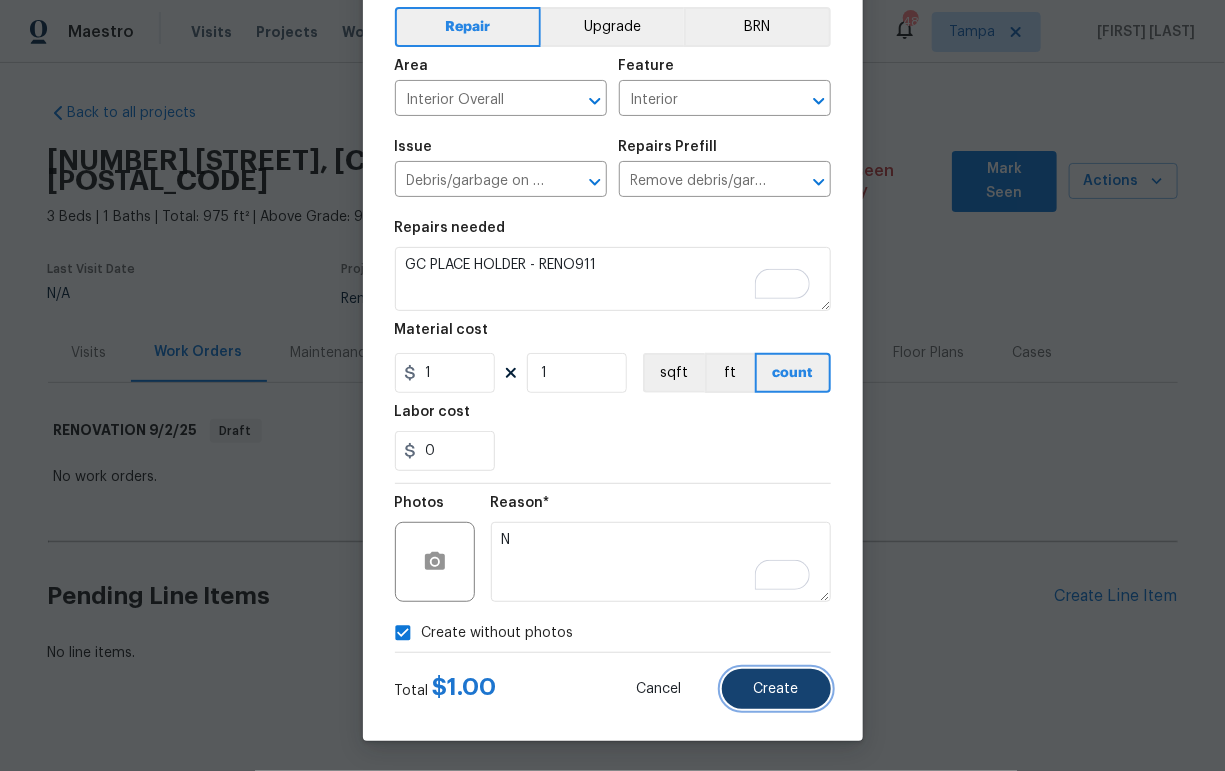 click on "Create" at bounding box center [776, 689] 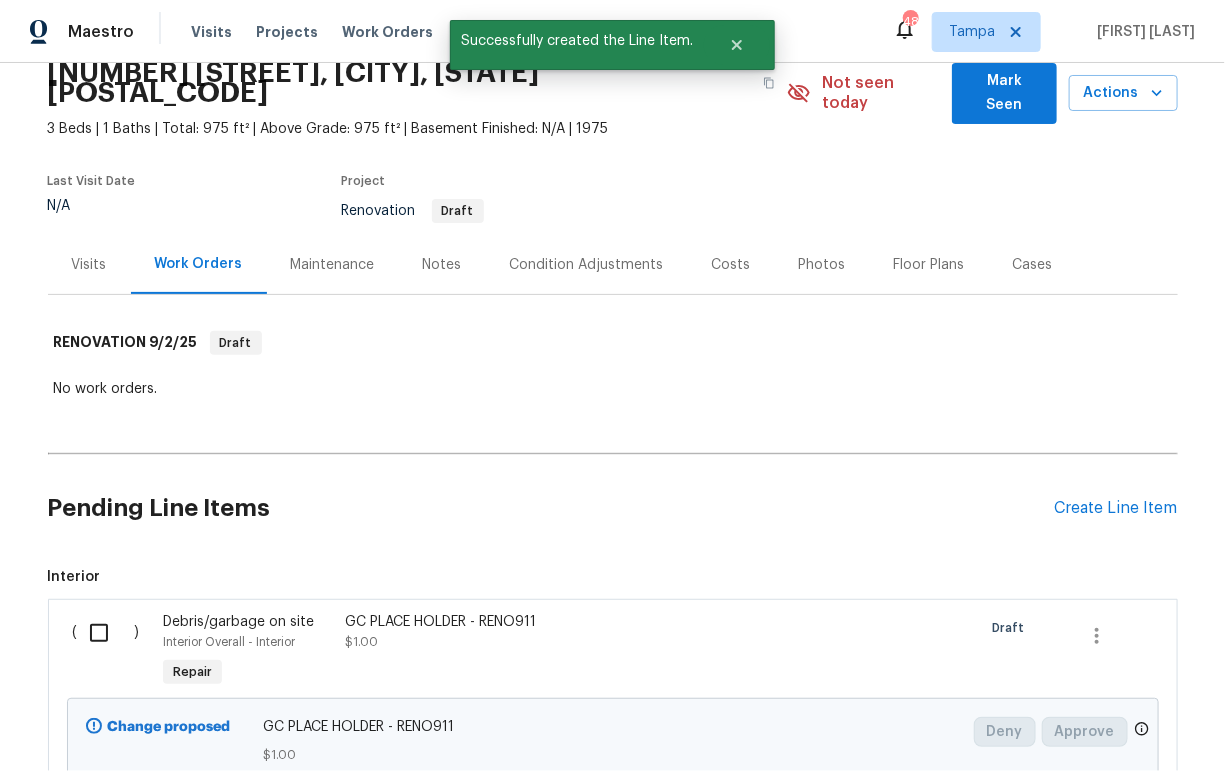 scroll, scrollTop: 249, scrollLeft: 0, axis: vertical 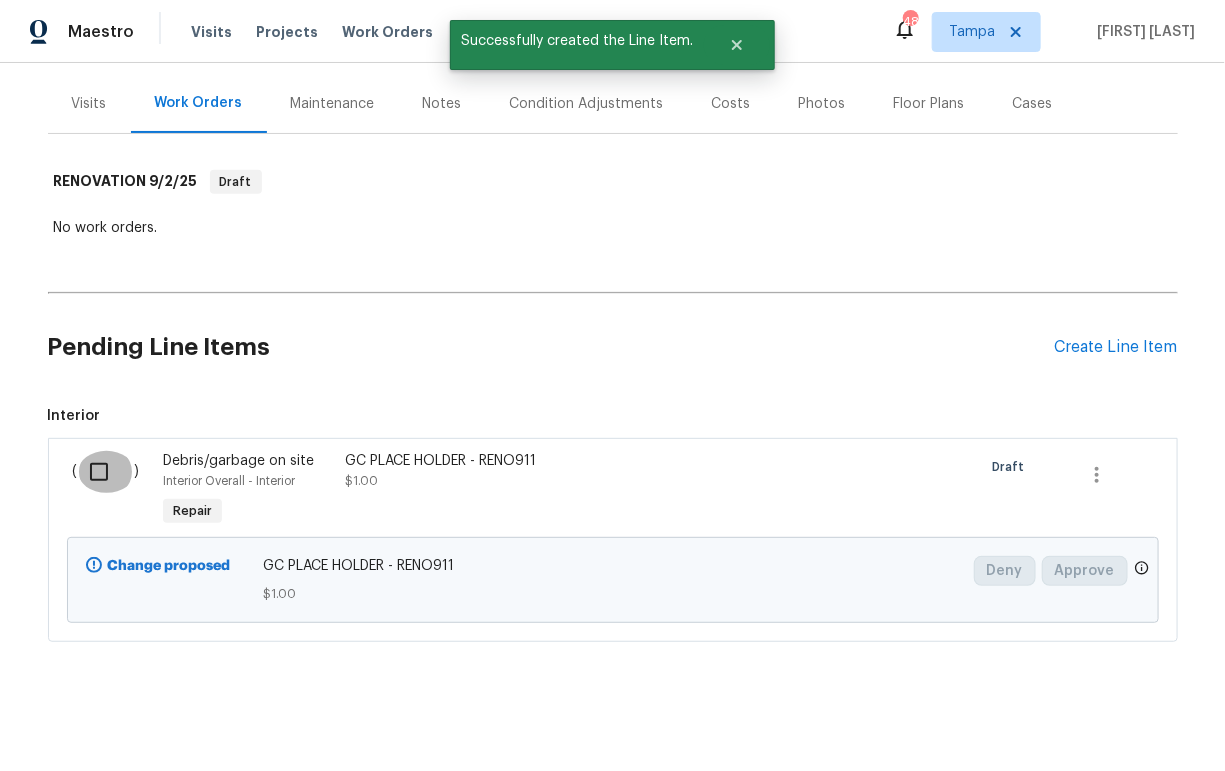 click at bounding box center [106, 472] 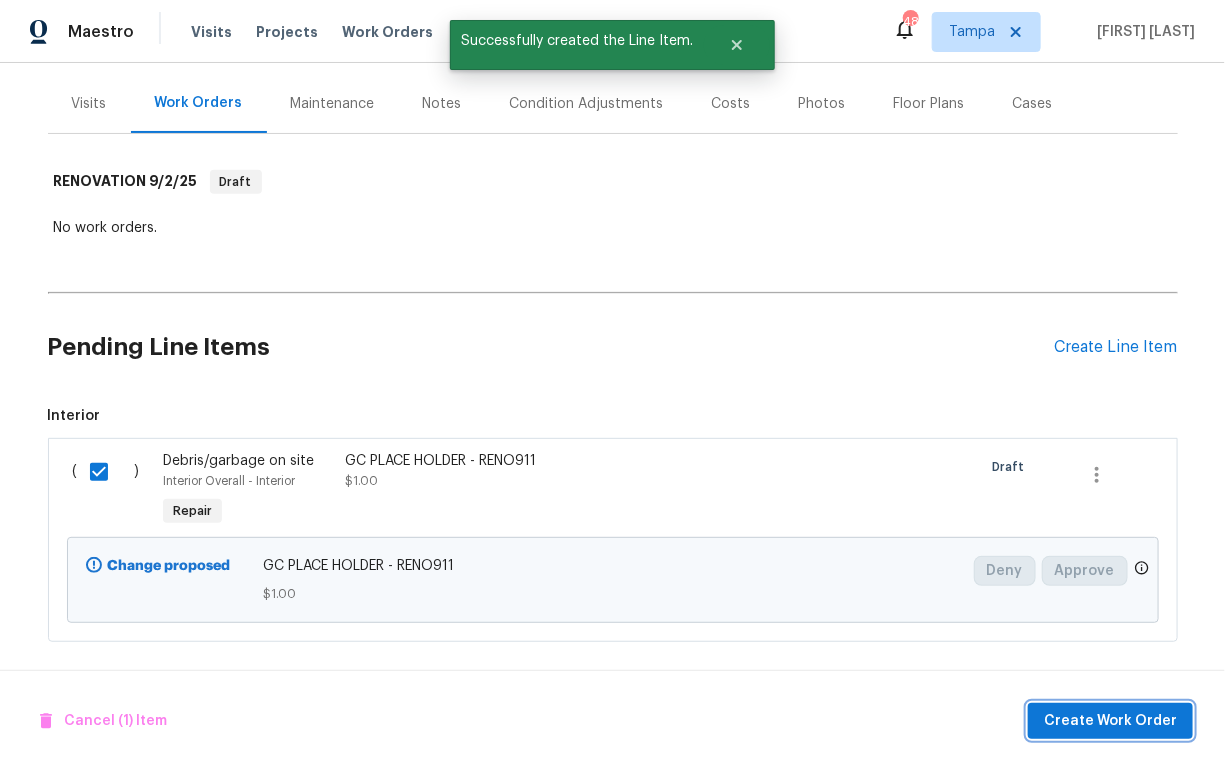 click on "Create Work Order" at bounding box center [1110, 721] 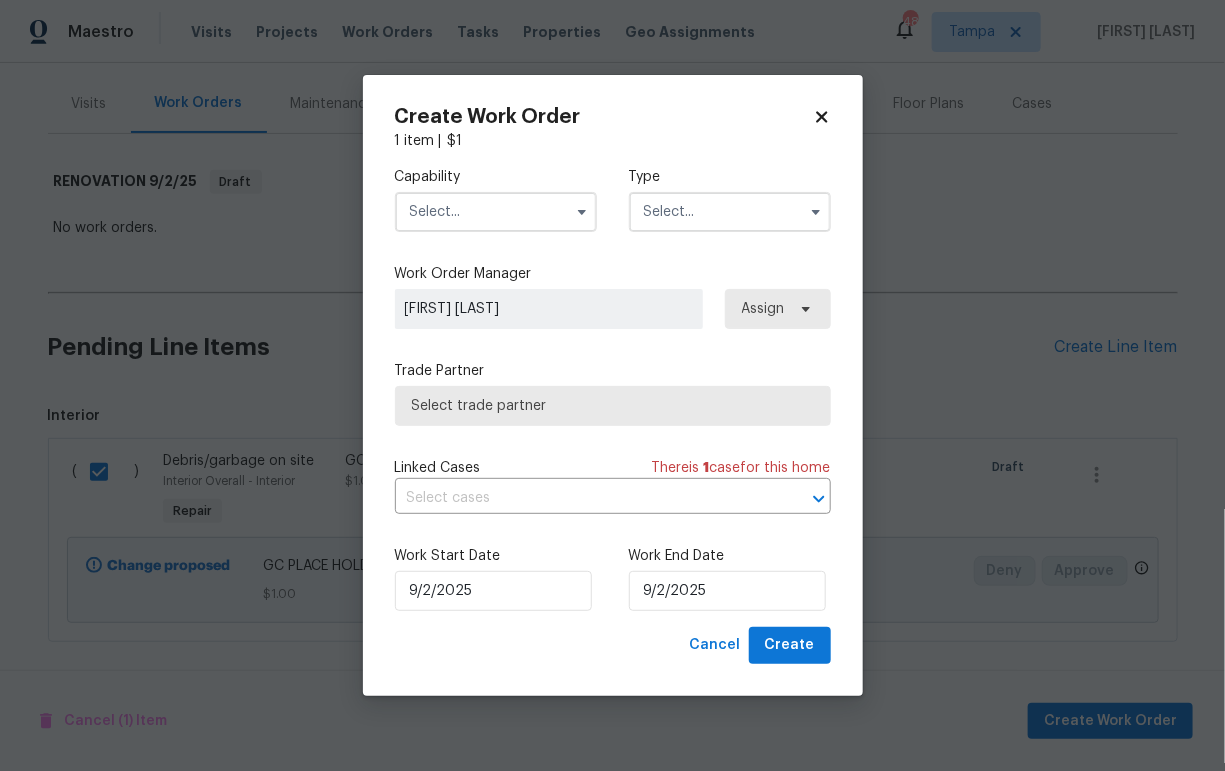 click at bounding box center (496, 212) 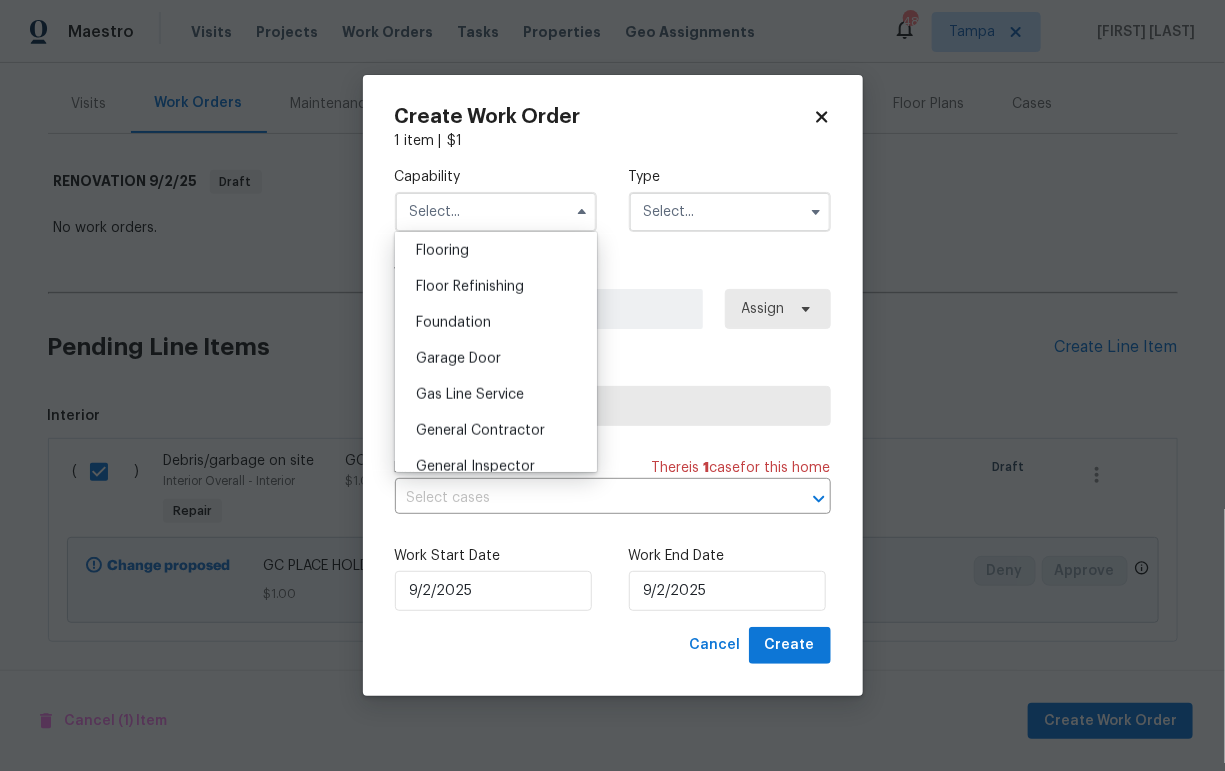 scroll, scrollTop: 819, scrollLeft: 0, axis: vertical 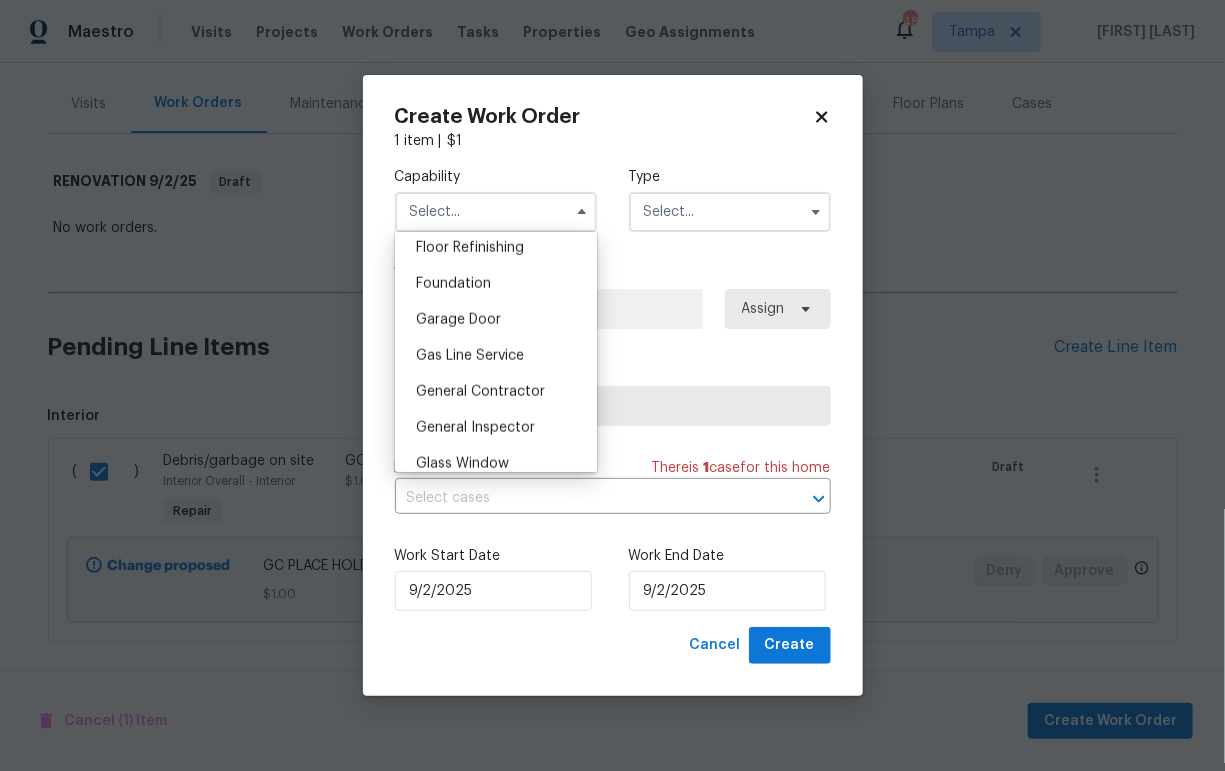click on "General Contractor" at bounding box center (480, 392) 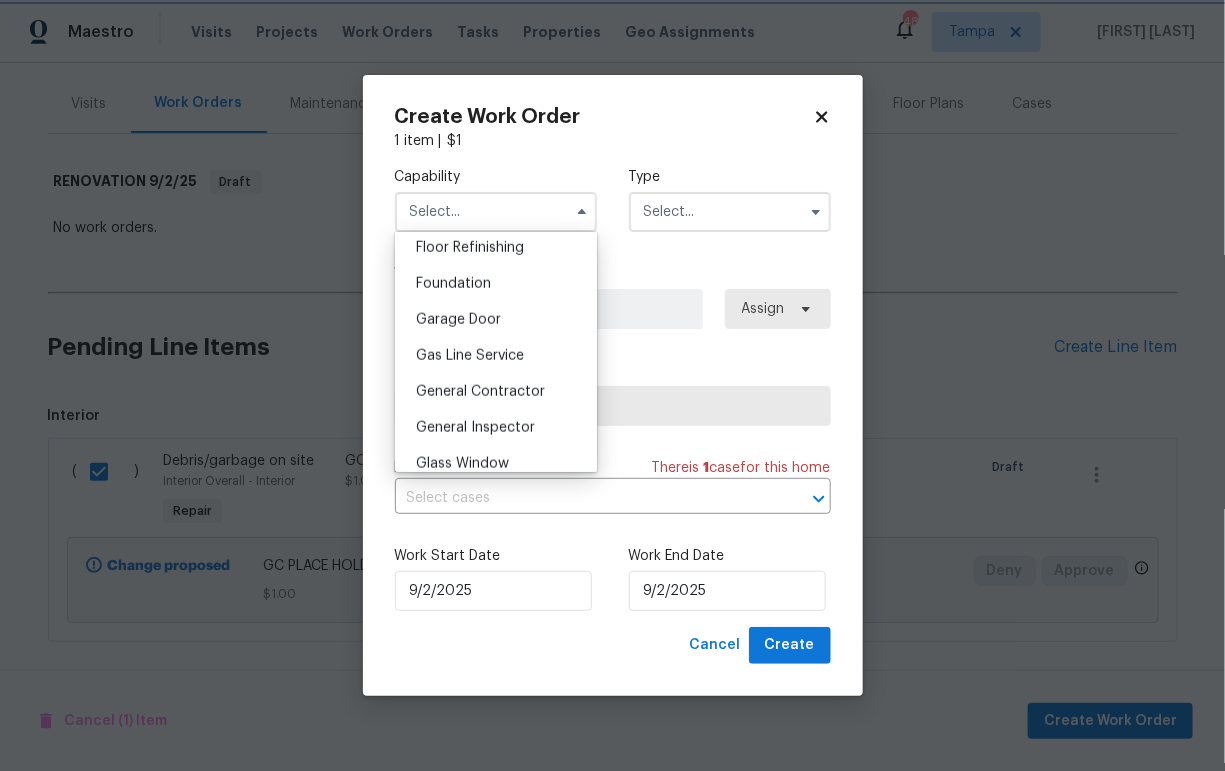 type on "General Contractor" 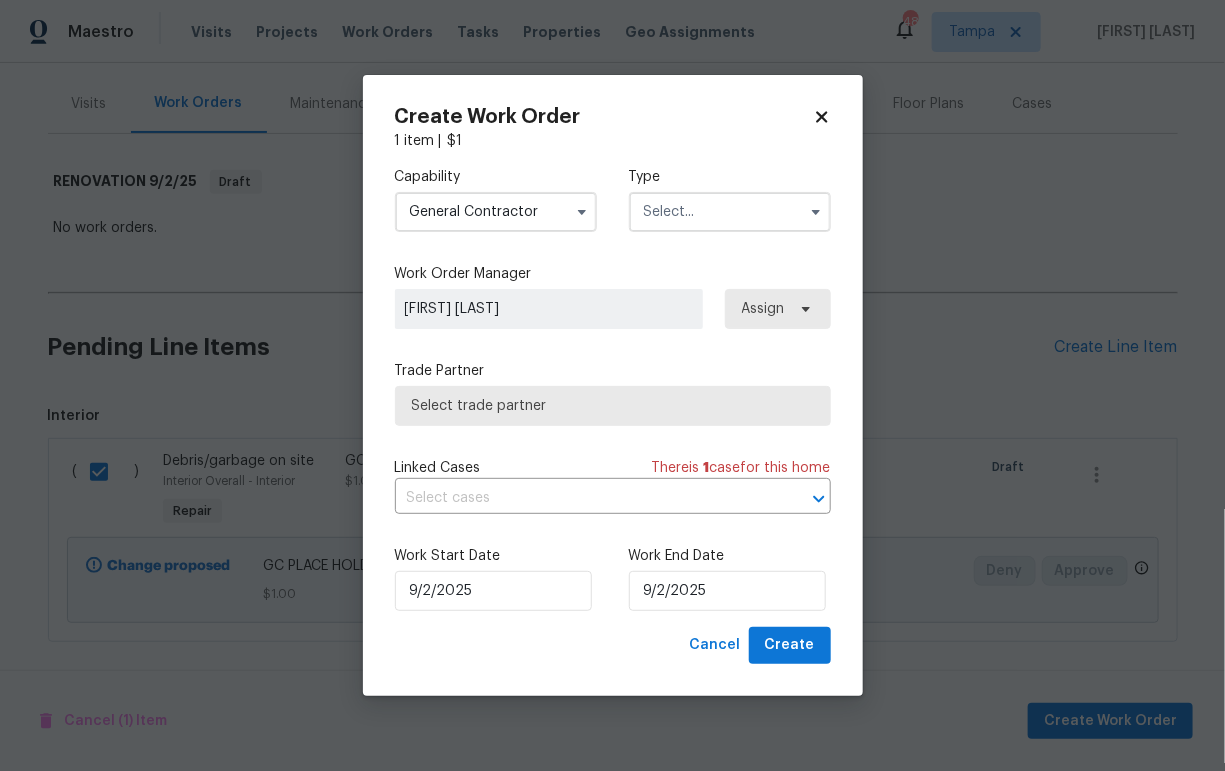 click at bounding box center (730, 212) 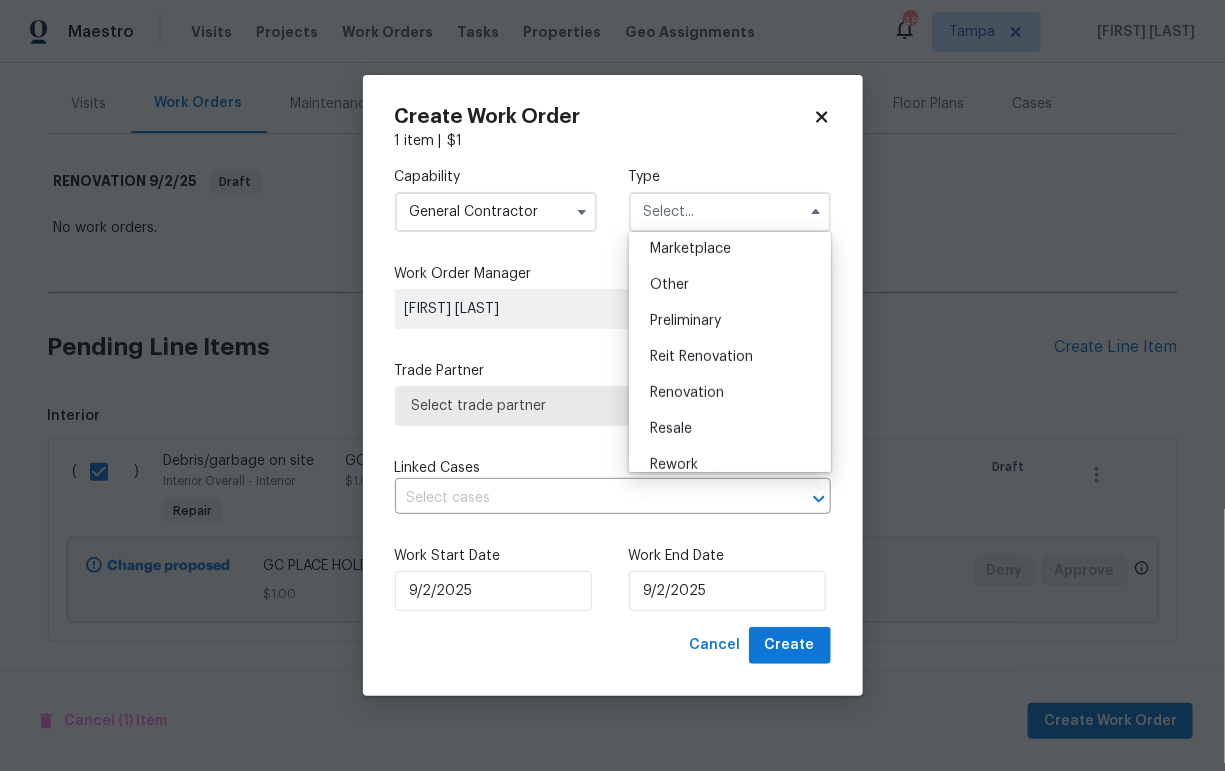scroll, scrollTop: 410, scrollLeft: 0, axis: vertical 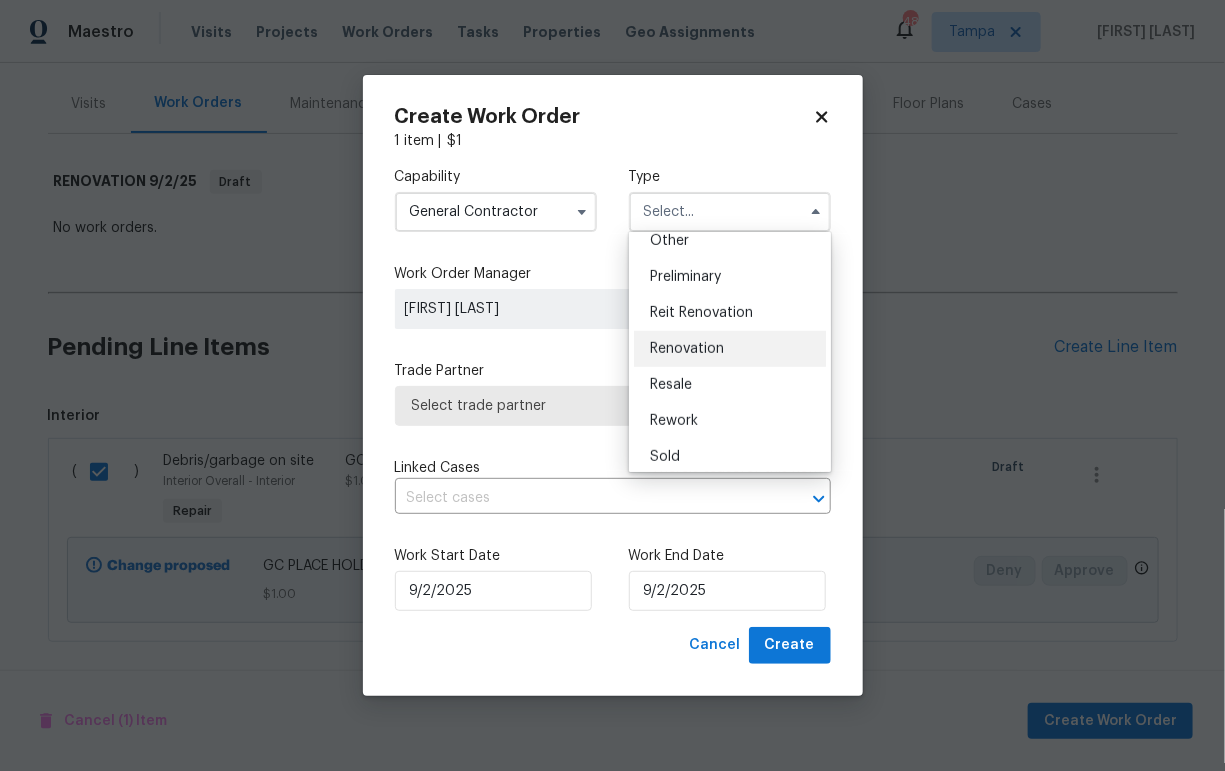 click on "Renovation" at bounding box center [730, 349] 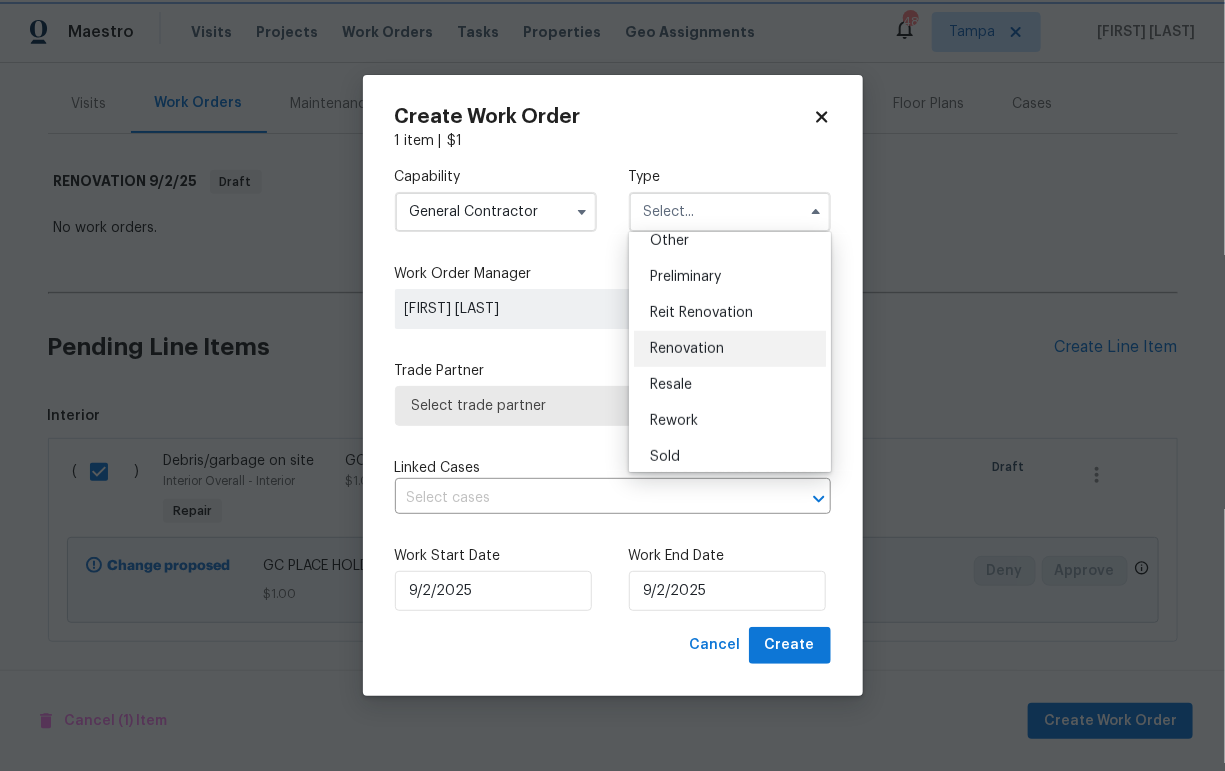 type on "Renovation" 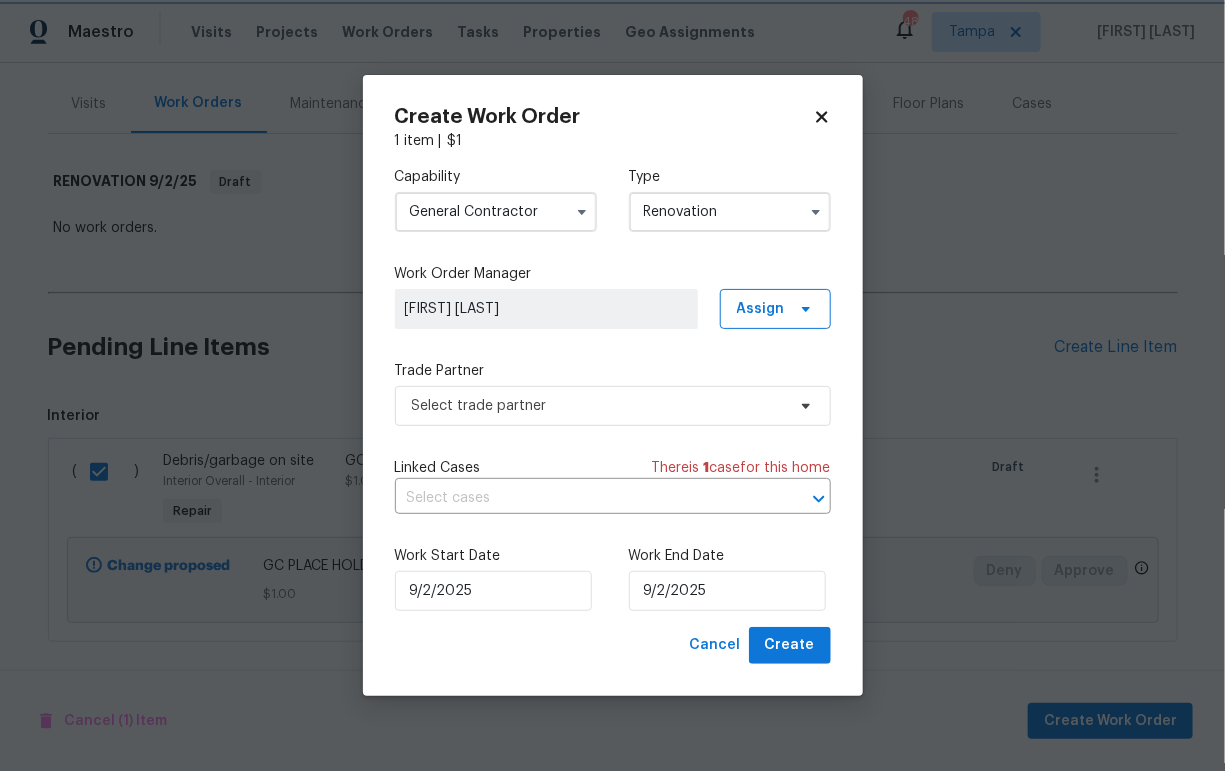 scroll, scrollTop: 0, scrollLeft: 0, axis: both 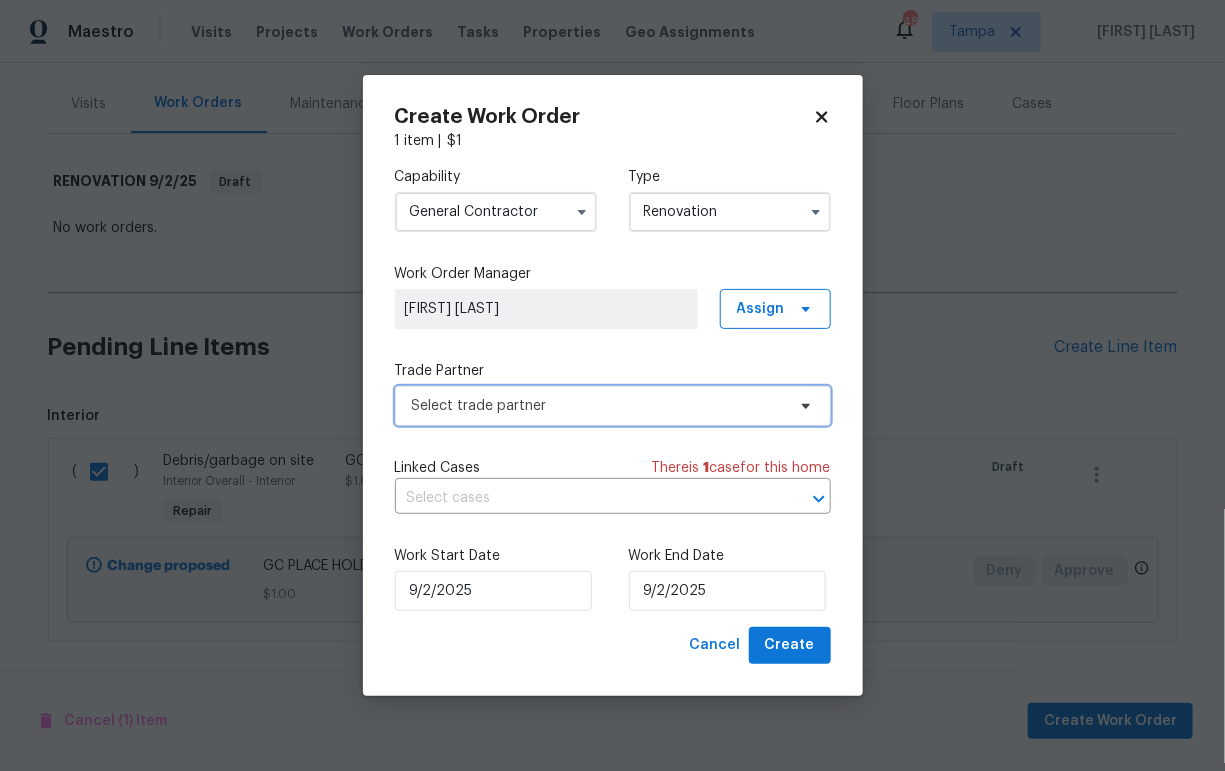 click on "Select trade partner" at bounding box center (598, 406) 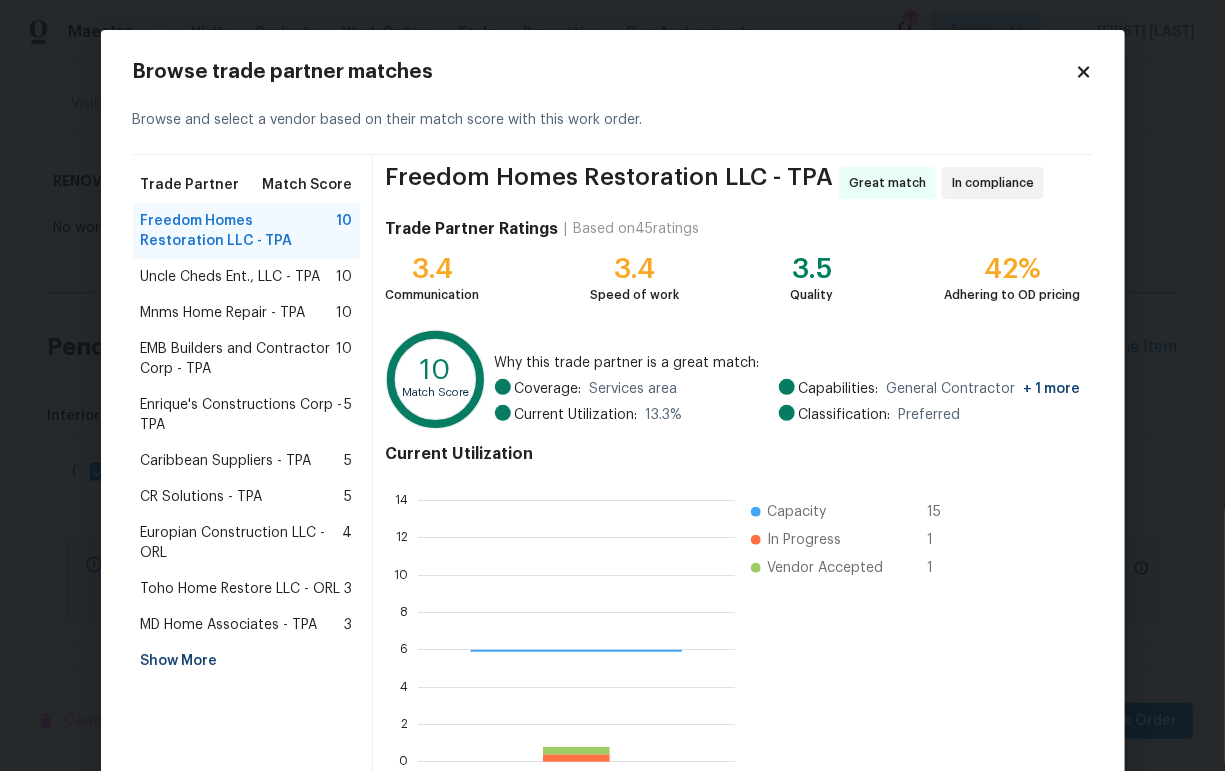 scroll, scrollTop: 1, scrollLeft: 1, axis: both 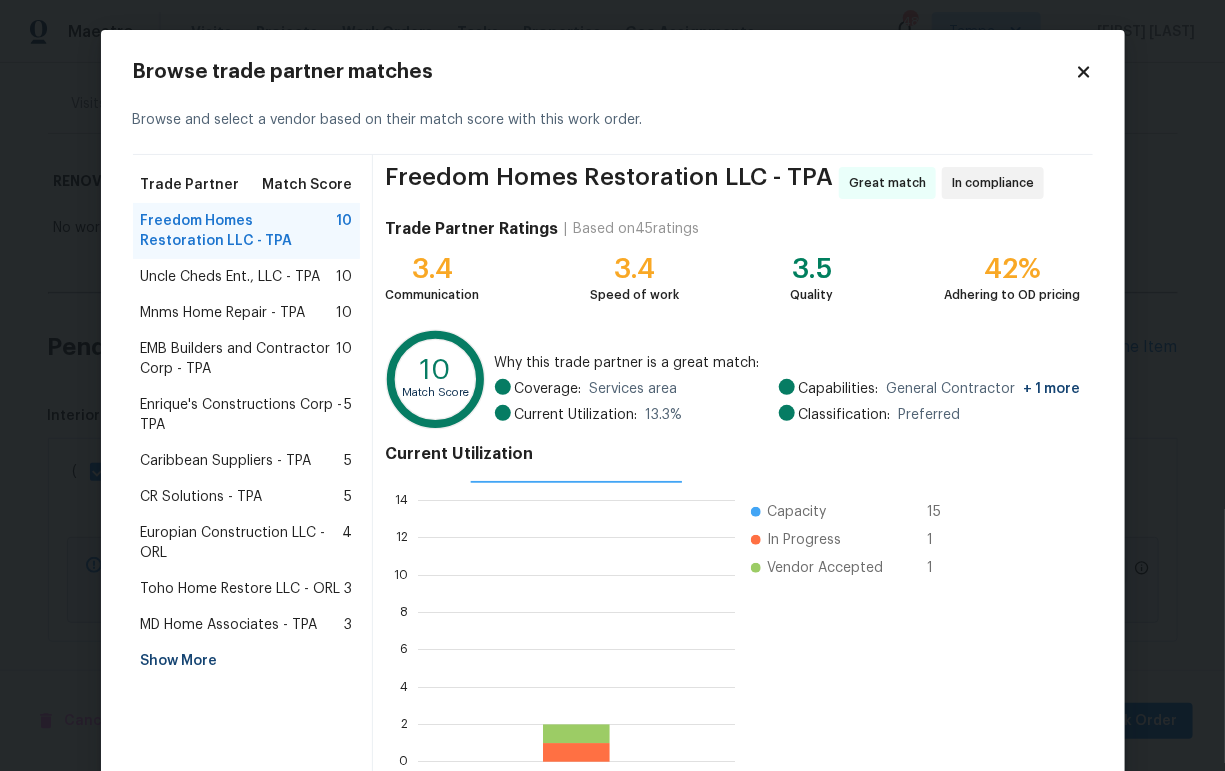 click on "Show More" at bounding box center (247, 661) 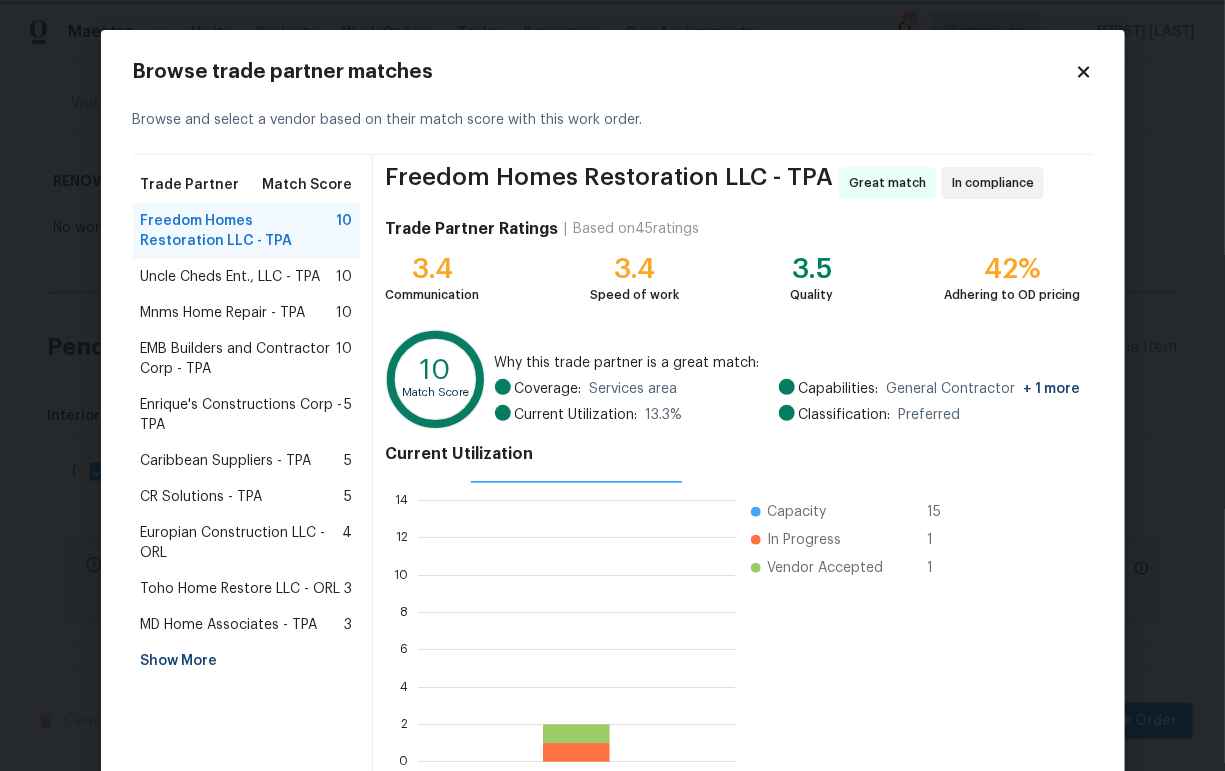 click on "Maestro Visits Projects Work Orders Tasks Properties Geo Assignments 48 Tampa Paul Springer Back to all projects 1302 Atlantic Dr, Ruskin, FL 33570 3 Beds | 1 Baths | Total: 975 ft² | Above Grade: 975 ft² | Basement Finished: N/A | 1975 Not seen today Mark Seen Actions Last Visit Date N/A Project Renovation   Draft Visits Work Orders Maintenance Notes Condition Adjustments Costs Photos Floor Plans Cases RENOVATION   9/2/25 Draft No work orders. Cancel (1) Item Create Work Order Pending Line Items Create Line Item Interior ( ) Debris/garbage on site Interior Overall - Interior Repair GC PLACE HOLDER - RENO911 $1.00 Draft Change proposed GC PLACE HOLDER - RENO911 $1.00 Deny Approve
Create Work Order 1 item | $ 1 Capability   General Contractor Type   Renovation Work Order Manager   Paul Springer Assign Trade Partner   Select trade partner Linked Cases There  is   1  case  for this home   ​ Work Start Date   9/2/2025 Work End Date   9/2/2025 Cancel Create Browse trade partner matches Trade Partner 10 5" at bounding box center [612, 385] 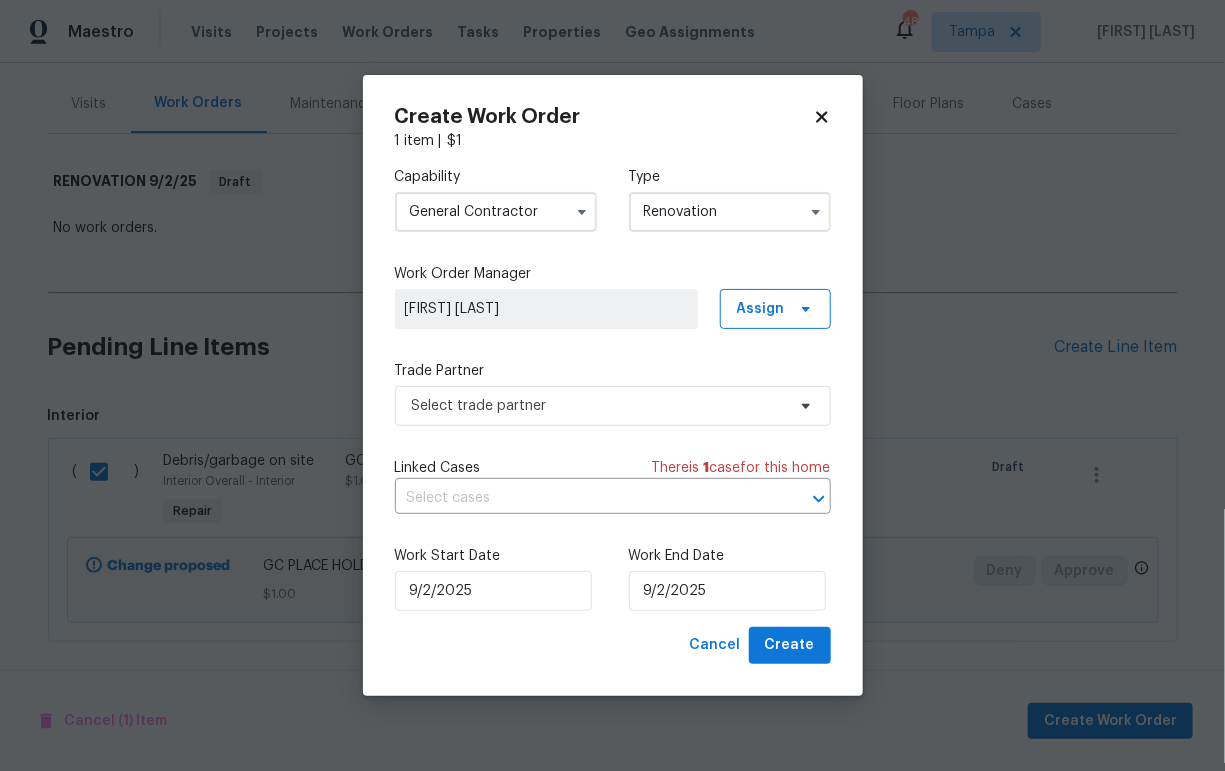click on "Trade Partner" at bounding box center [613, 371] 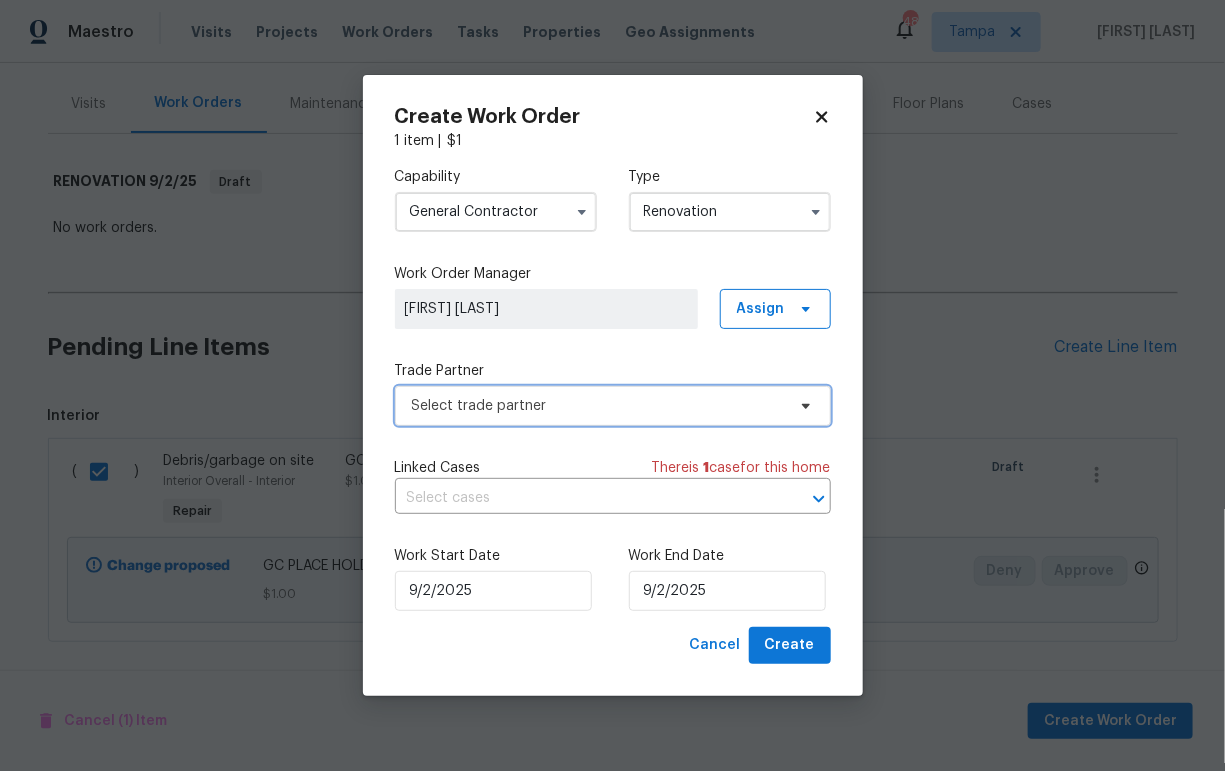 click on "Select trade partner" at bounding box center (598, 406) 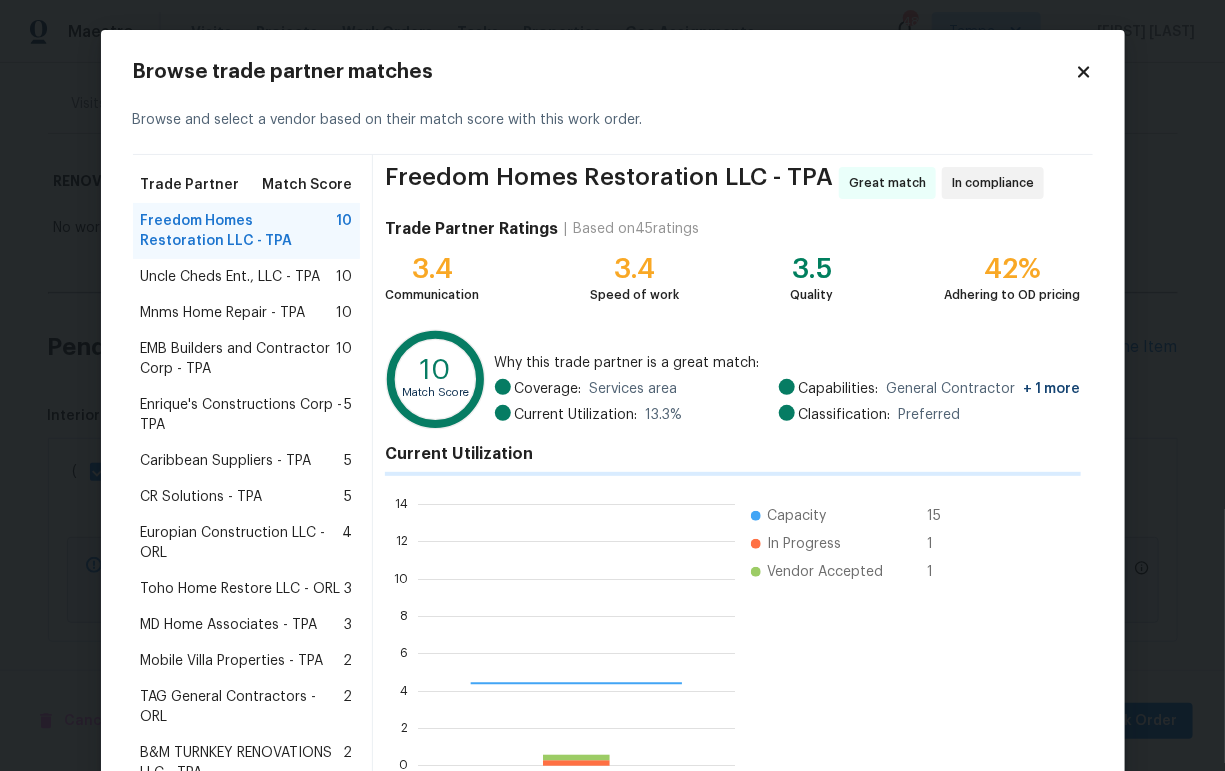 scroll, scrollTop: 1, scrollLeft: 1, axis: both 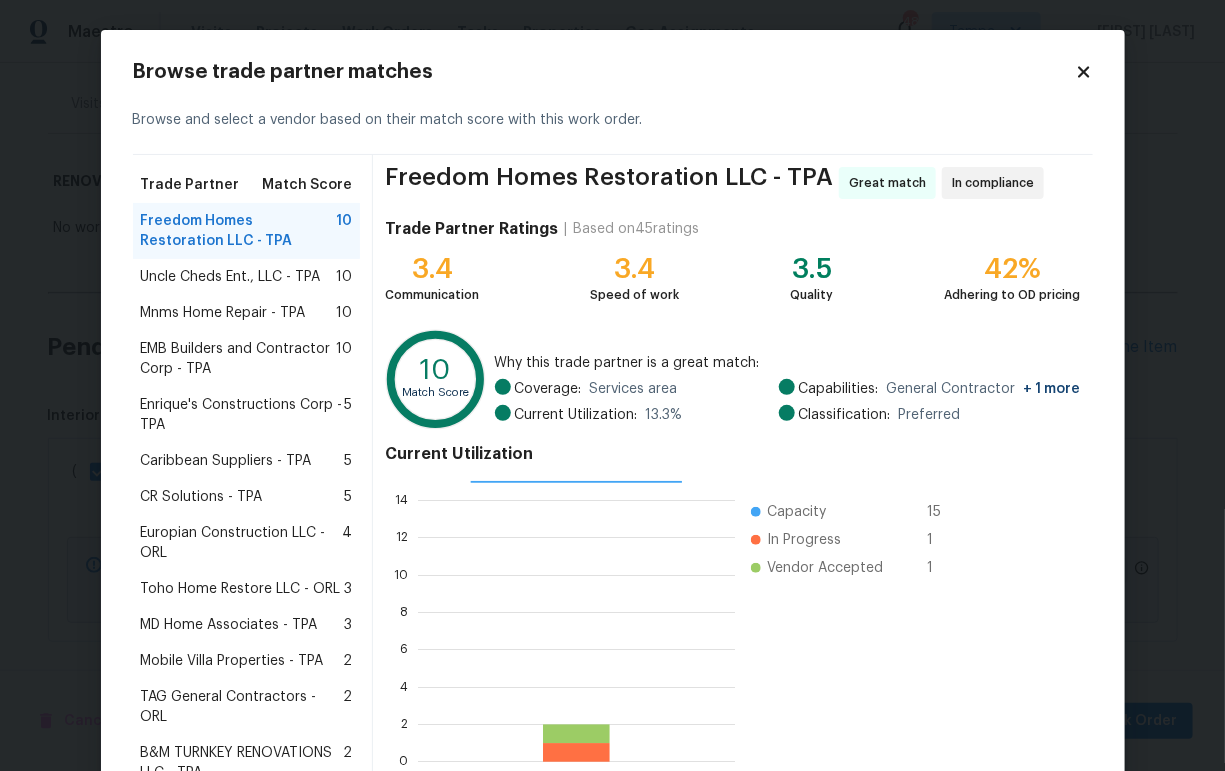 click on "Mobile Villa Properties - TPA" at bounding box center [232, 661] 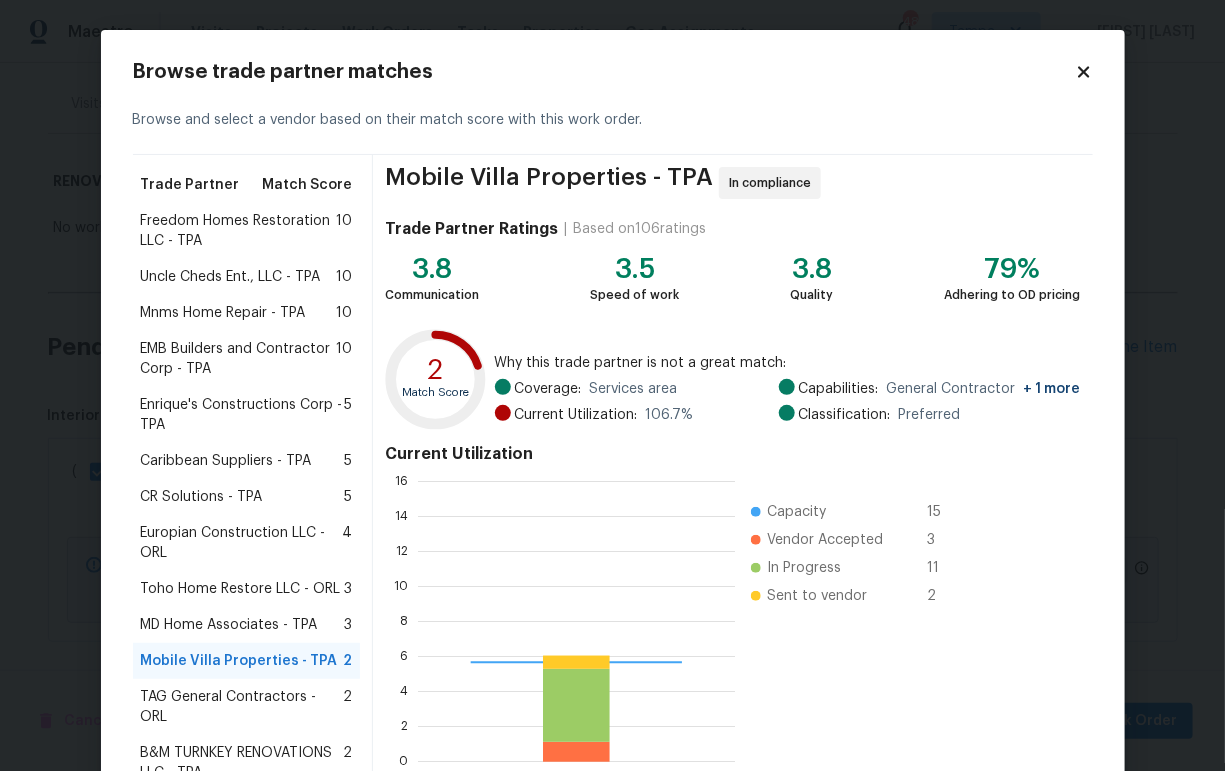 scroll, scrollTop: 1, scrollLeft: 1, axis: both 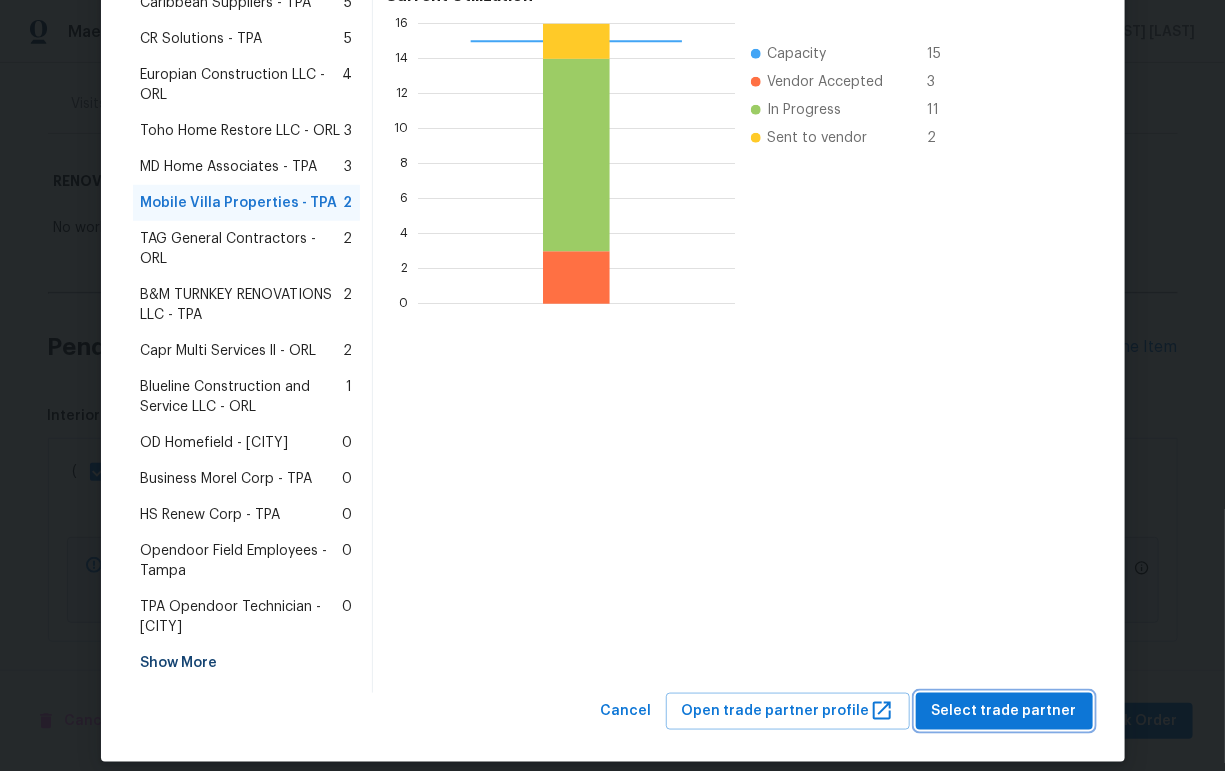 click on "Select trade partner" at bounding box center (1004, 711) 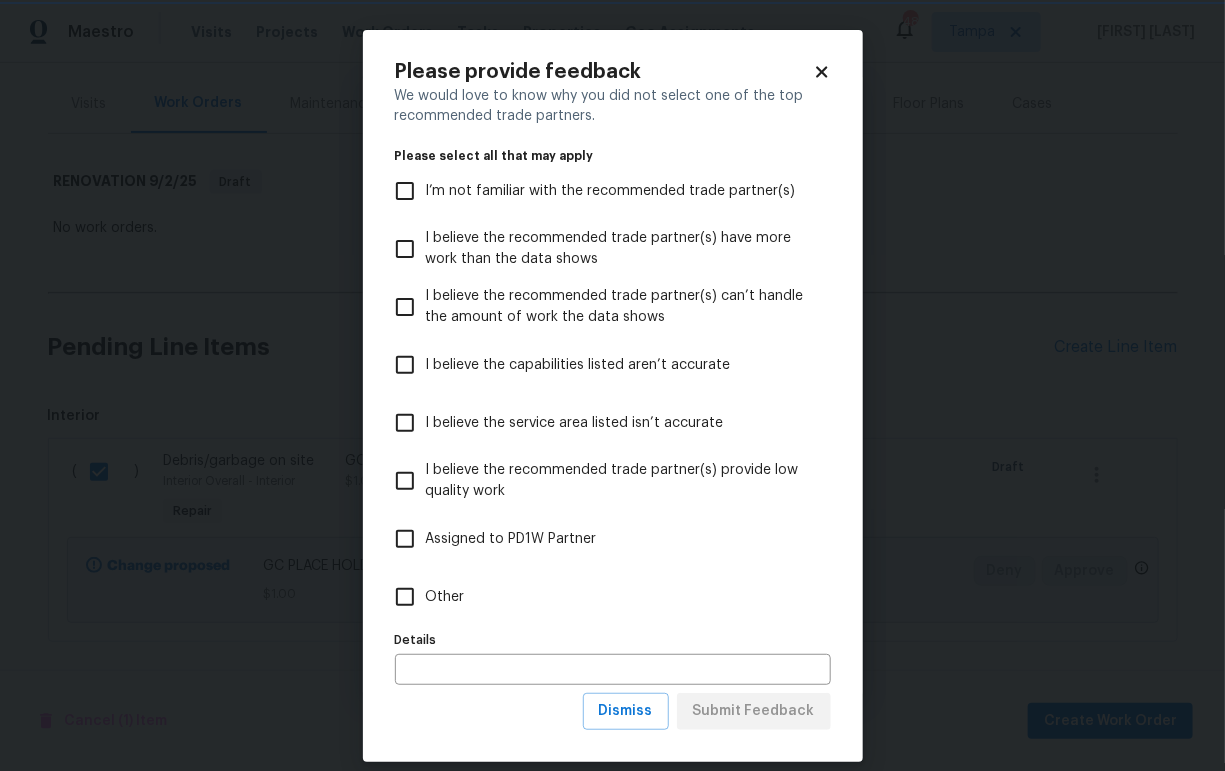 scroll, scrollTop: 0, scrollLeft: 0, axis: both 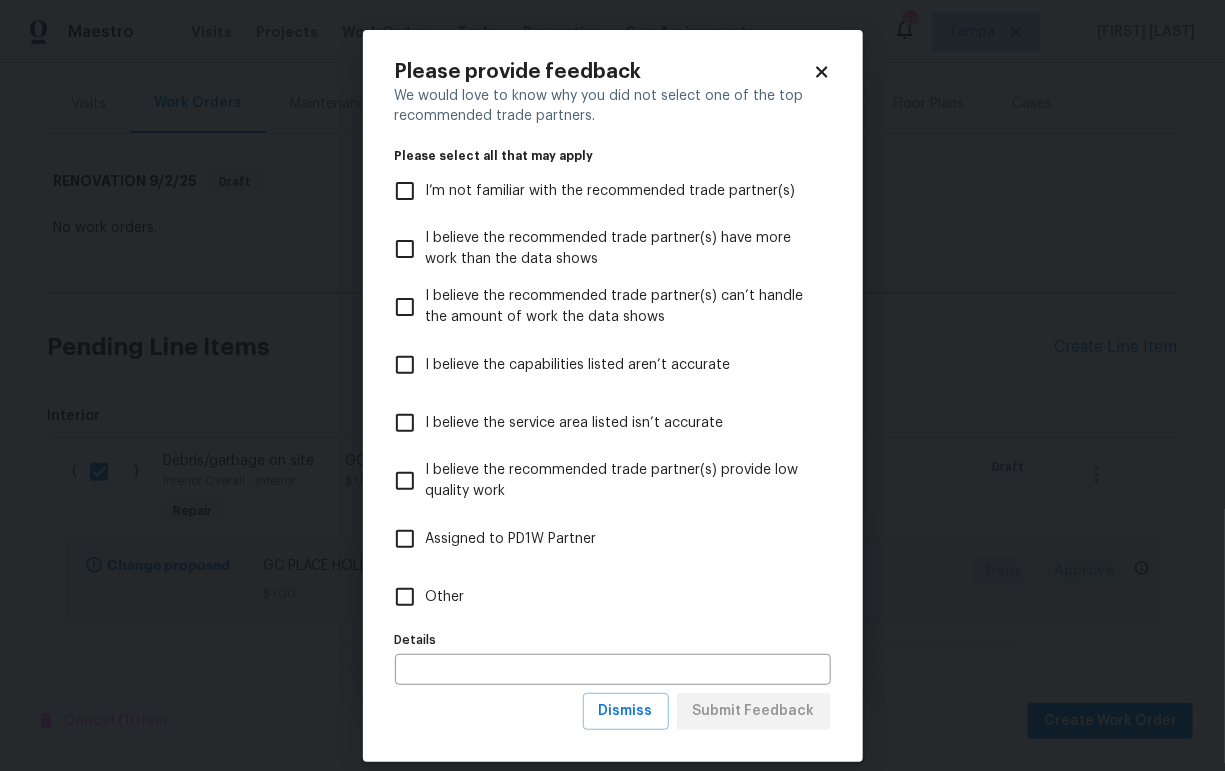 click on "I believe the recommended trade partner(s) provide low quality work" at bounding box center (620, 481) 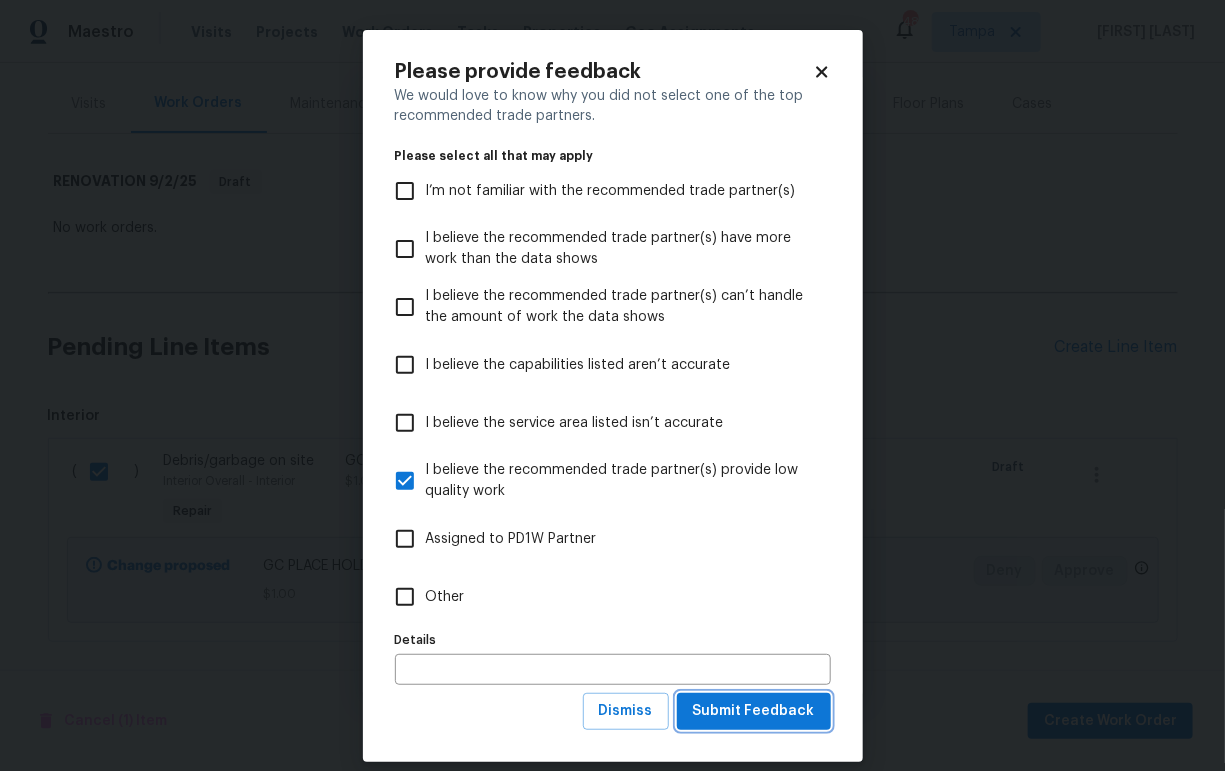 click on "Submit Feedback" at bounding box center (754, 711) 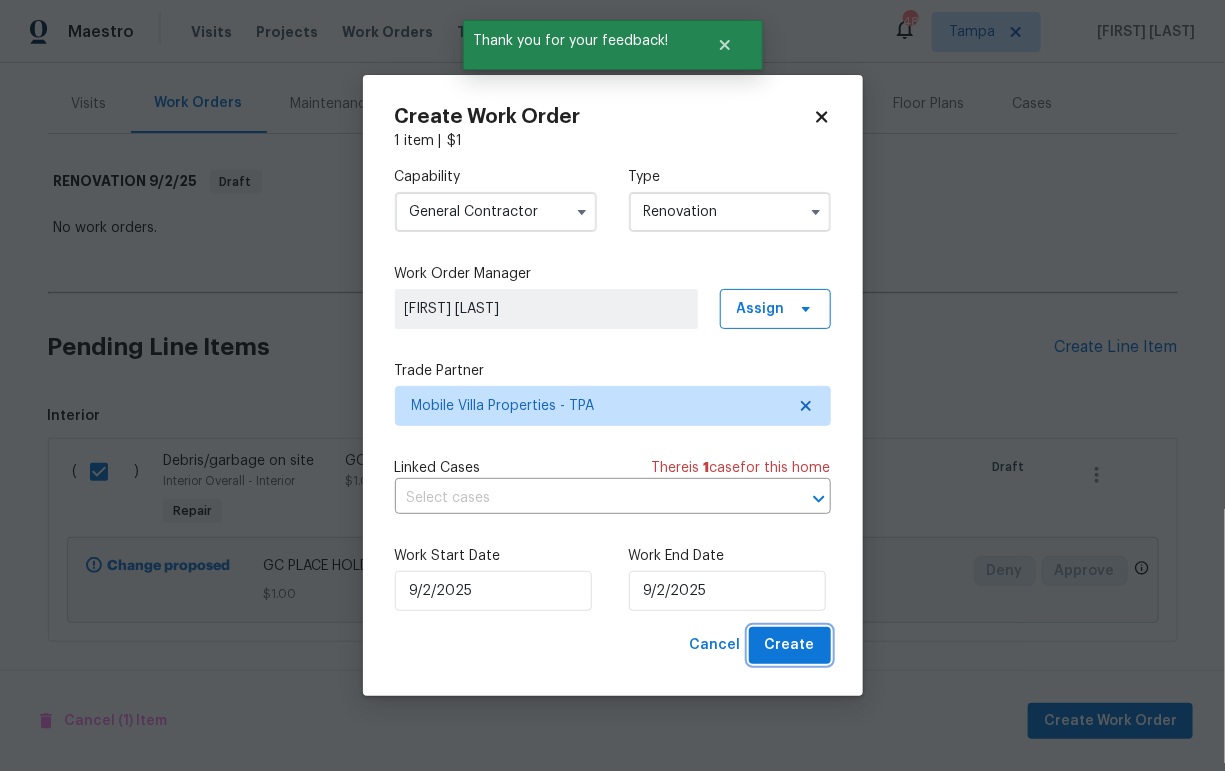 click on "Create" at bounding box center (790, 645) 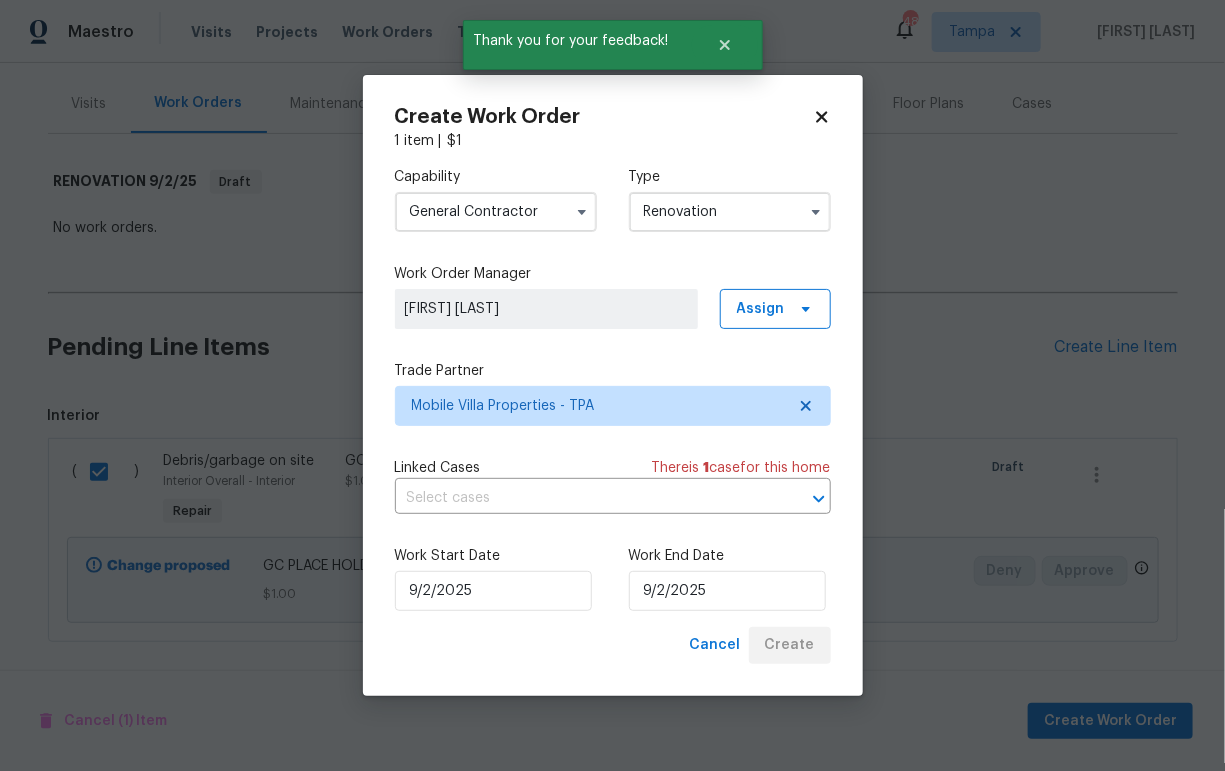 scroll, scrollTop: 73, scrollLeft: 0, axis: vertical 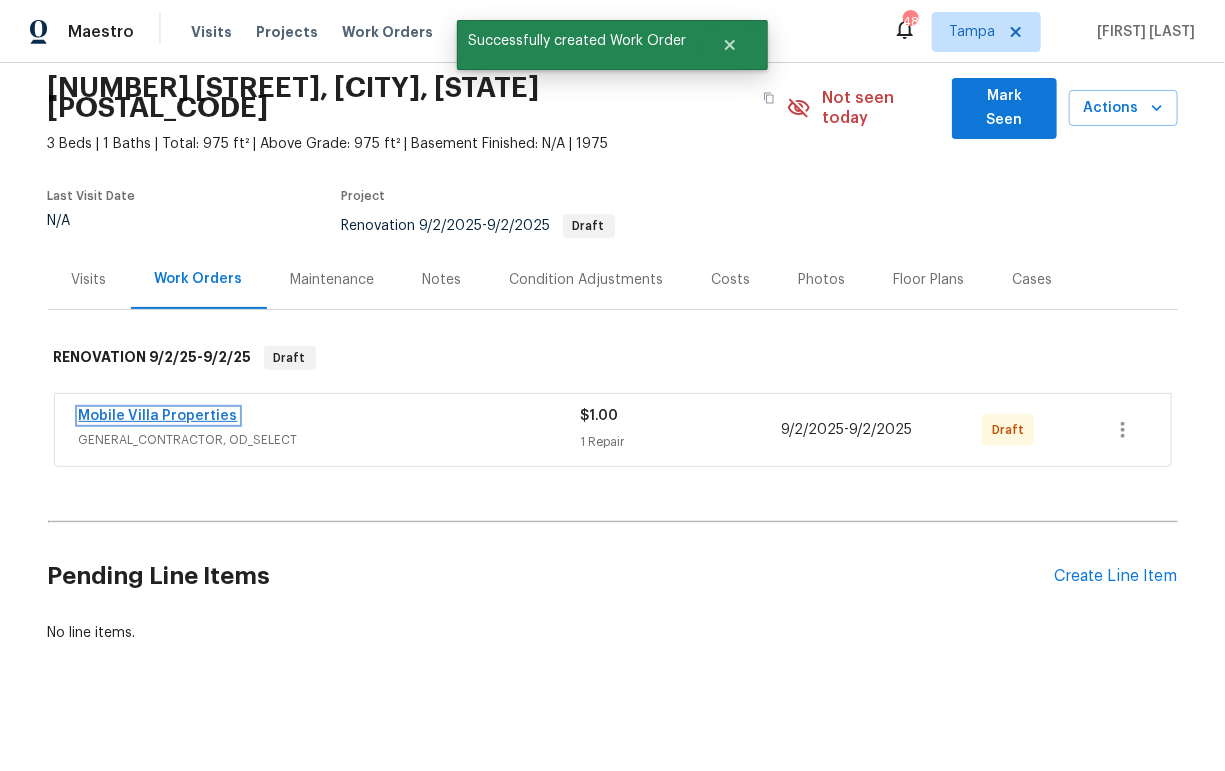 click on "Mobile Villa Properties" at bounding box center (158, 416) 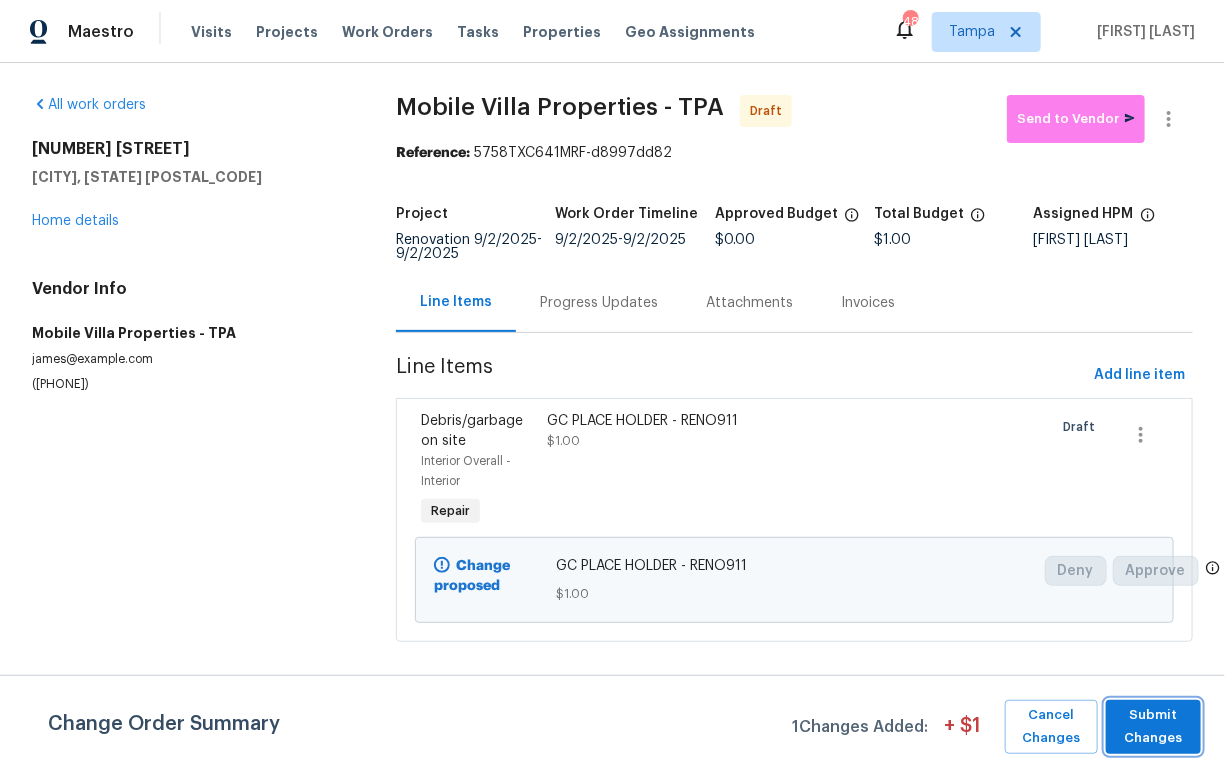 click on "Submit Changes" at bounding box center [1153, 727] 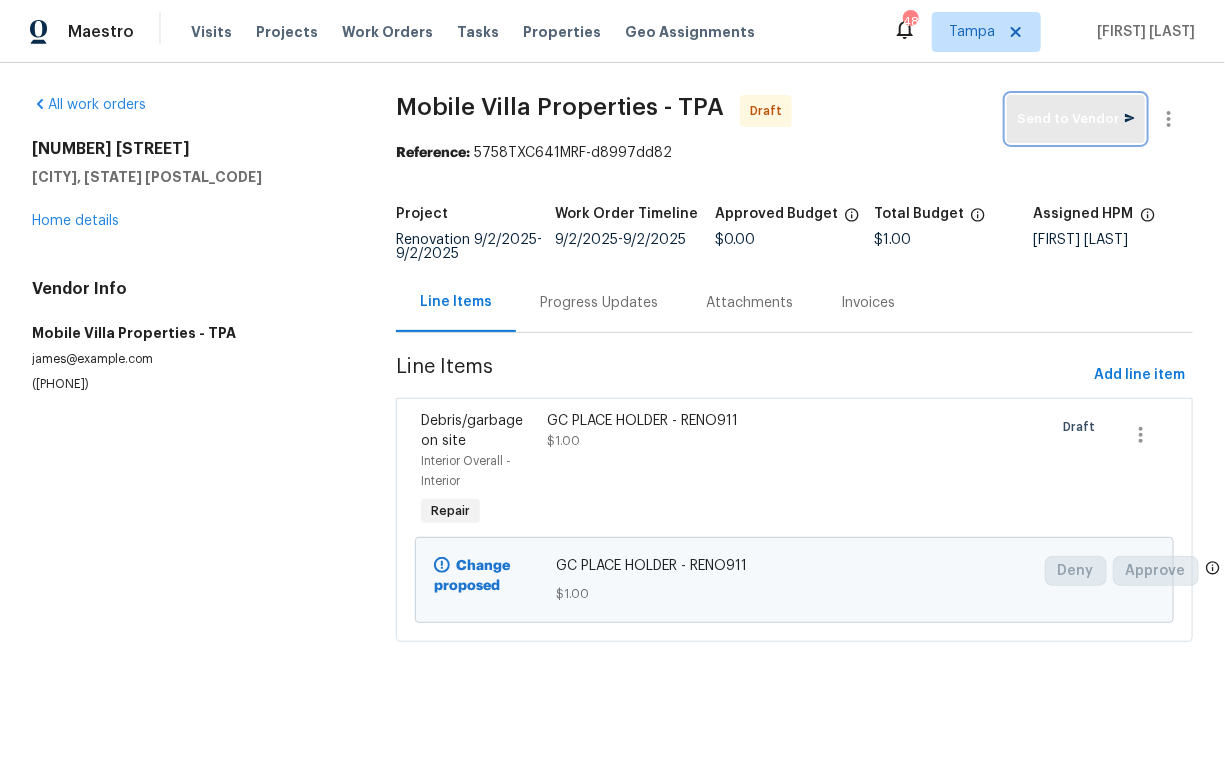 click on "Send to Vendor" at bounding box center [1076, 119] 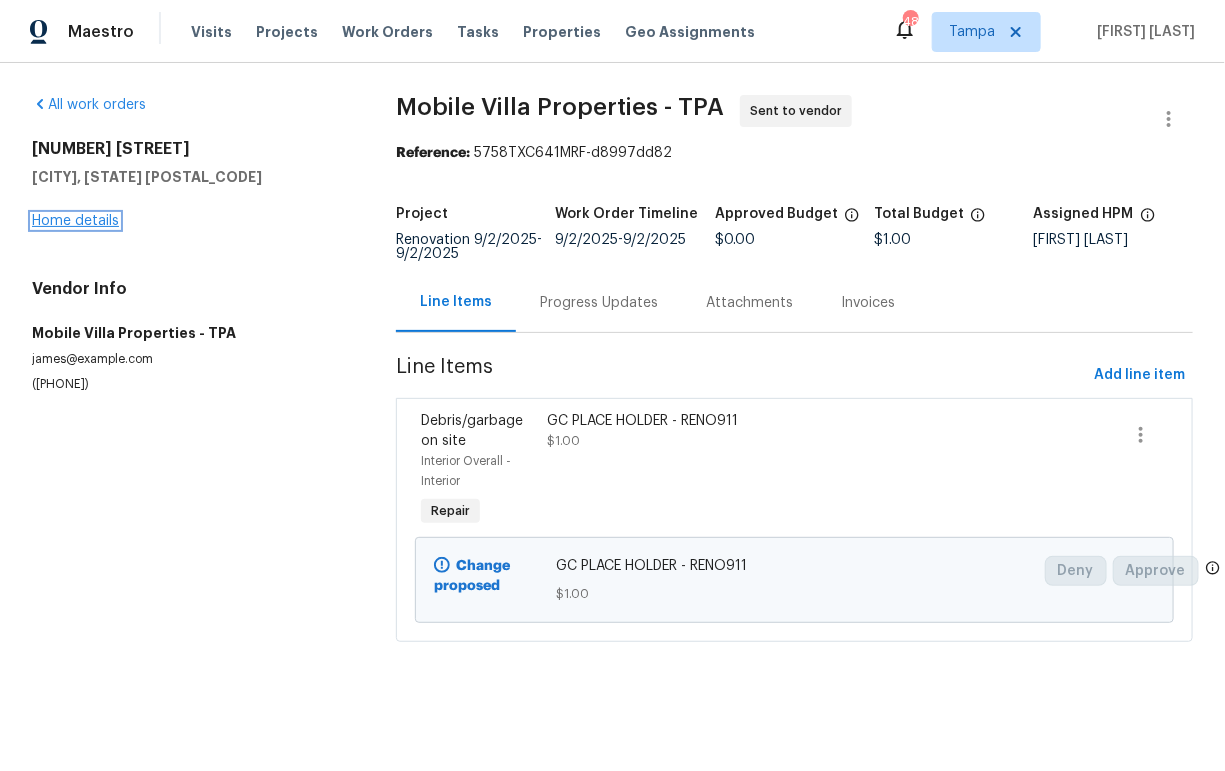 click on "Home details" at bounding box center (75, 221) 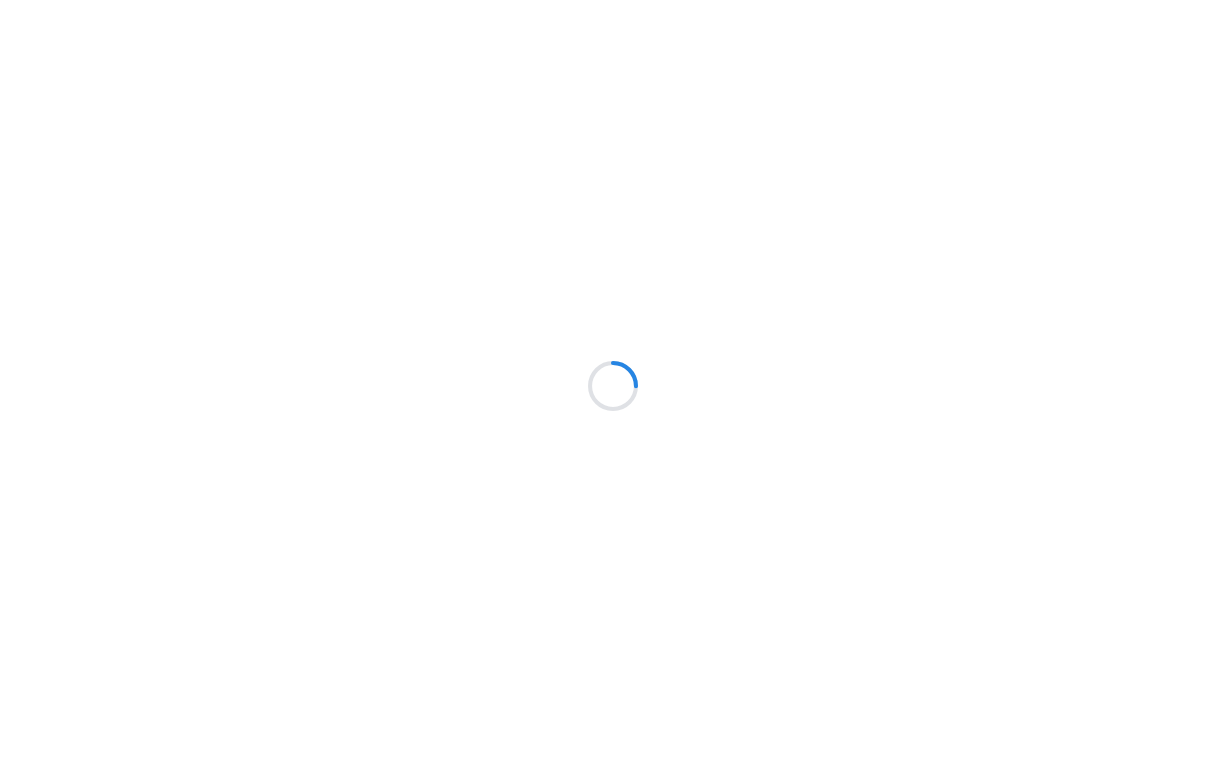 scroll, scrollTop: 0, scrollLeft: 0, axis: both 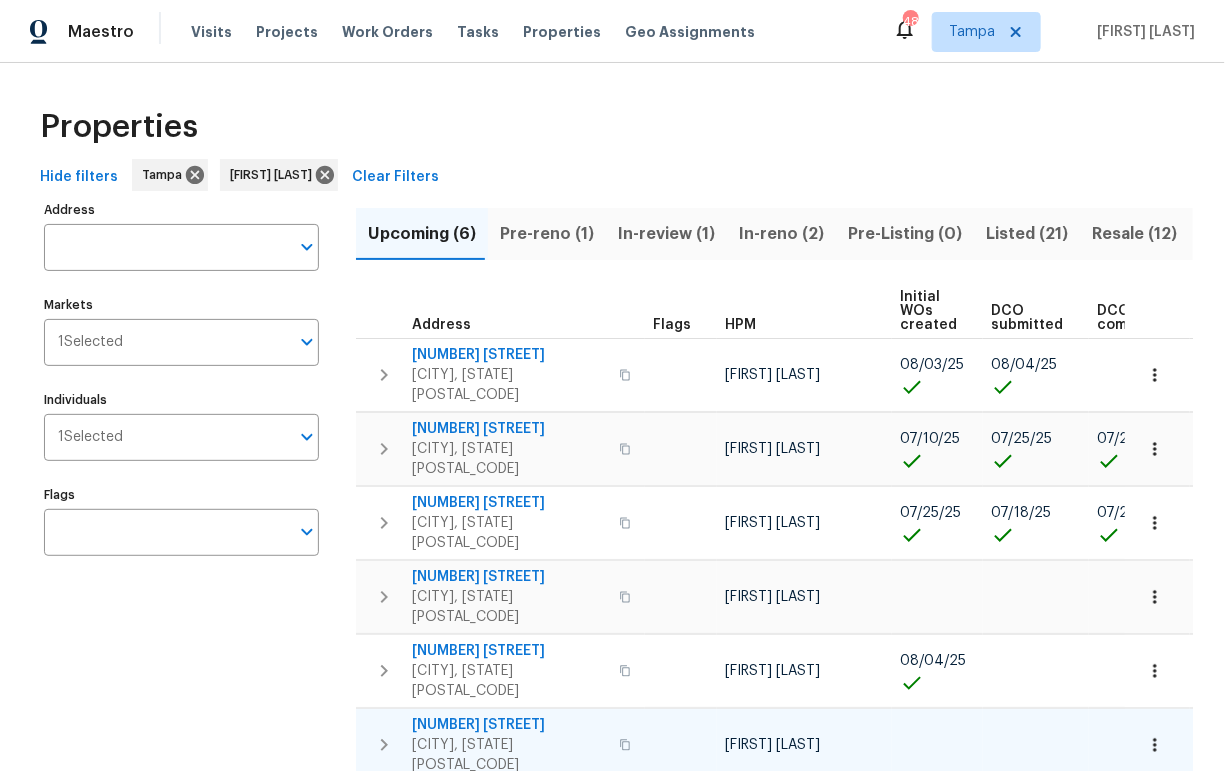click on "2216 Valleybrook Ave" at bounding box center [509, 725] 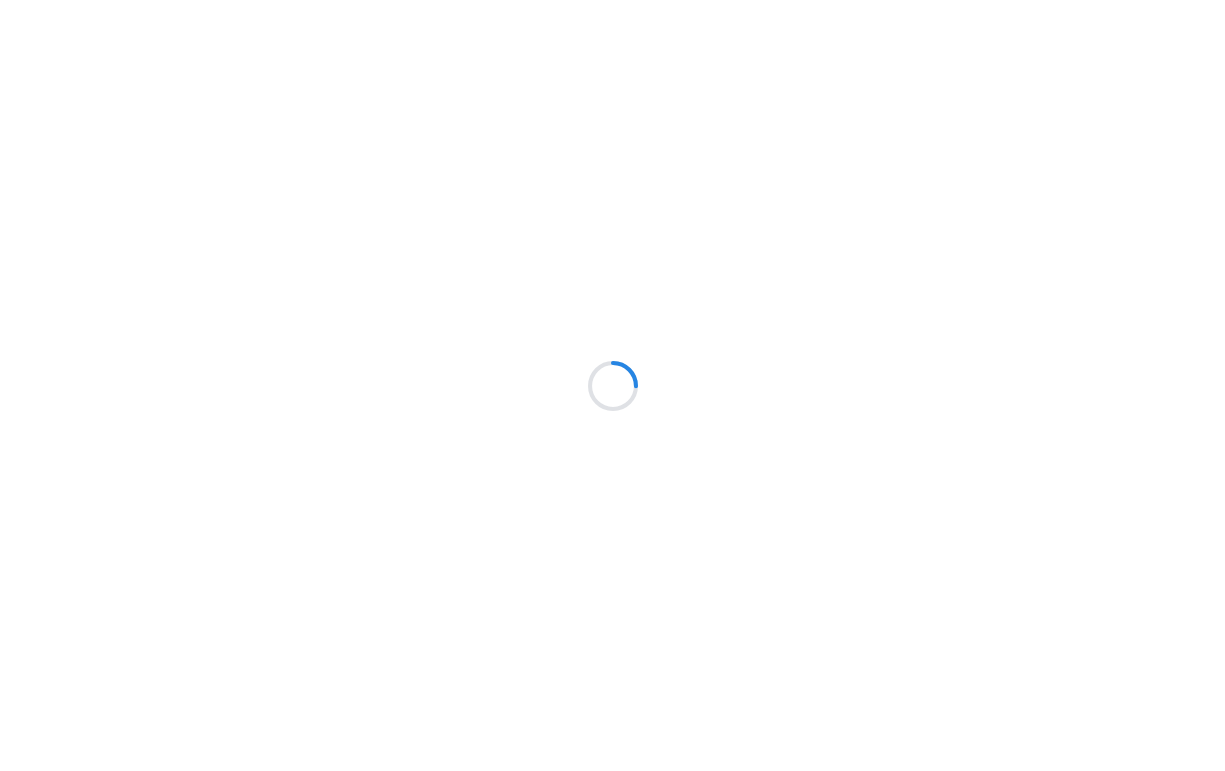 scroll, scrollTop: 0, scrollLeft: 0, axis: both 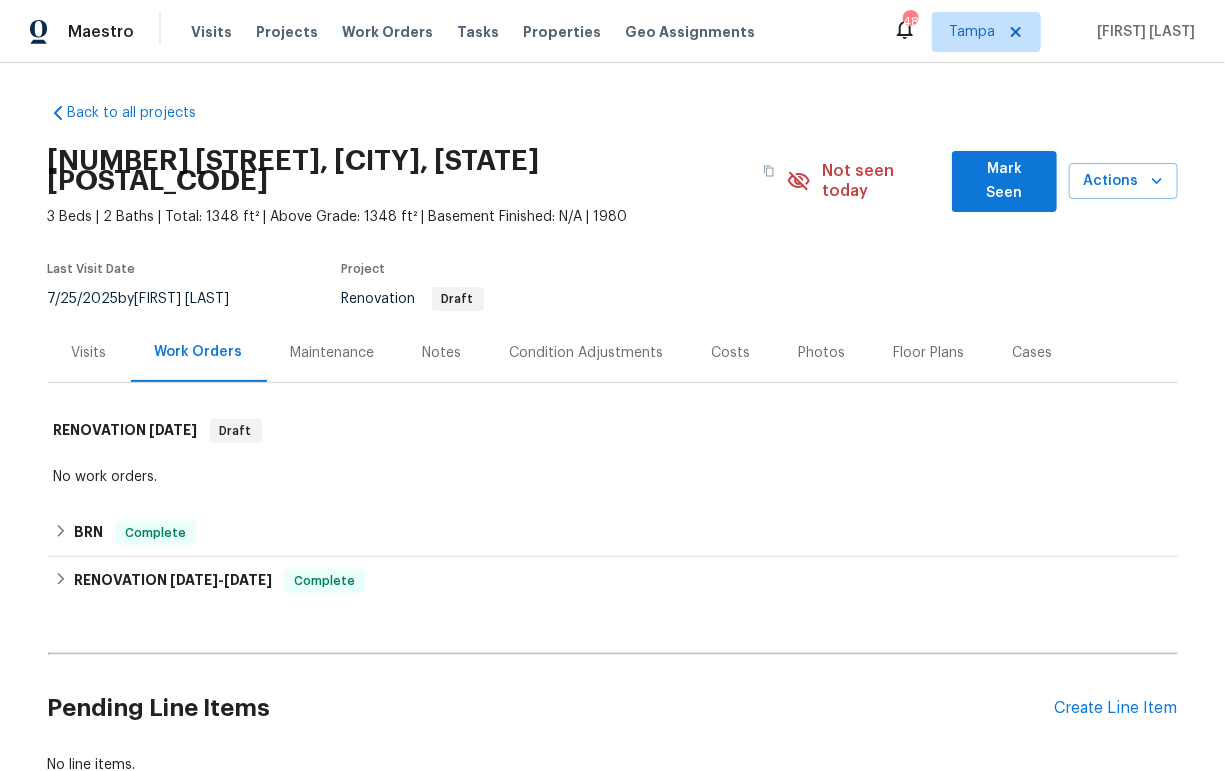 click on "Condition Adjustments" at bounding box center (587, 353) 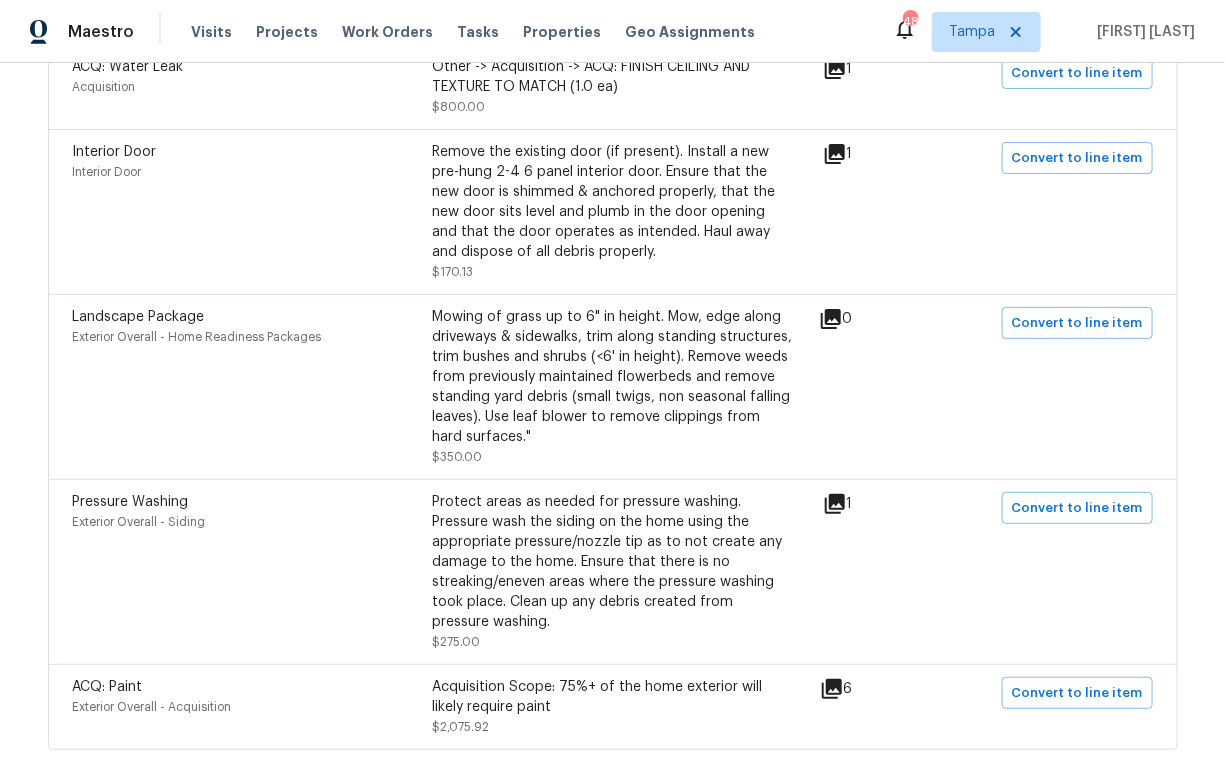 scroll, scrollTop: 1325, scrollLeft: 0, axis: vertical 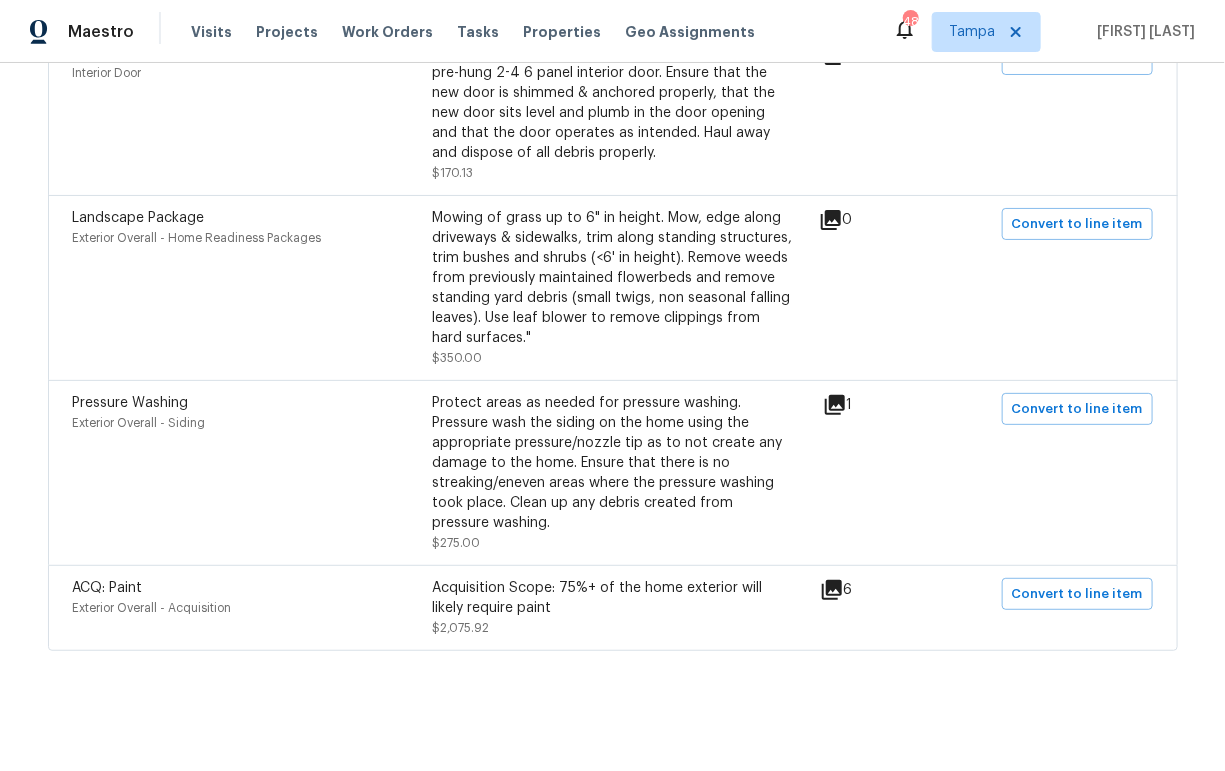 click 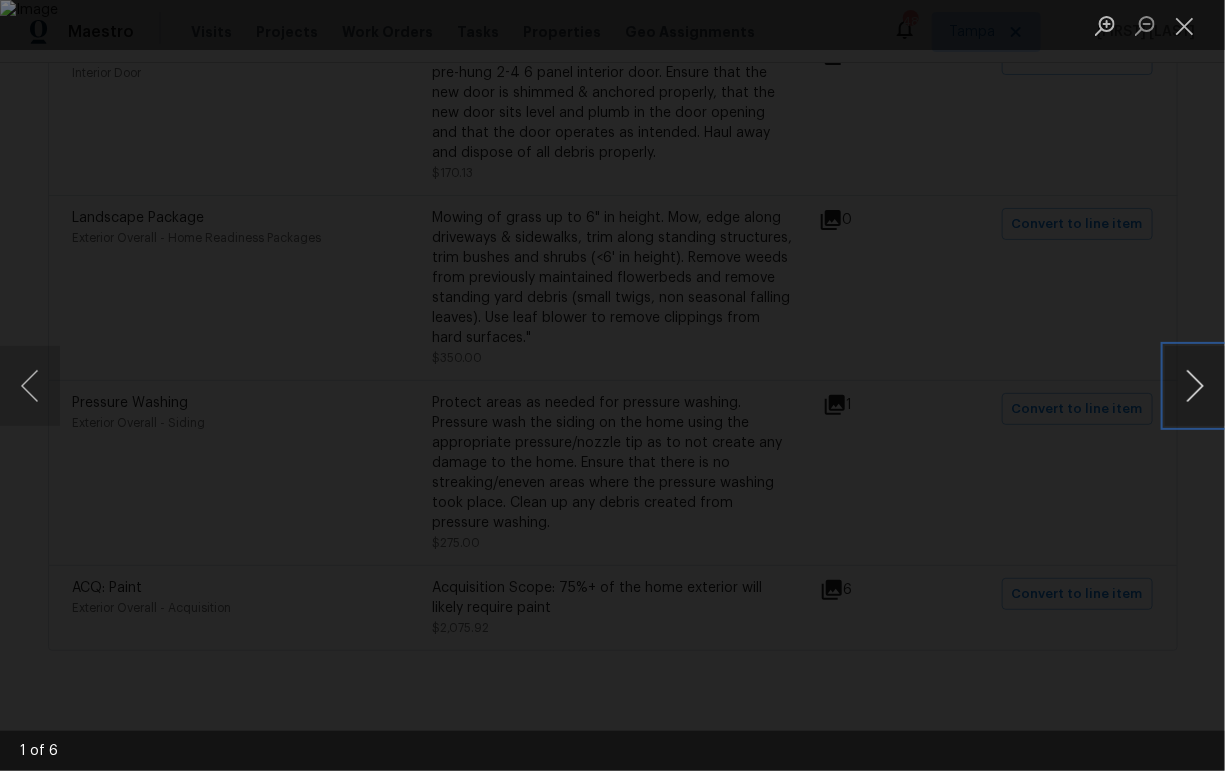 click at bounding box center [1195, 386] 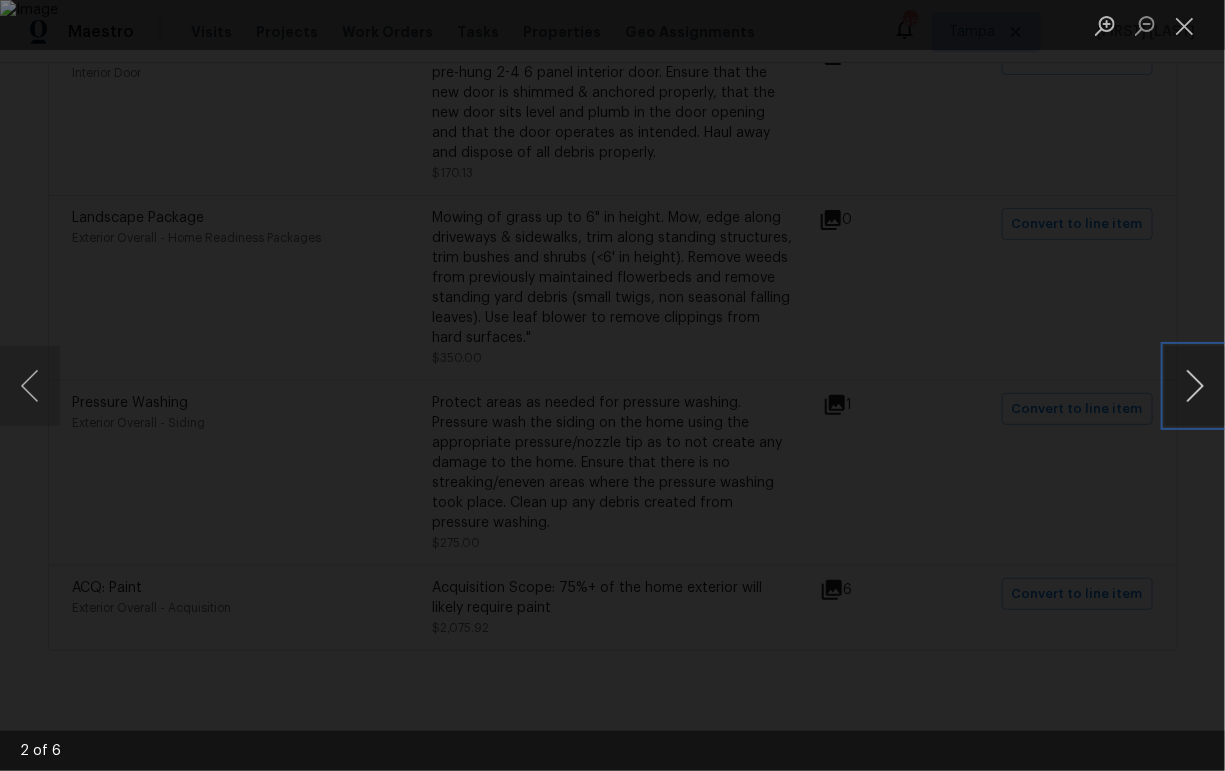 click at bounding box center (1195, 386) 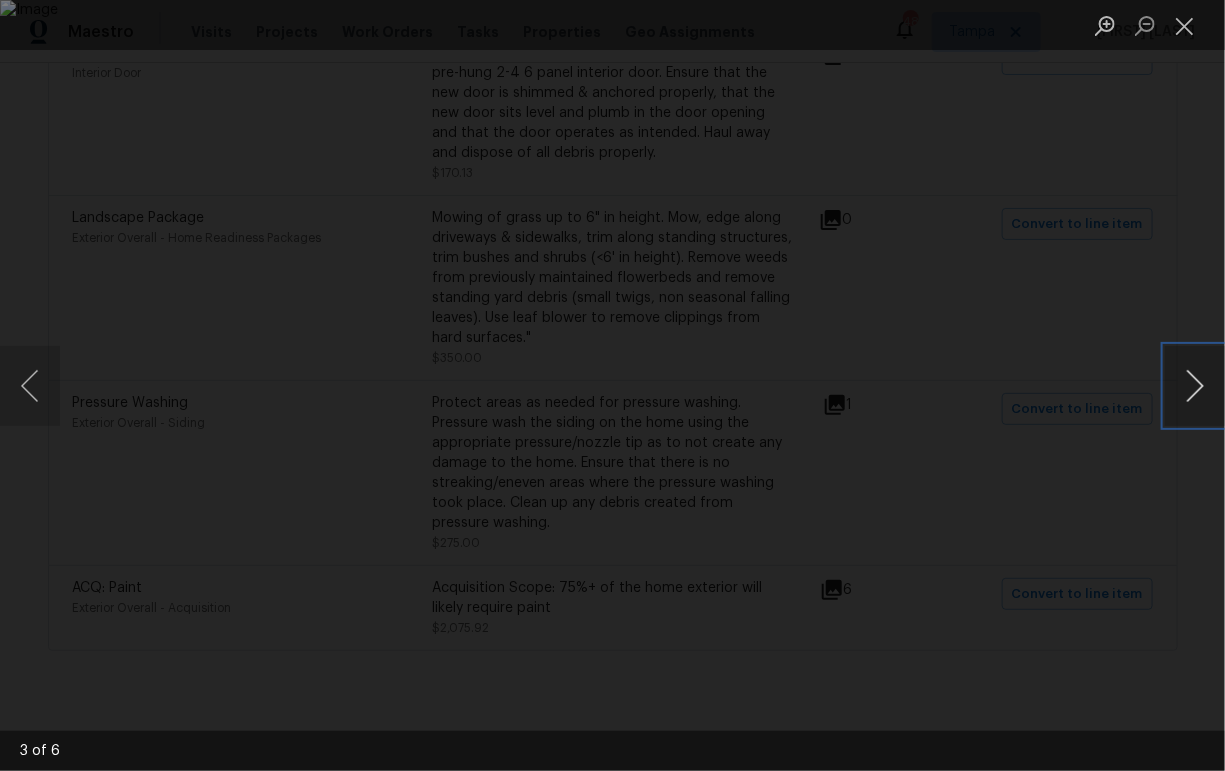 click at bounding box center [1195, 386] 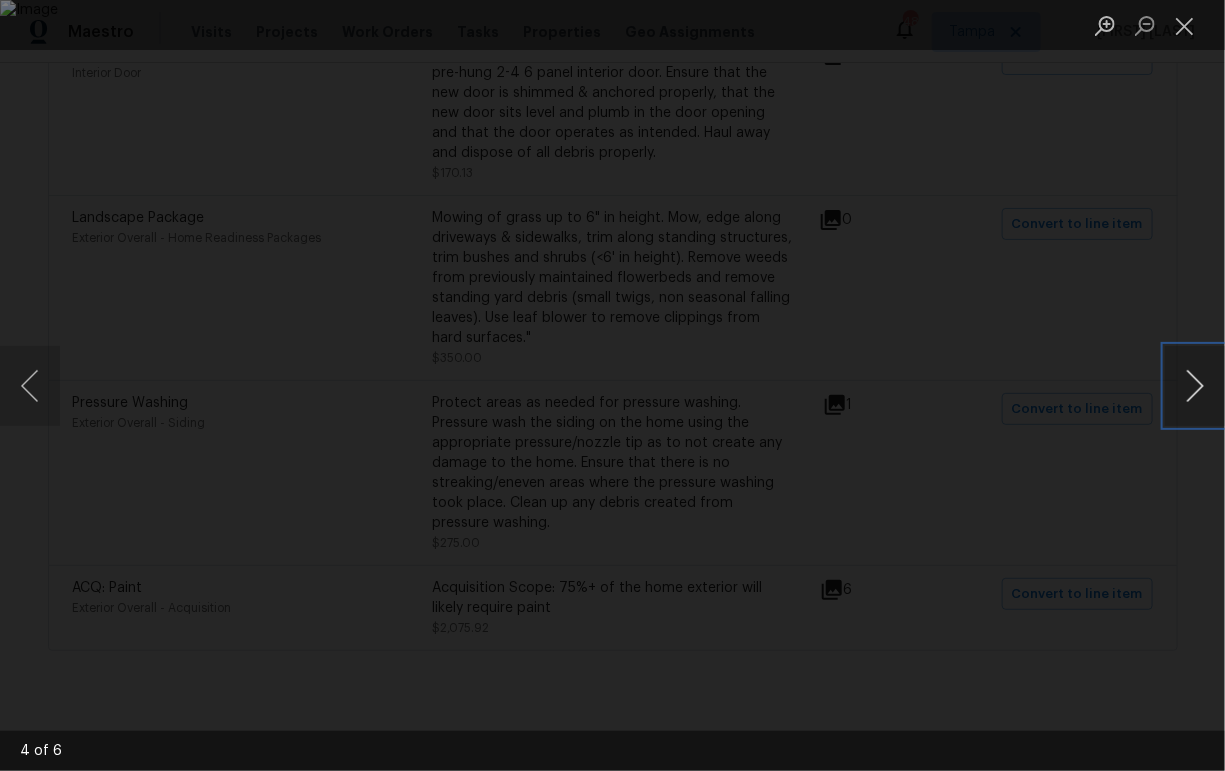 click at bounding box center [1195, 386] 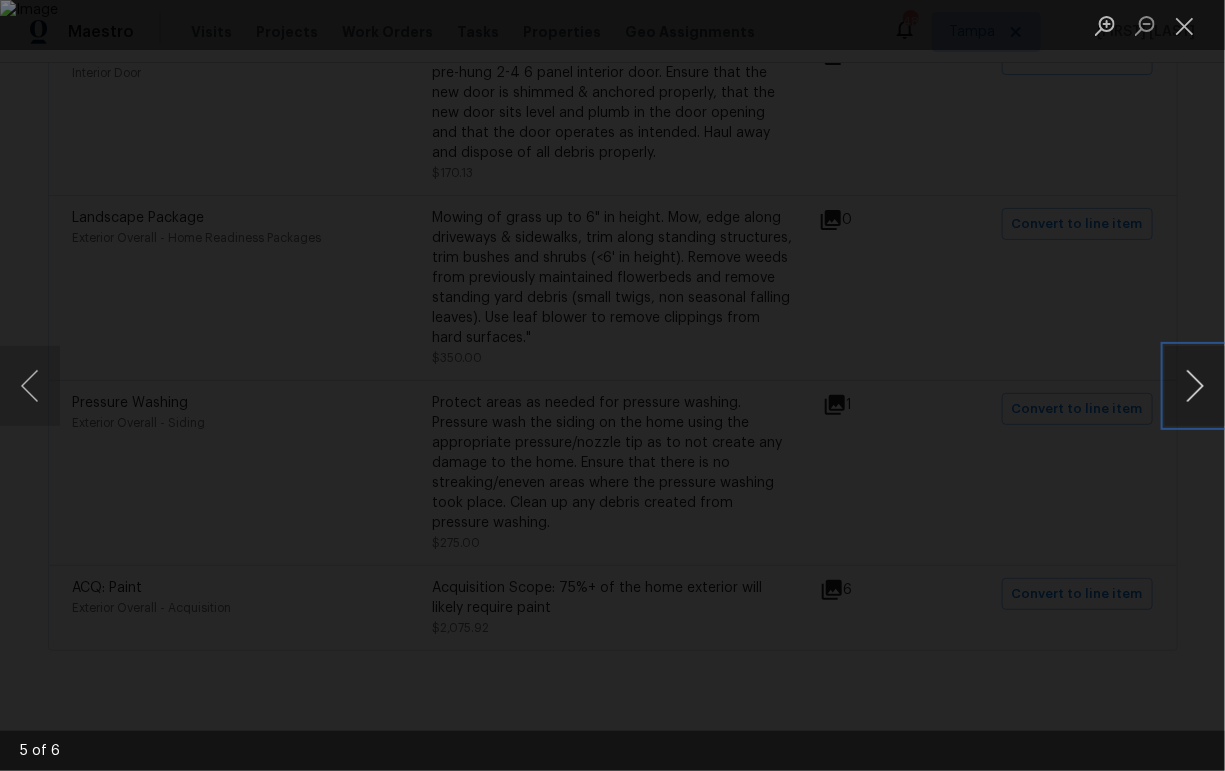 click at bounding box center [1195, 386] 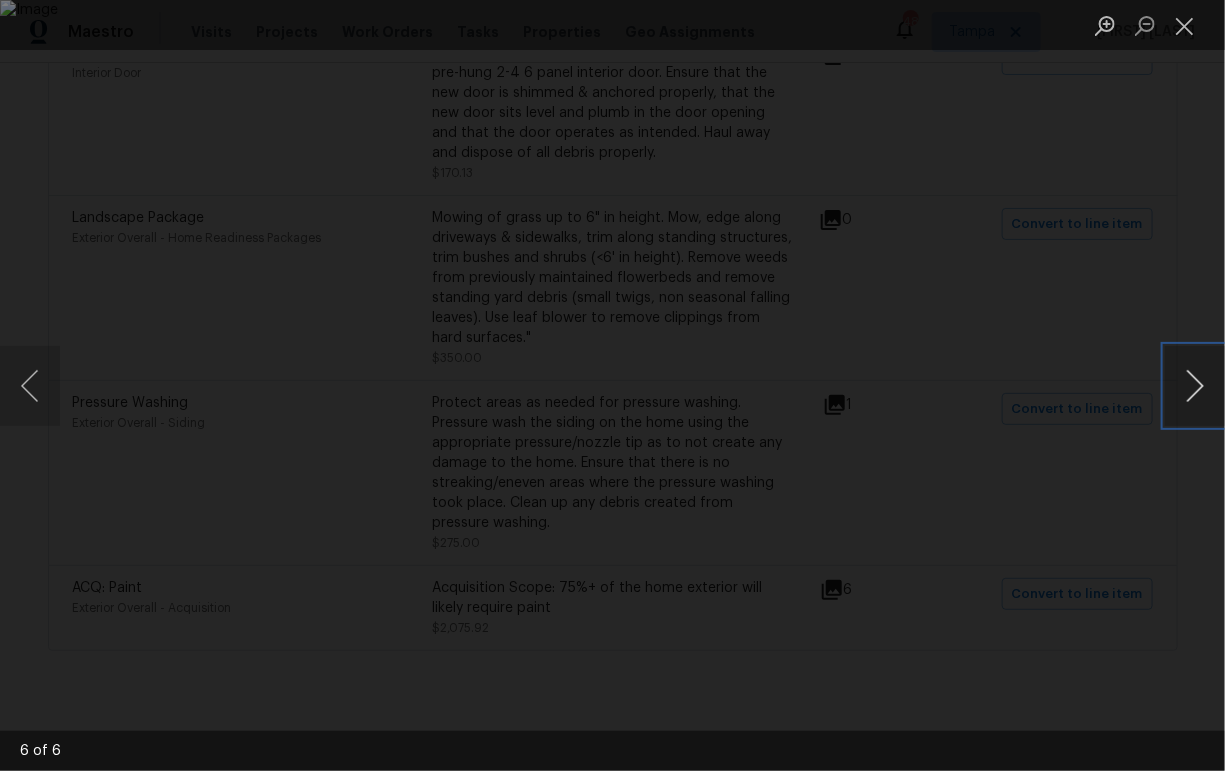 click at bounding box center [1195, 386] 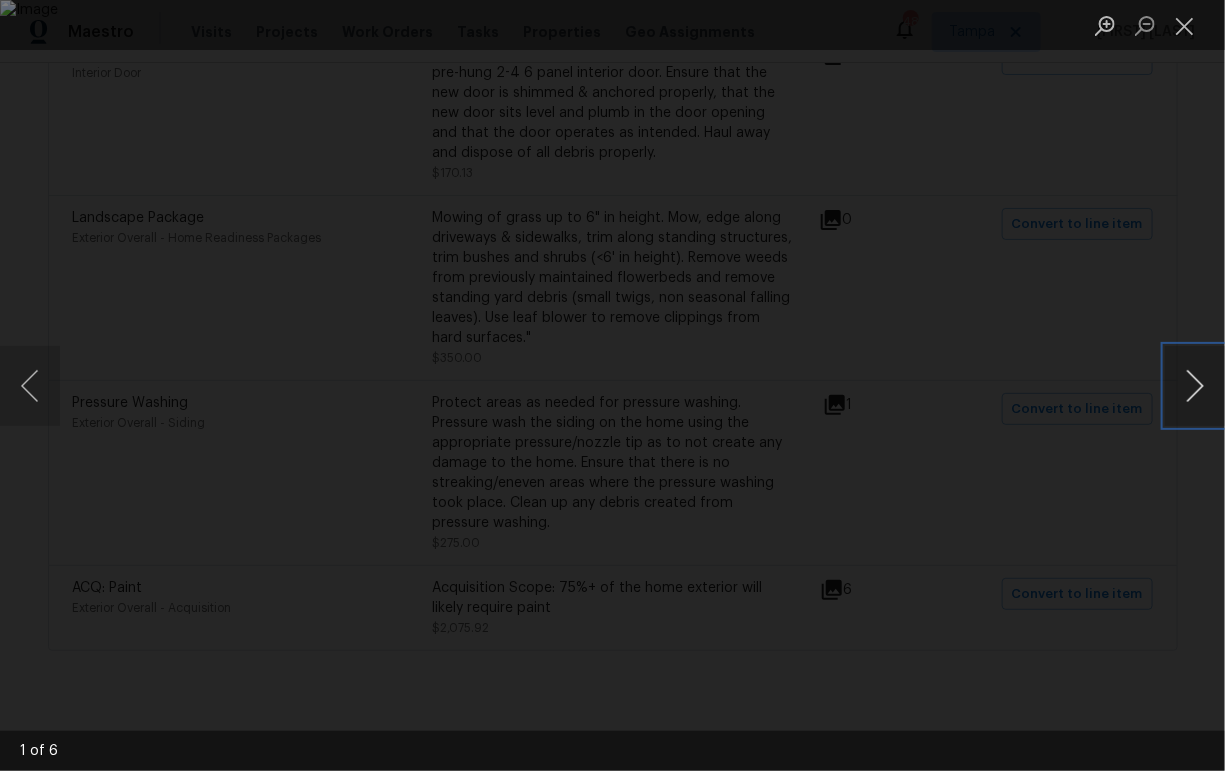 click at bounding box center (1195, 386) 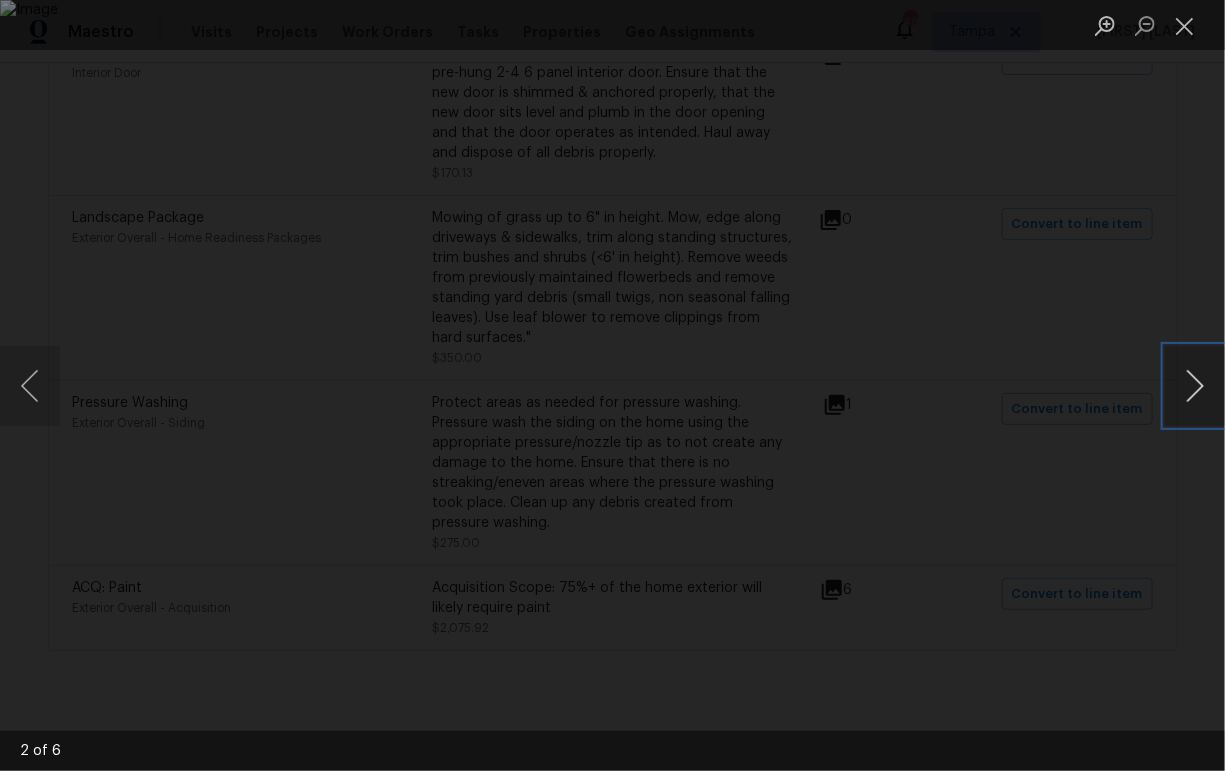 click at bounding box center (1195, 386) 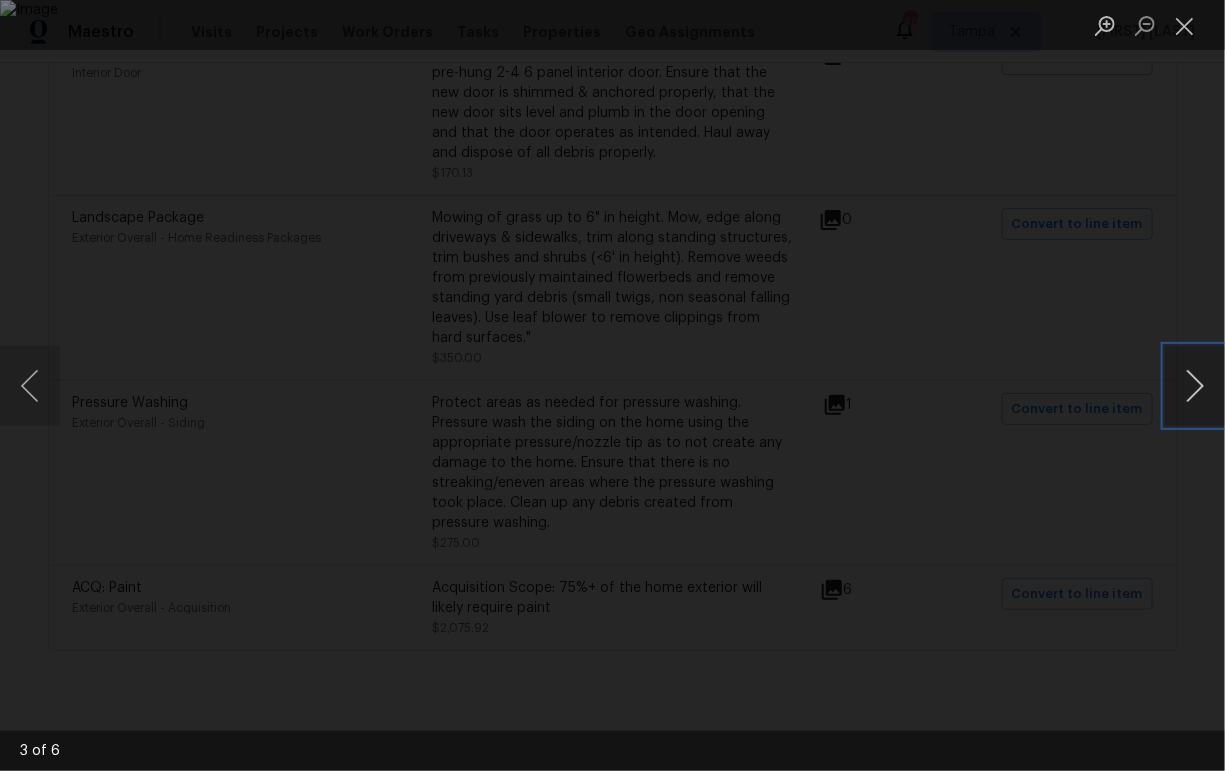 click at bounding box center [1195, 386] 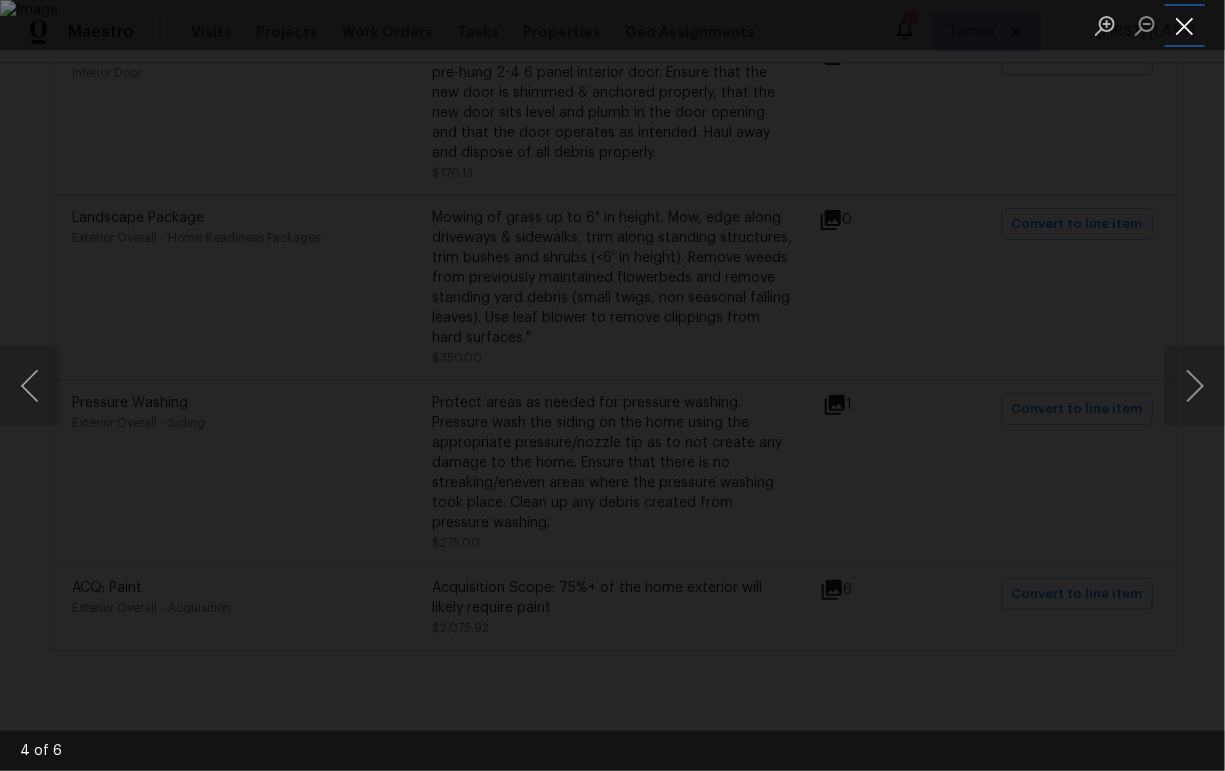 click at bounding box center (1185, 25) 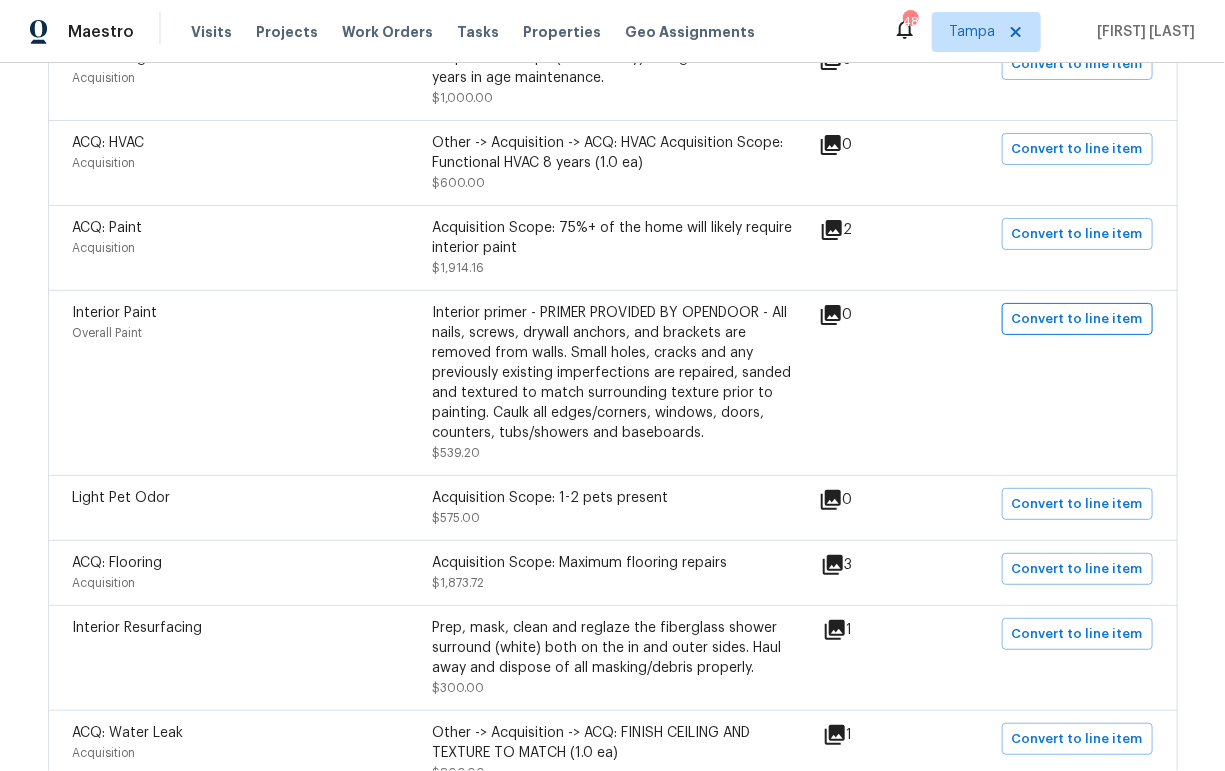 scroll, scrollTop: 553, scrollLeft: 0, axis: vertical 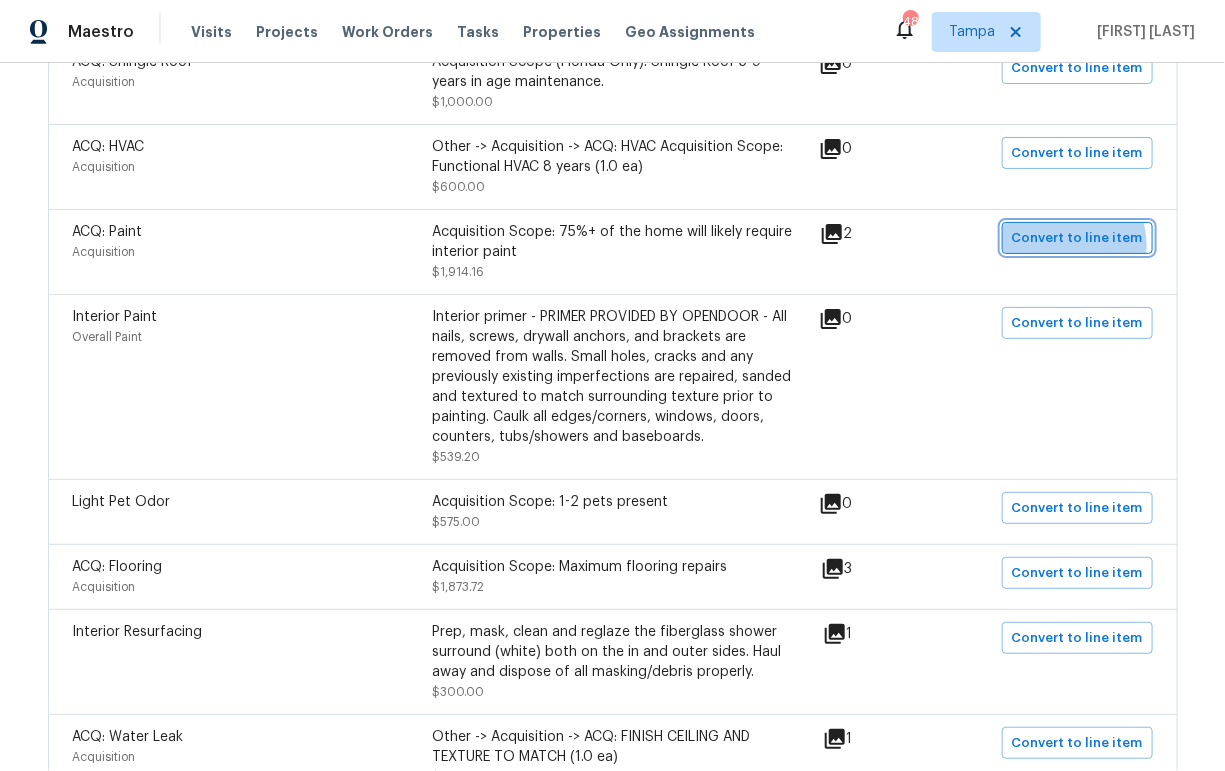 click on "Convert to line item" at bounding box center [1077, 238] 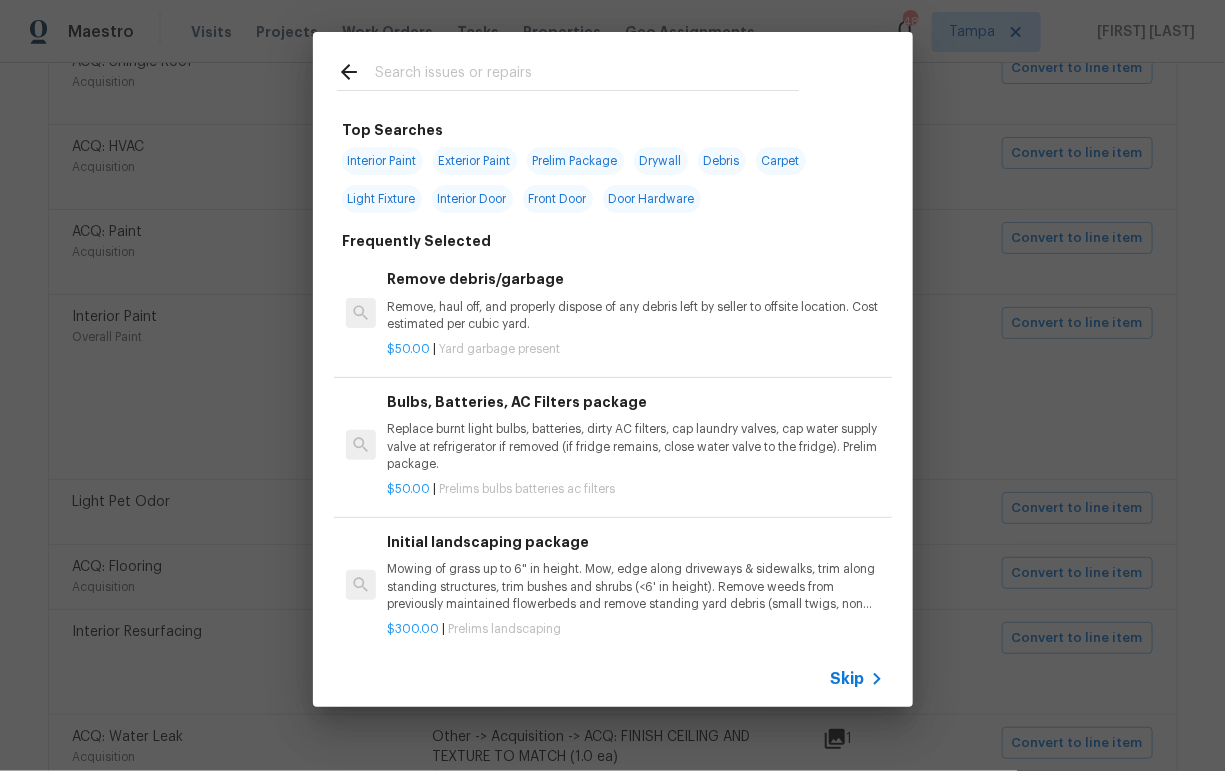 click on "Skip" at bounding box center (613, 679) 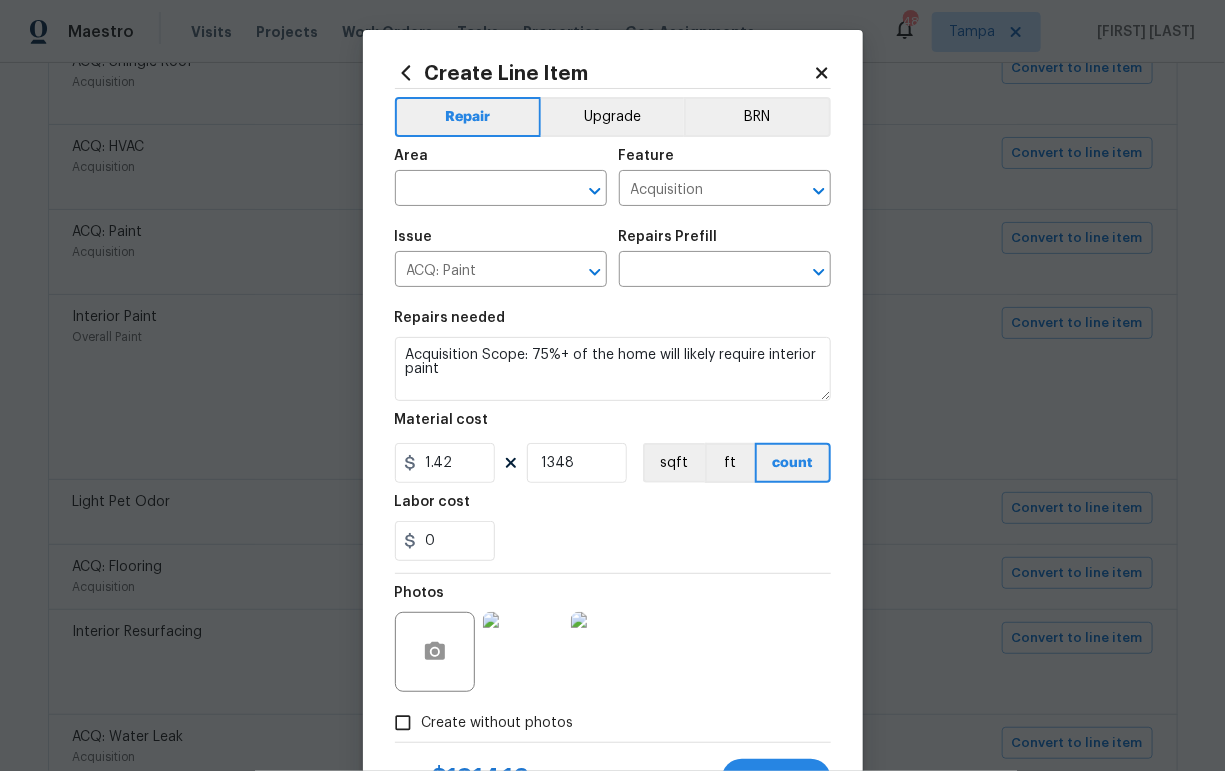 click on "Area ​" at bounding box center [501, 177] 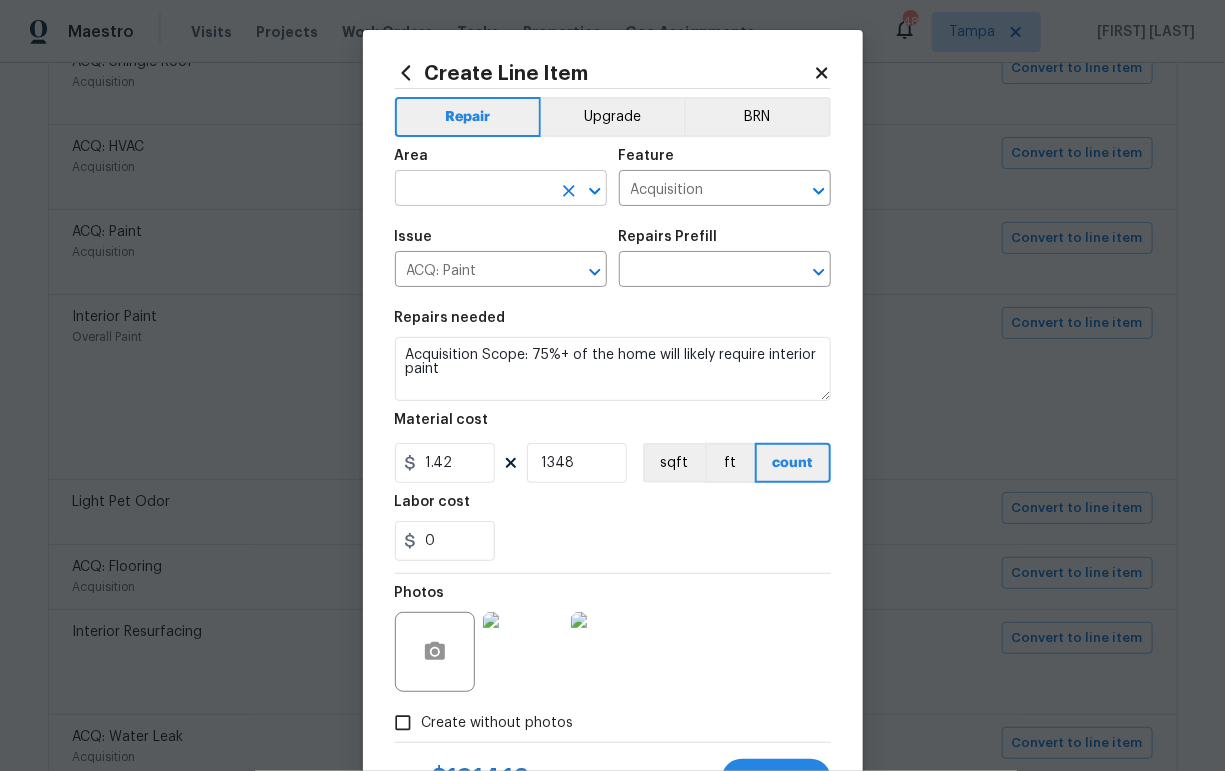 click at bounding box center (473, 190) 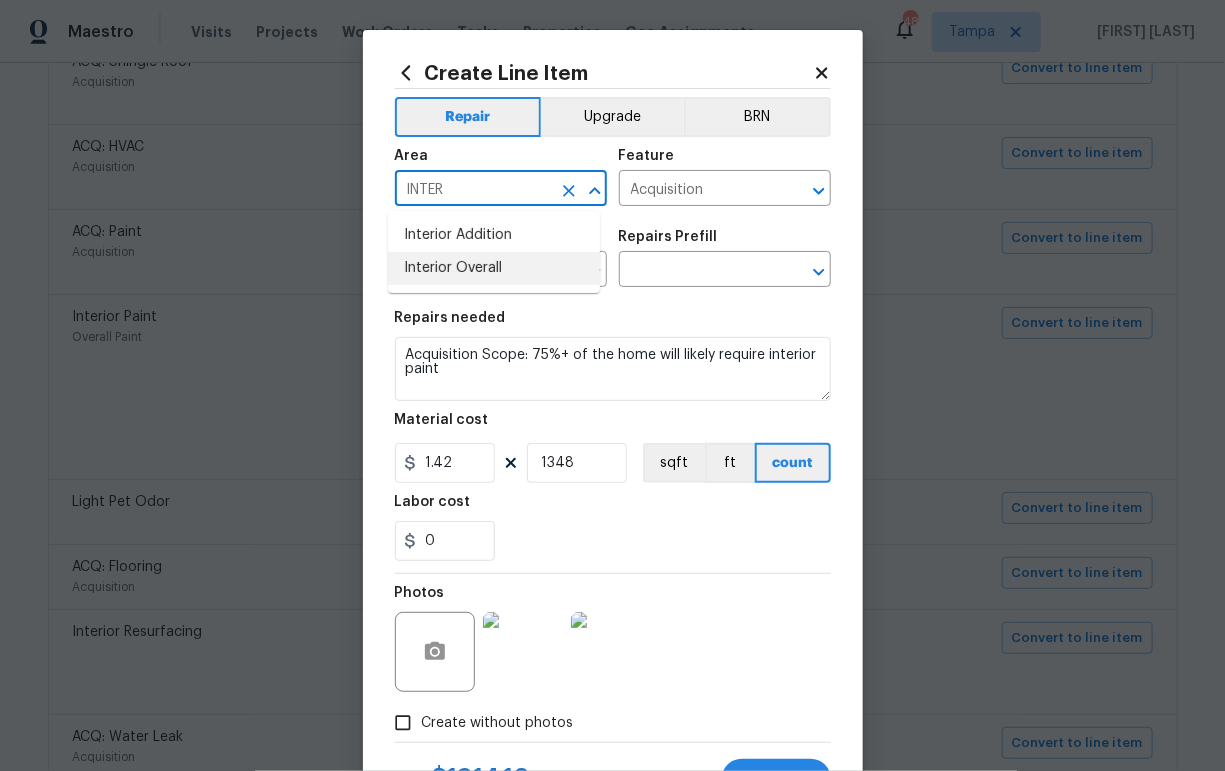 click on "Interior Overall" at bounding box center (494, 268) 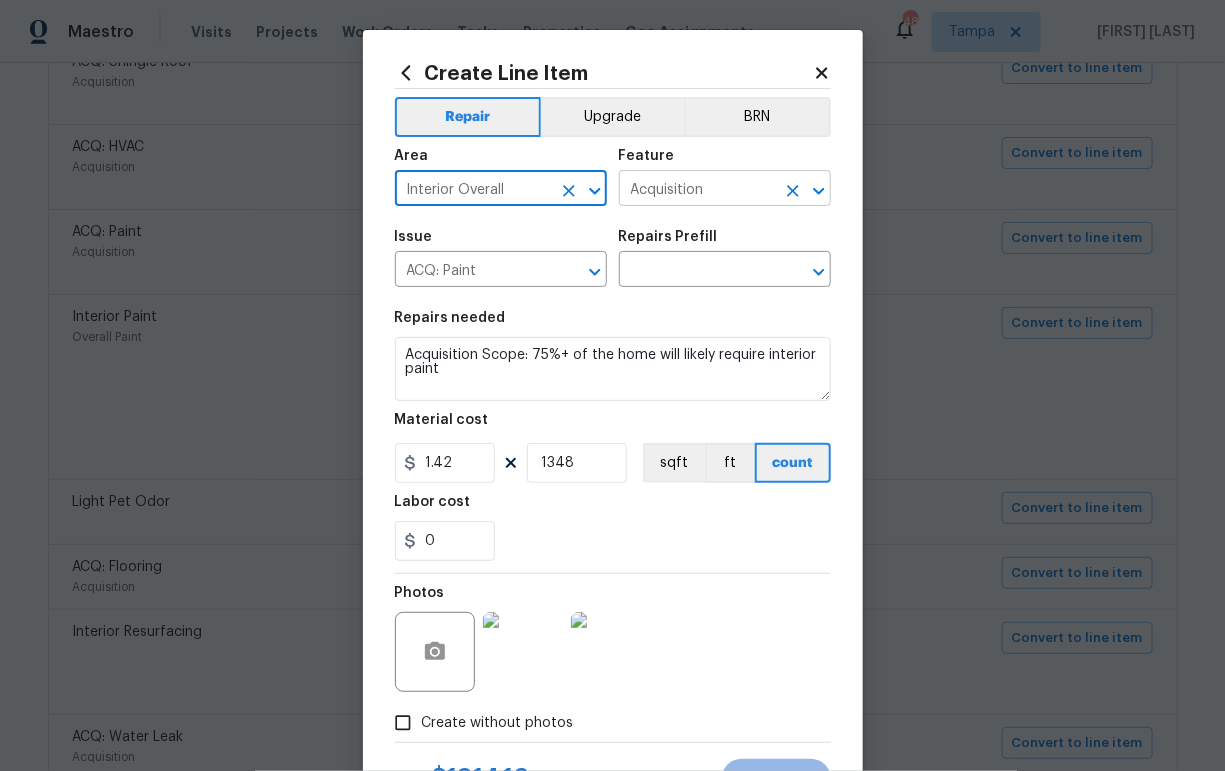 type on "Interior Overall" 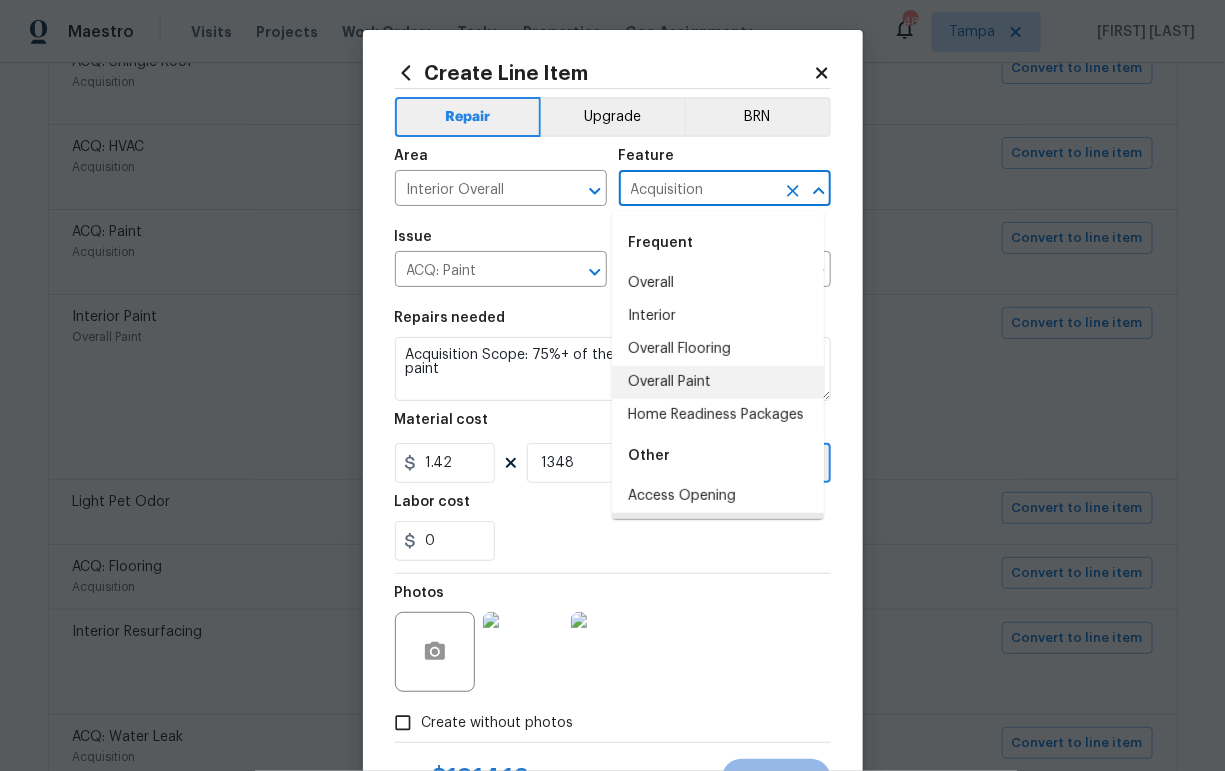 click on "Overall Paint" at bounding box center (718, 382) 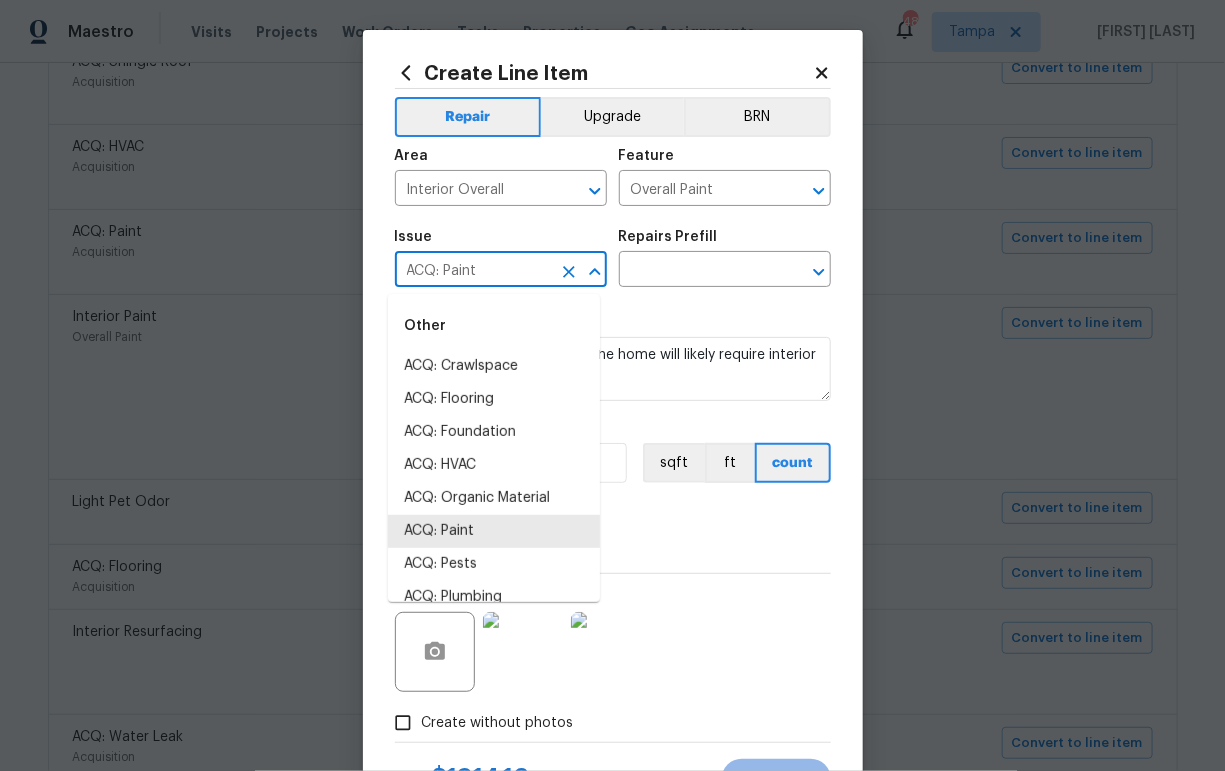 click on "ACQ: Paint" at bounding box center [473, 271] 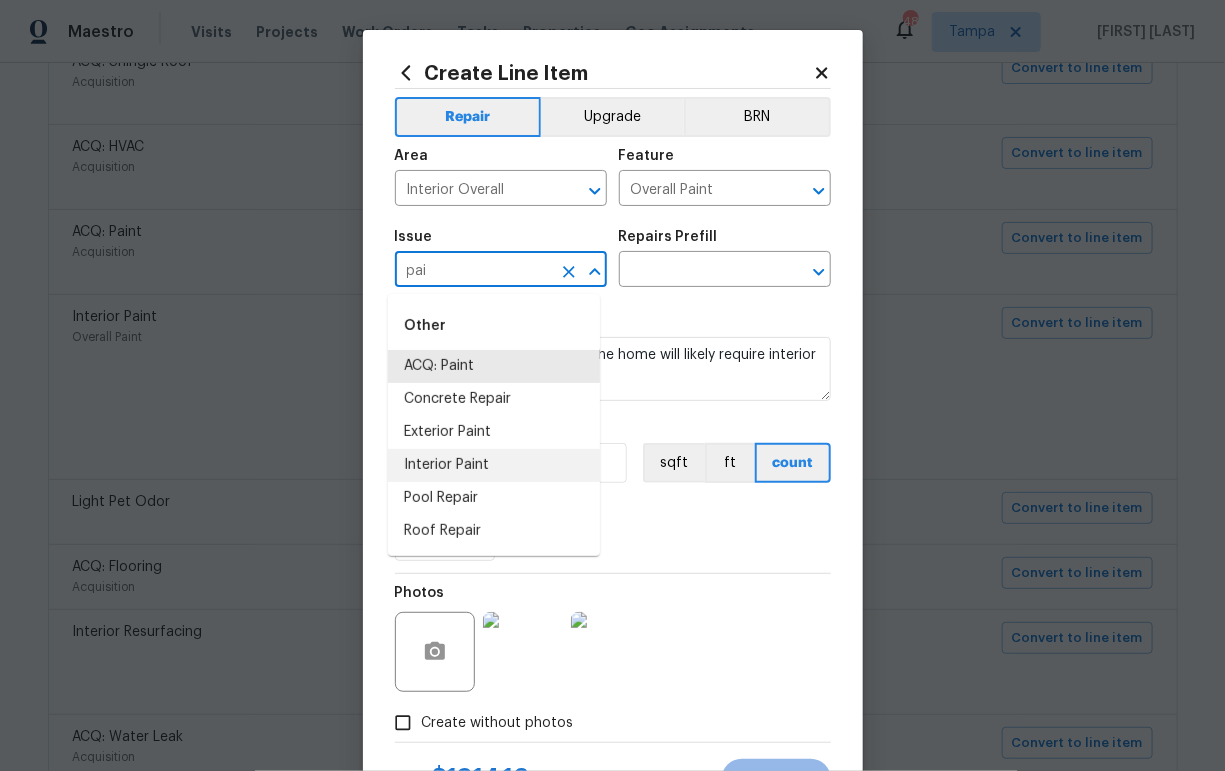 click on "Interior Paint" at bounding box center (494, 465) 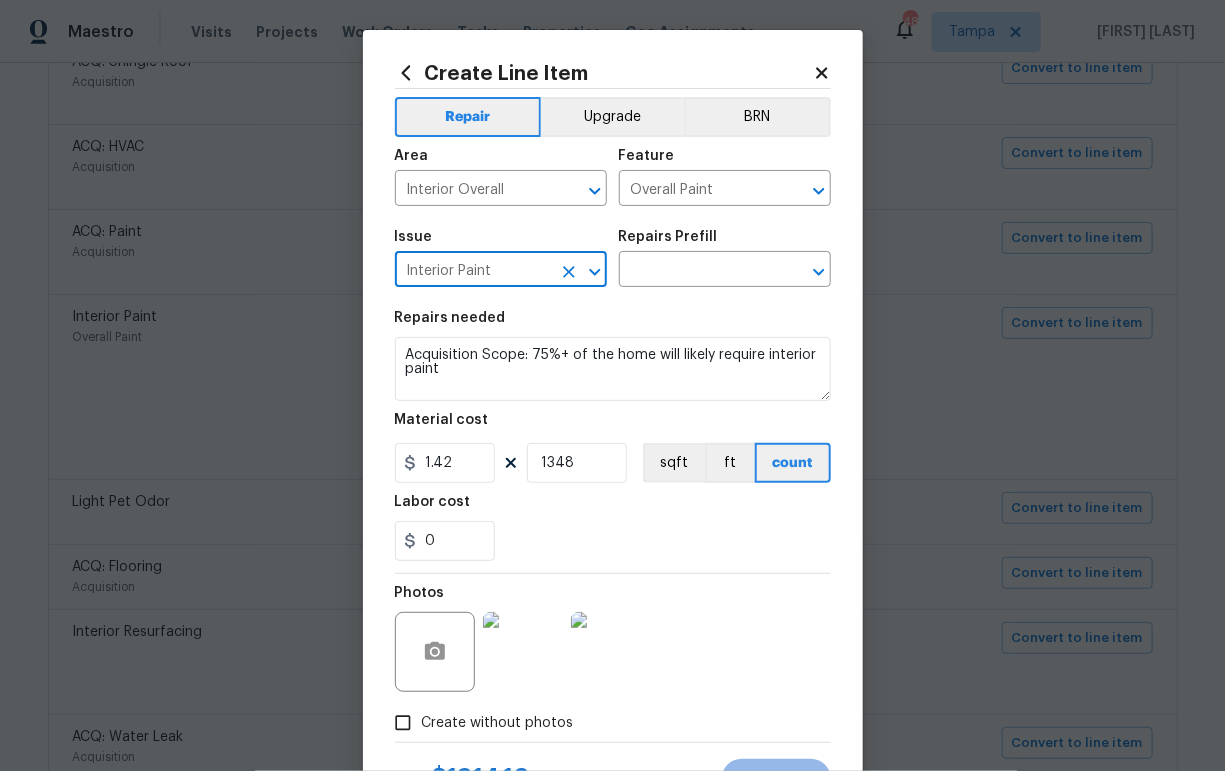 type on "Interior Paint" 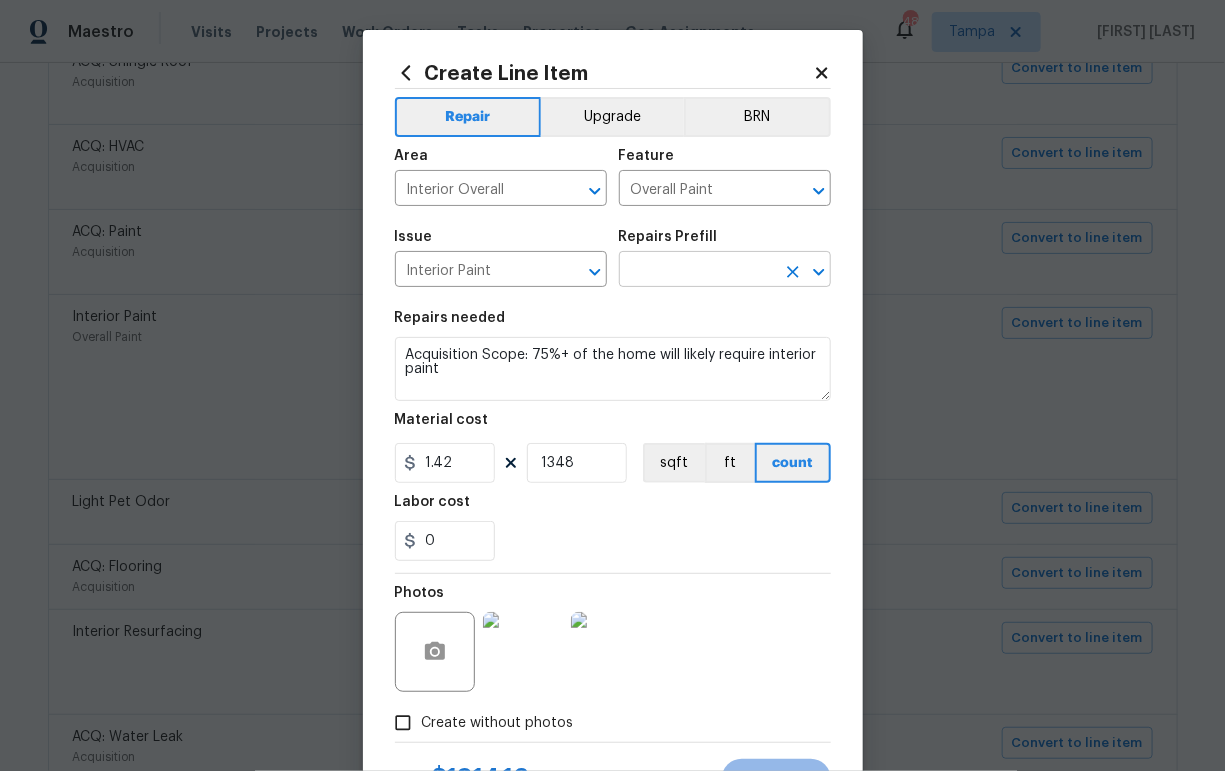 click at bounding box center (697, 271) 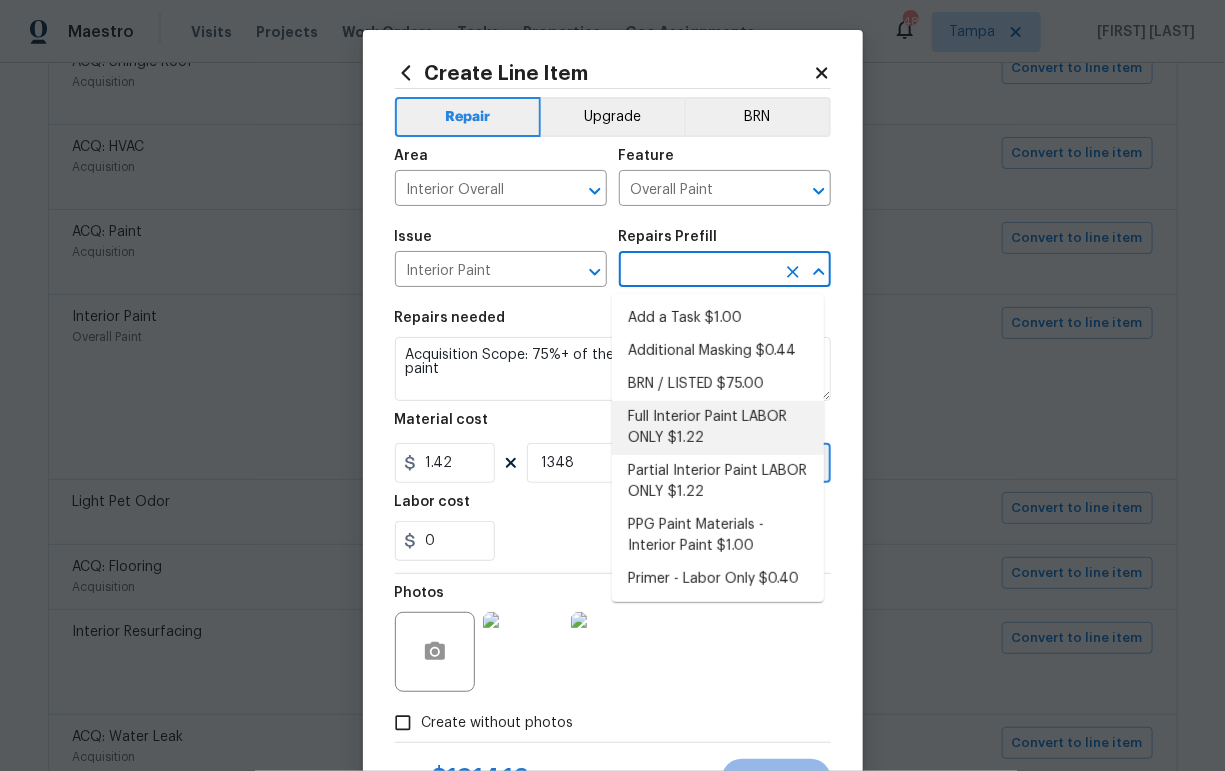 click on "Full Interior Paint LABOR ONLY $1.22" at bounding box center (718, 428) 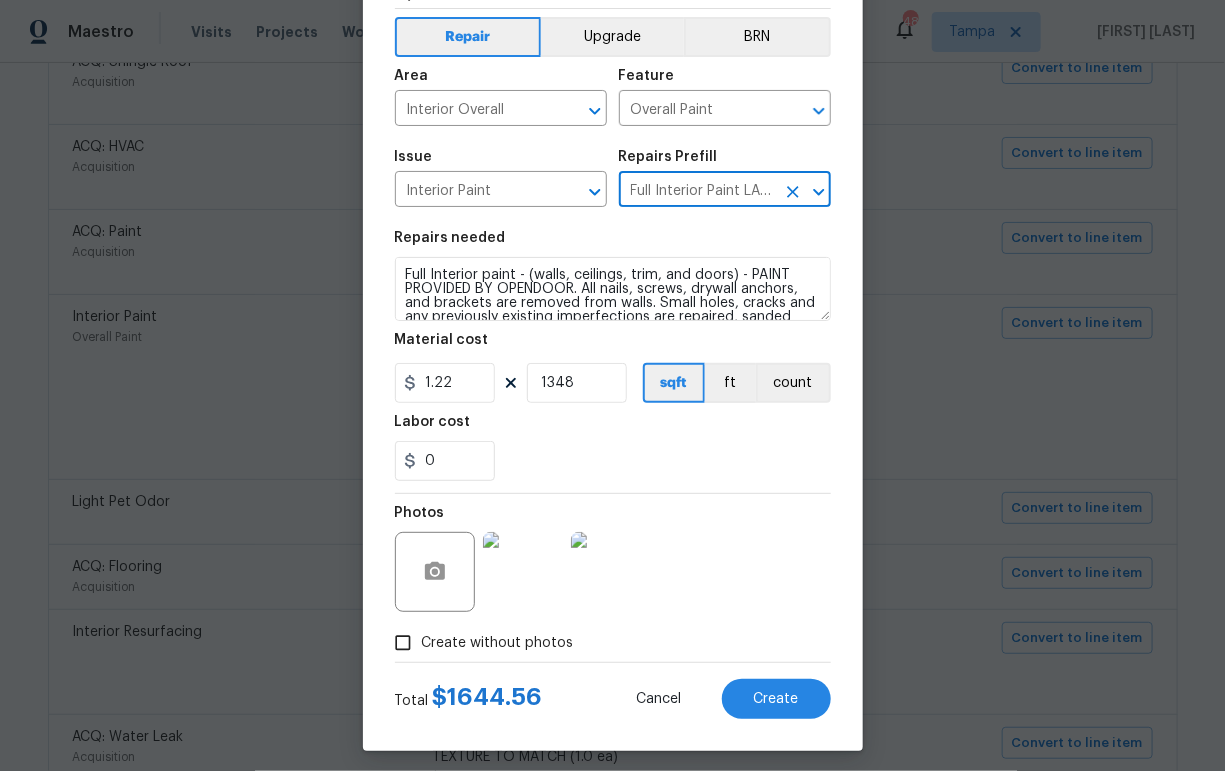 scroll, scrollTop: 91, scrollLeft: 0, axis: vertical 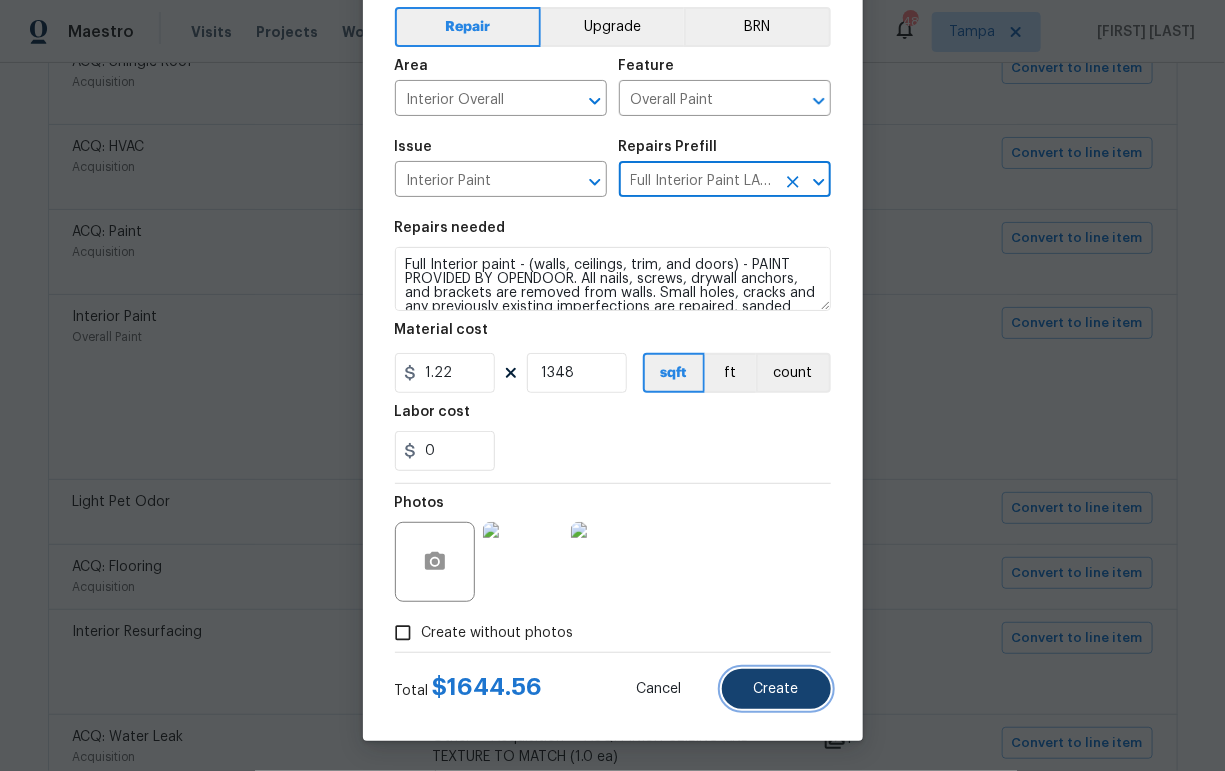 click on "Create" at bounding box center [776, 689] 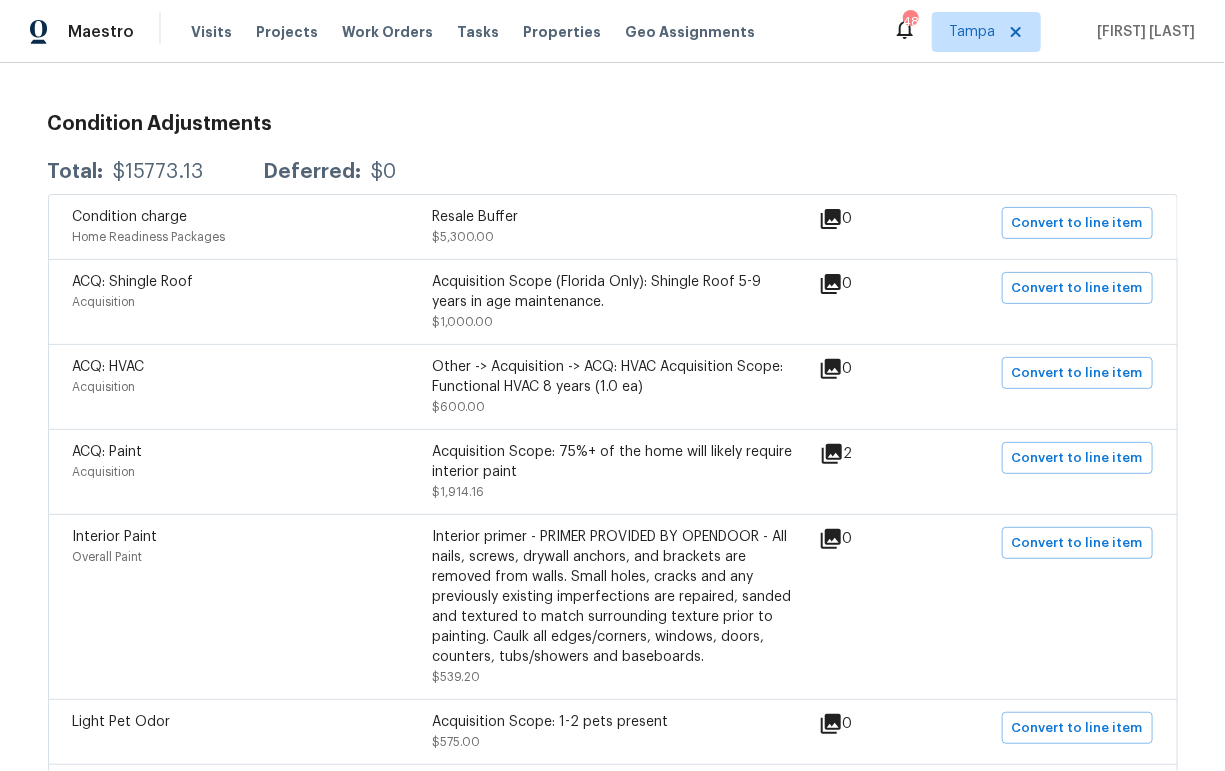 scroll, scrollTop: 338, scrollLeft: 0, axis: vertical 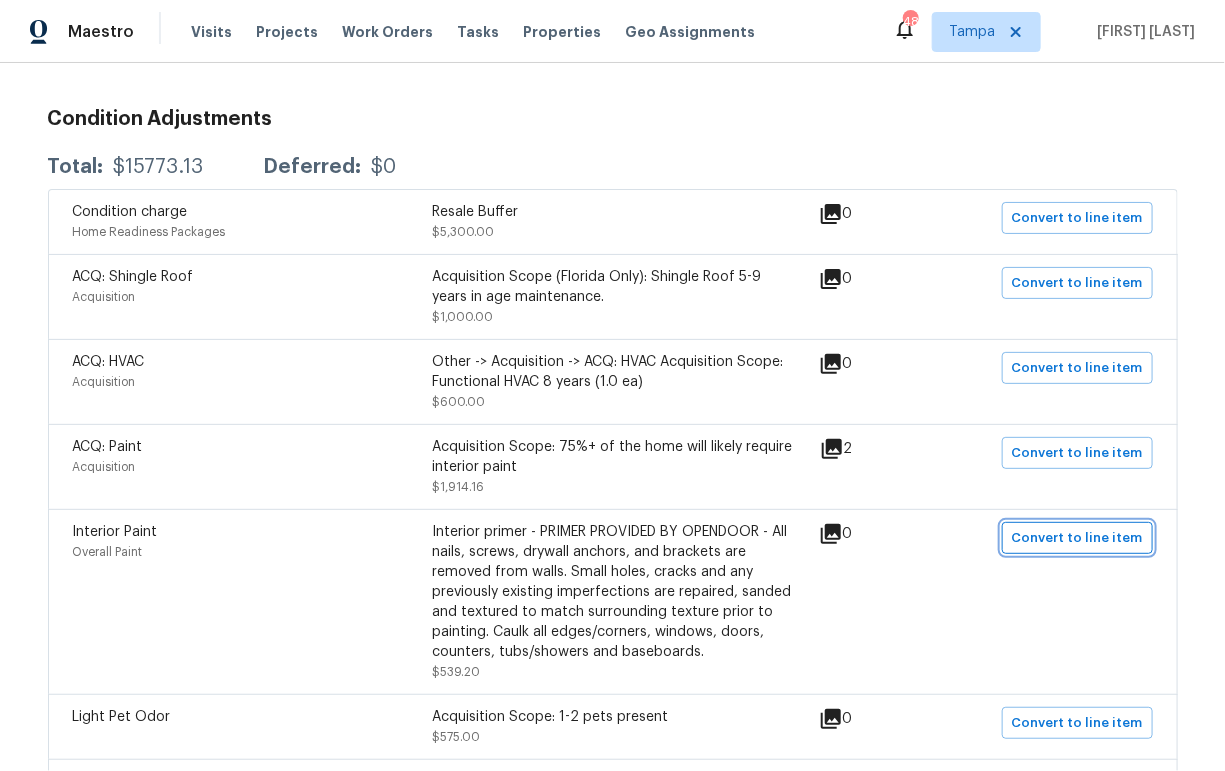 click on "Convert to line item" at bounding box center [1077, 538] 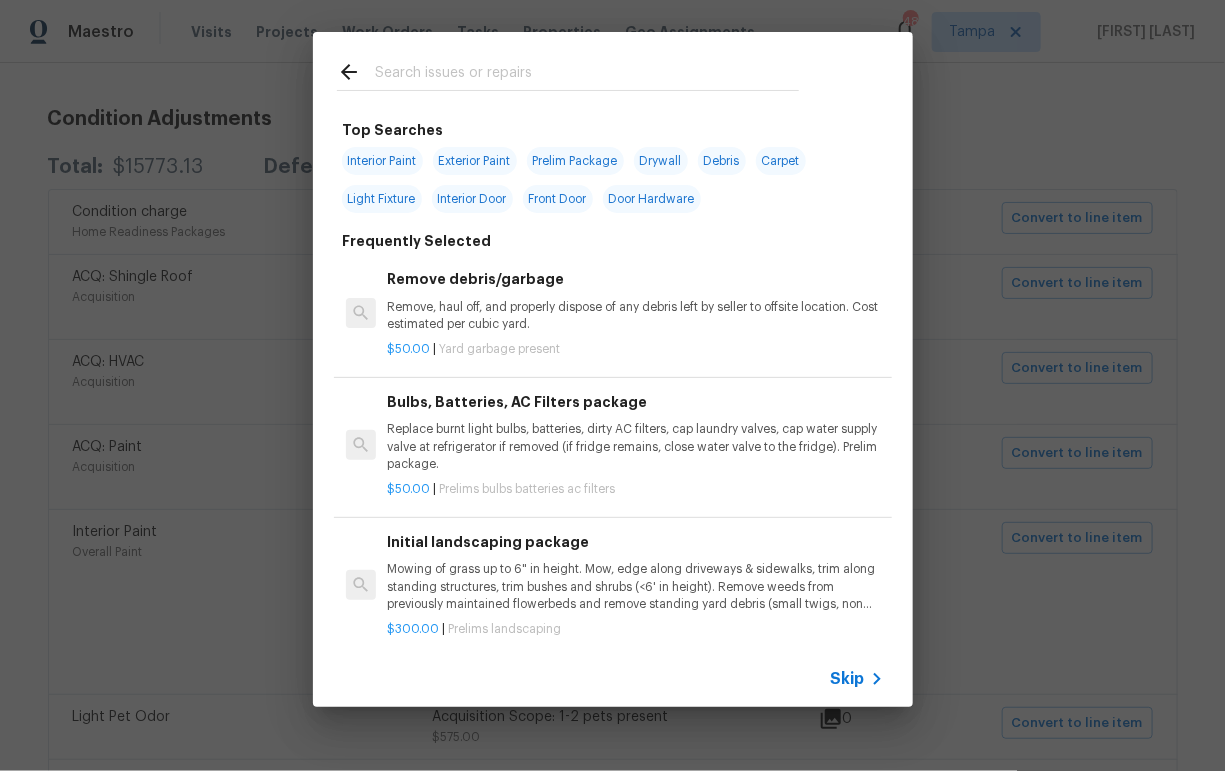 click 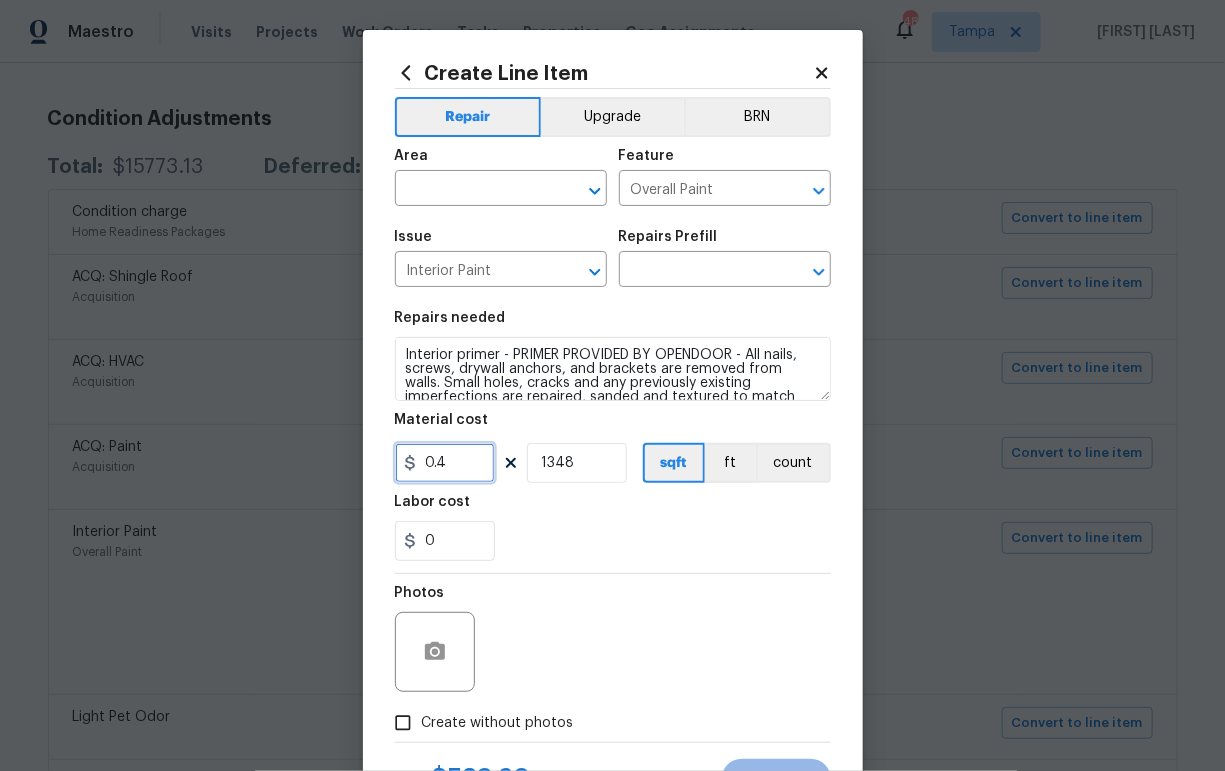 drag, startPoint x: 451, startPoint y: 463, endPoint x: 341, endPoint y: 460, distance: 110.0409 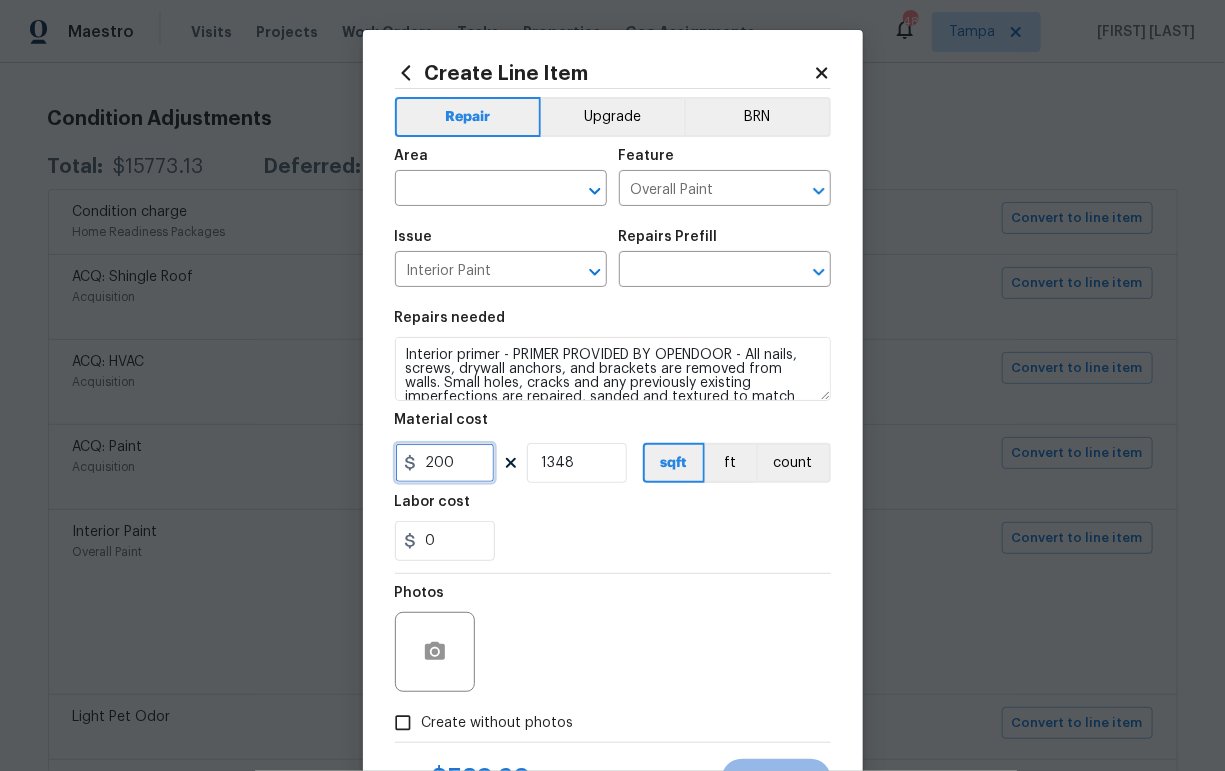 type on "200" 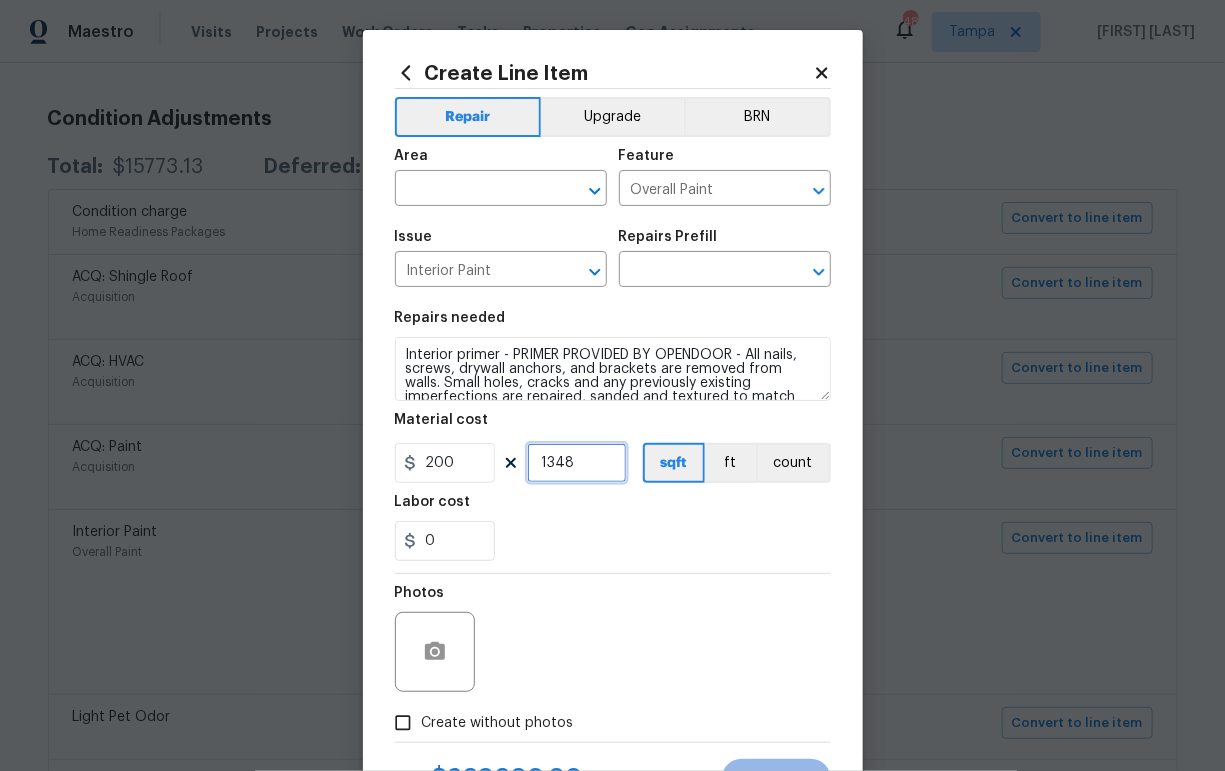 drag, startPoint x: 584, startPoint y: 460, endPoint x: 447, endPoint y: 465, distance: 137.09122 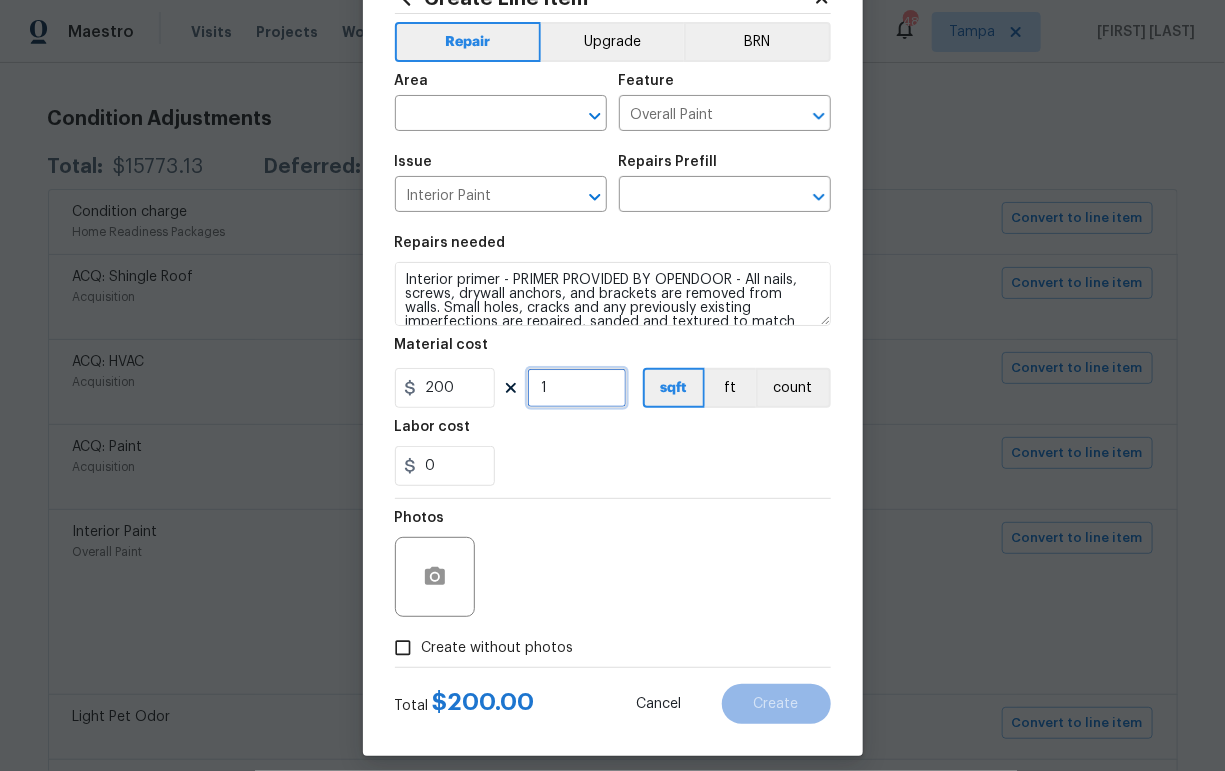 scroll, scrollTop: 91, scrollLeft: 0, axis: vertical 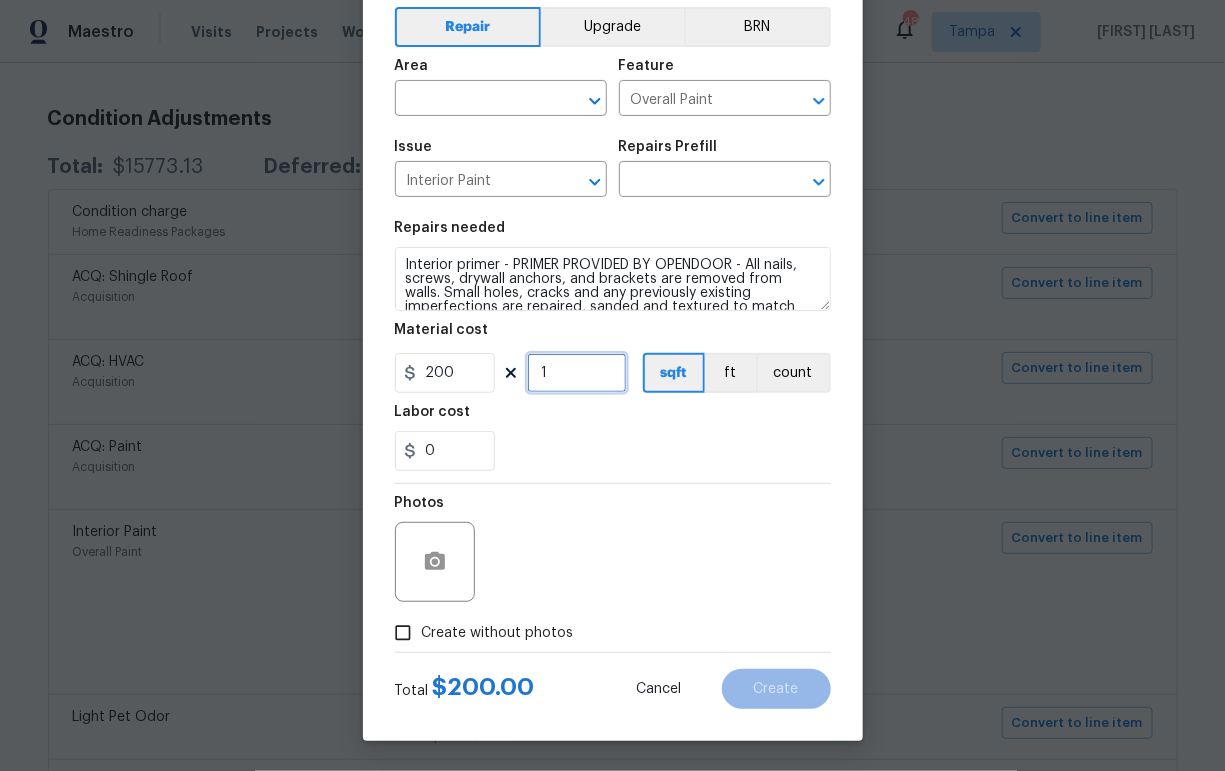 type on "1" 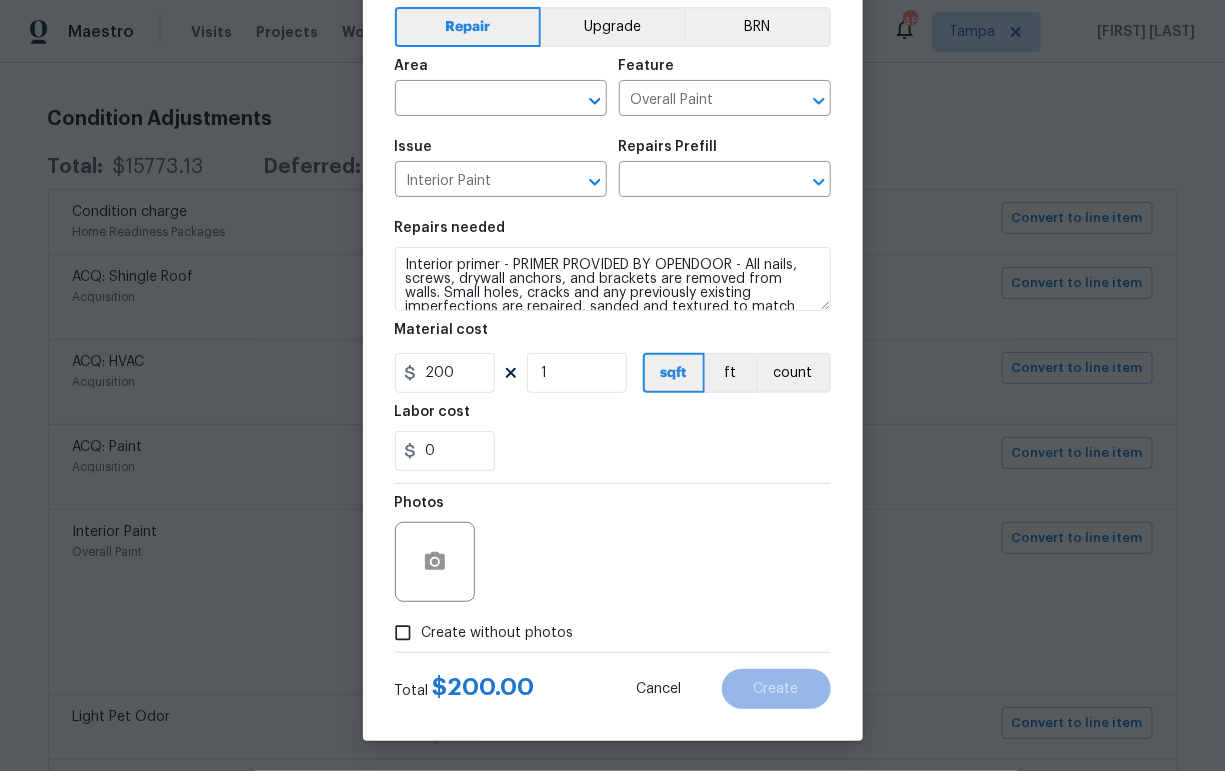click on "Create without photos" at bounding box center [498, 633] 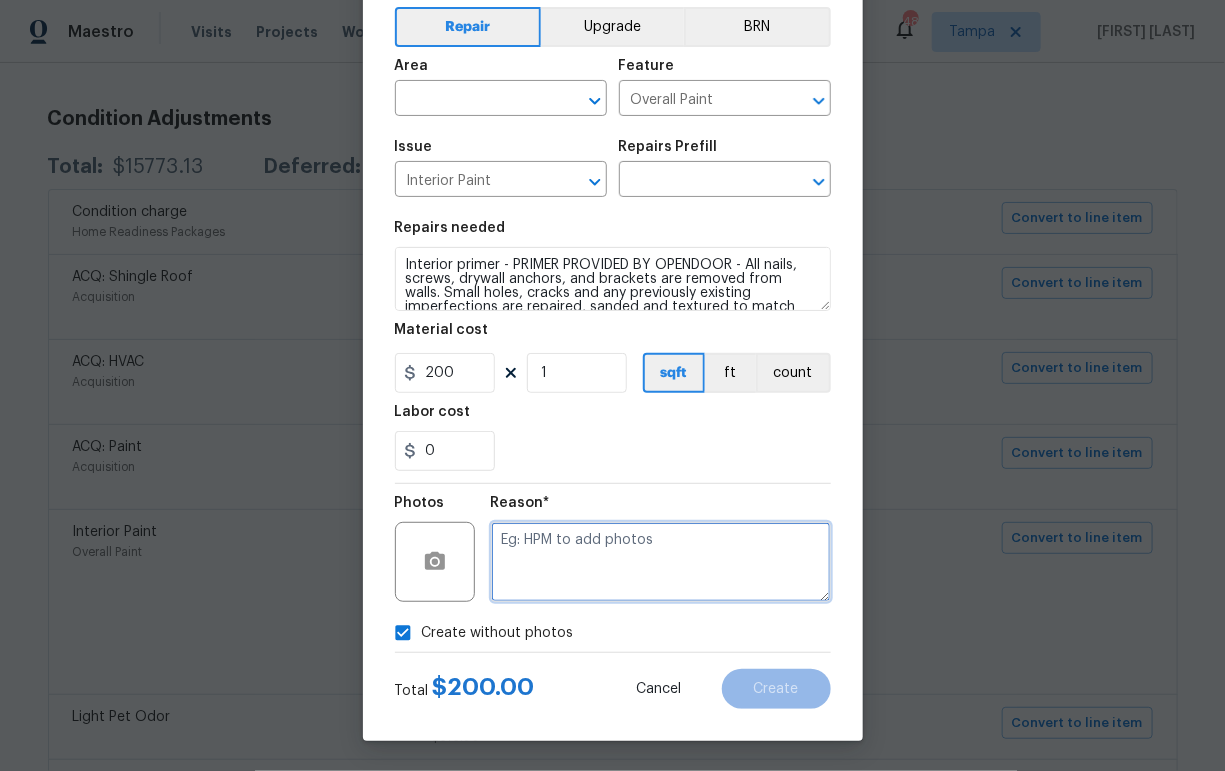 click at bounding box center [661, 562] 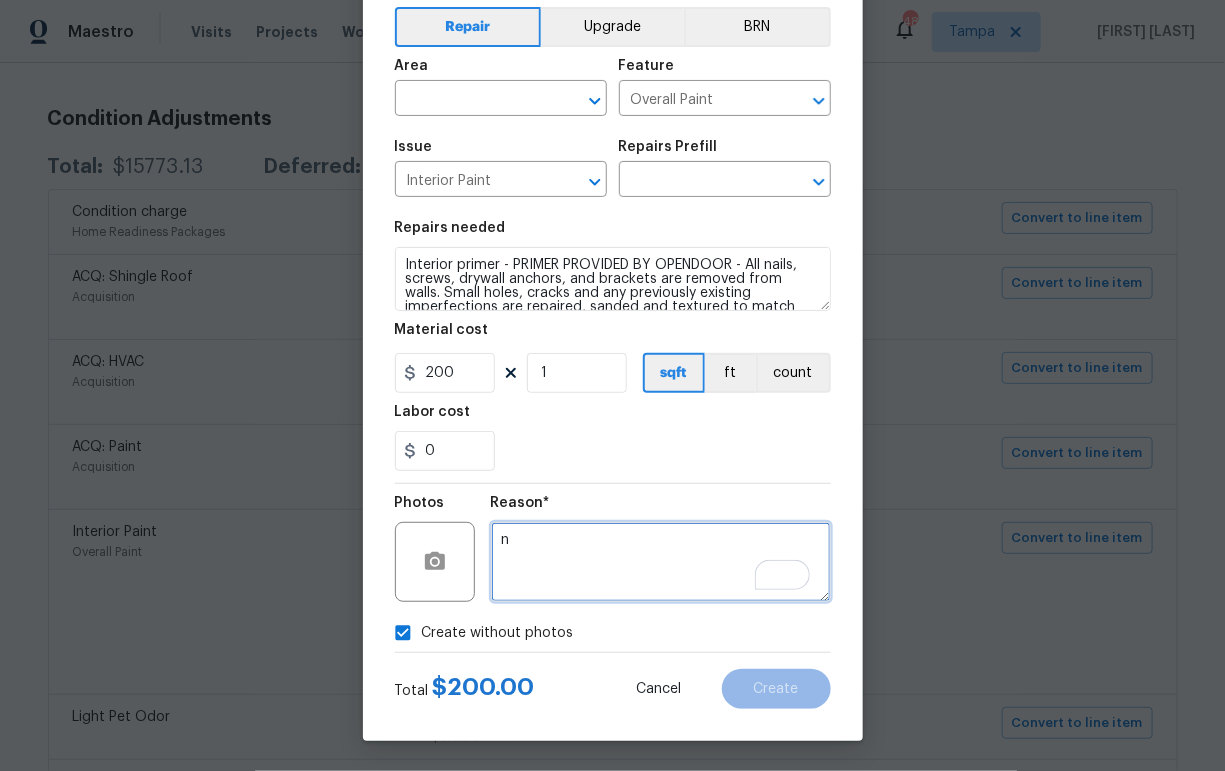 type on "n" 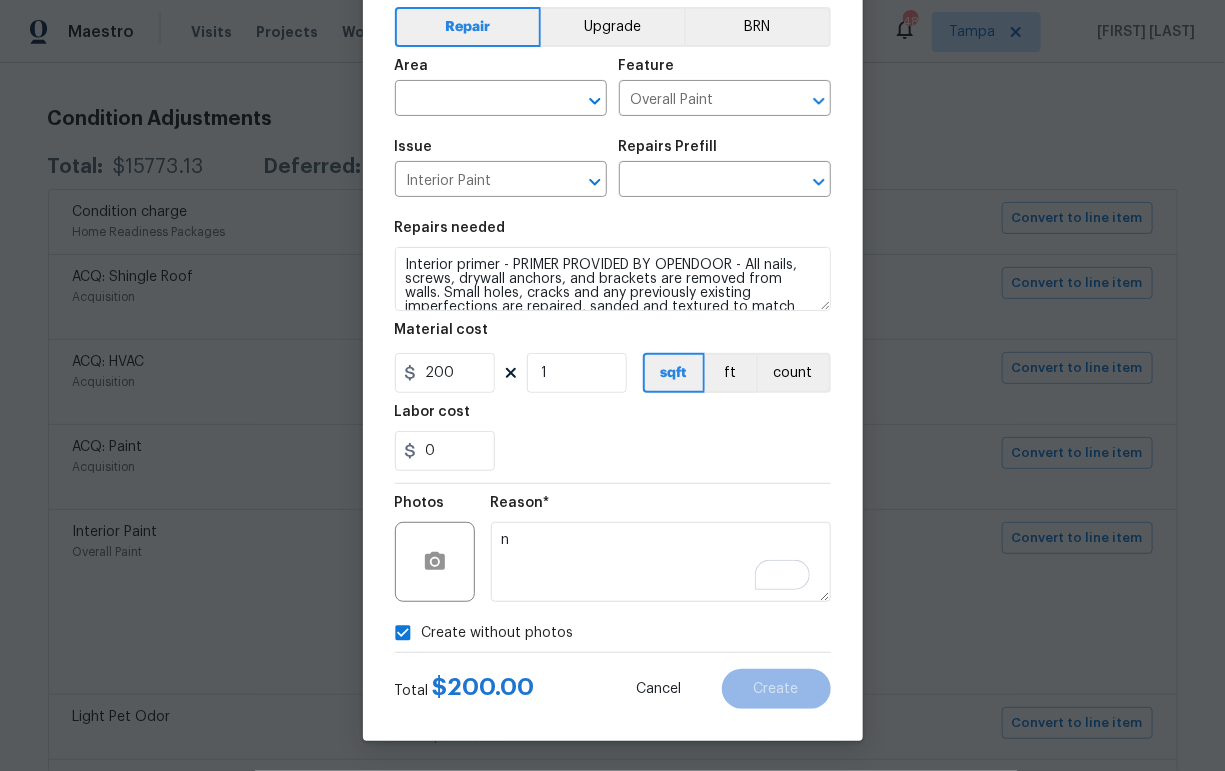 click on "Create without photos" at bounding box center [613, 633] 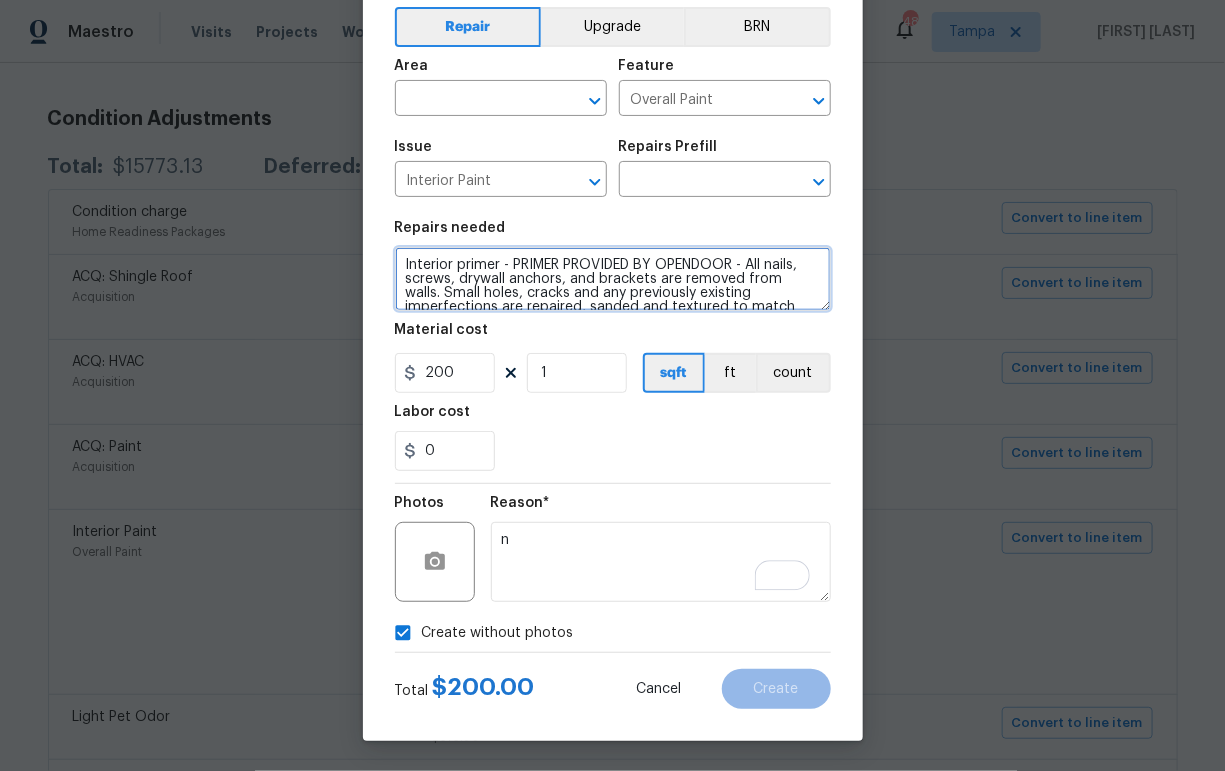 click on "Interior primer - PRIMER PROVIDED BY OPENDOOR - All nails, screws, drywall anchors, and brackets are removed from walls. Small holes, cracks and any previously existing imperfections are repaired, sanded and textured to match surrounding texture prior to painting. Caulk all edges/corners, windows, doors, counters, tubs/showers and baseboards." at bounding box center [613, 279] 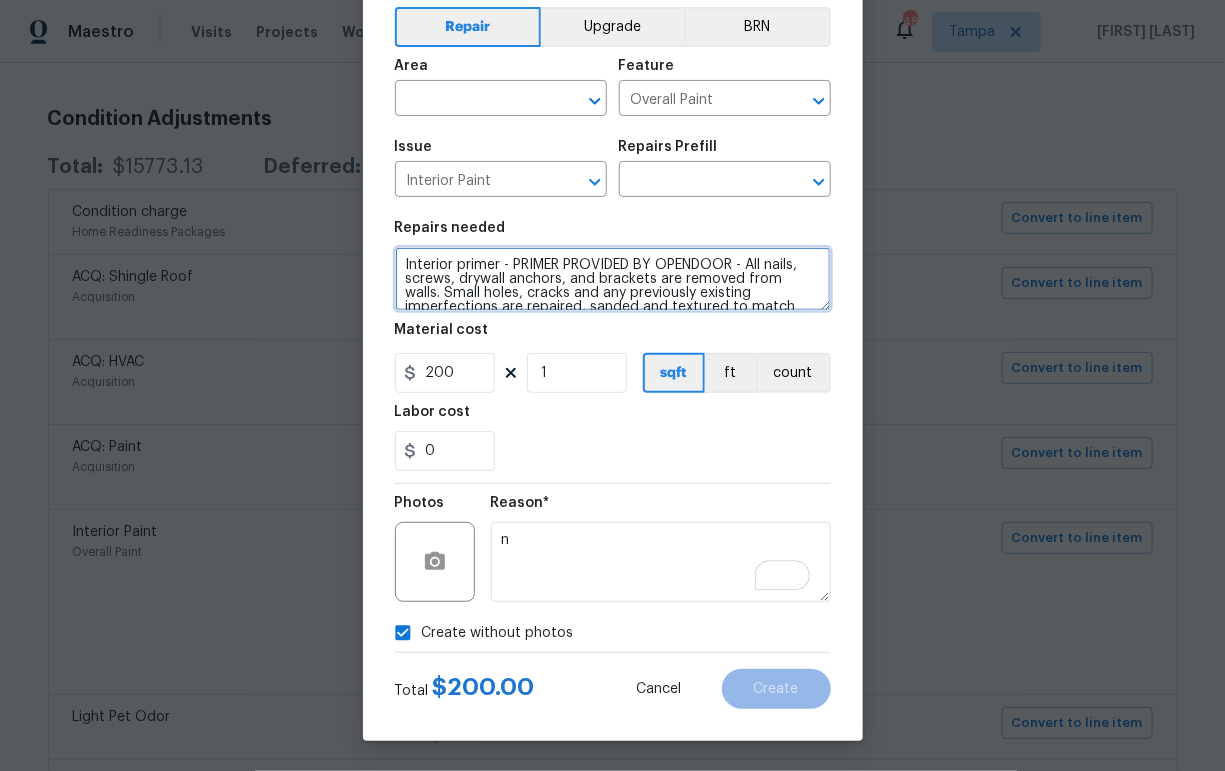 click on "Interior primer - PRIMER PROVIDED BY OPENDOOR - All nails, screws, drywall anchors, and brackets are removed from walls. Small holes, cracks and any previously existing imperfections are repaired, sanded and textured to match surrounding texture prior to painting. Caulk all edges/corners, windows, doors, counters, tubs/showers and baseboards." at bounding box center (613, 279) 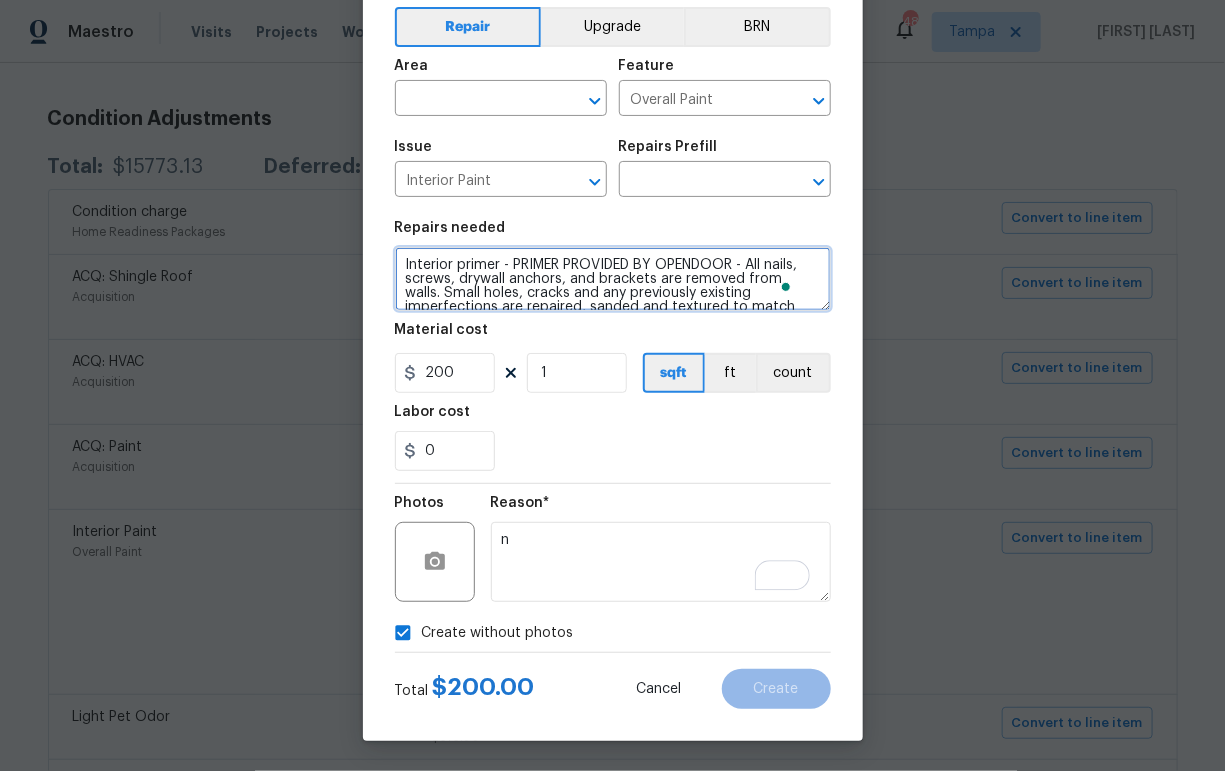 click on "Interior primer - PRIMER PROVIDED BY OPENDOOR - All nails, screws, drywall anchors, and brackets are removed from walls. Small holes, cracks and any previously existing imperfections are repaired, sanded and textured to match surrounding texture prior to painting. Caulk all edges/corners, windows, doors, counters, tubs/showers and baseboards." at bounding box center (613, 279) 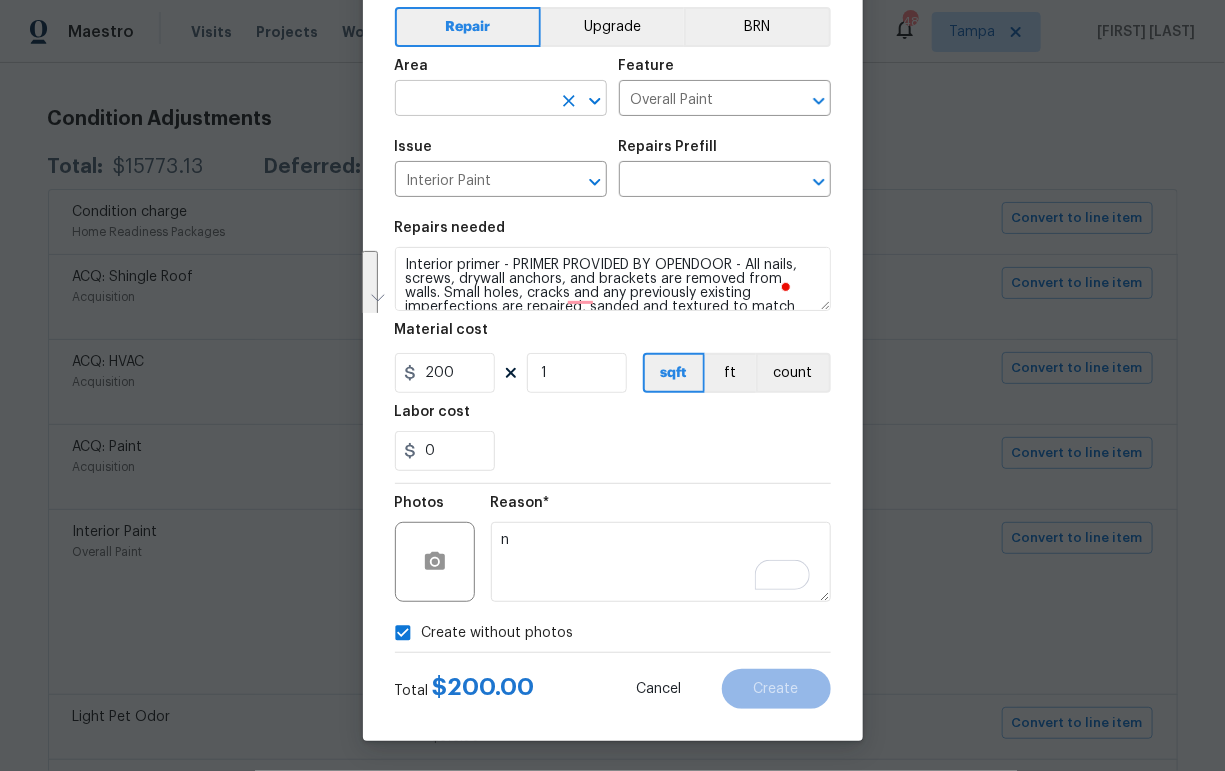 click at bounding box center (473, 100) 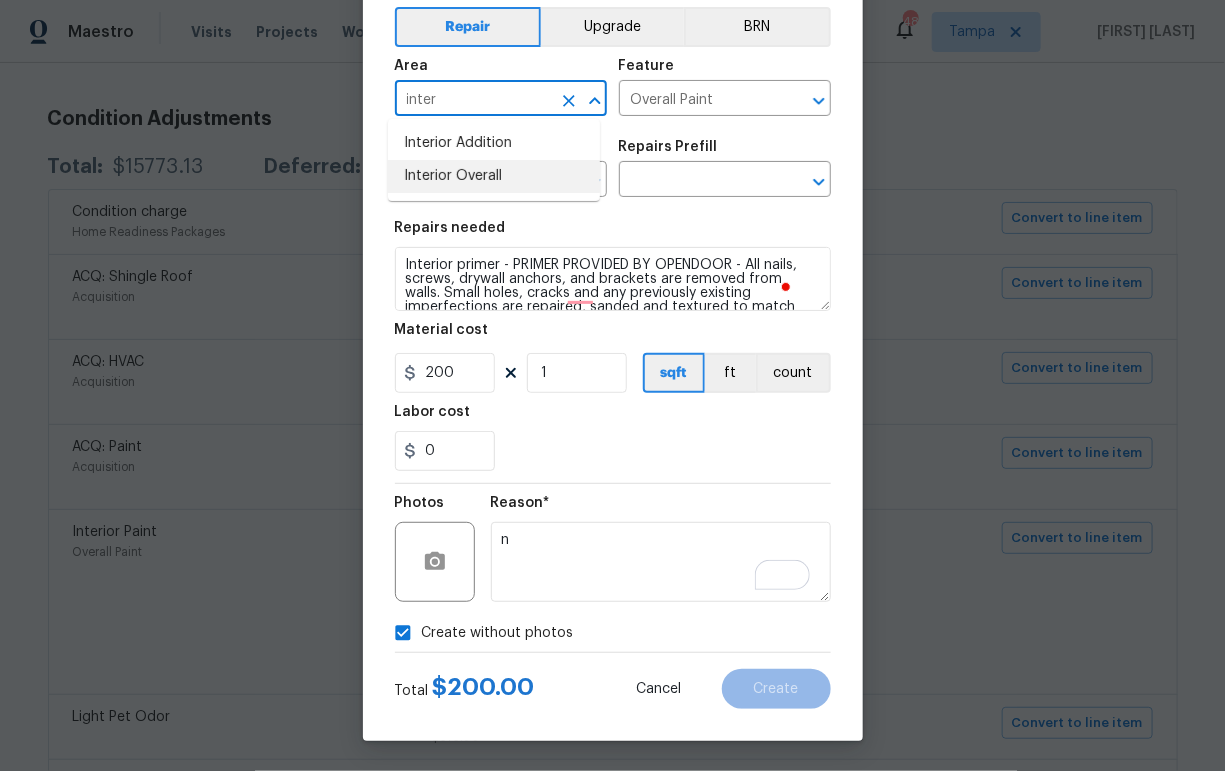 drag, startPoint x: 462, startPoint y: 177, endPoint x: 626, endPoint y: 140, distance: 168.12198 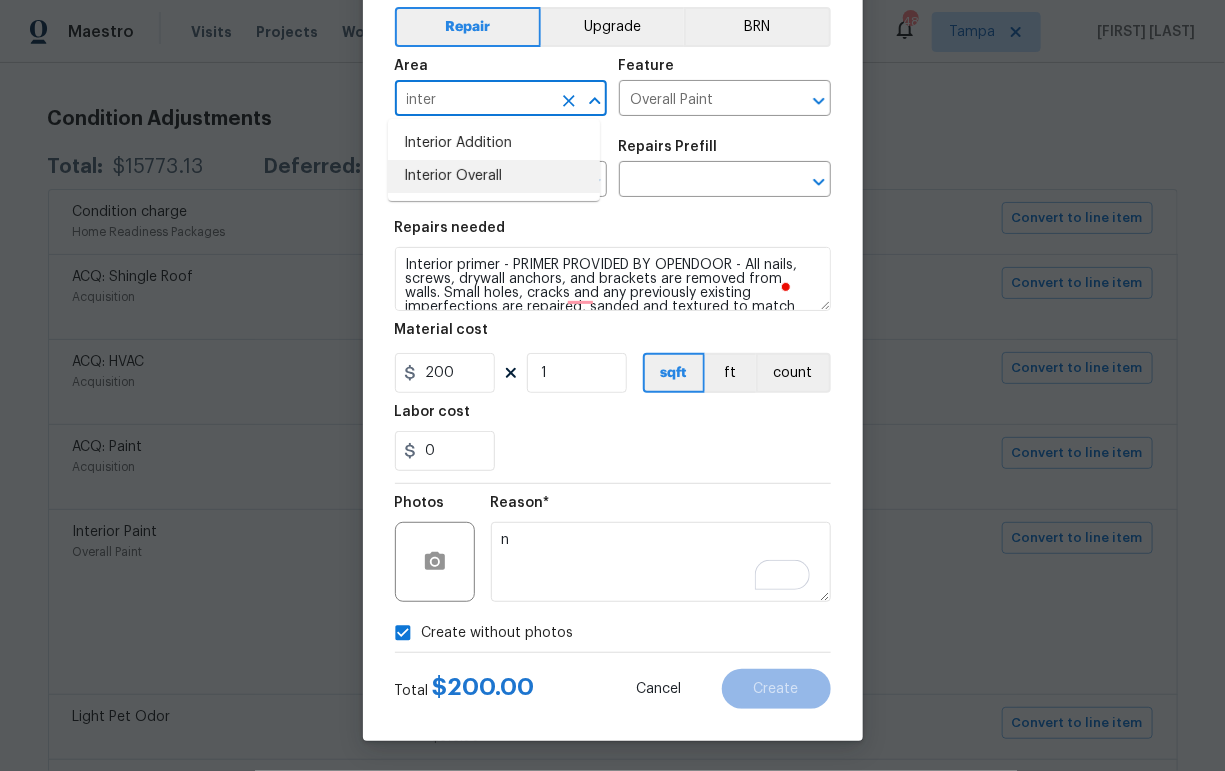 click on "Interior Overall" at bounding box center (494, 176) 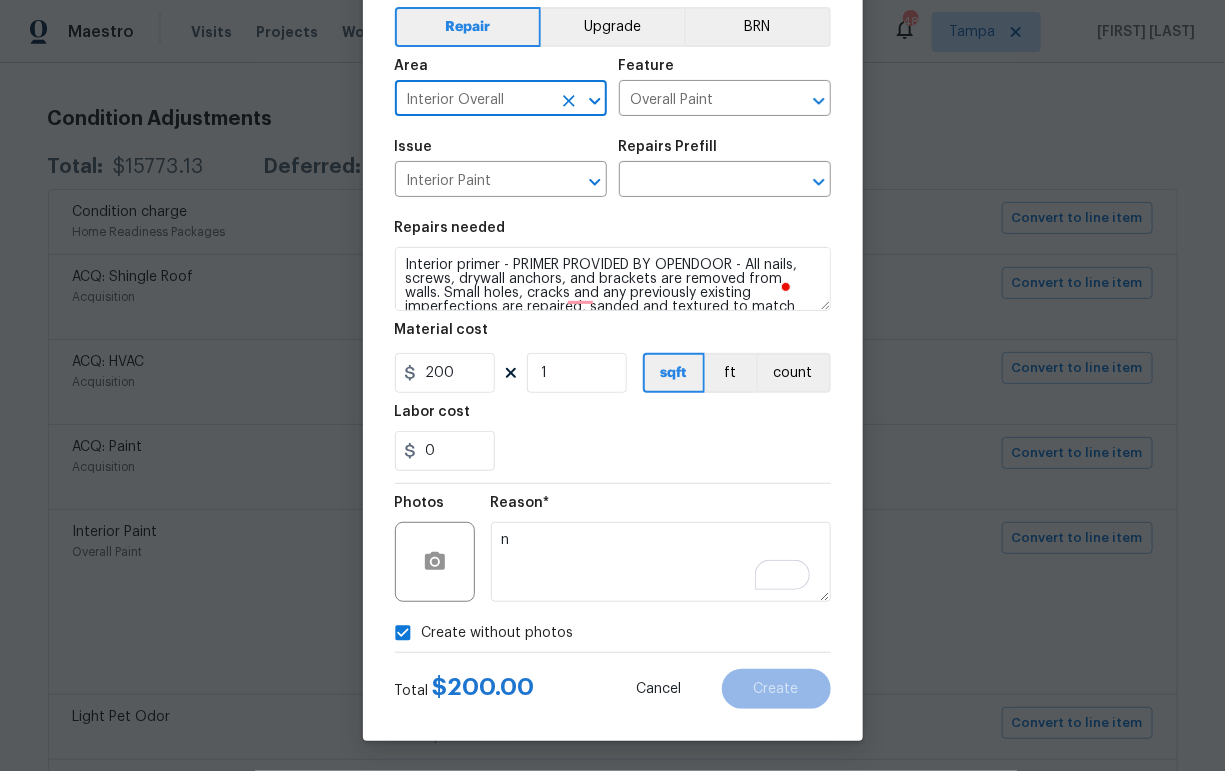 type on "Interior Overall" 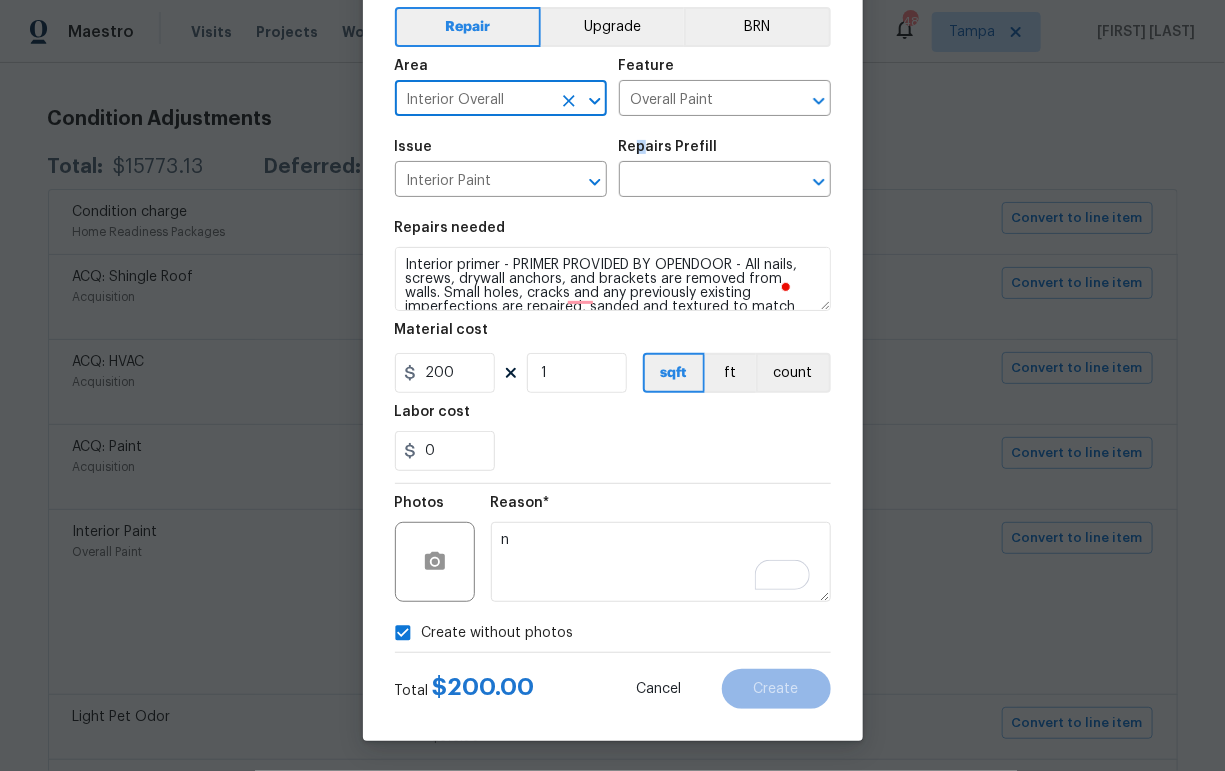 click on "Repairs Prefill" at bounding box center [668, 147] 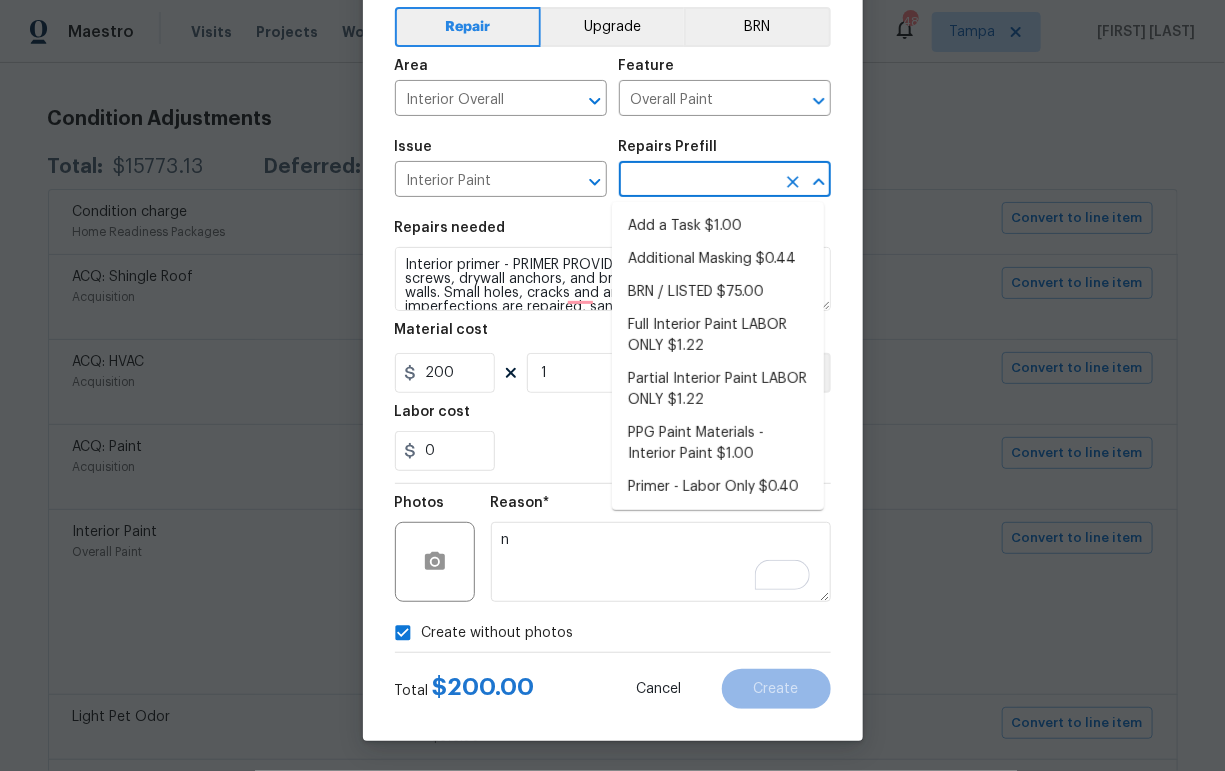 click at bounding box center [697, 181] 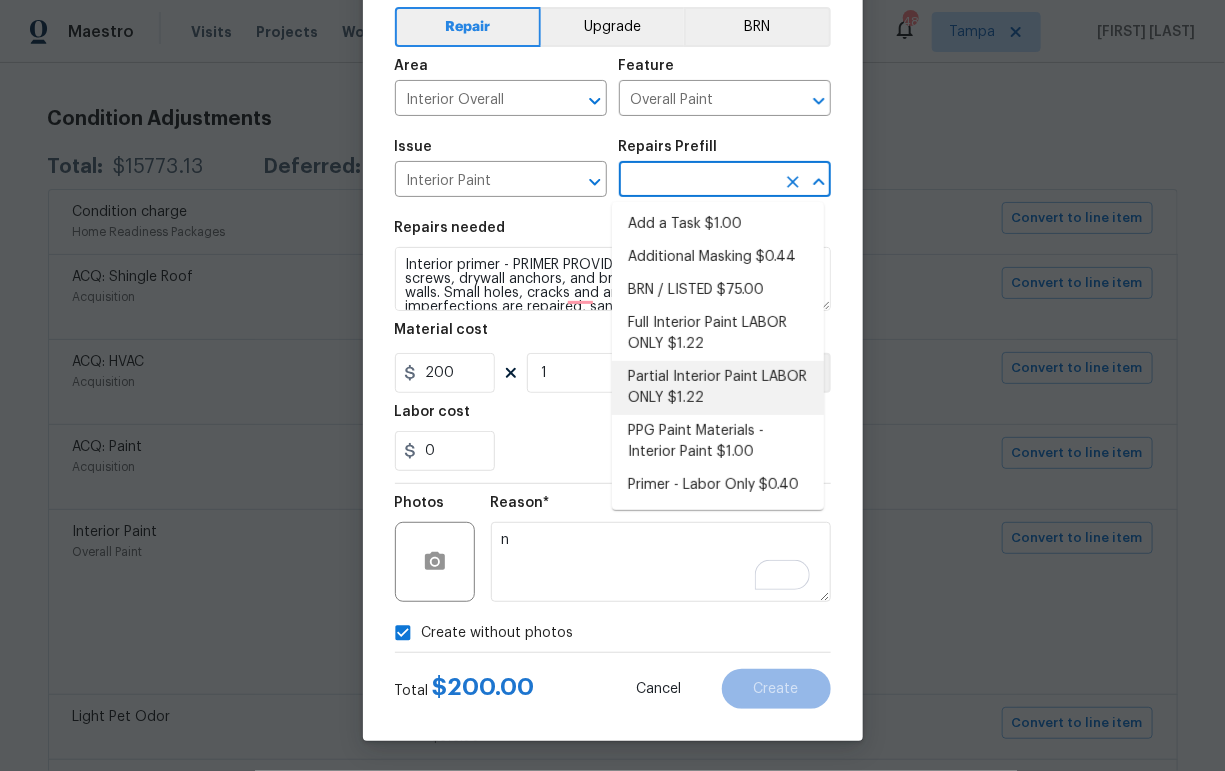 scroll, scrollTop: 21, scrollLeft: 0, axis: vertical 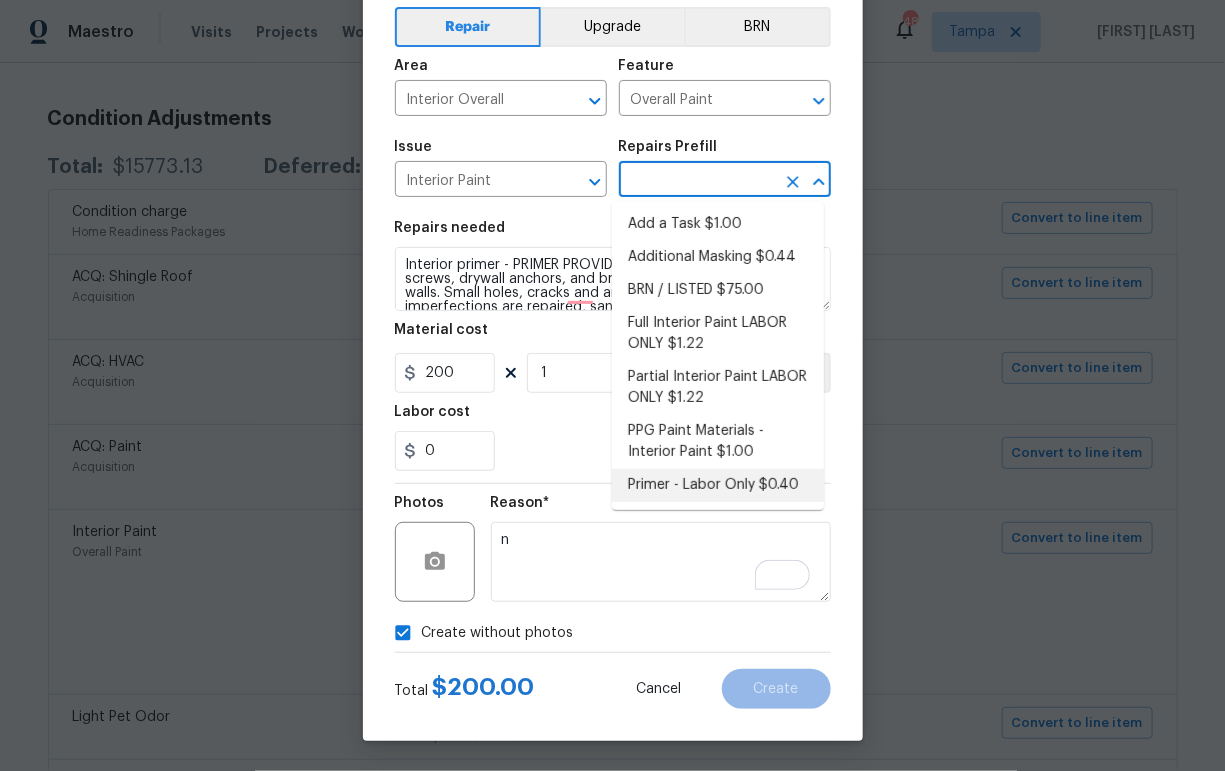 click on "Primer - Labor Only $0.40" at bounding box center [718, 485] 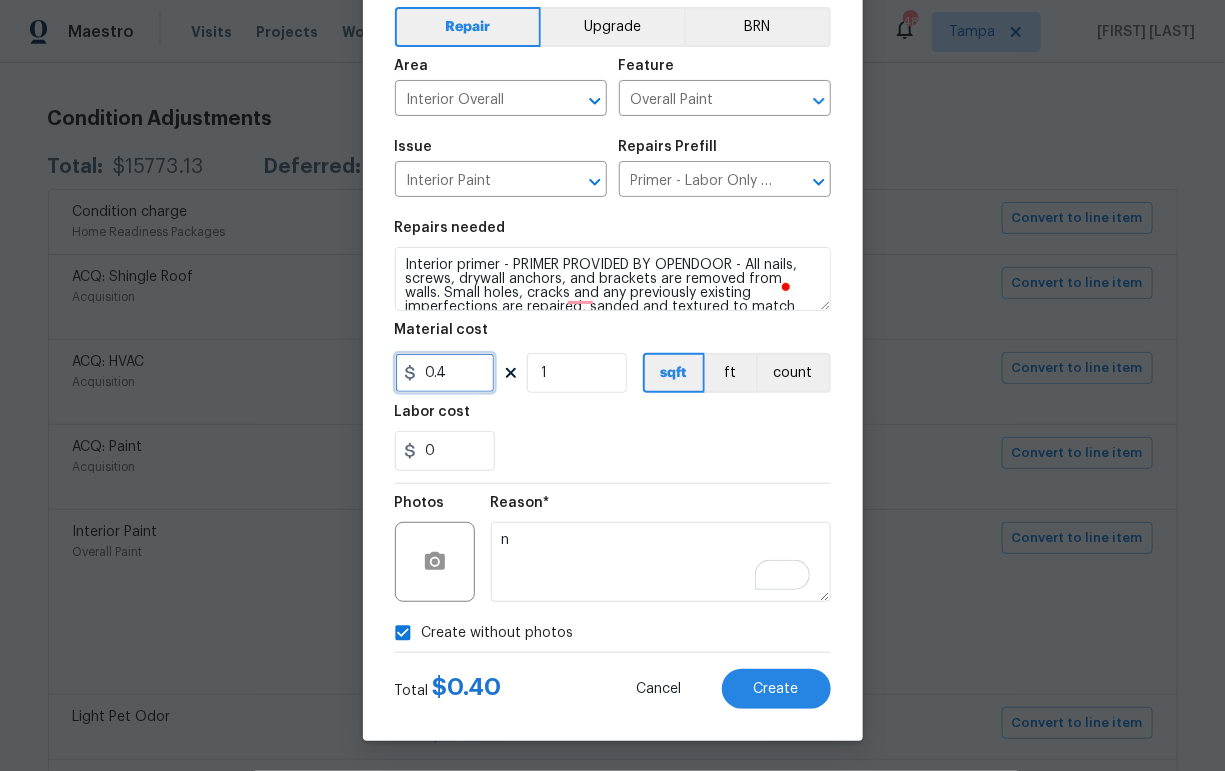 drag, startPoint x: 430, startPoint y: 380, endPoint x: 372, endPoint y: 380, distance: 58 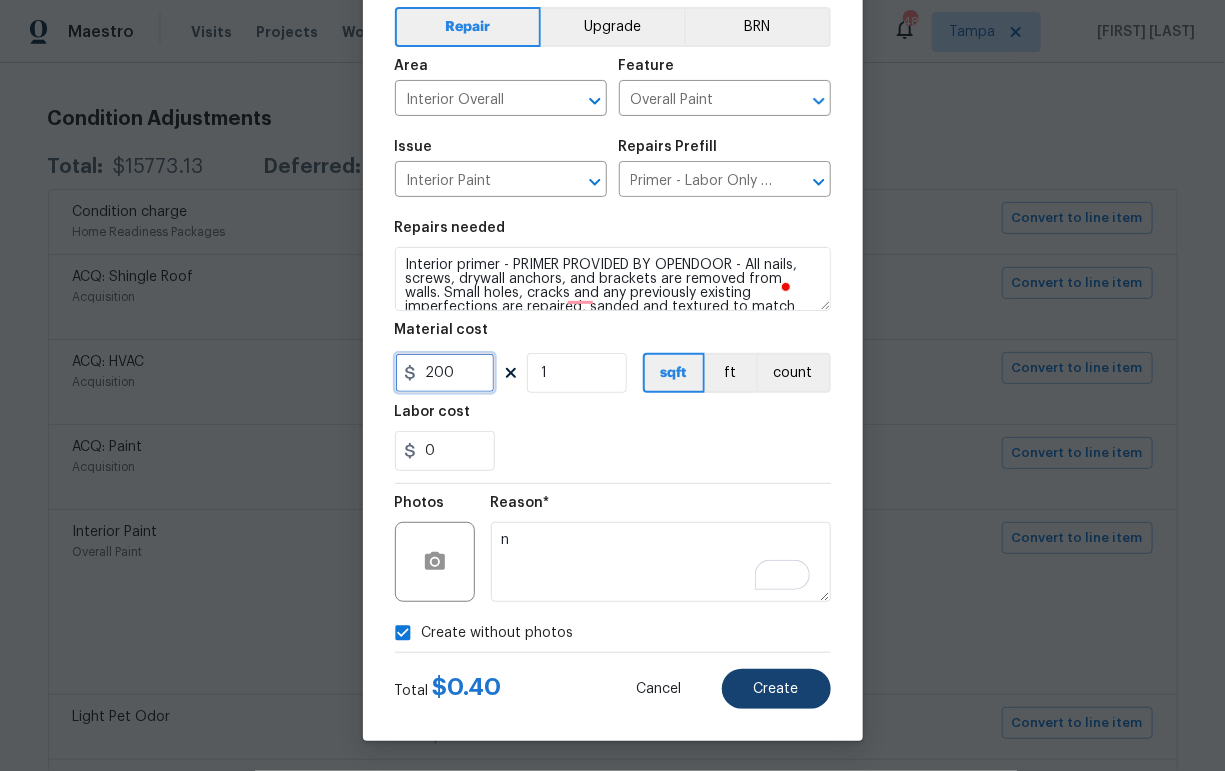 type on "200" 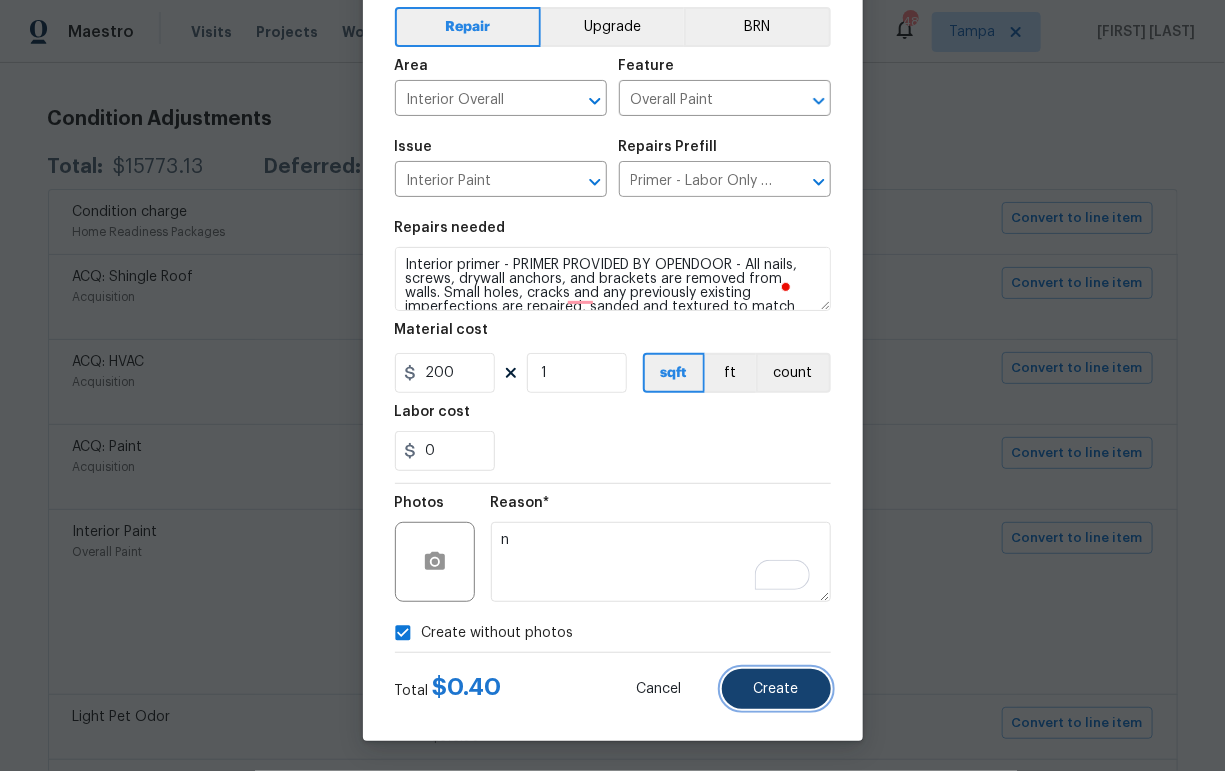 click on "Create" at bounding box center (776, 689) 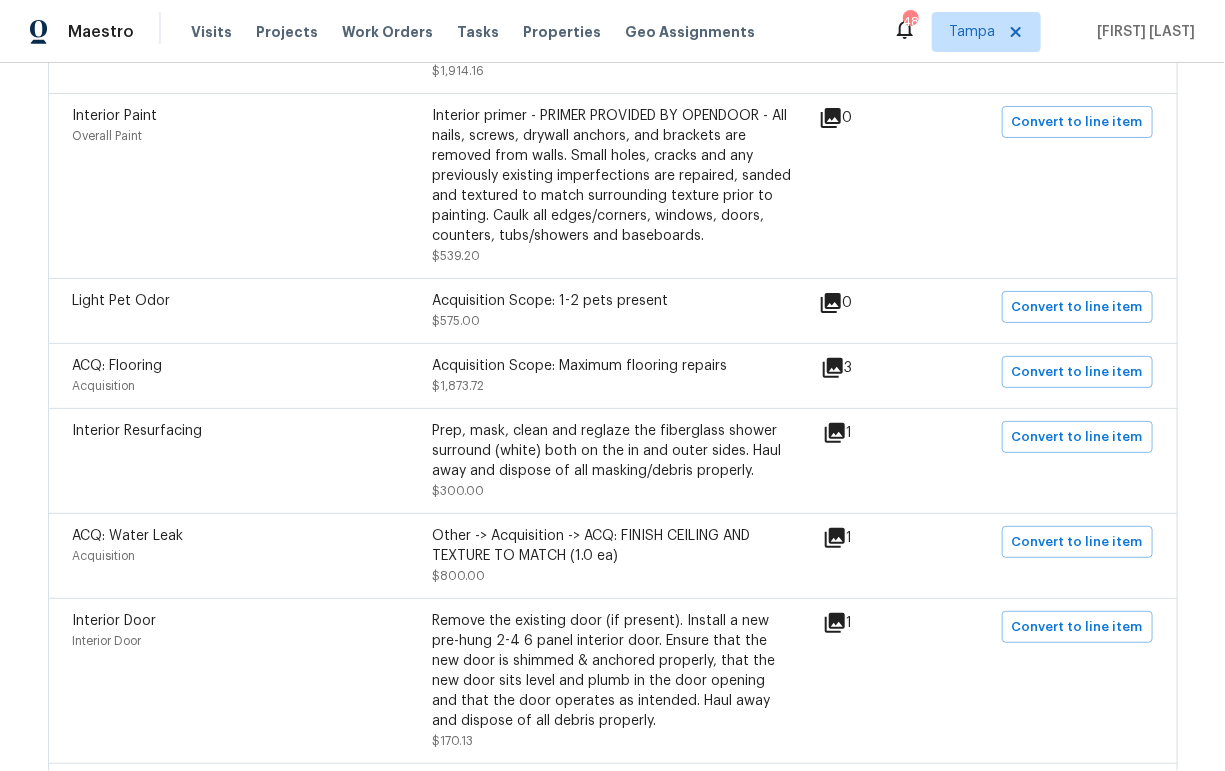 scroll, scrollTop: 801, scrollLeft: 0, axis: vertical 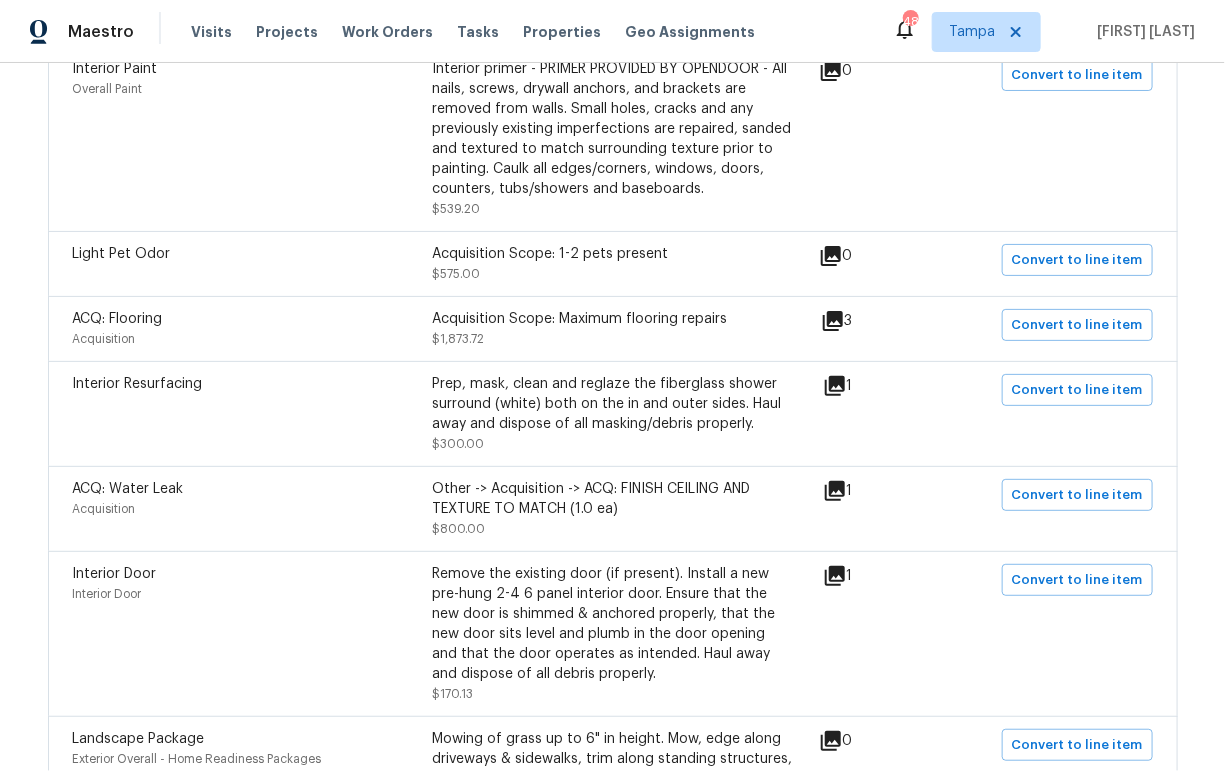 click 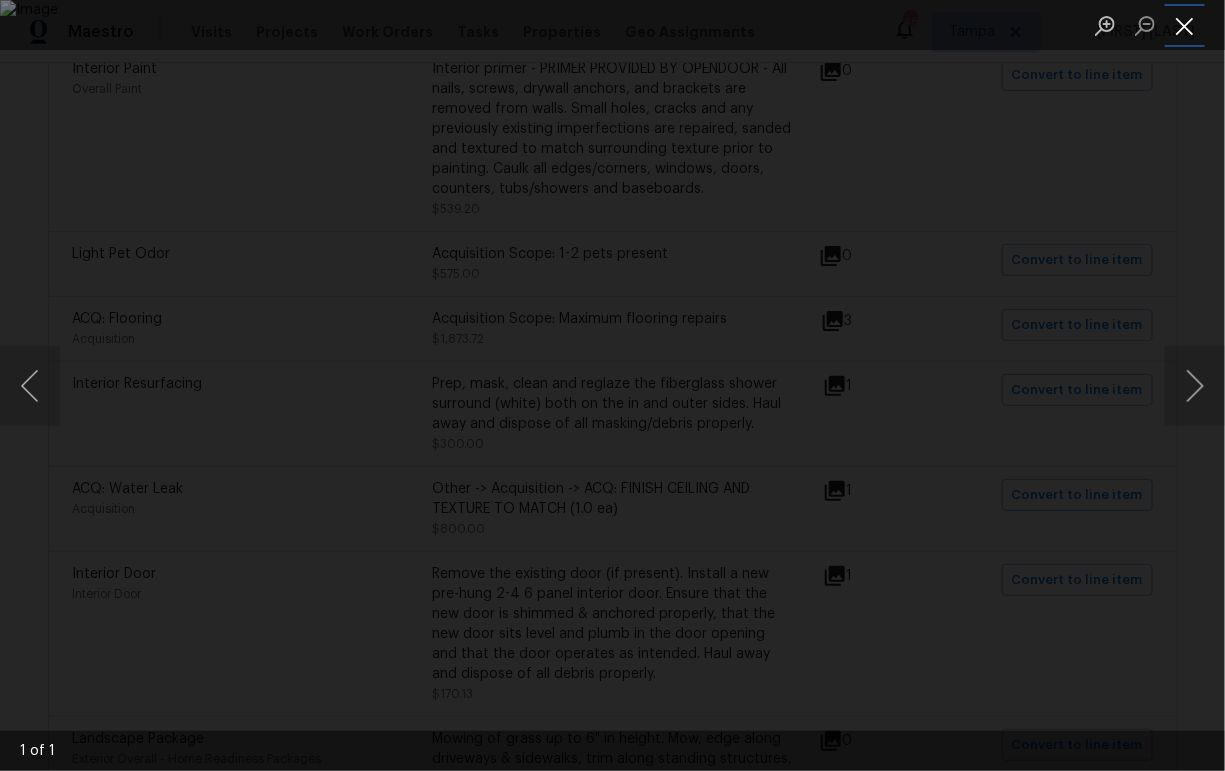 click at bounding box center (1185, 25) 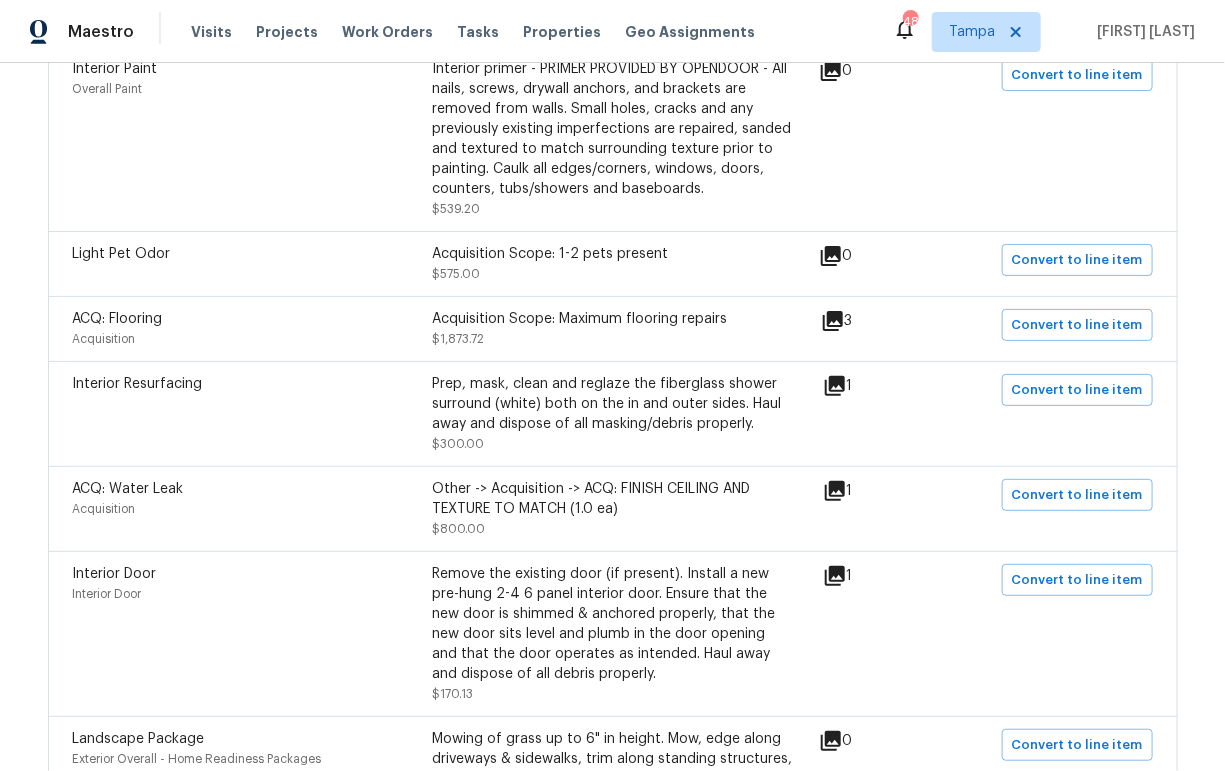 click 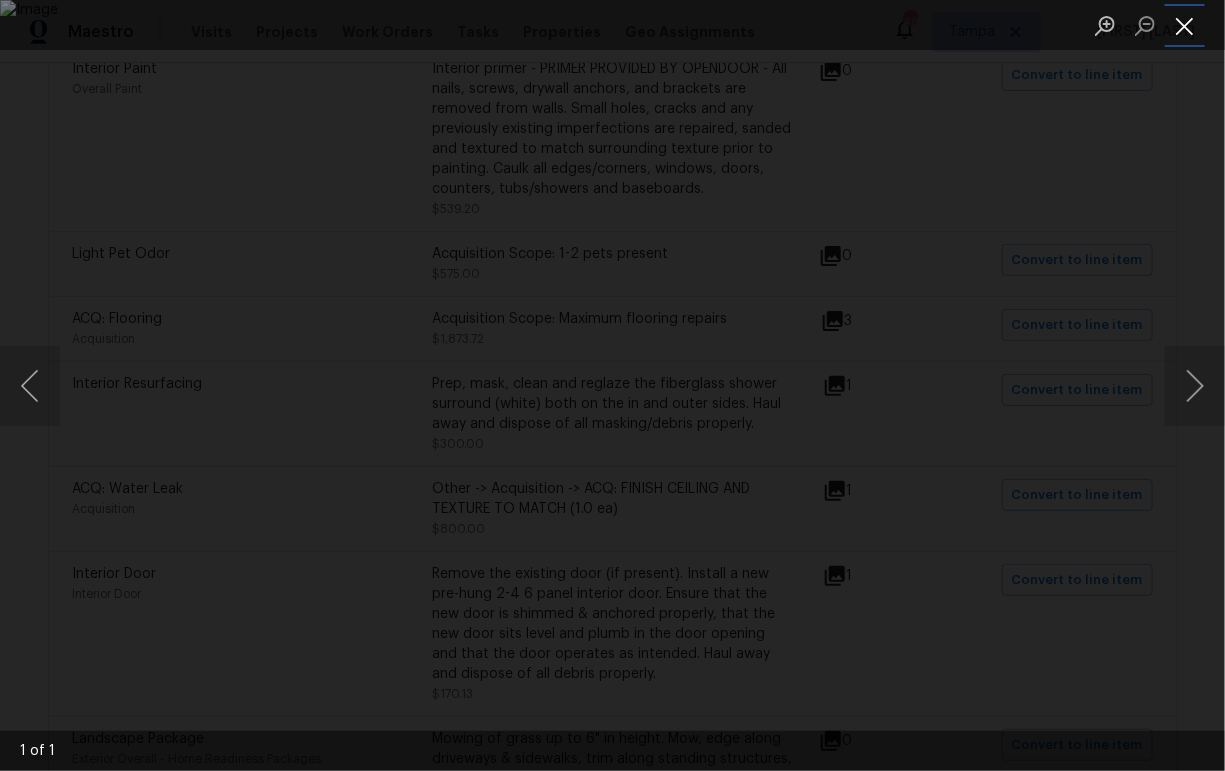 click at bounding box center [1185, 25] 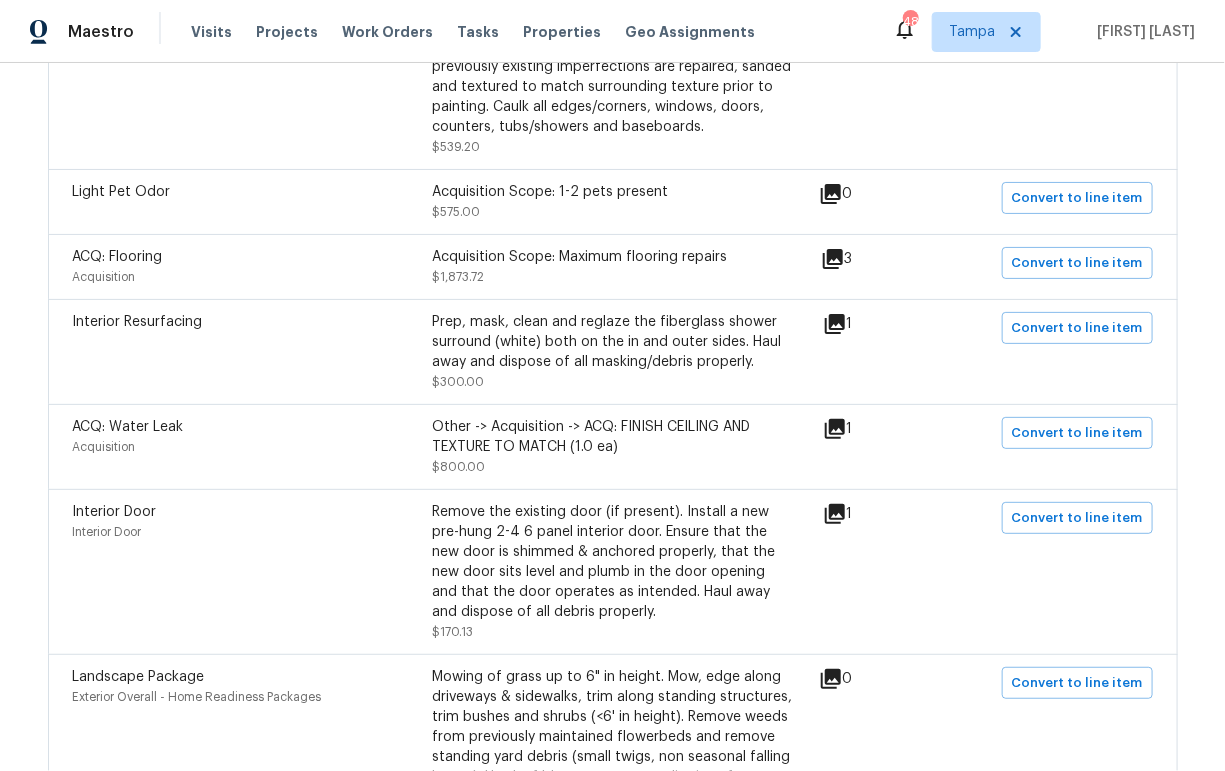 scroll, scrollTop: 907, scrollLeft: 0, axis: vertical 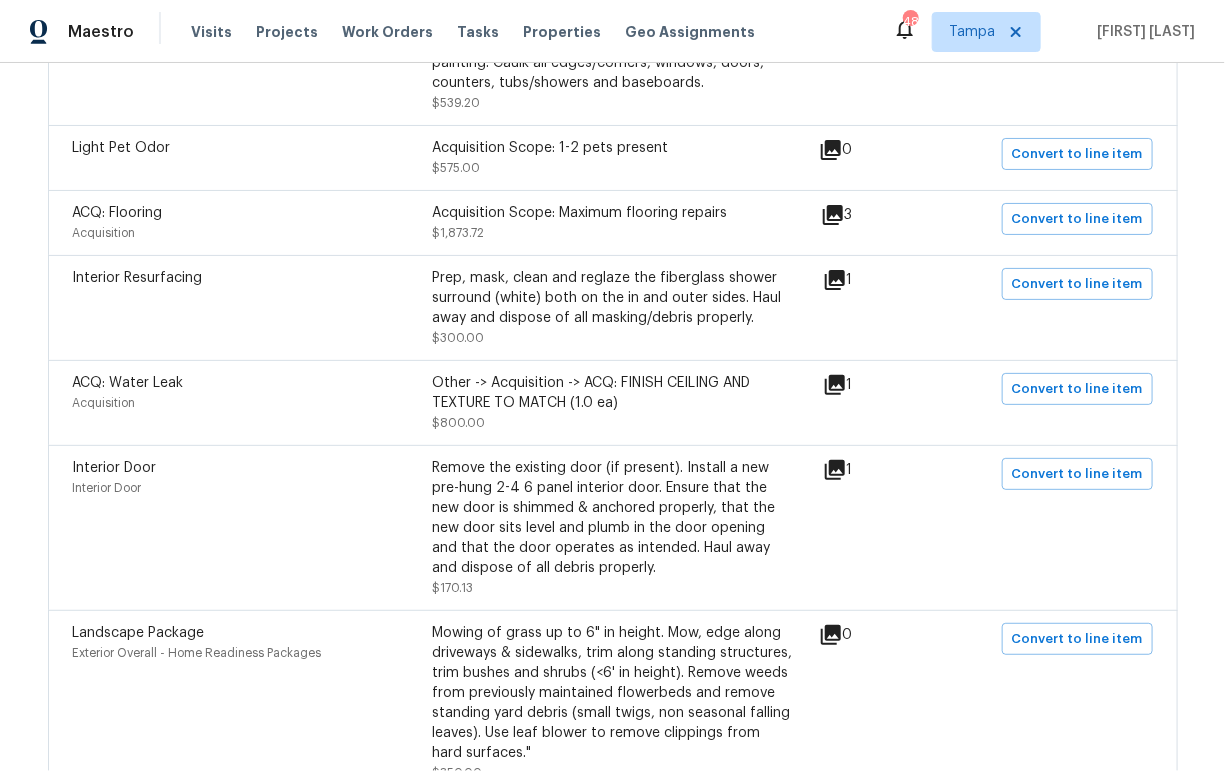 click 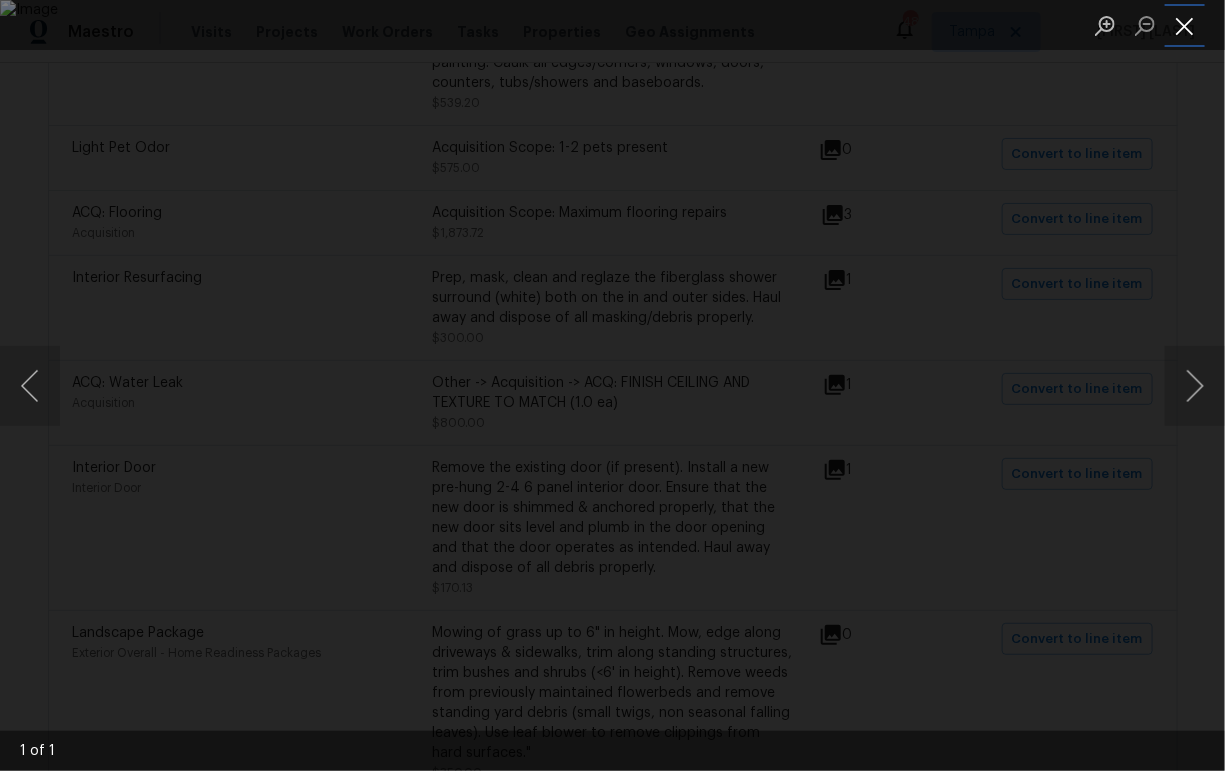 click at bounding box center [1185, 25] 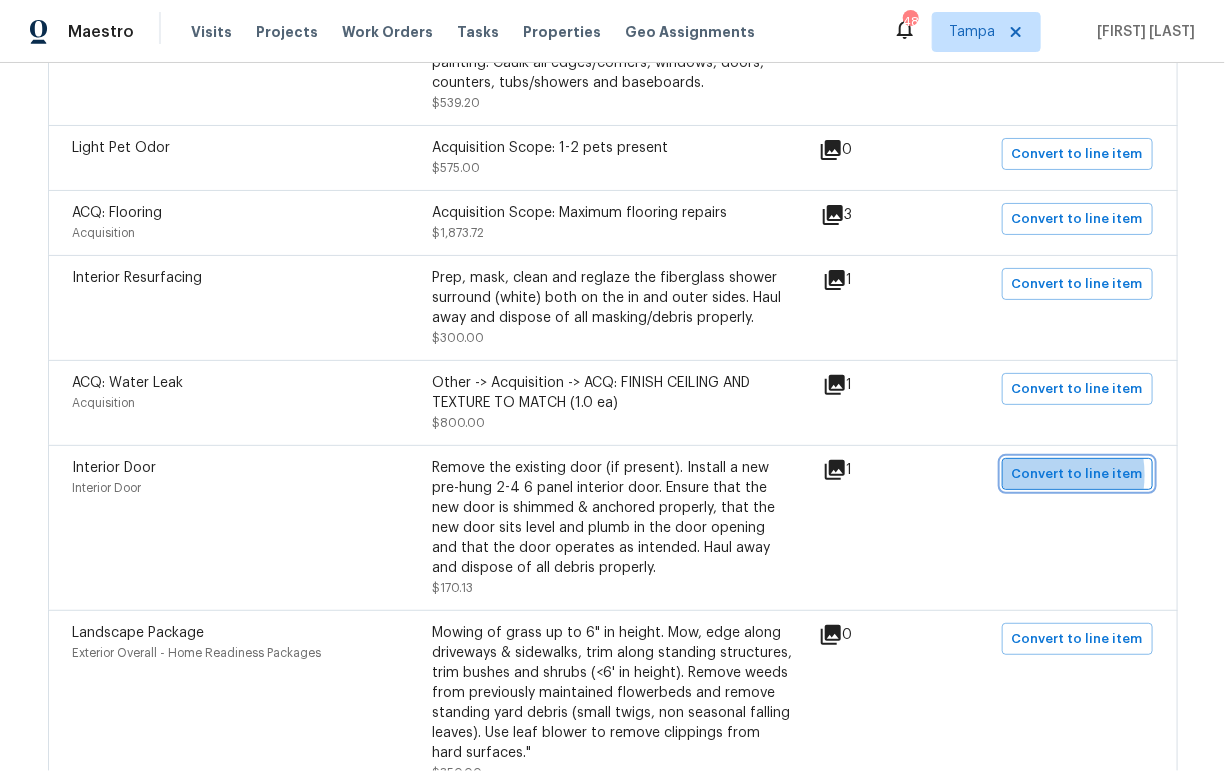 click on "Convert to line item" at bounding box center (1077, 474) 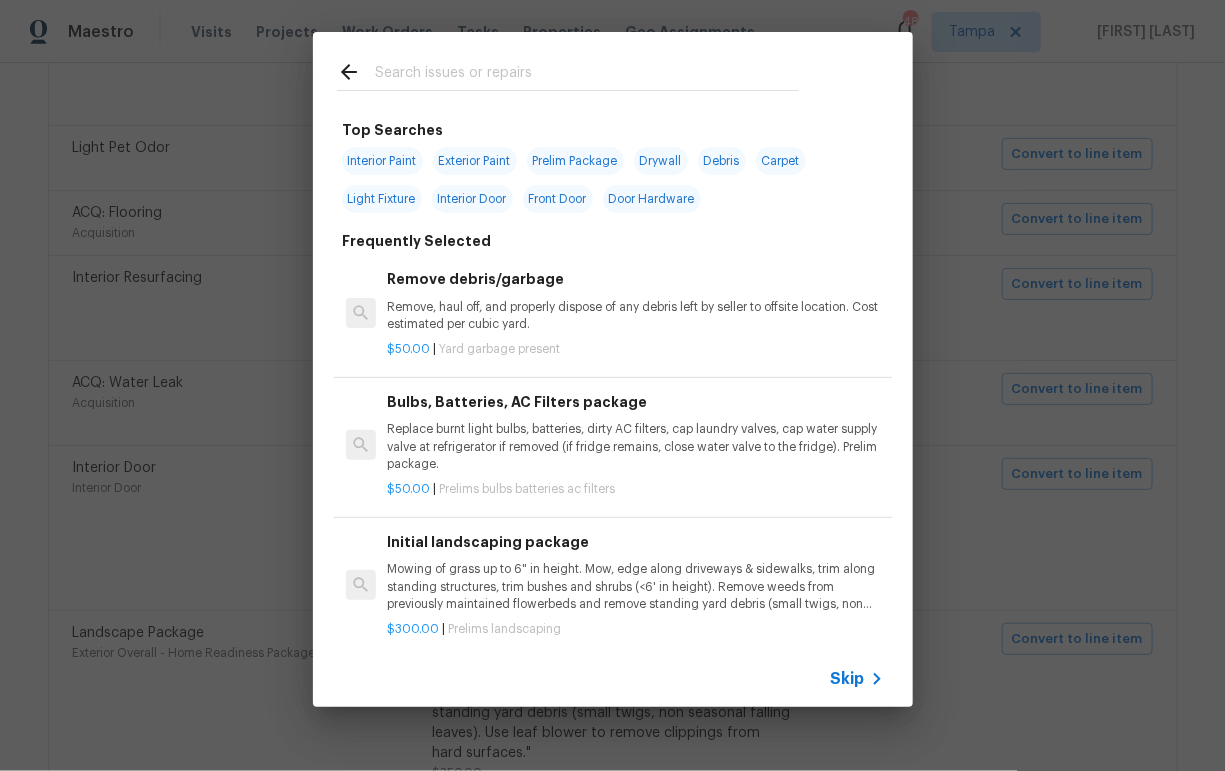 click on "Skip" at bounding box center (848, 679) 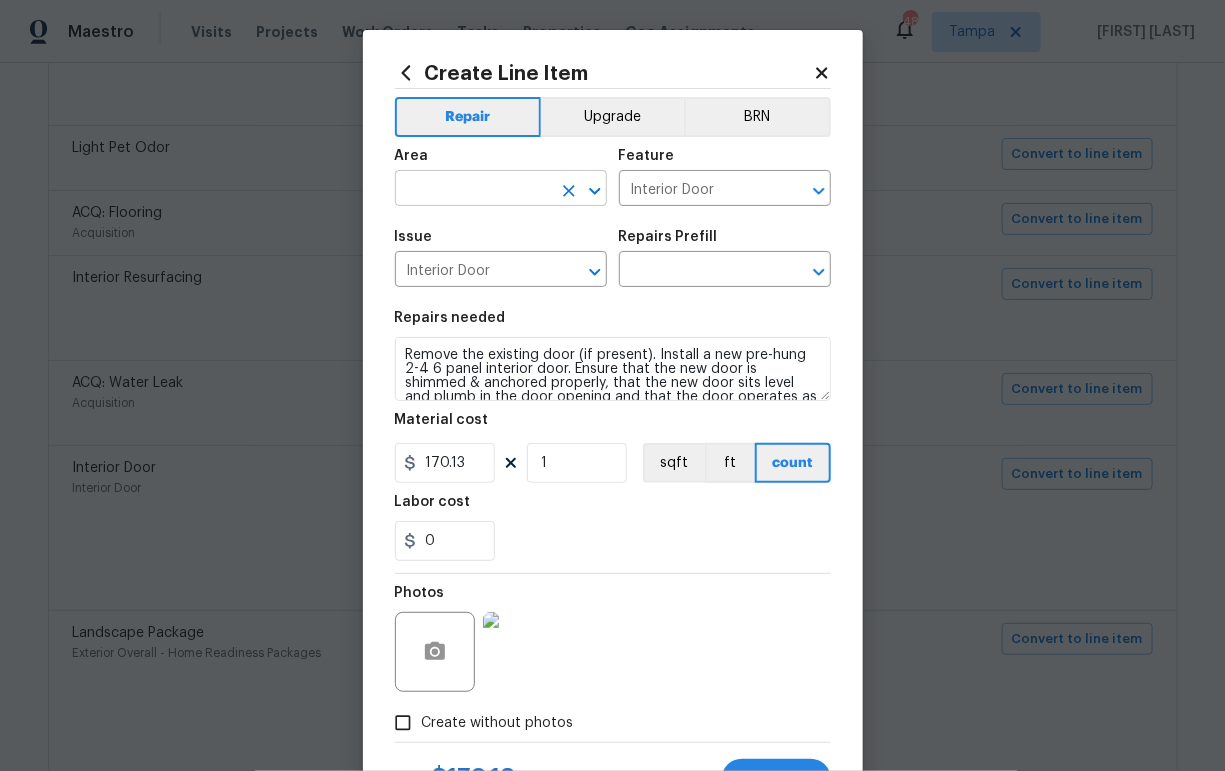 click at bounding box center [473, 190] 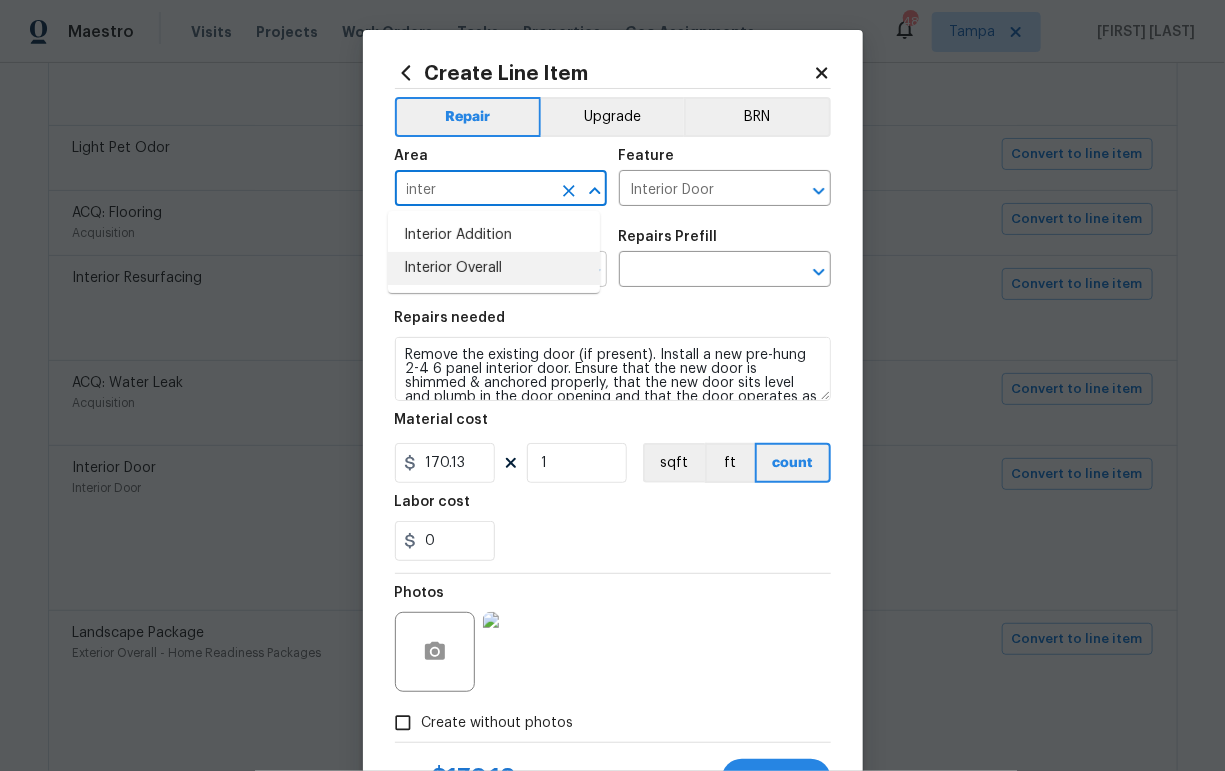 click on "Interior Overall" at bounding box center (494, 268) 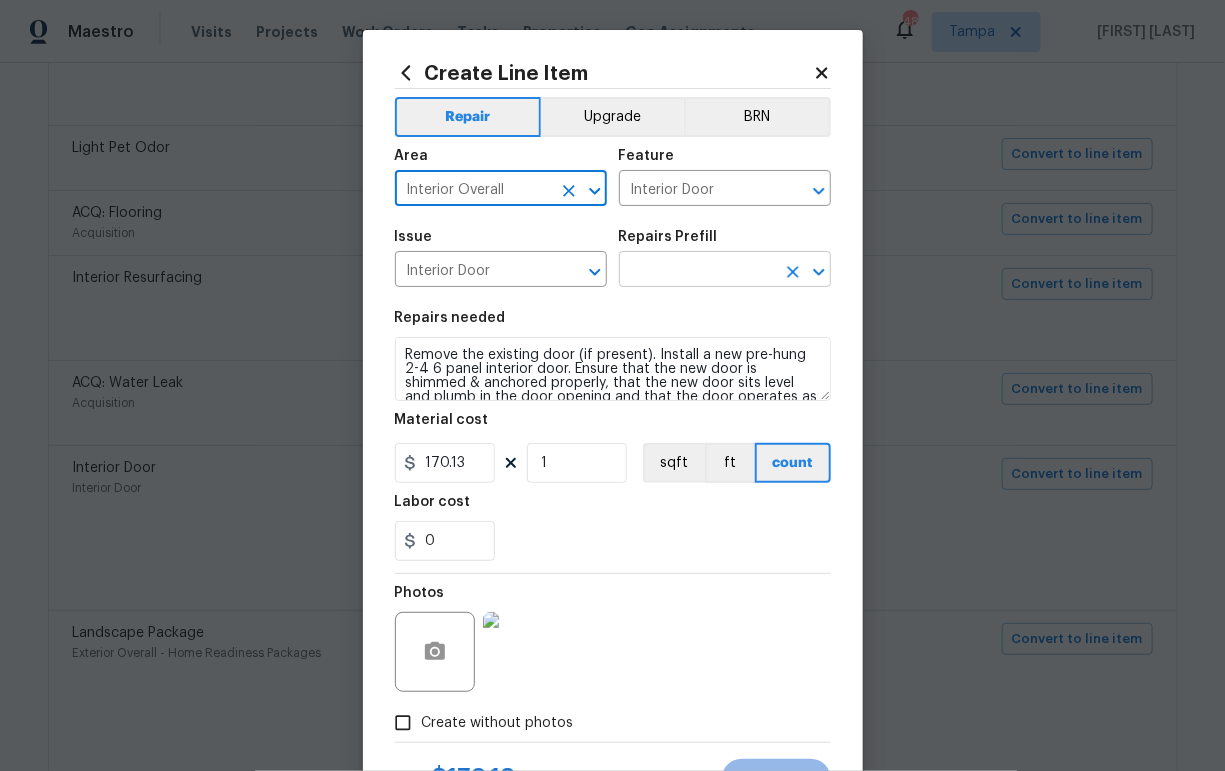 type on "Interior Overall" 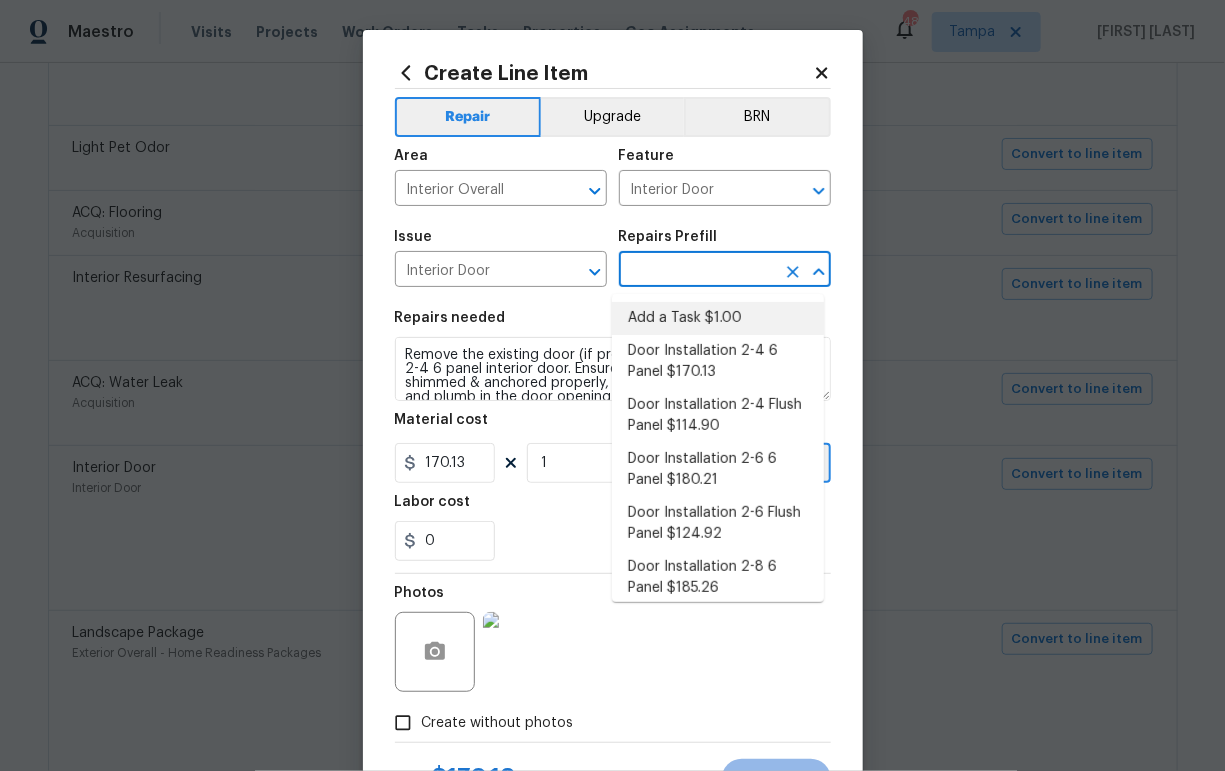 click on "Add a Task $1.00" at bounding box center (718, 318) 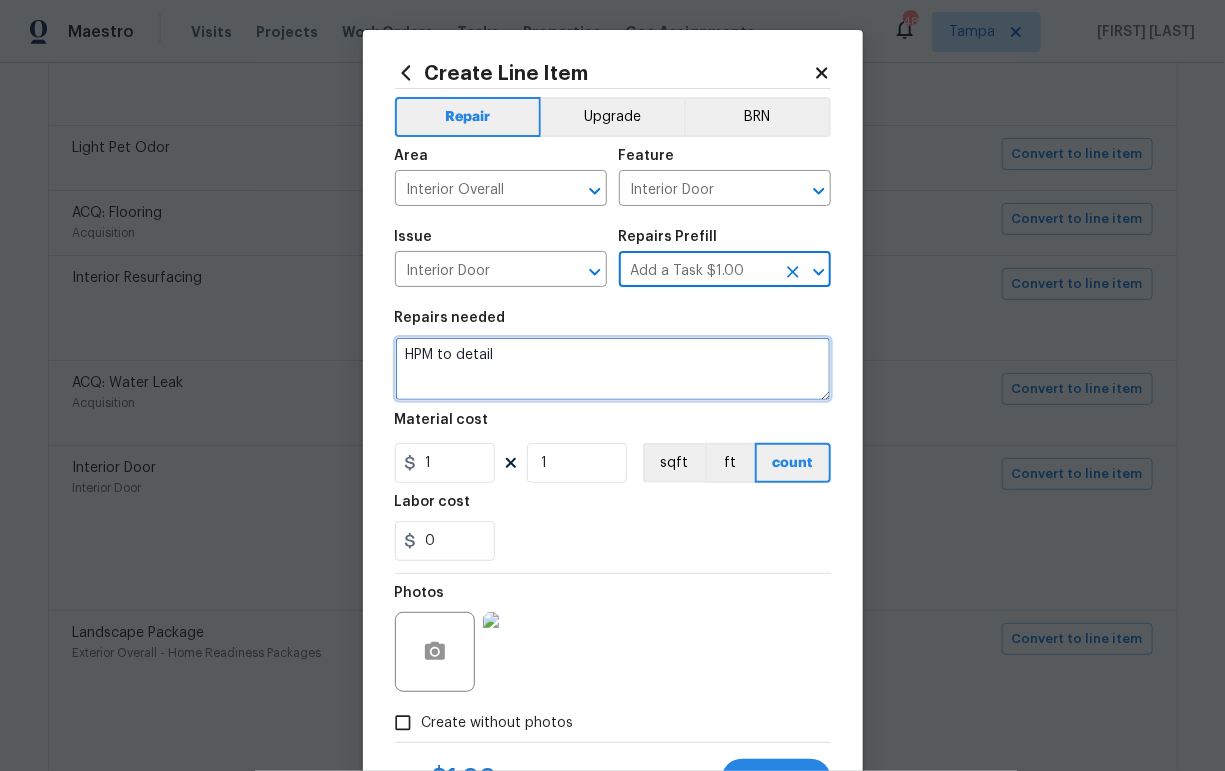 click on "HPM to detail" at bounding box center (613, 369) 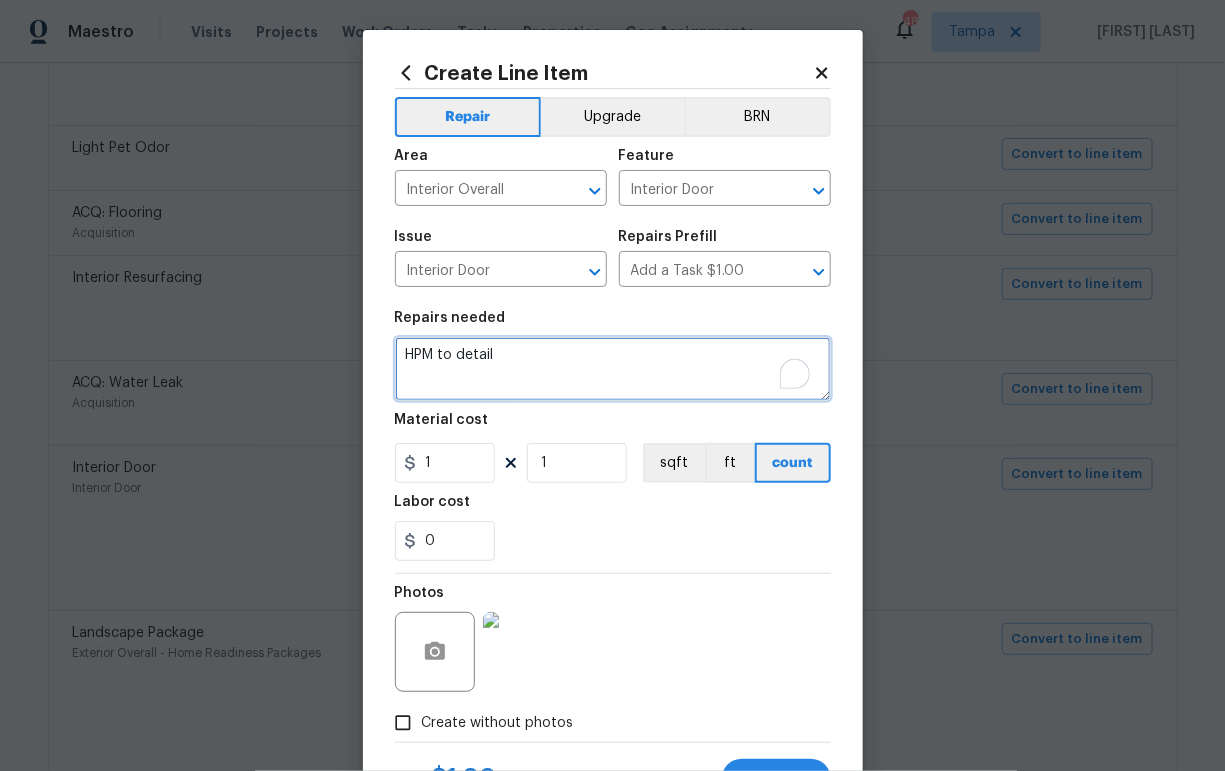 click on "HPM to detail" at bounding box center [613, 369] 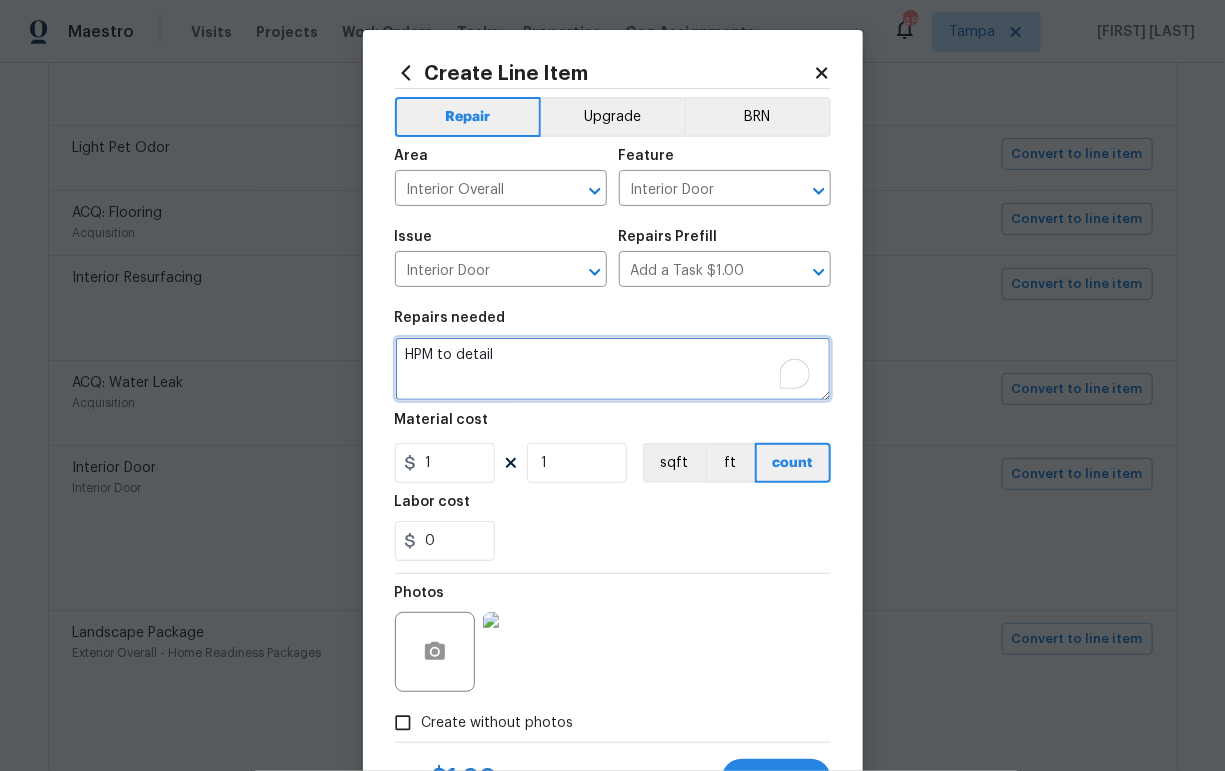 click on "HPM to detail" at bounding box center [613, 369] 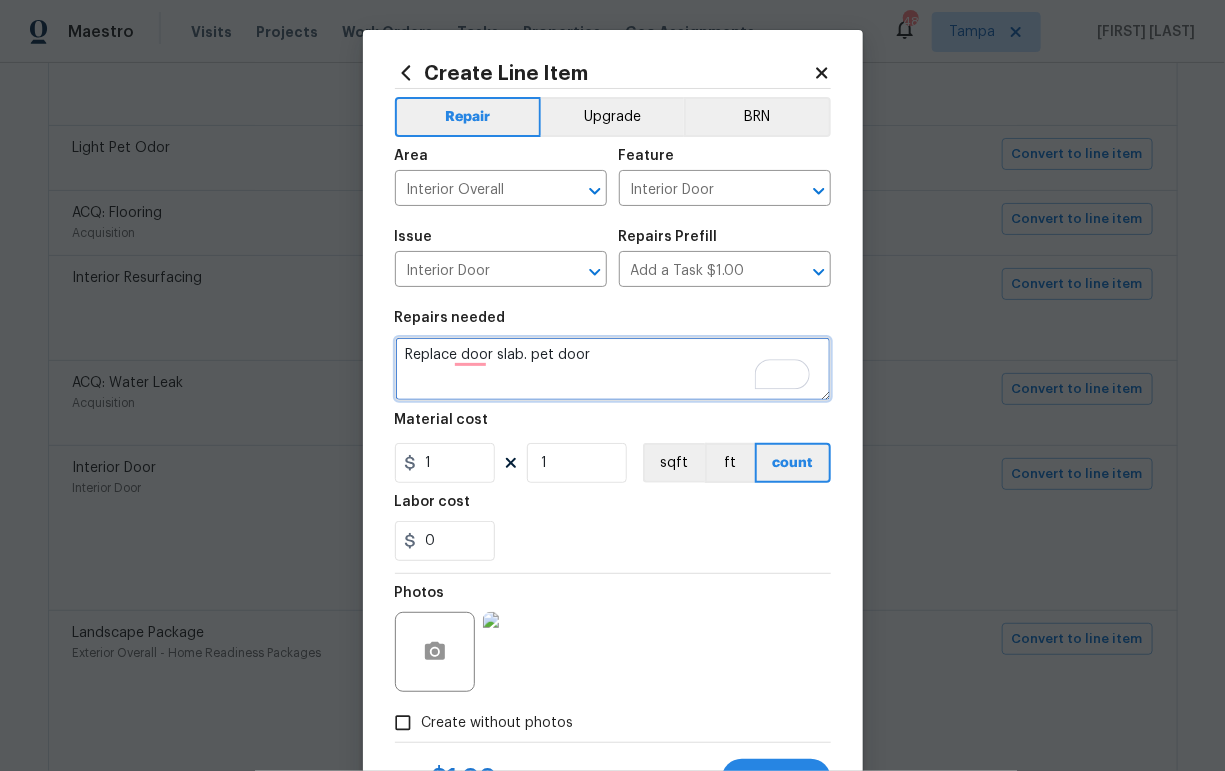 type on "Replace door slab. pet door" 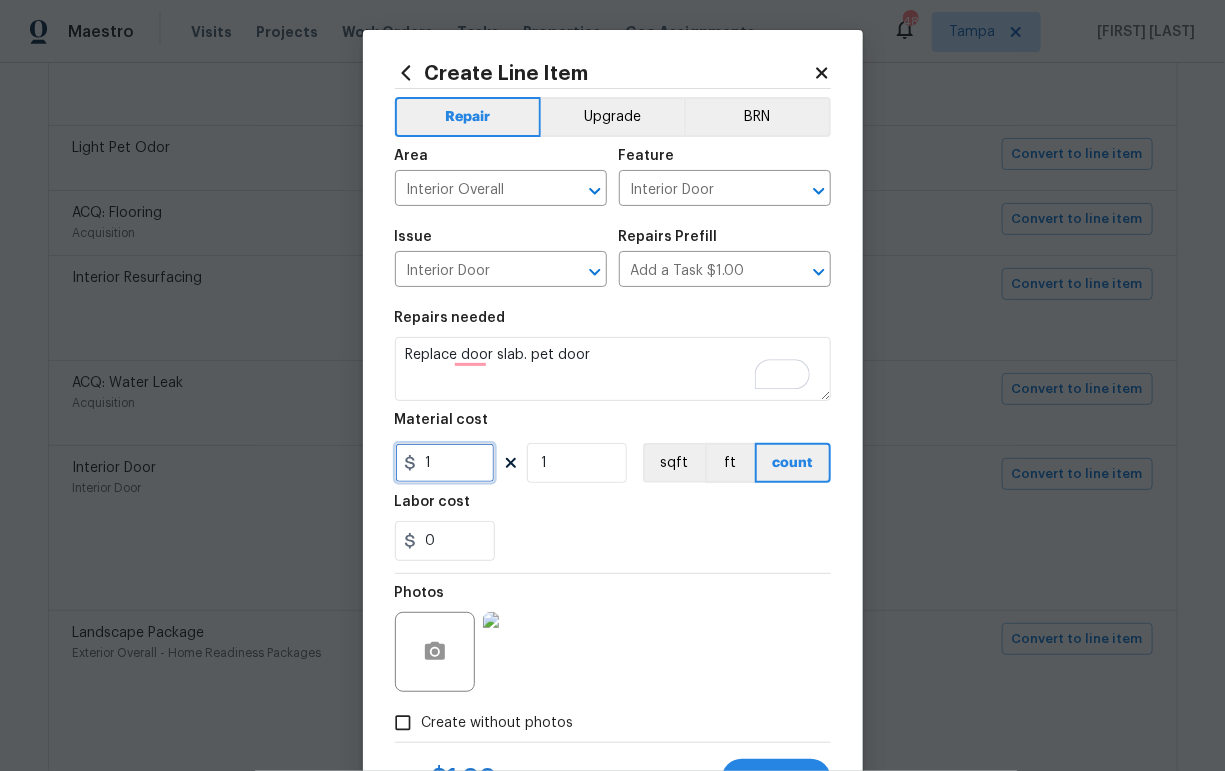 click on "1" at bounding box center [445, 463] 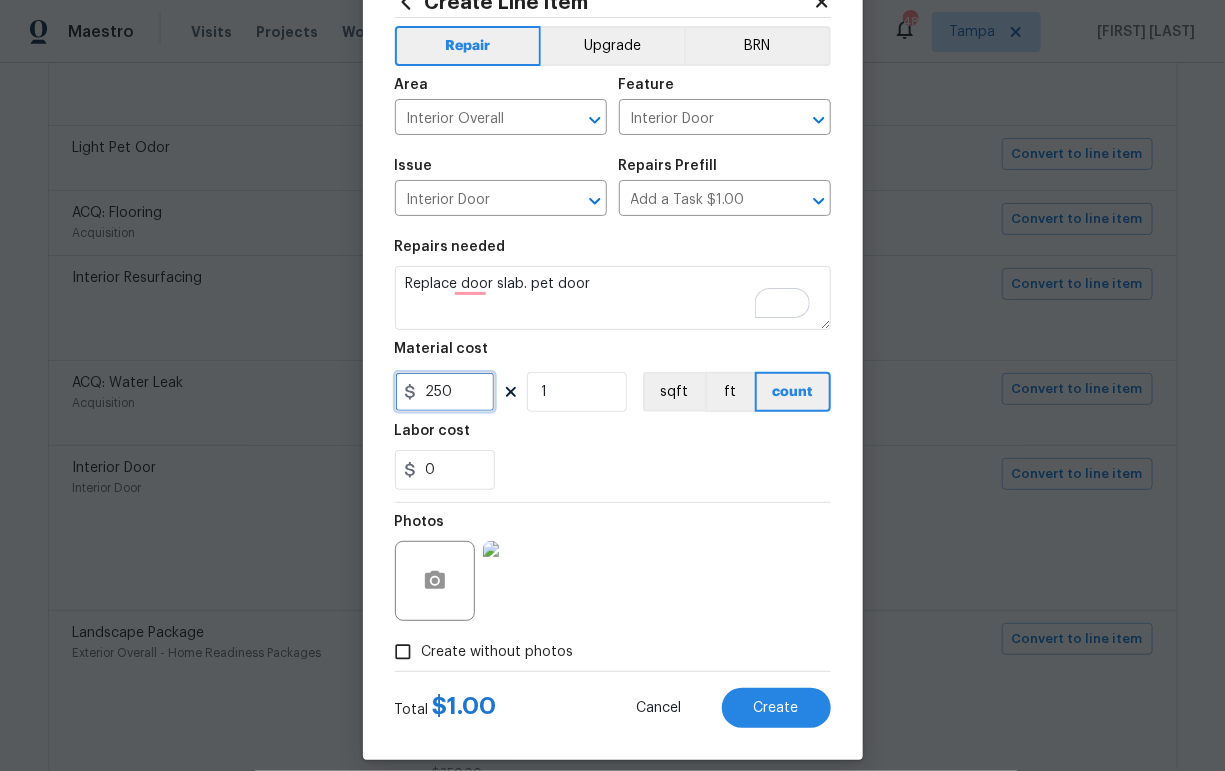 scroll, scrollTop: 91, scrollLeft: 0, axis: vertical 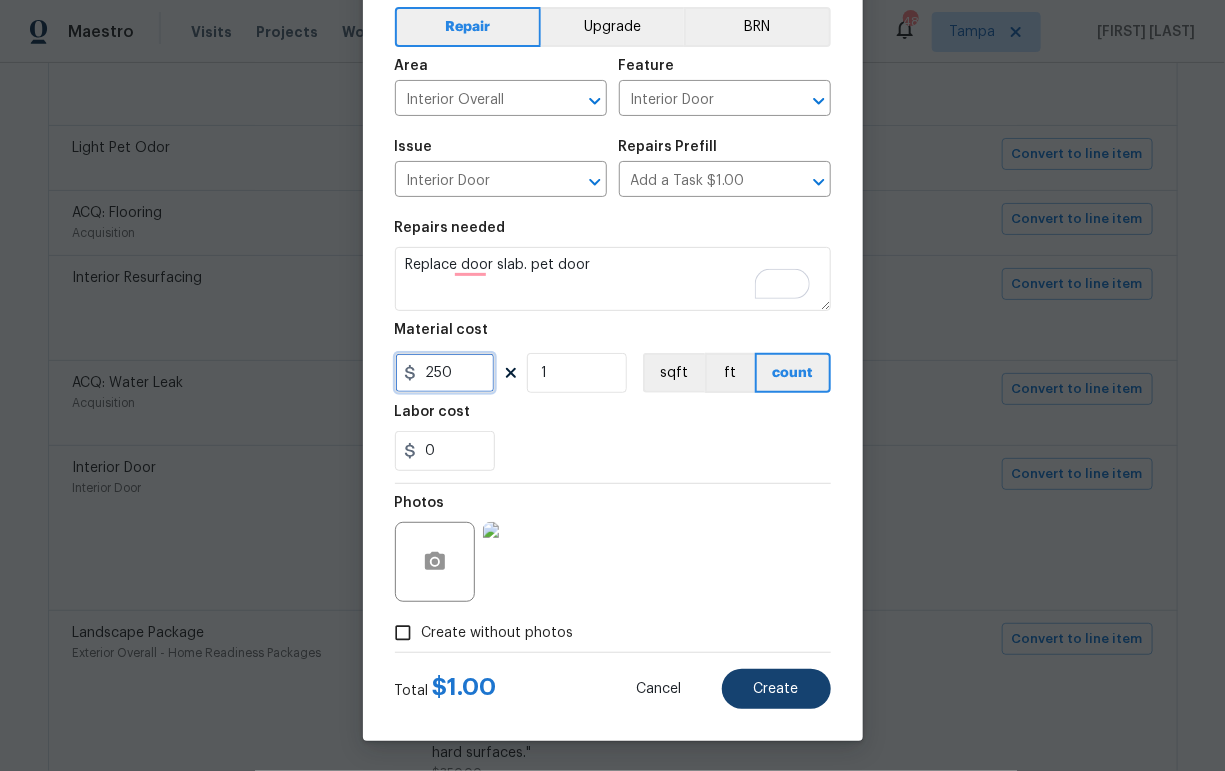 type on "250" 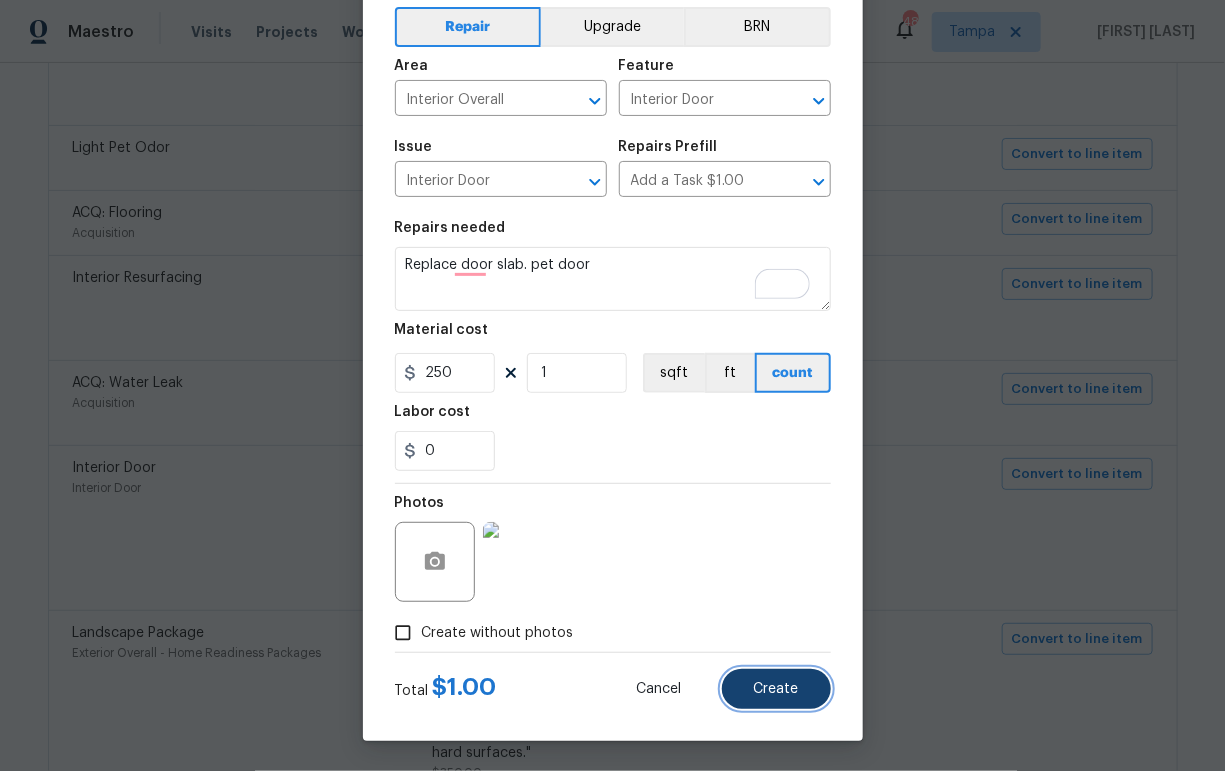 click on "Create" at bounding box center (776, 689) 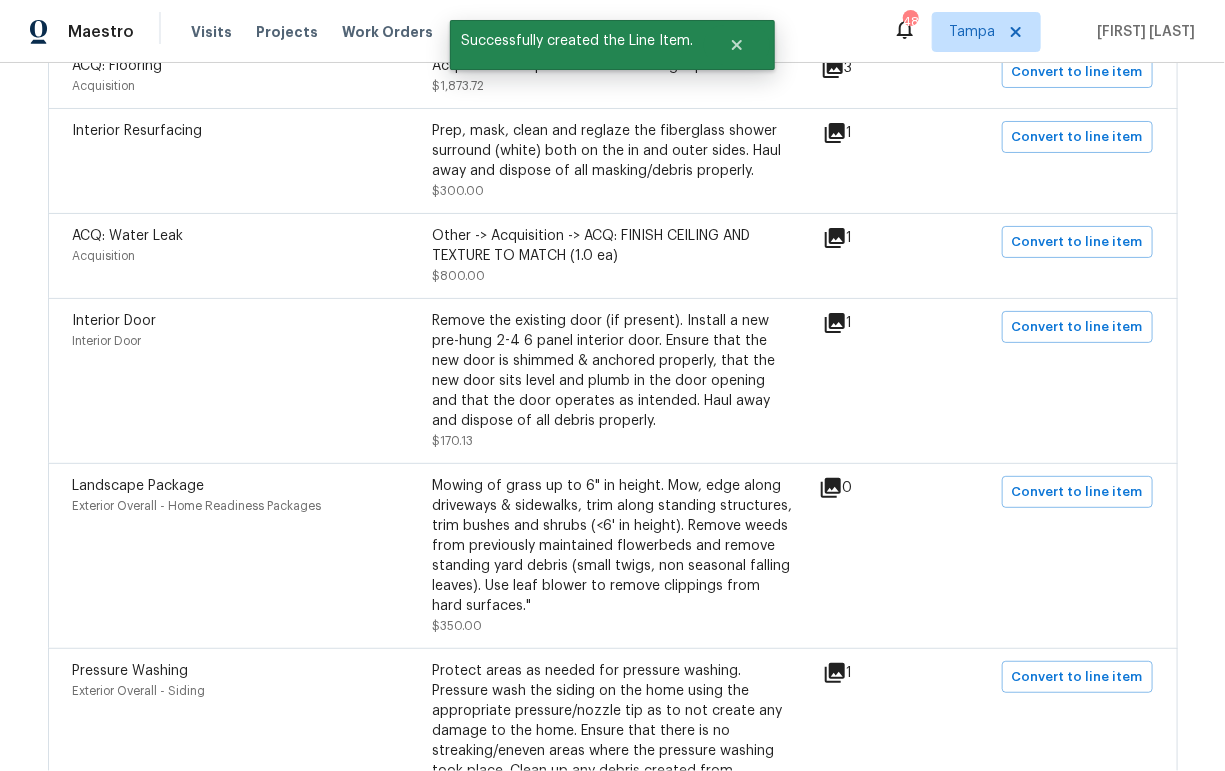scroll, scrollTop: 1056, scrollLeft: 0, axis: vertical 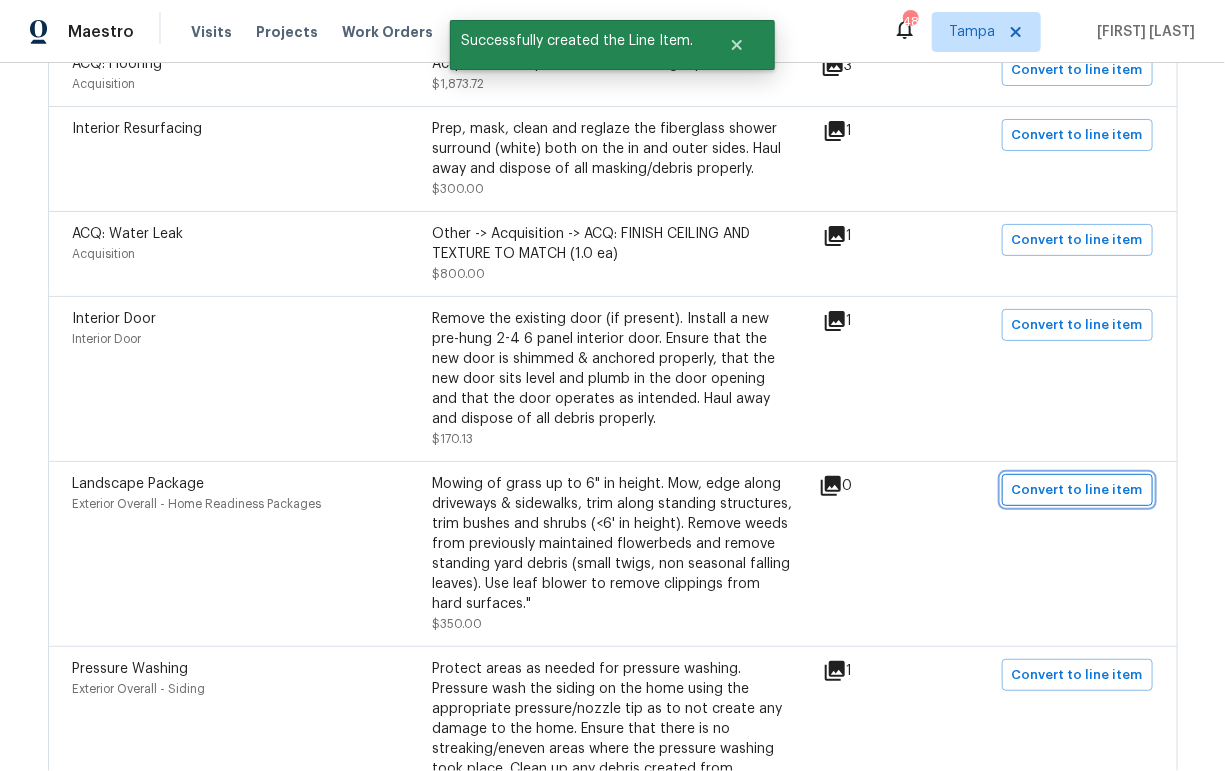 click on "Convert to line item" at bounding box center [1077, 490] 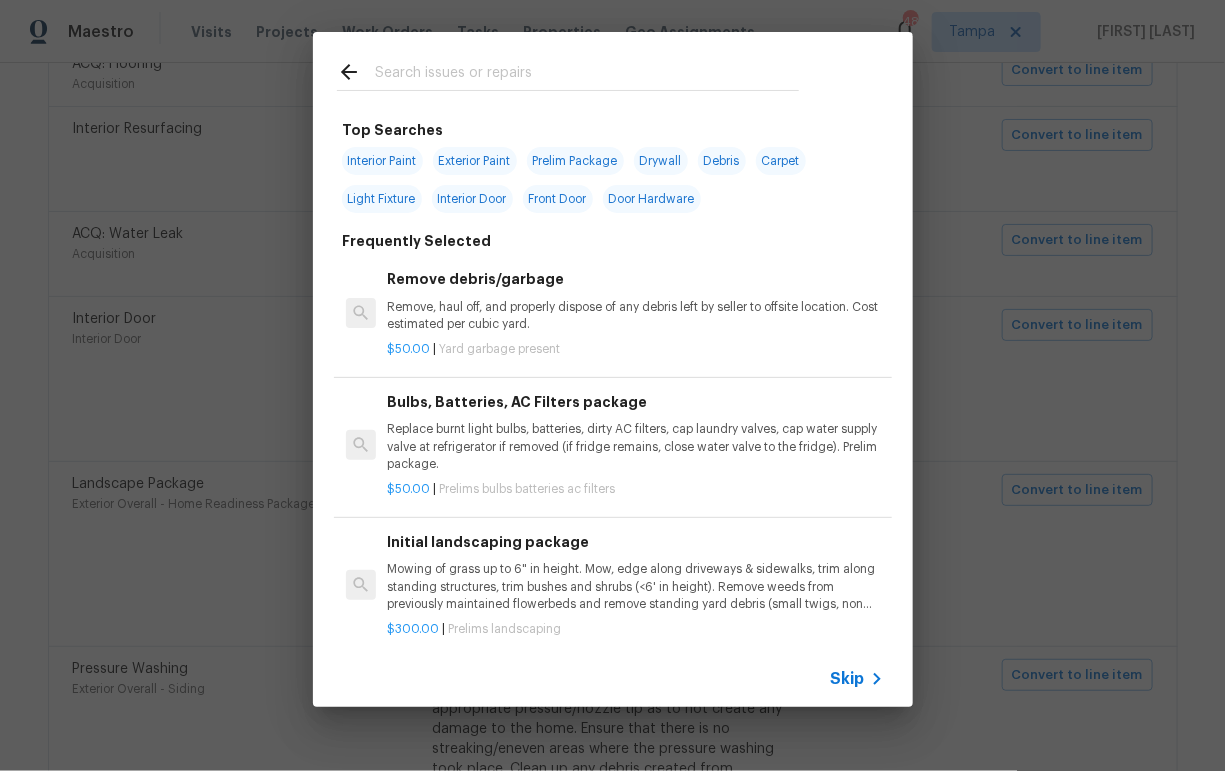 click on "Skip" at bounding box center (848, 679) 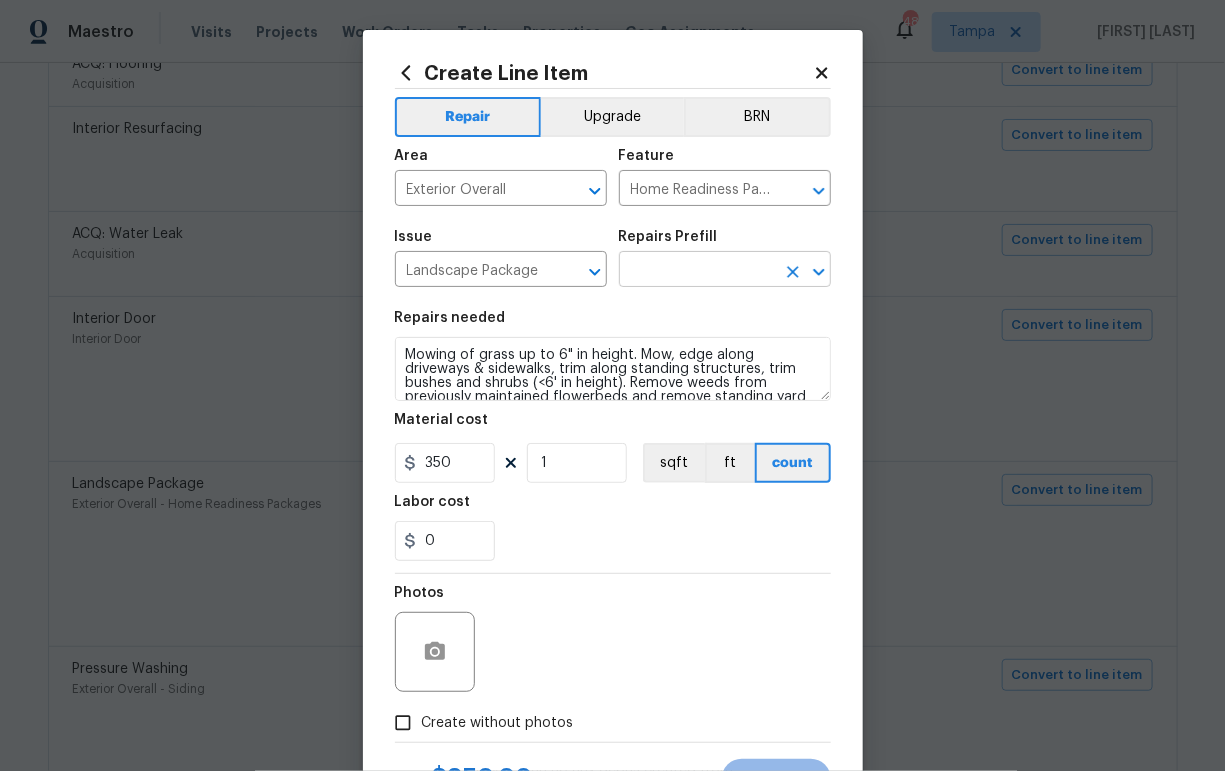 click at bounding box center (697, 271) 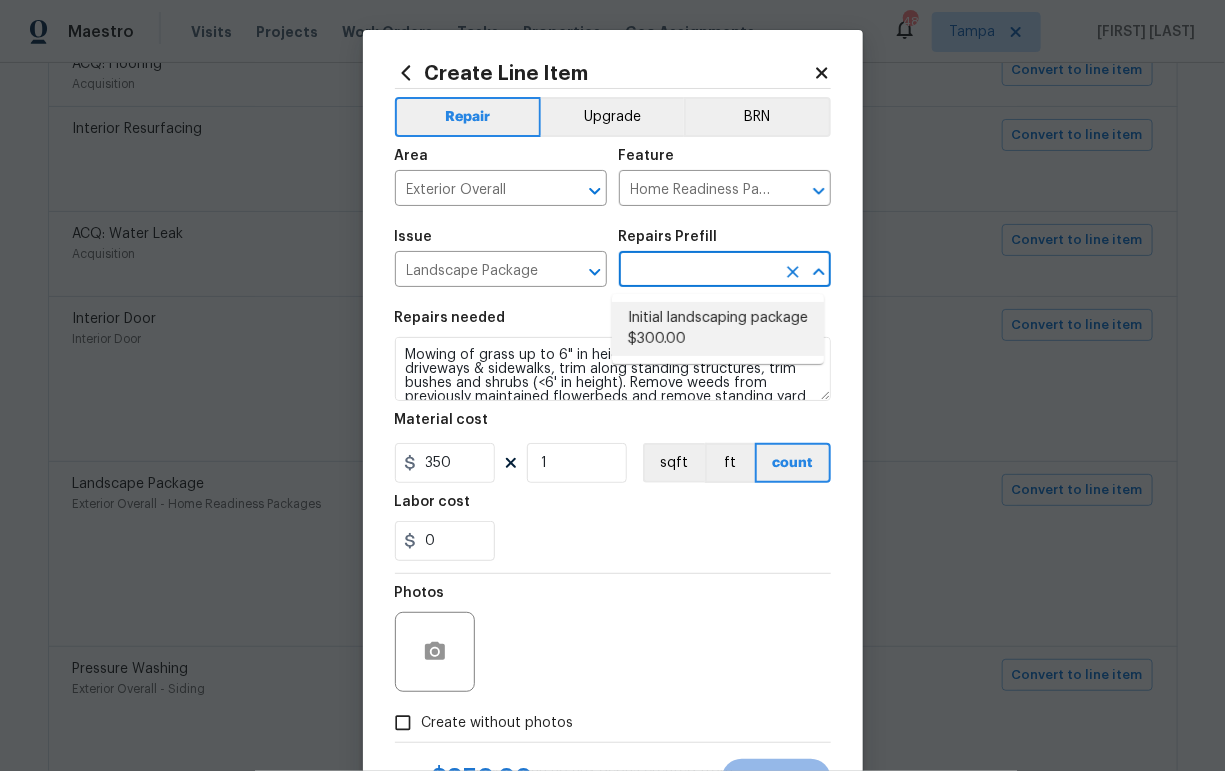 click on "Initial landscaping package $300.00" at bounding box center (718, 329) 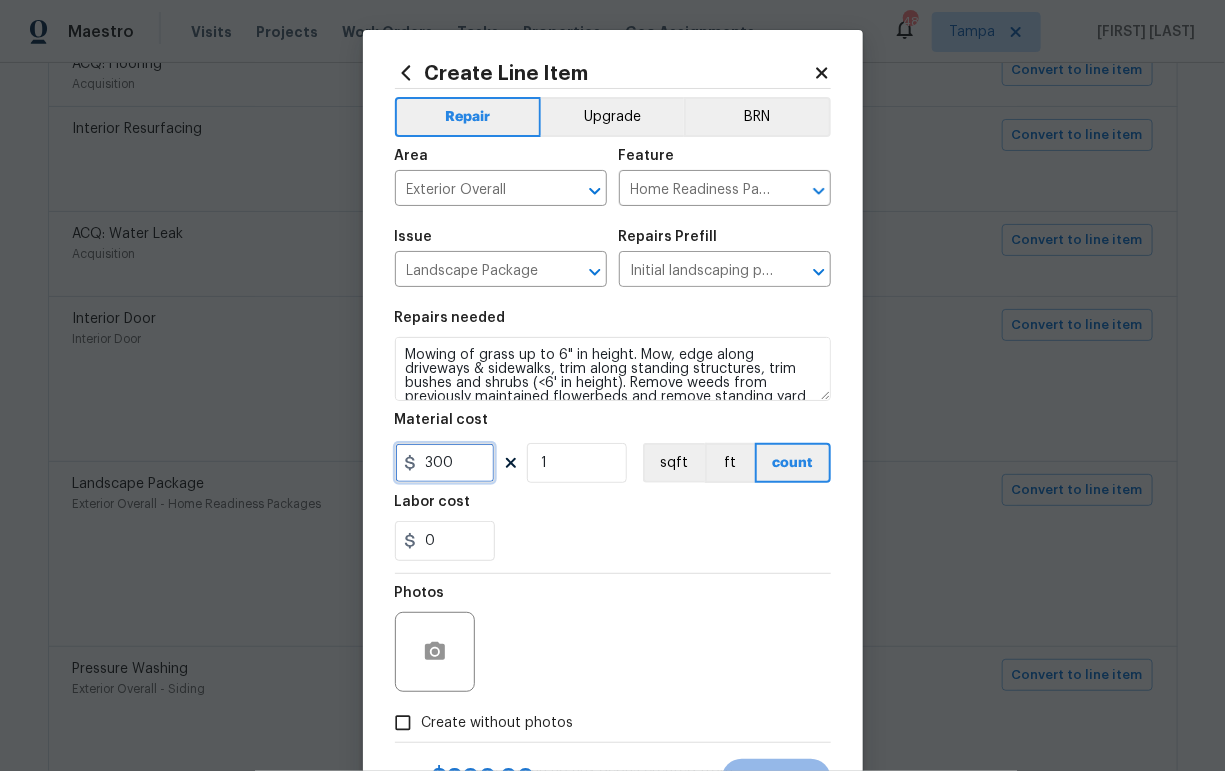 drag, startPoint x: 415, startPoint y: 471, endPoint x: 324, endPoint y: 470, distance: 91.00549 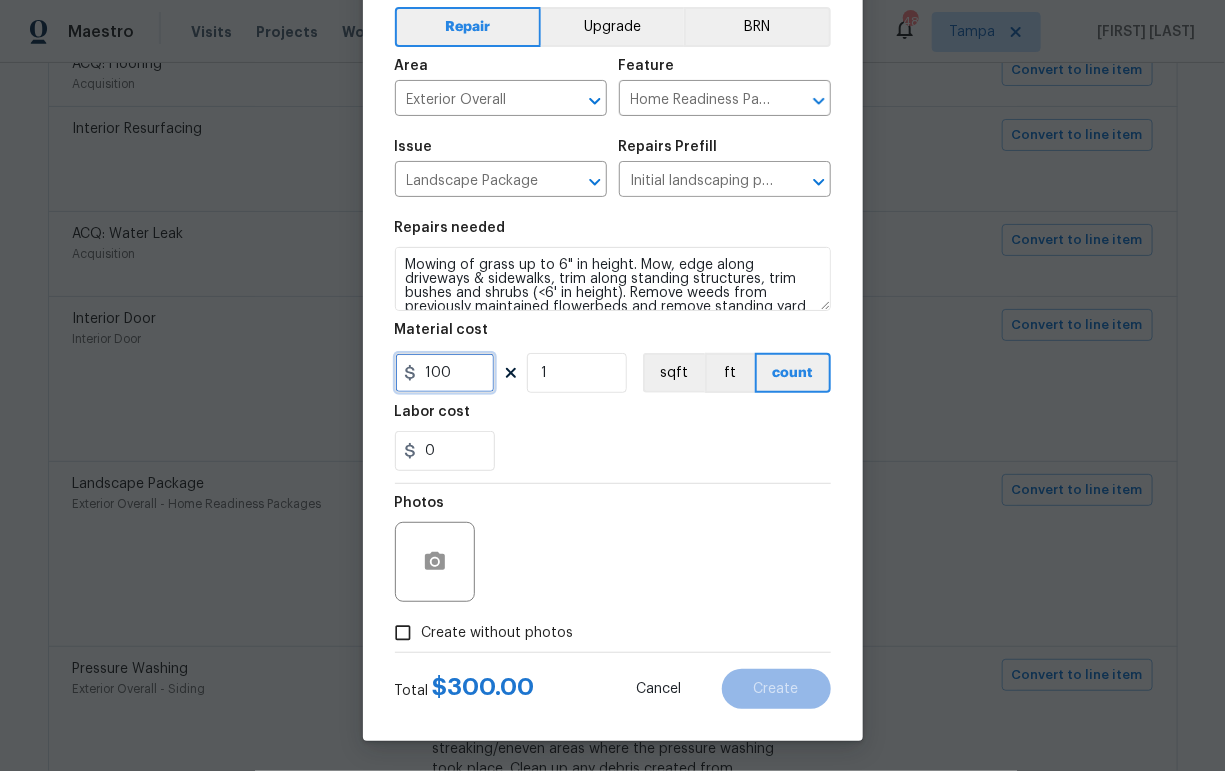 scroll, scrollTop: 91, scrollLeft: 0, axis: vertical 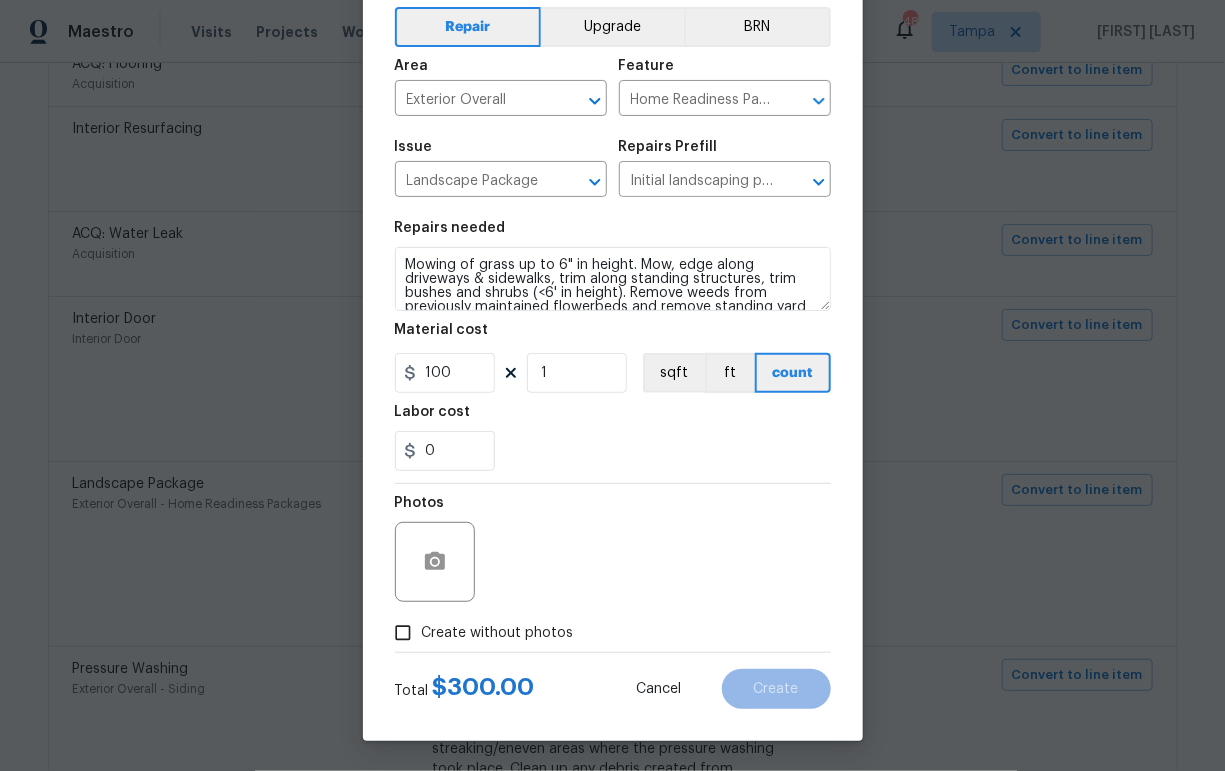 click on "Create without photos" at bounding box center [498, 633] 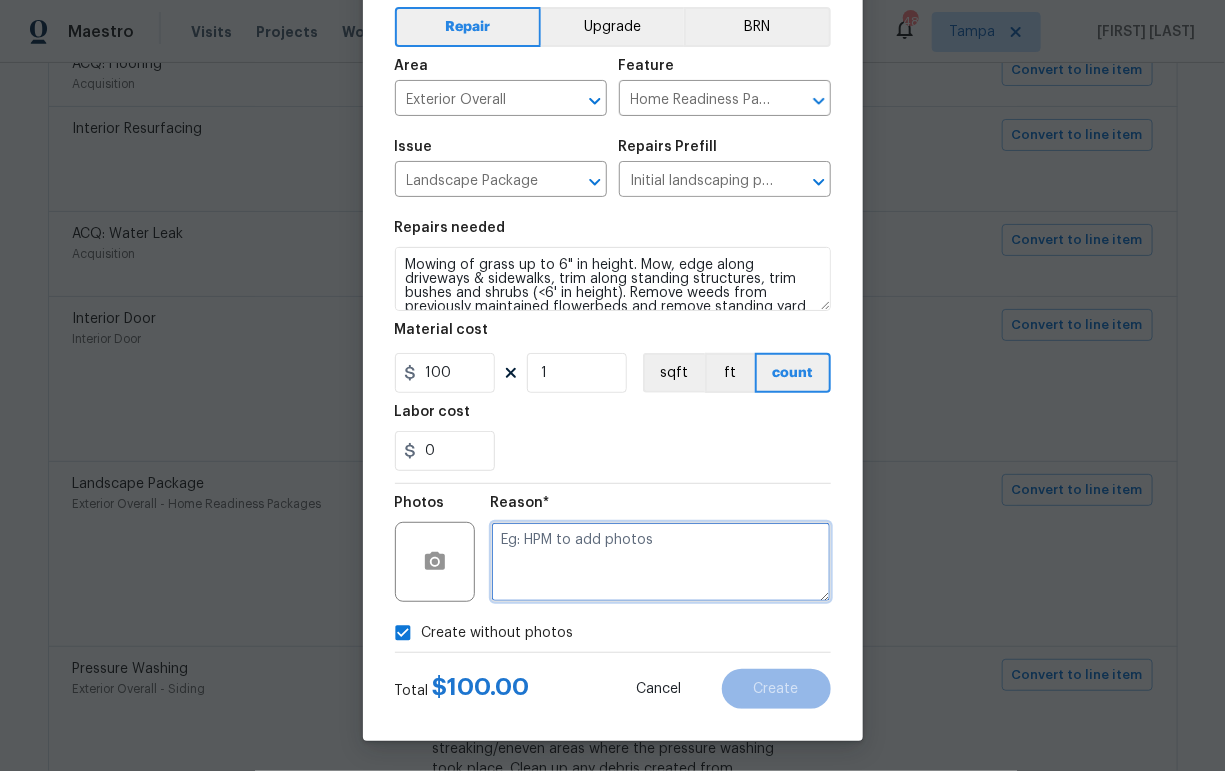 click at bounding box center (661, 562) 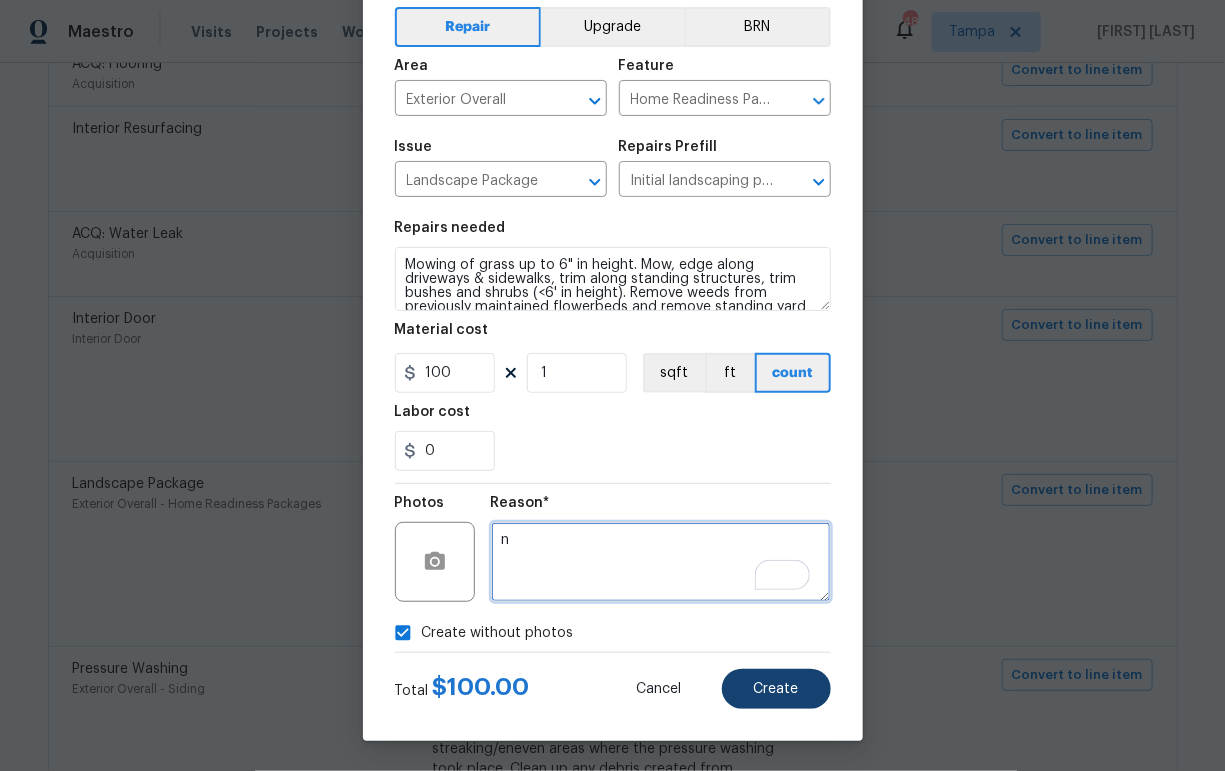 type on "n" 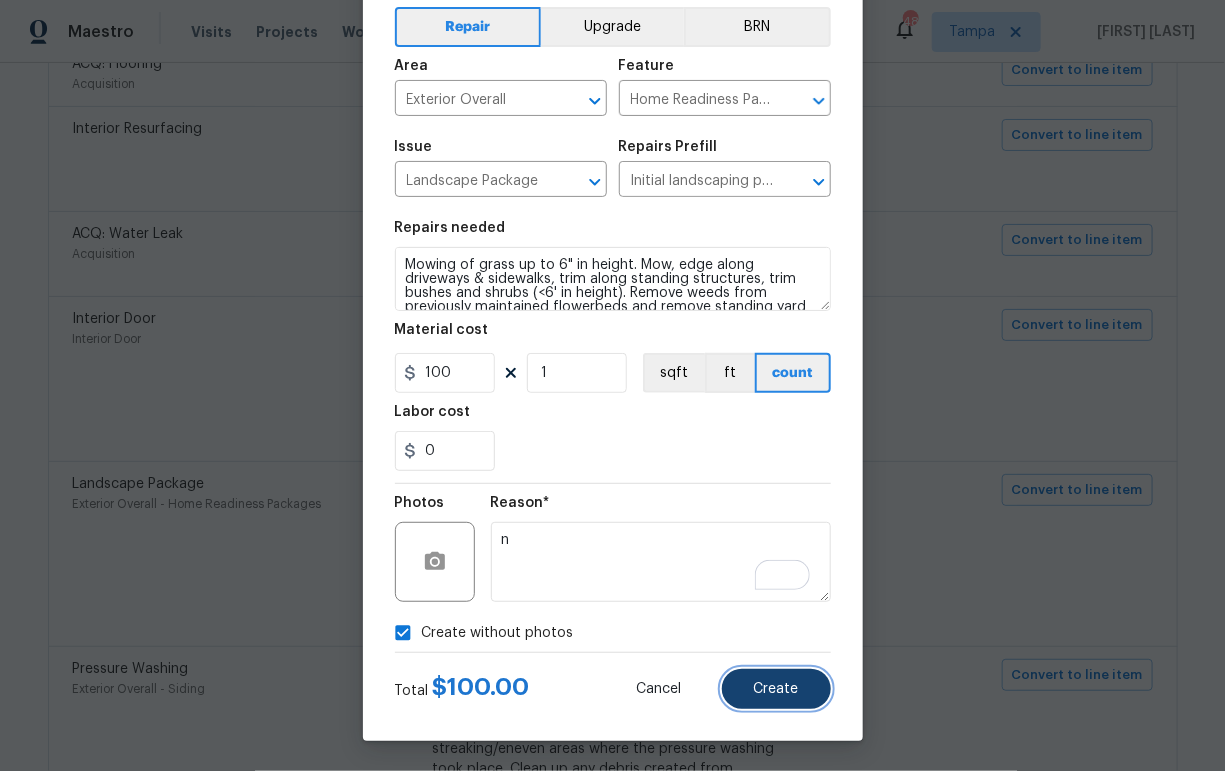 click on "Create" at bounding box center [776, 689] 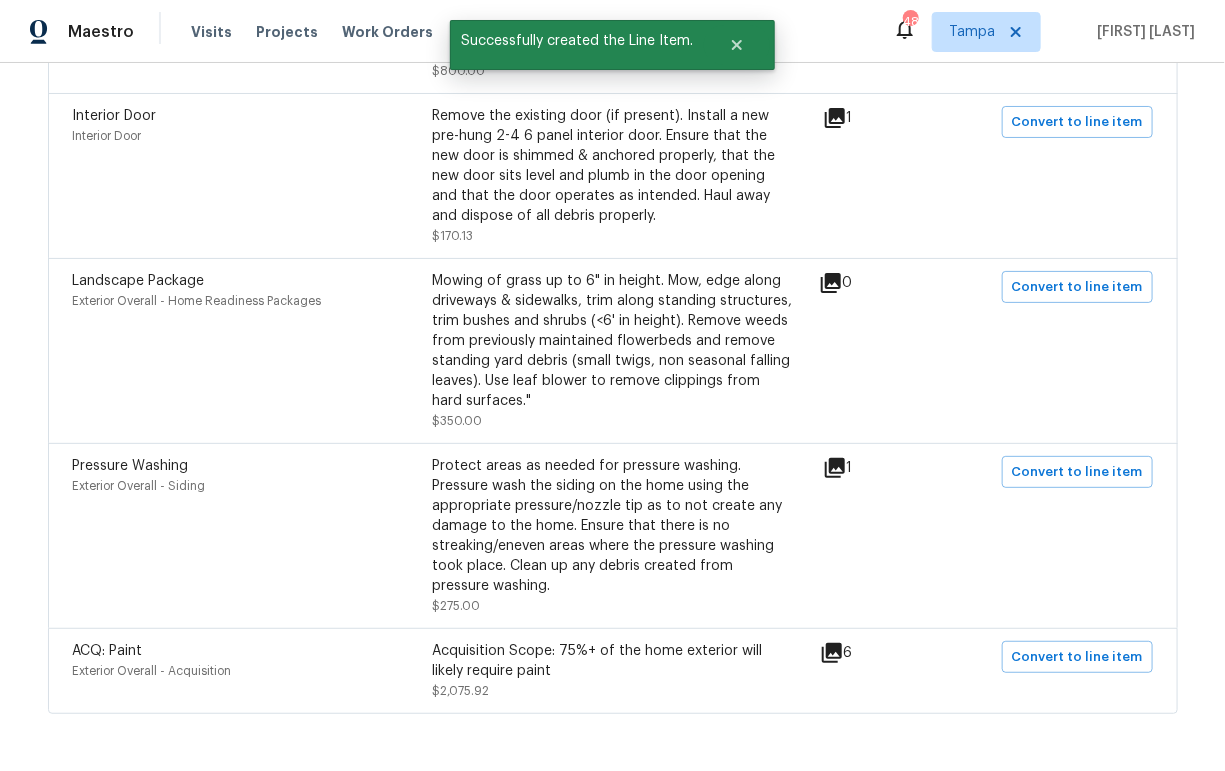 scroll, scrollTop: 1262, scrollLeft: 0, axis: vertical 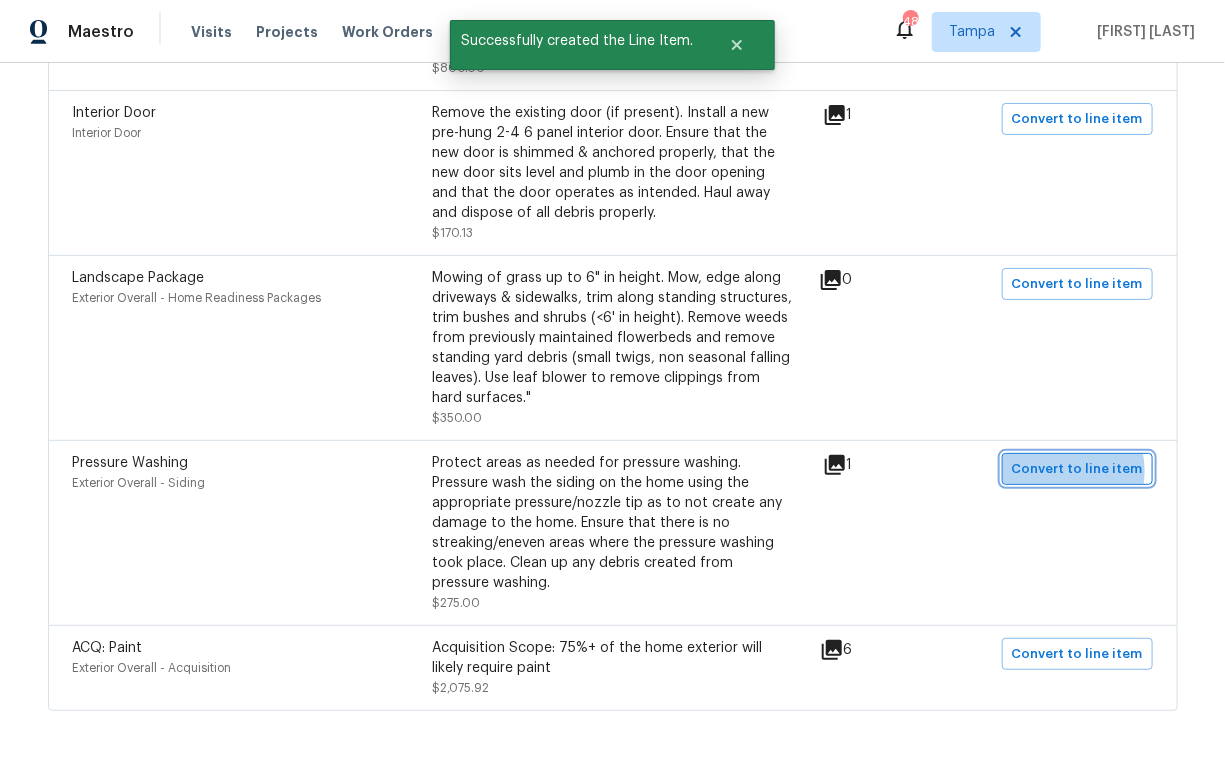 click on "Convert to line item" at bounding box center [1077, 469] 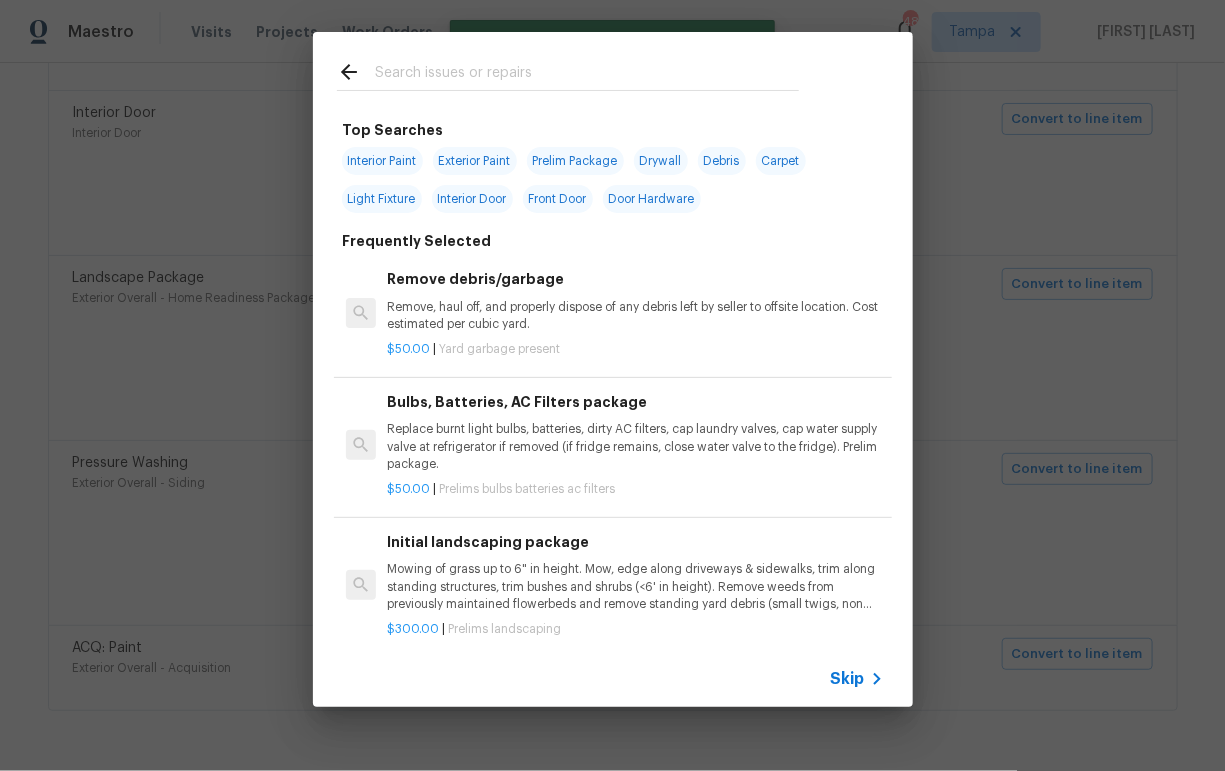 click on "Skip" at bounding box center (848, 679) 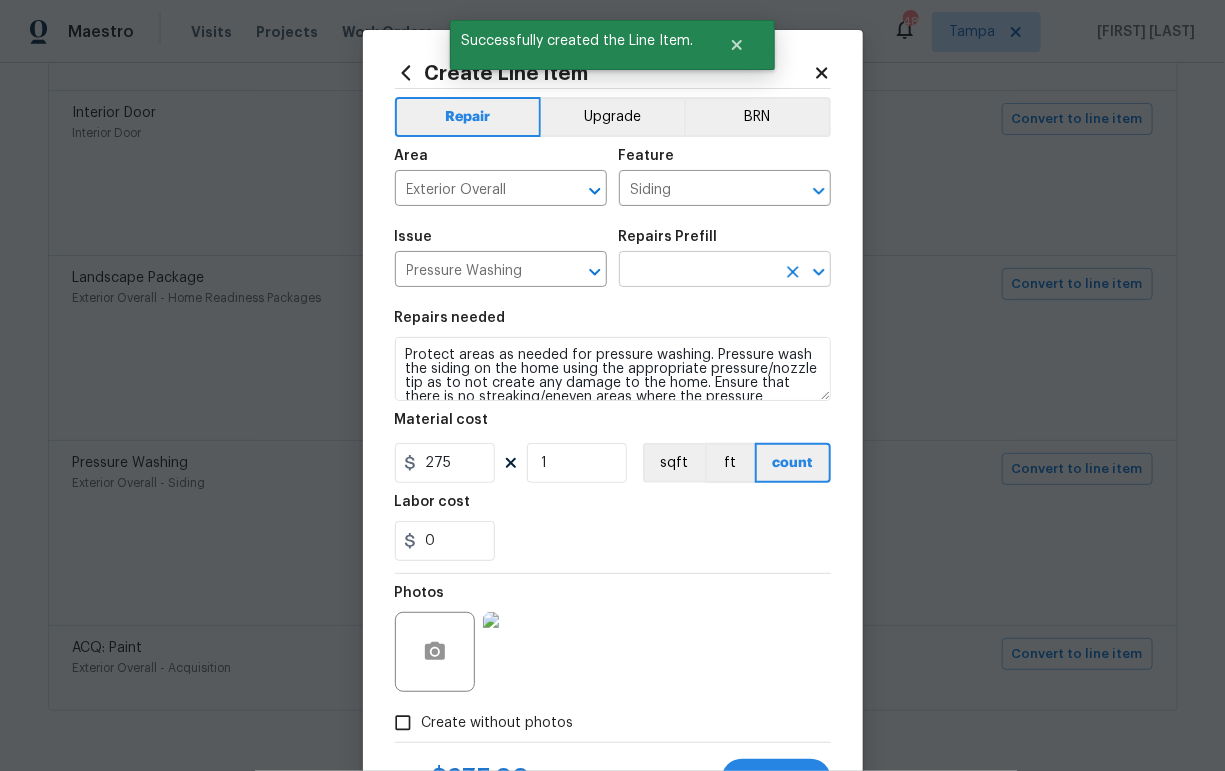click at bounding box center [697, 271] 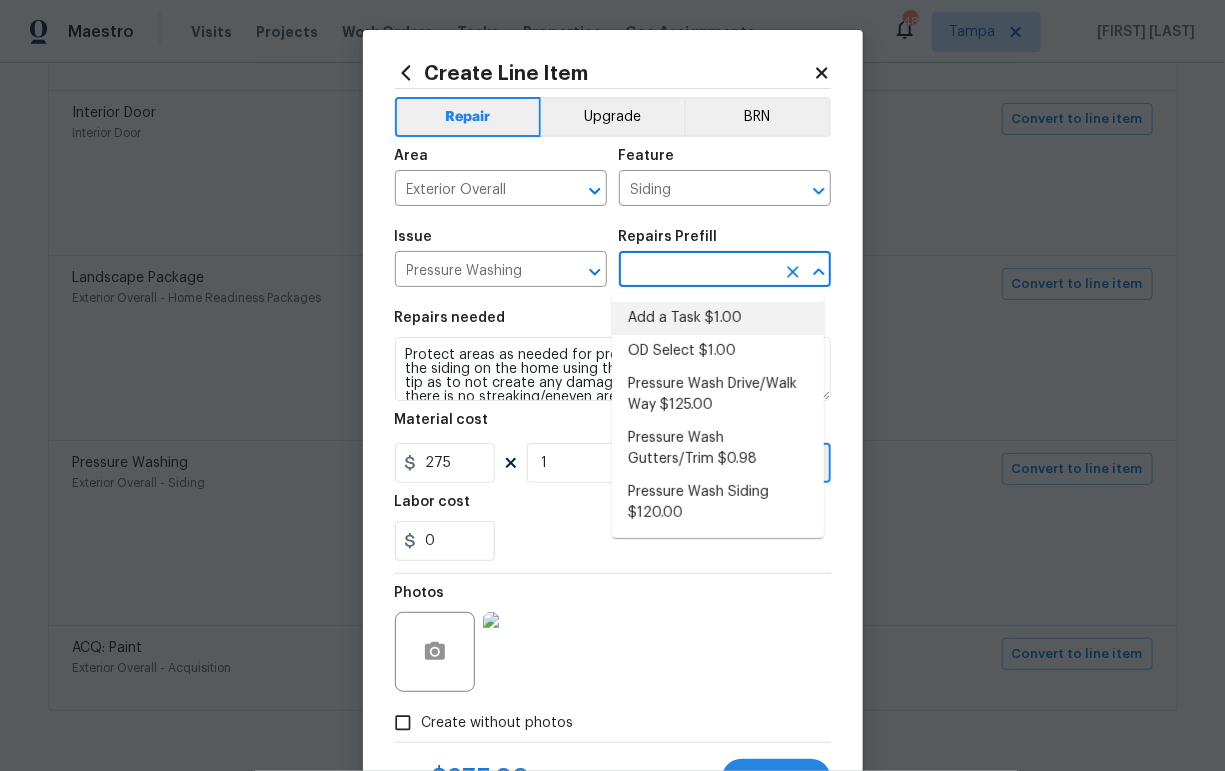 click on "Add a Task $1.00" at bounding box center (718, 318) 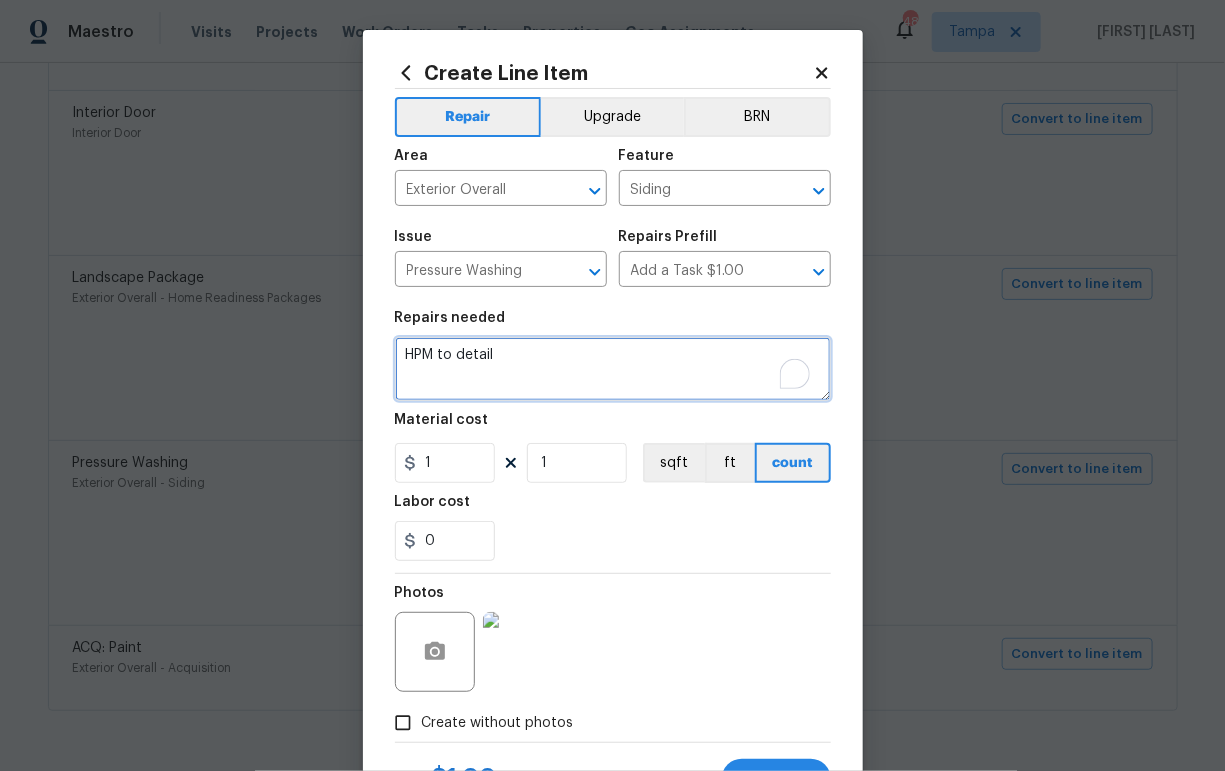 click on "HPM to detail" at bounding box center [613, 369] 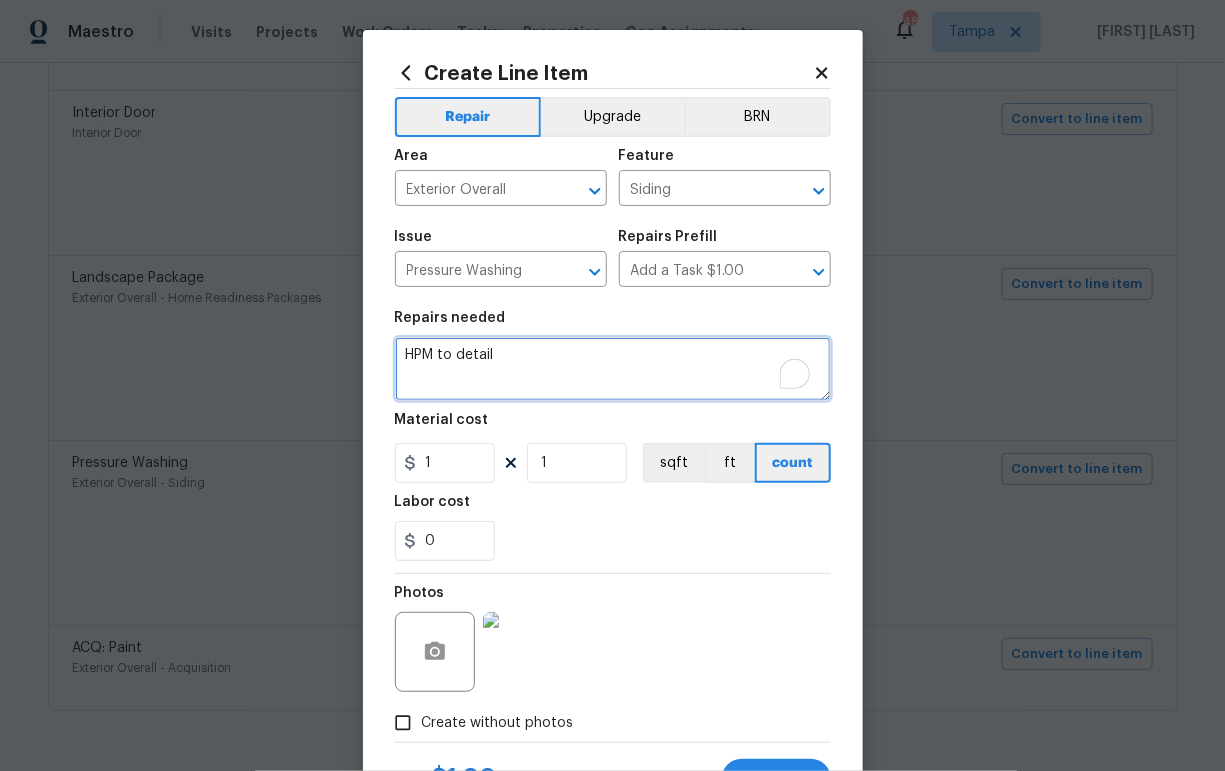 click on "HPM to detail" at bounding box center (613, 369) 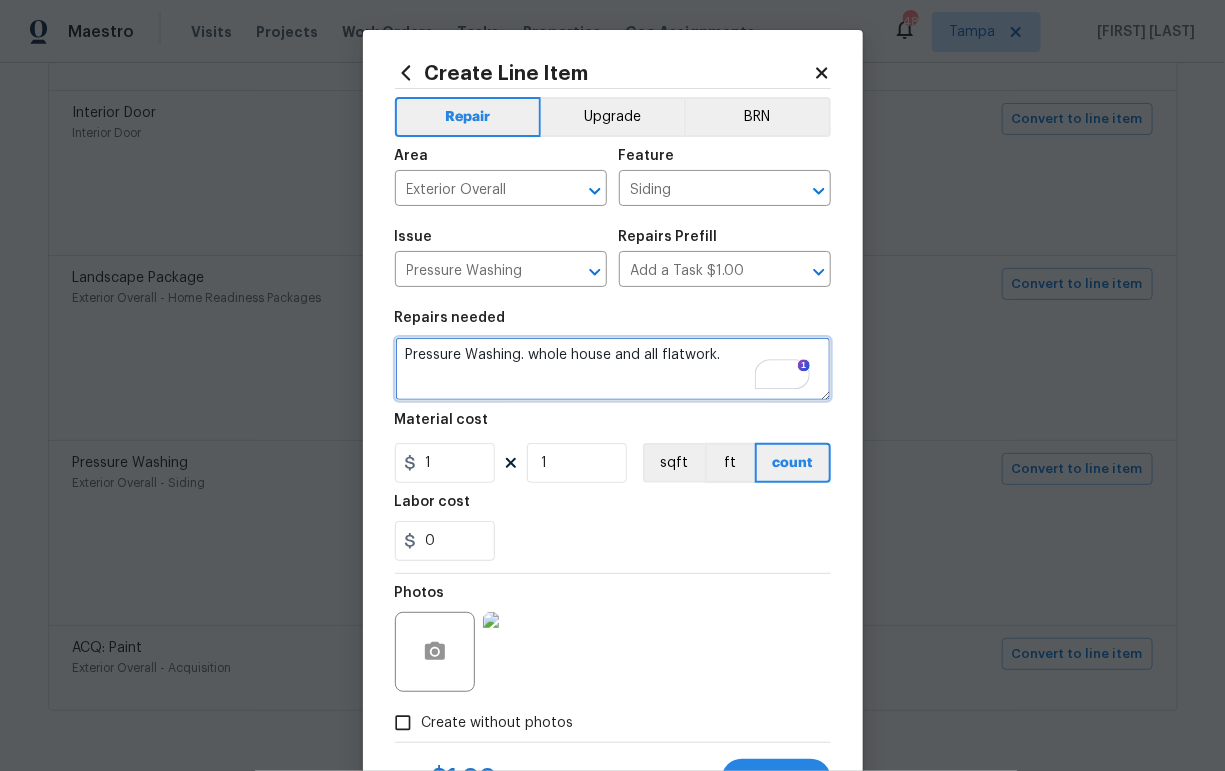 type on "Pressure Washing. whole house and all flatwork." 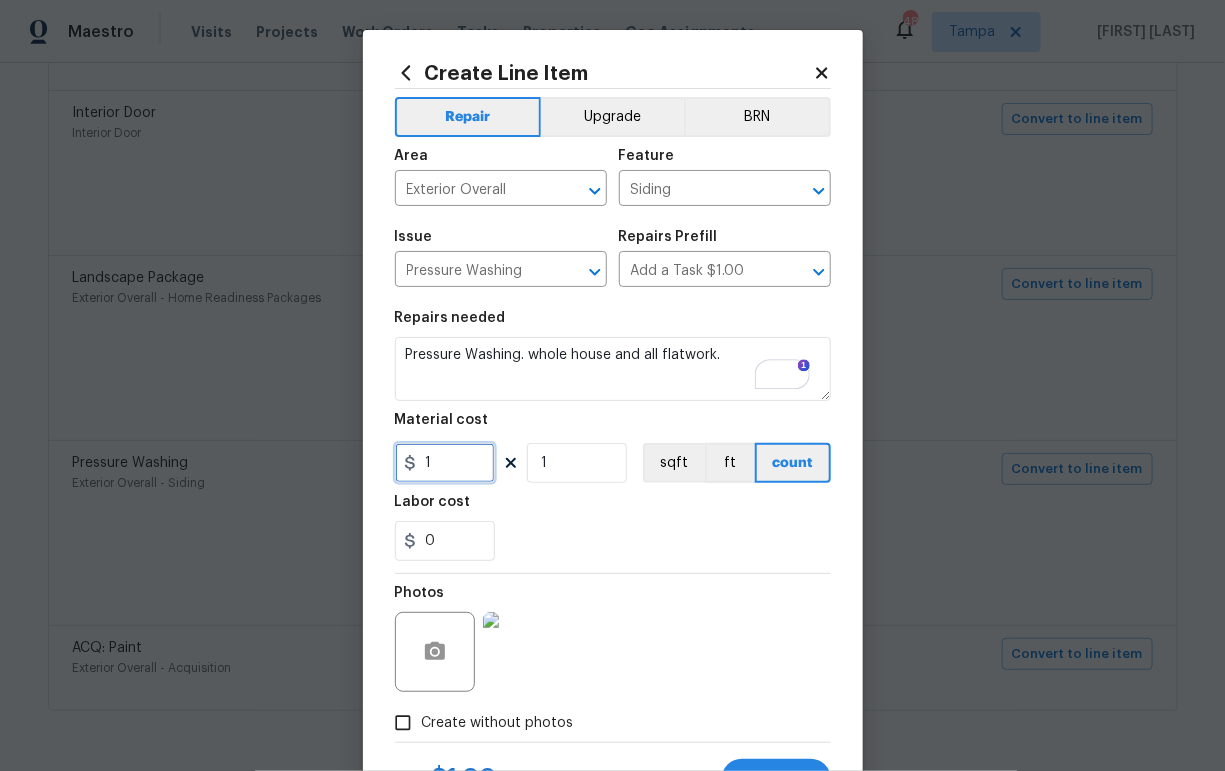 drag, startPoint x: 433, startPoint y: 470, endPoint x: 372, endPoint y: 470, distance: 61 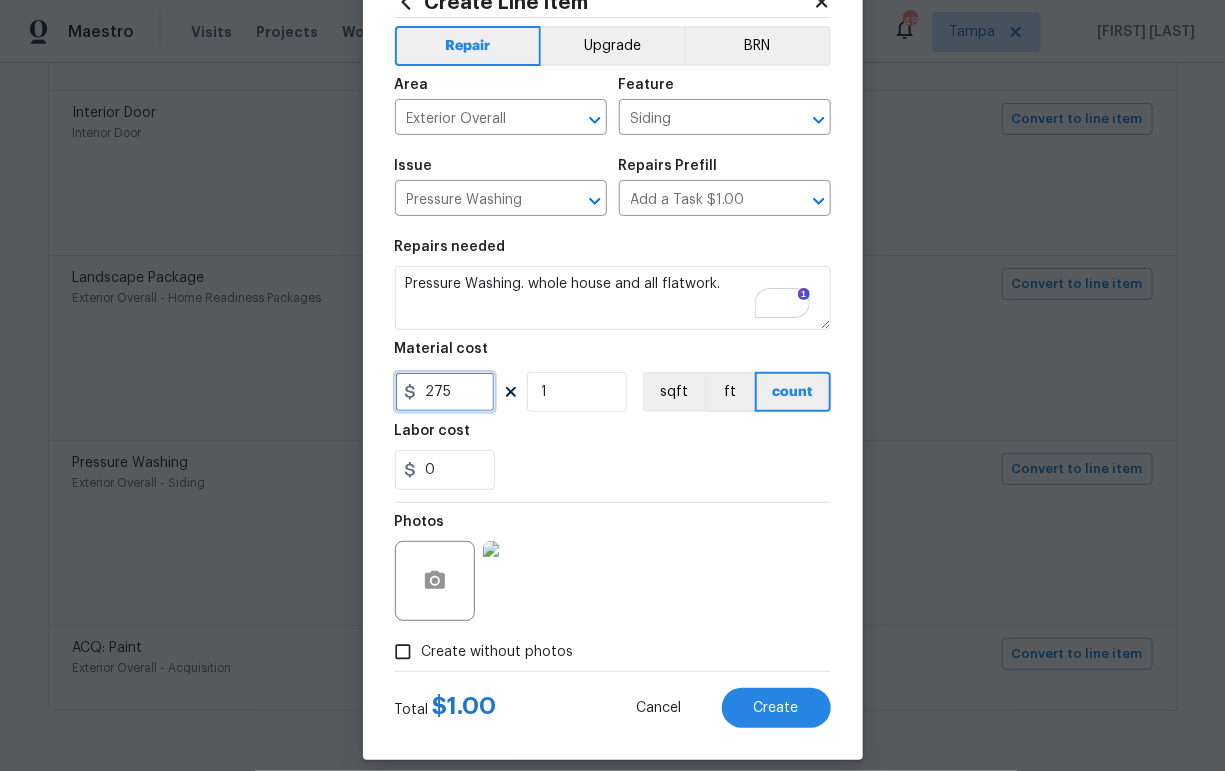 scroll, scrollTop: 91, scrollLeft: 0, axis: vertical 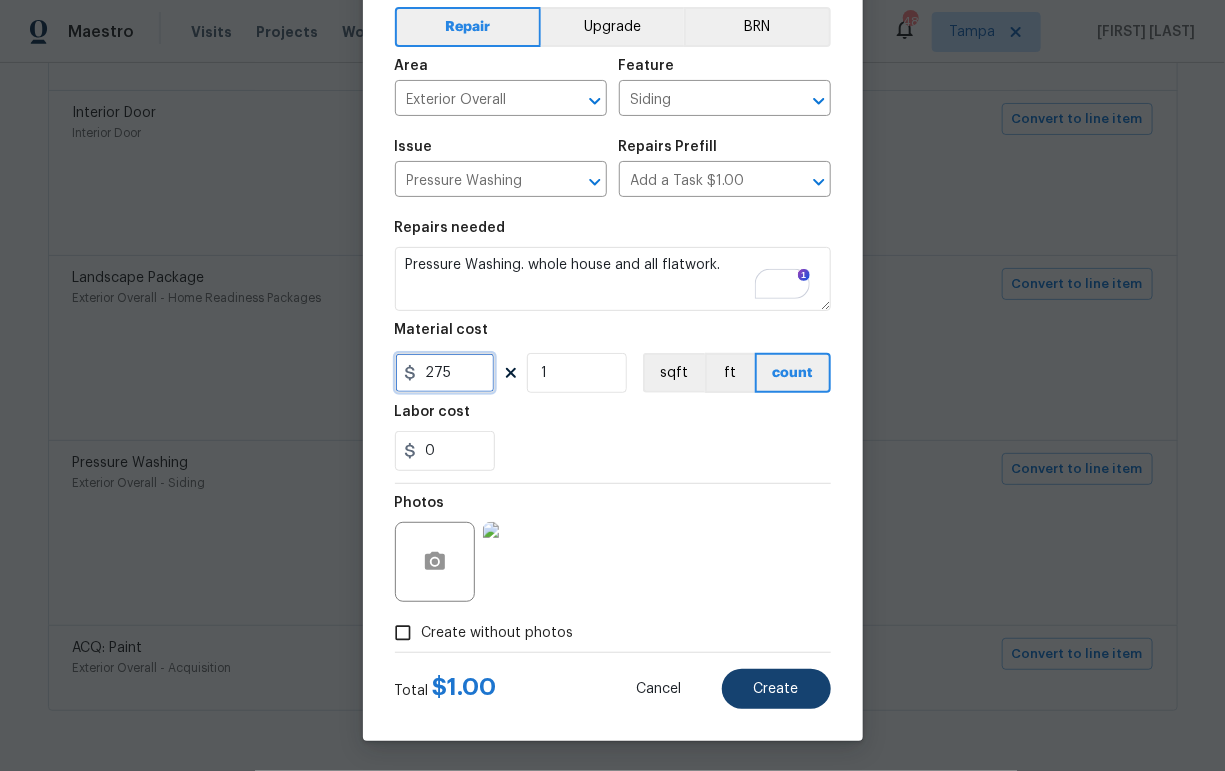 type on "275" 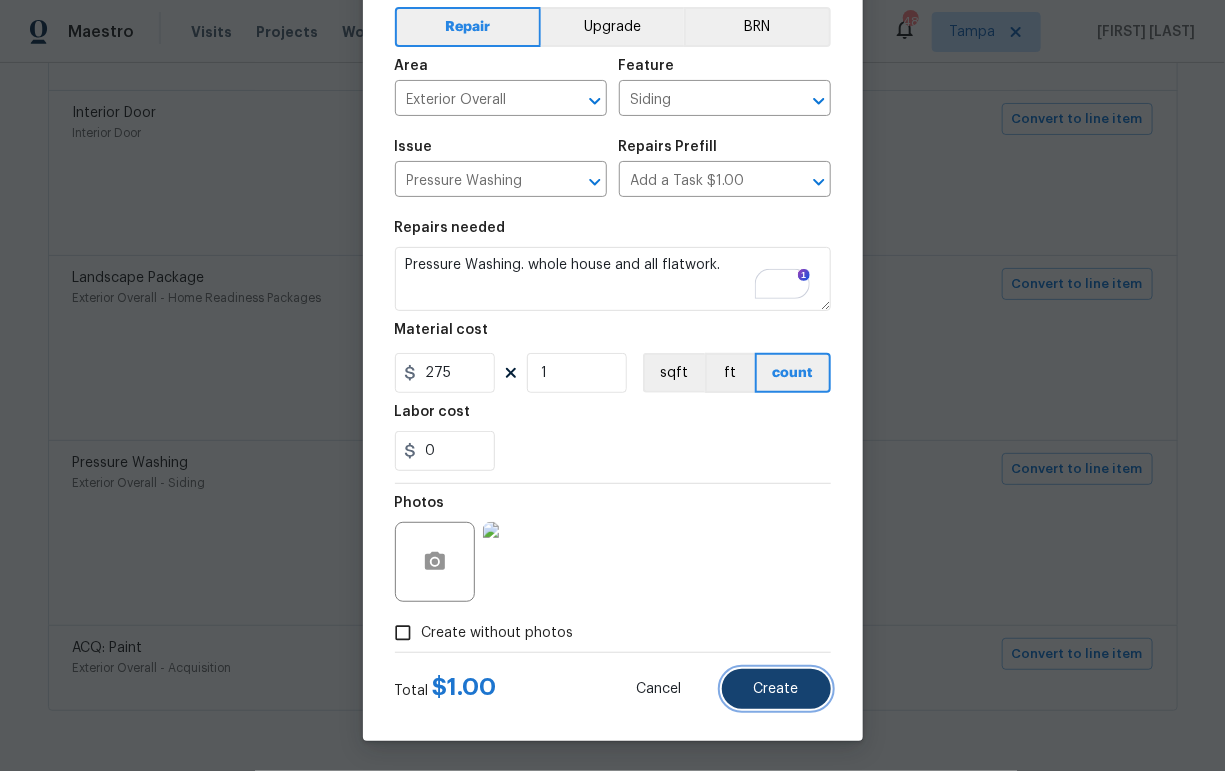 click on "Create" at bounding box center [776, 689] 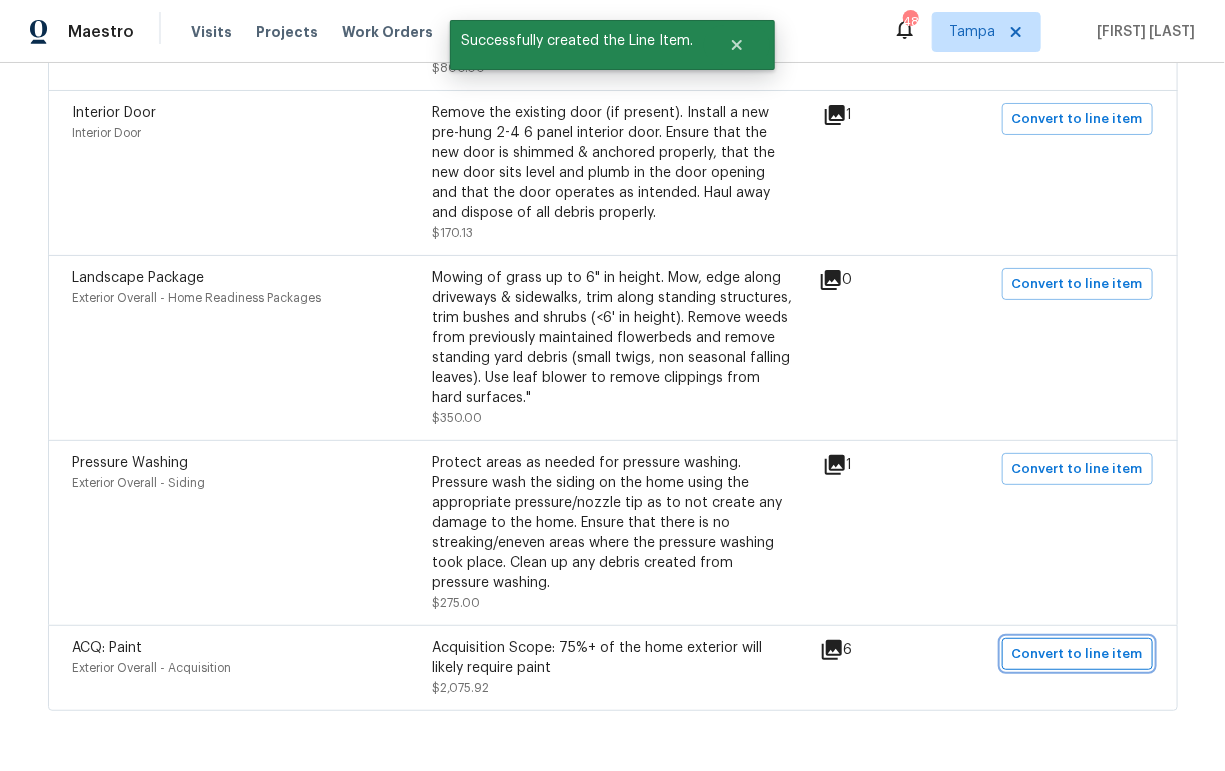 click on "Convert to line item" at bounding box center [1077, 654] 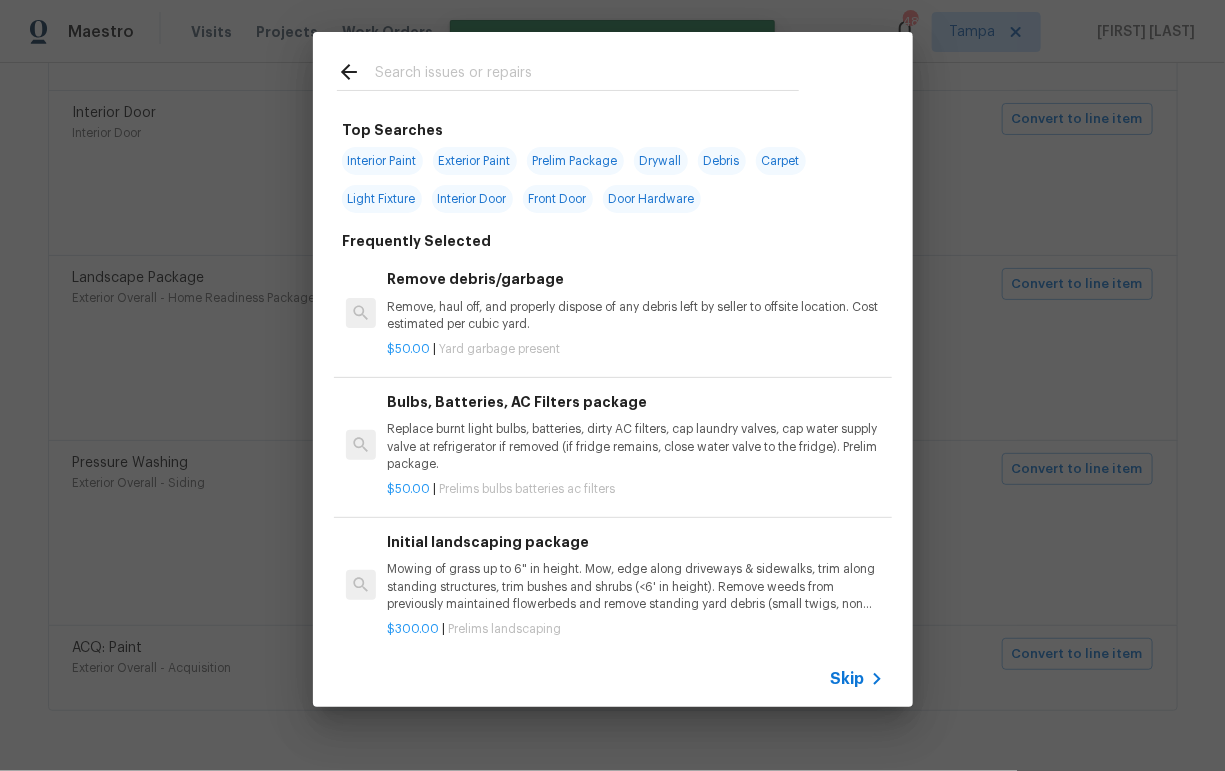 click 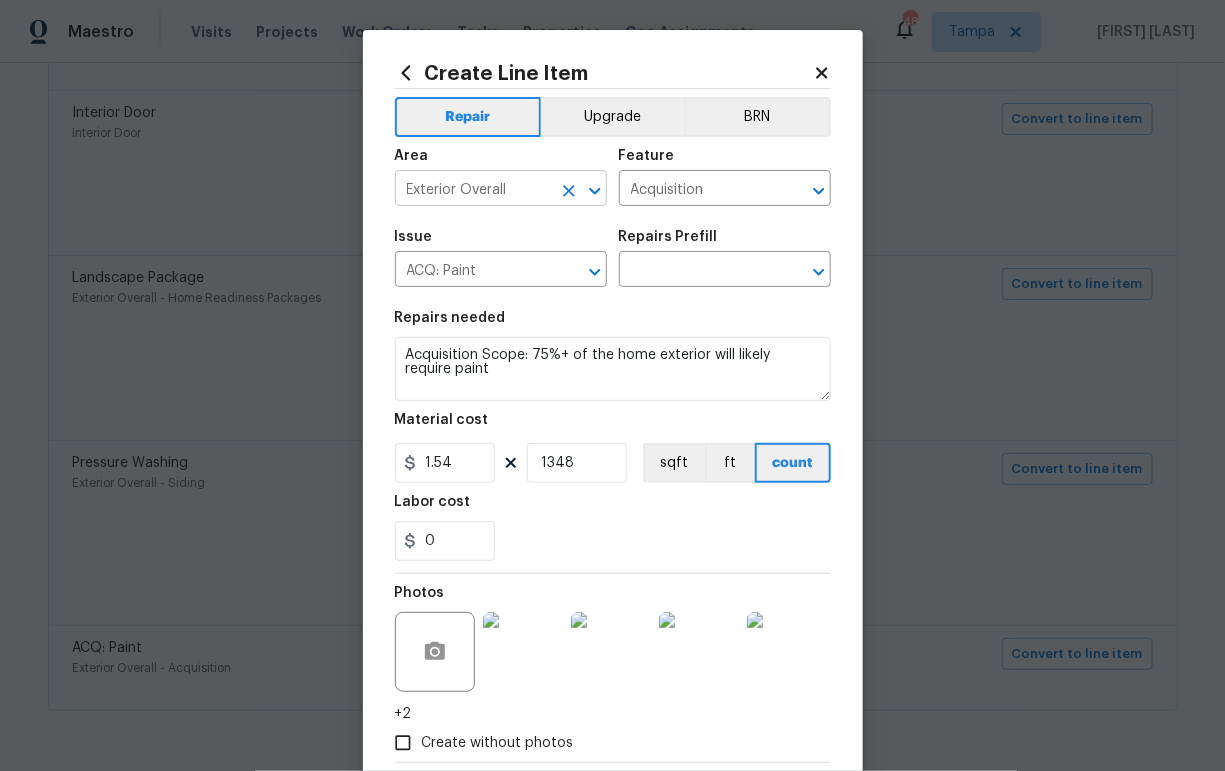 click on "Exterior Overall" at bounding box center [473, 190] 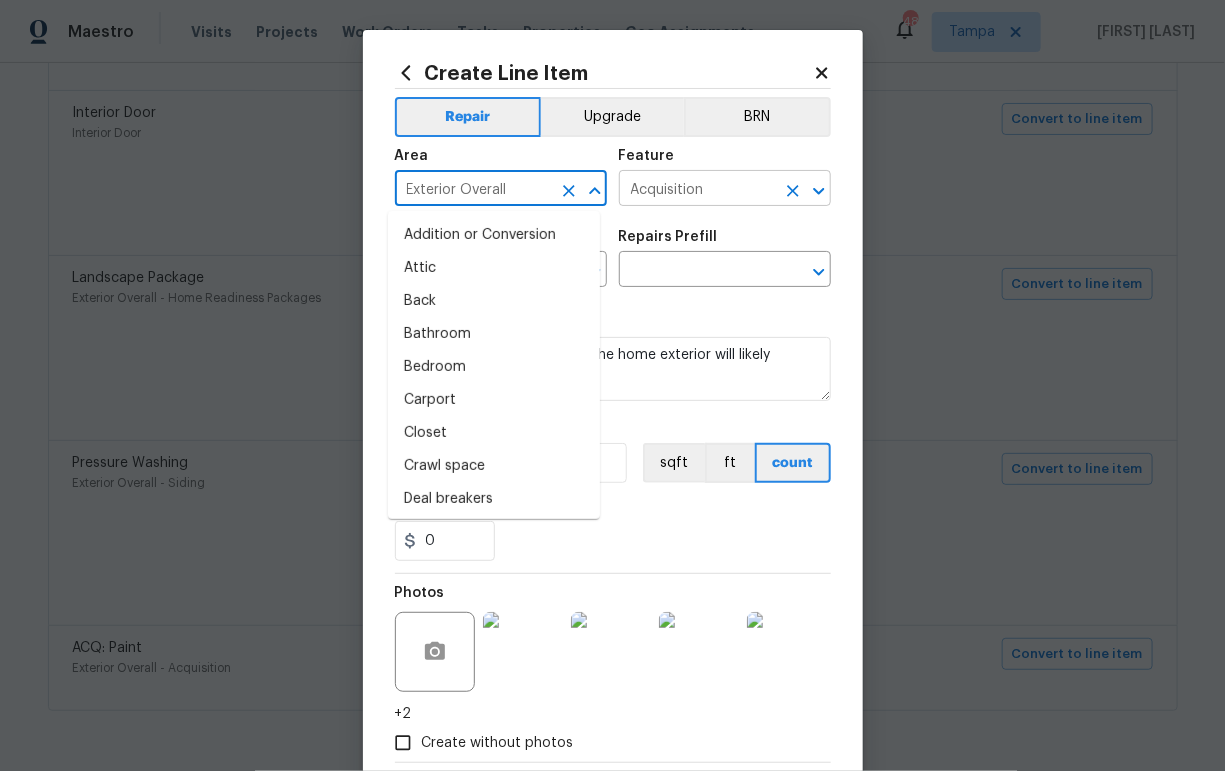click on "Acquisition" at bounding box center [697, 190] 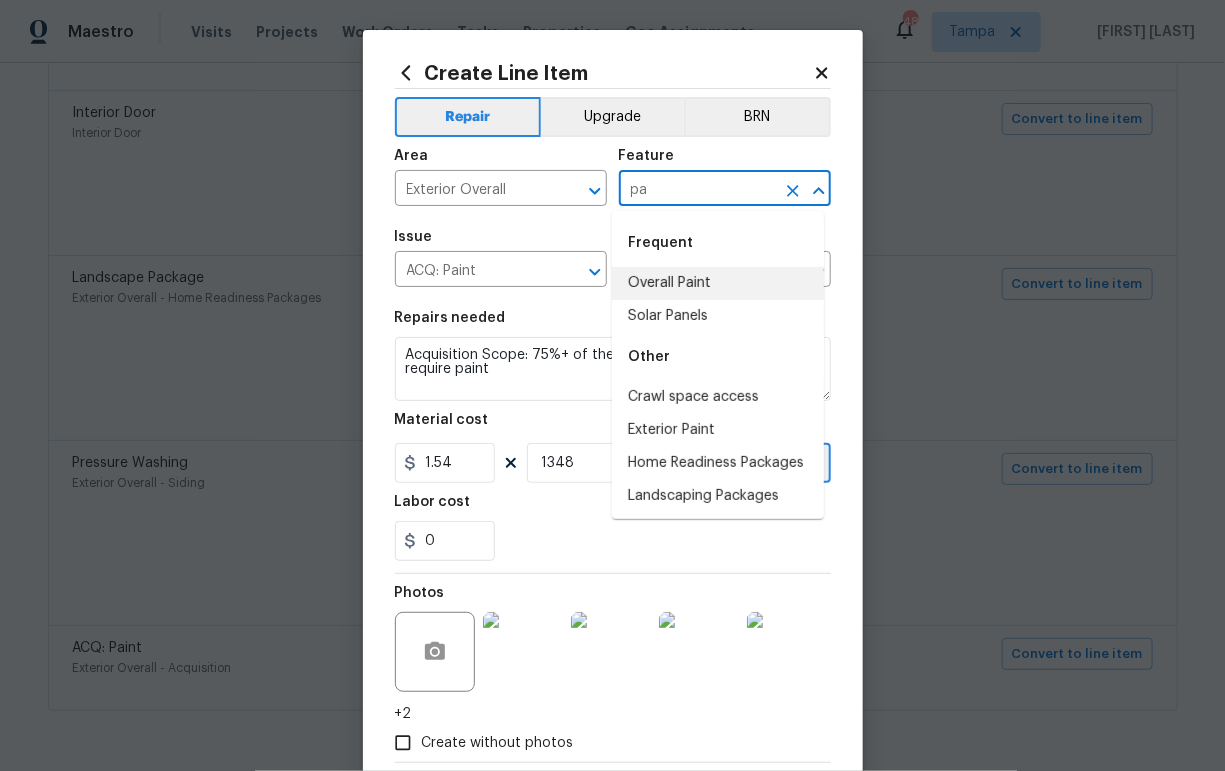 click on "Overall Paint" at bounding box center [718, 283] 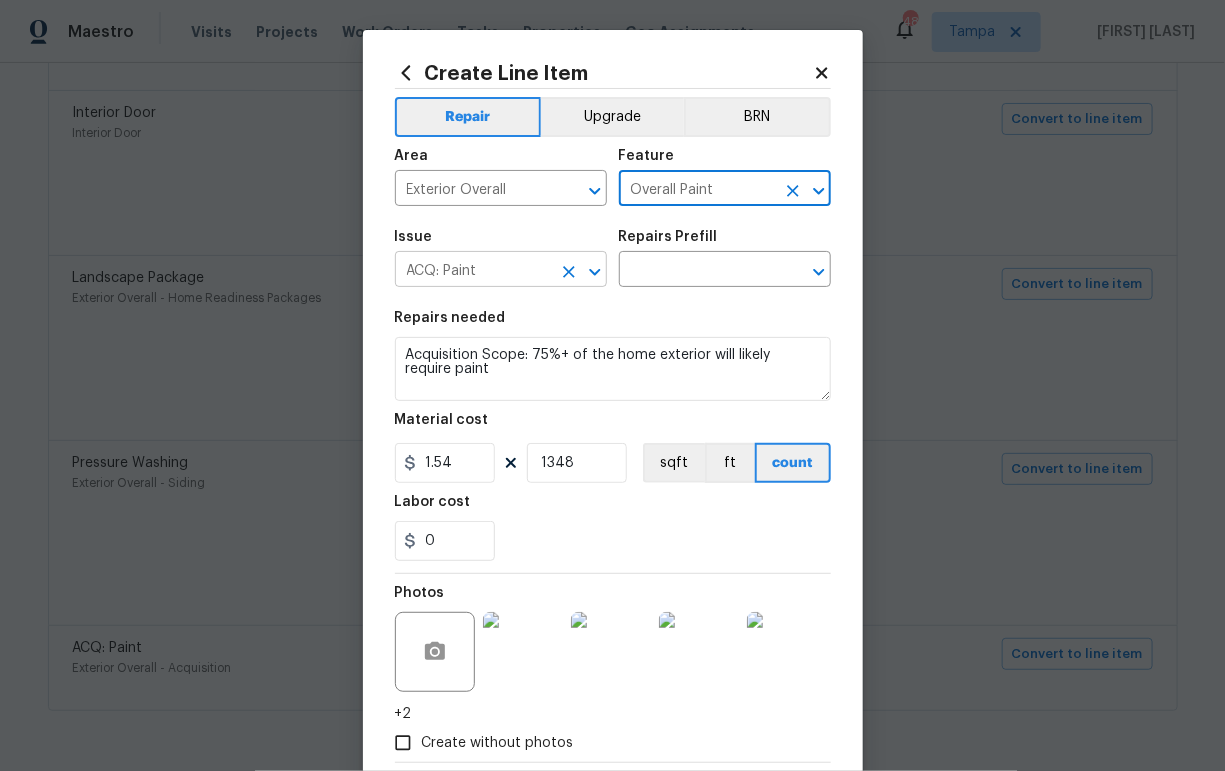 type on "Overall Paint" 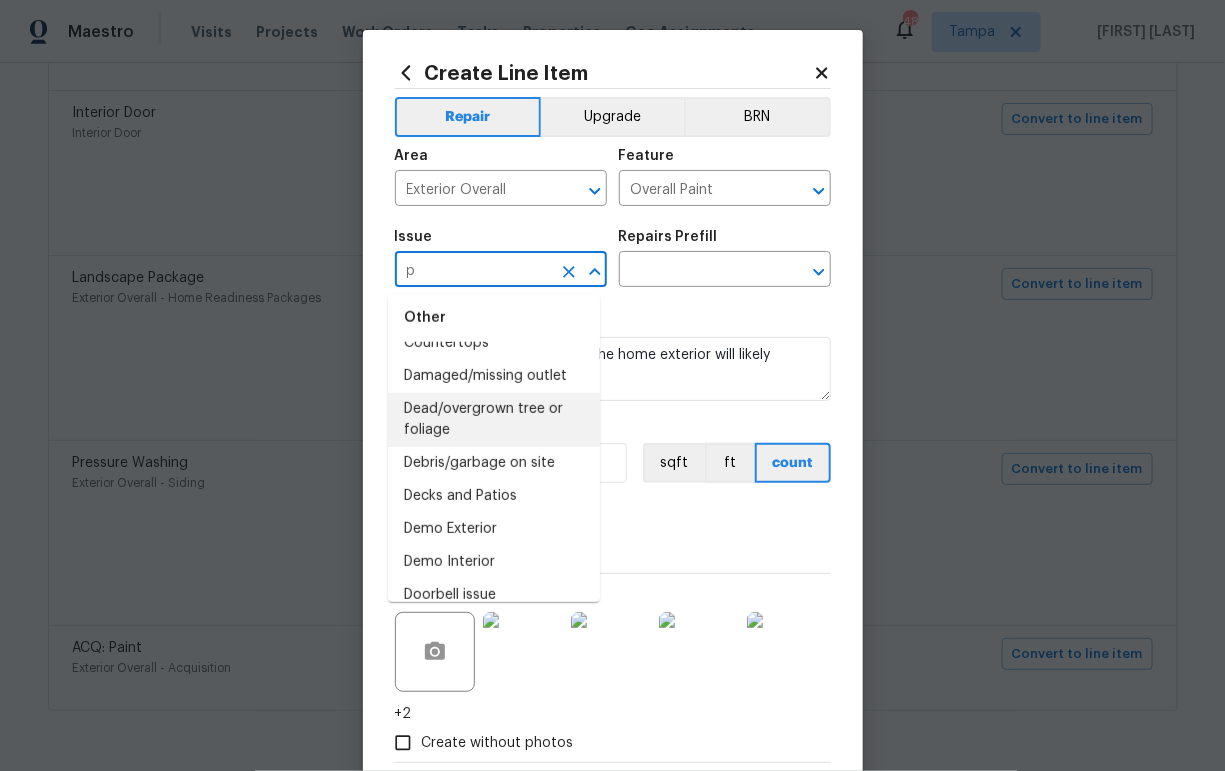 scroll, scrollTop: 0, scrollLeft: 0, axis: both 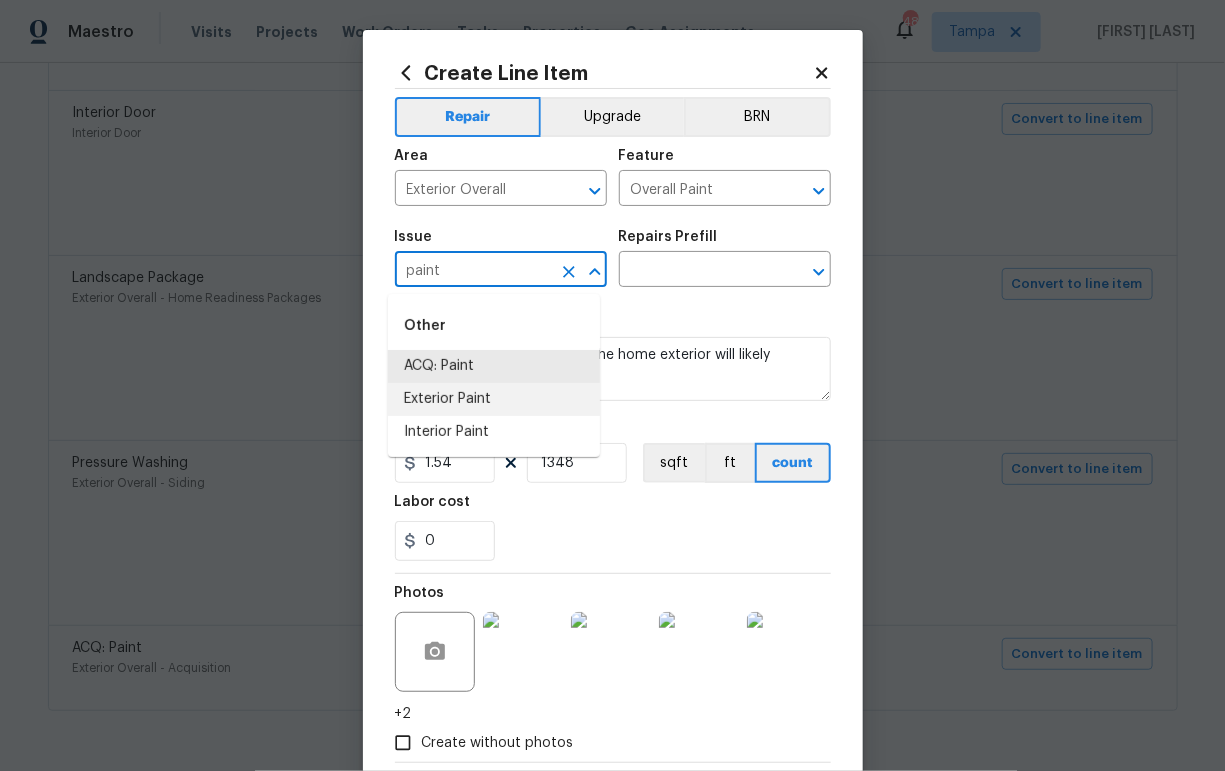 click on "Exterior Paint" at bounding box center (494, 399) 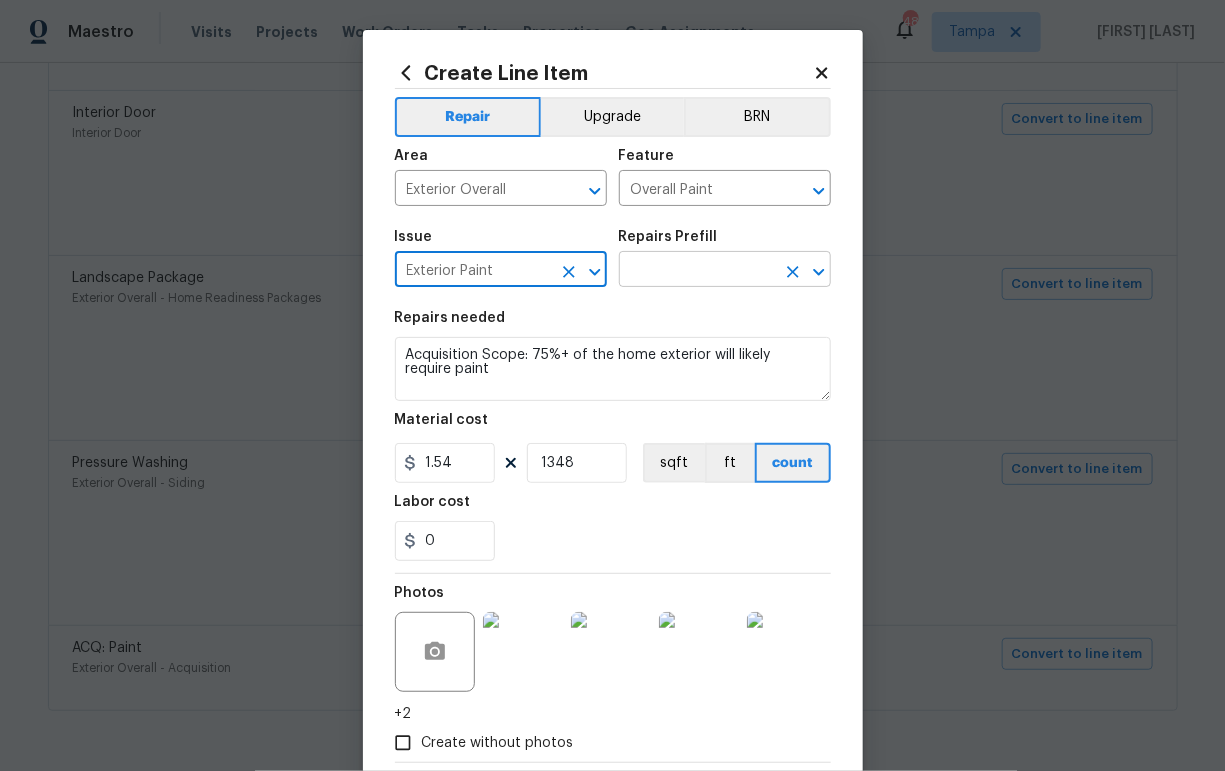 type on "Exterior Paint" 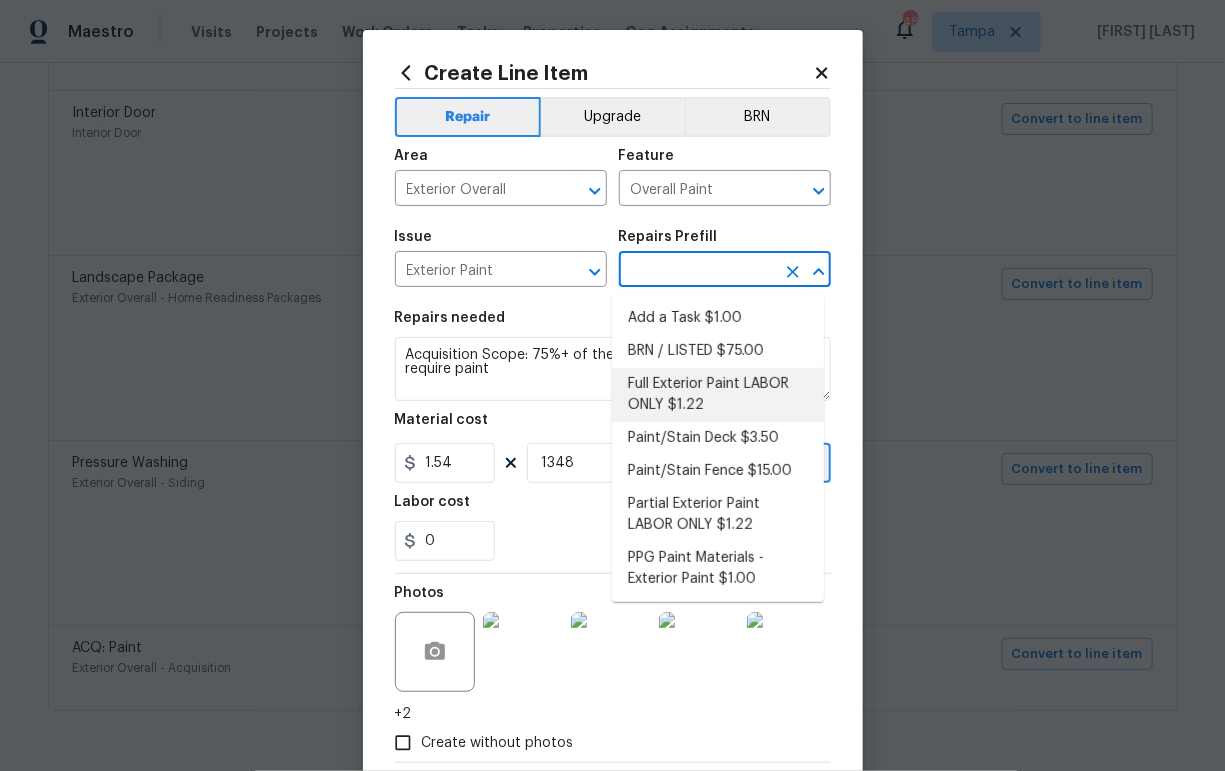 click on "Full Exterior Paint LABOR ONLY $1.22" at bounding box center [718, 395] 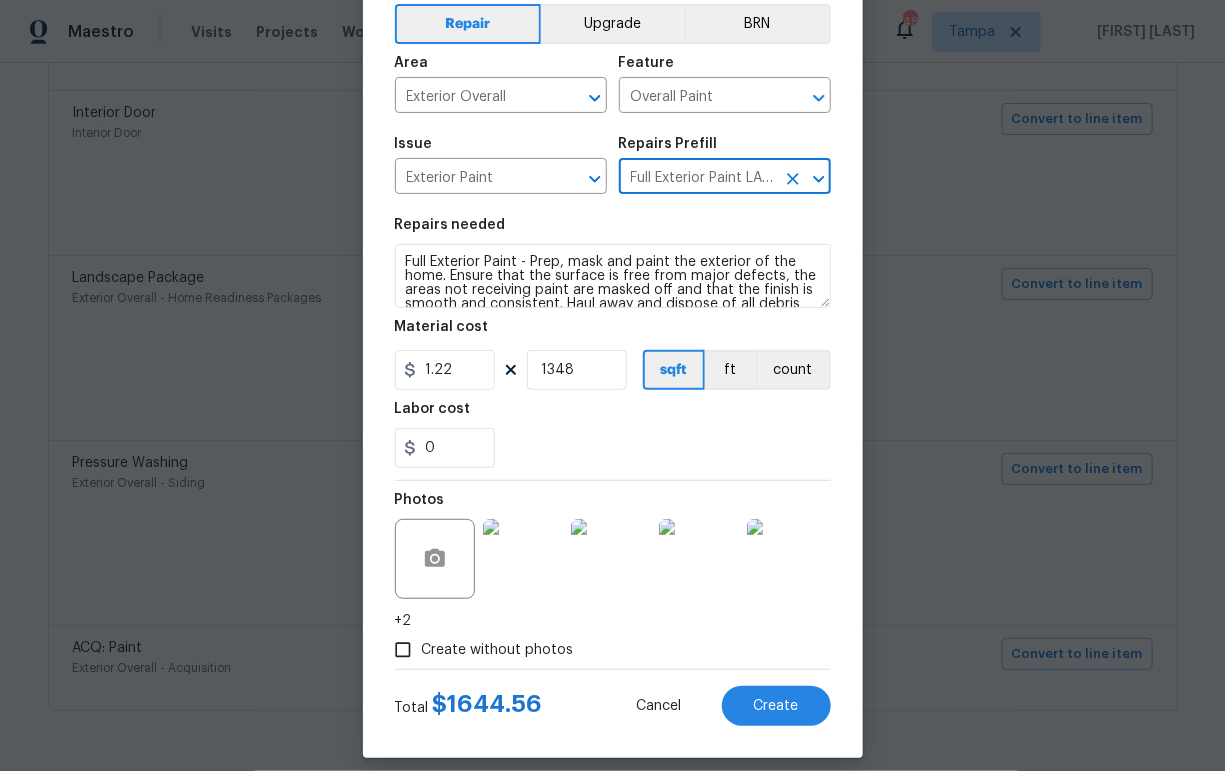 scroll, scrollTop: 111, scrollLeft: 0, axis: vertical 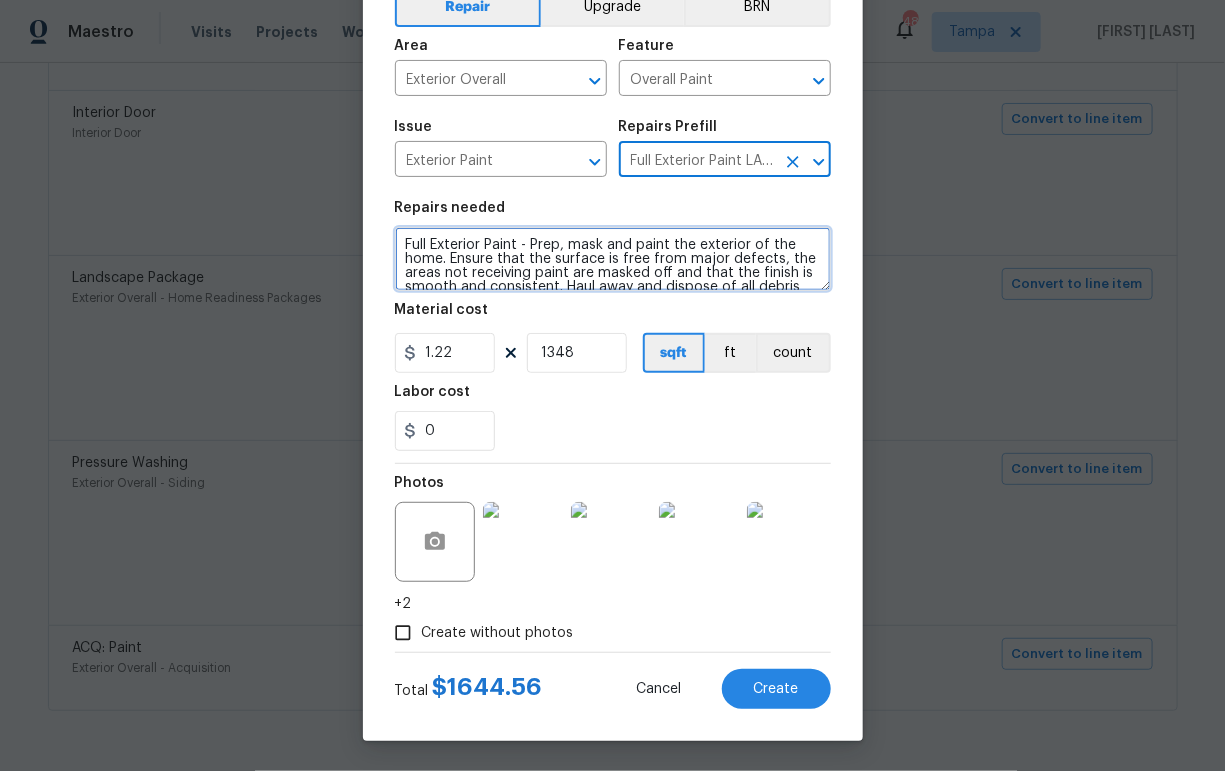 click on "Full Exterior Paint - Prep, mask and paint the exterior of the home. Ensure that the surface is free from major defects, the areas not receiving paint are masked off and that the finish is smooth and consistent. Haul away and dispose of all debris properly. Paint will be delivered onsite, Purchased by Opendoor." at bounding box center (613, 259) 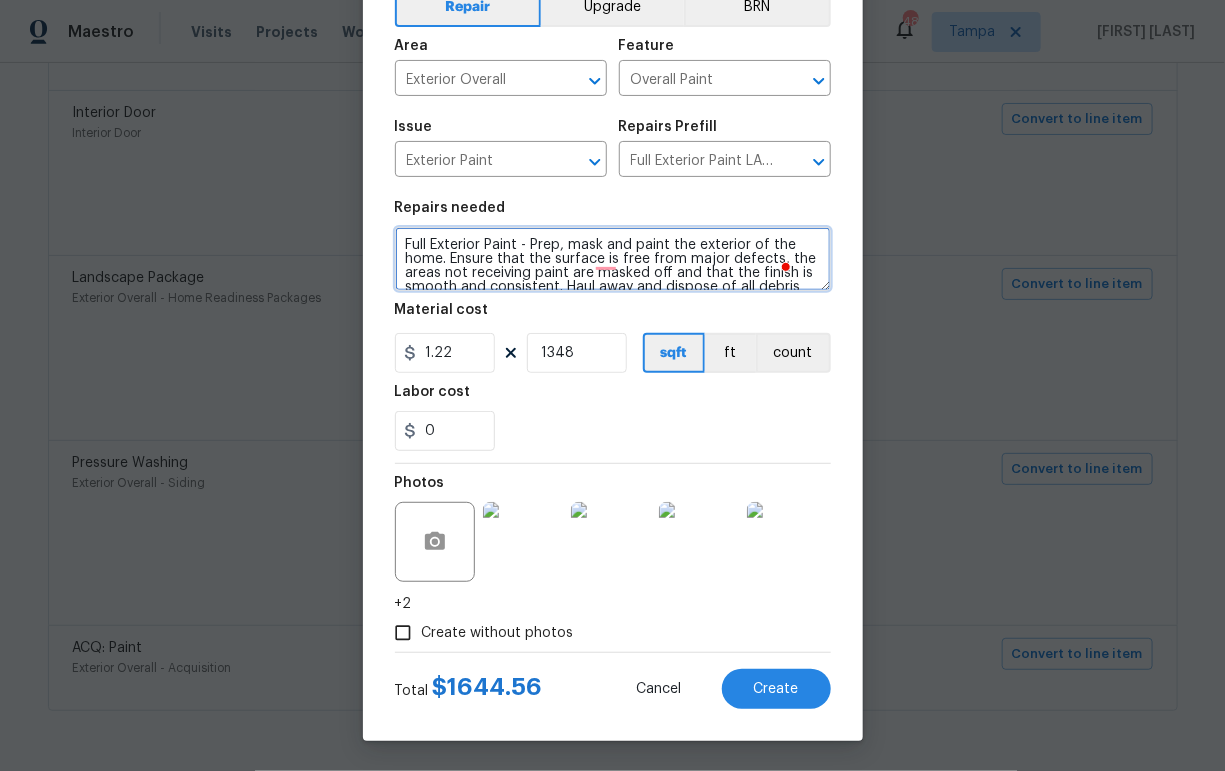 click on "Full Exterior Paint - Prep, mask and paint the exterior of the home. Ensure that the surface is free from major defects, the areas not receiving paint are masked off and that the finish is smooth and consistent. Haul away and dispose of all debris properly. Paint will be delivered onsite, Purchased by Opendoor." at bounding box center (613, 259) 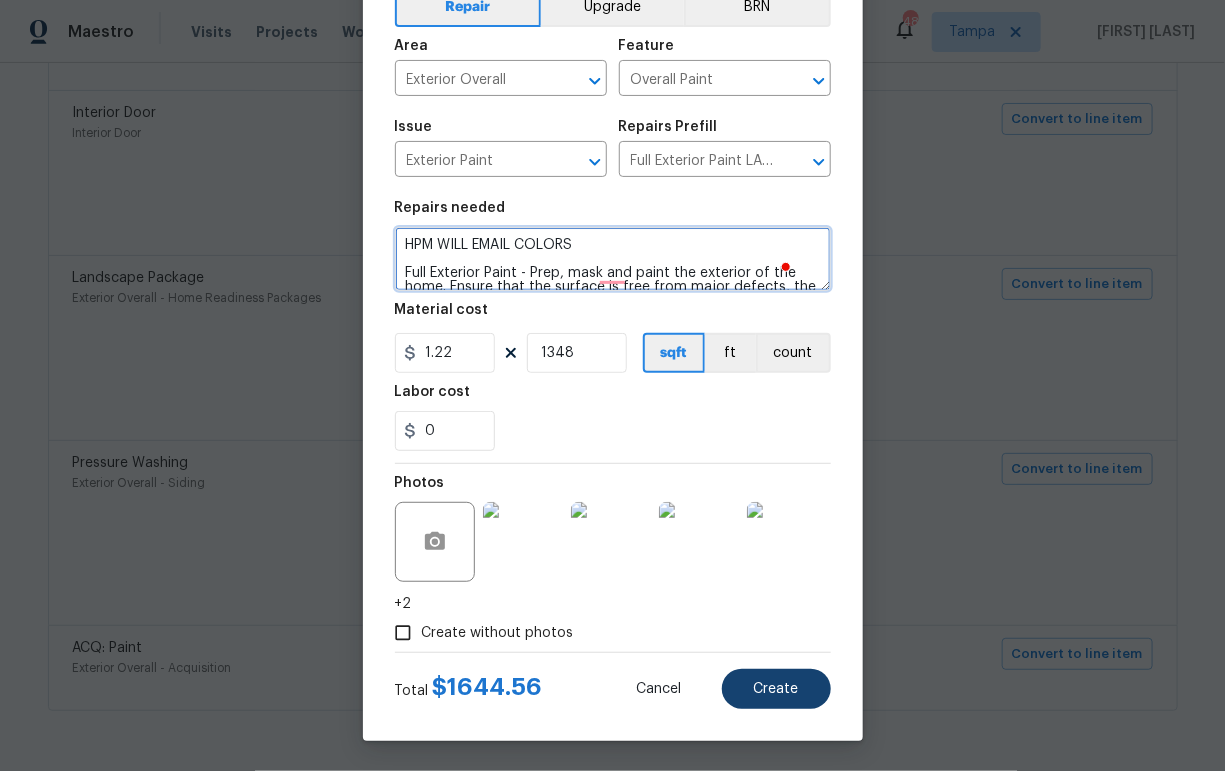 type on "HPM WILL EMAIL COLORS
Full Exterior Paint - Prep, mask and paint the exterior of the home. Ensure that the surface is free from major defects, the areas not receiving paint are masked off and that the finish is smooth and consistent. Haul away and dispose of all debris properly. Paint will be delivered onsite, Purchased by Opendoor." 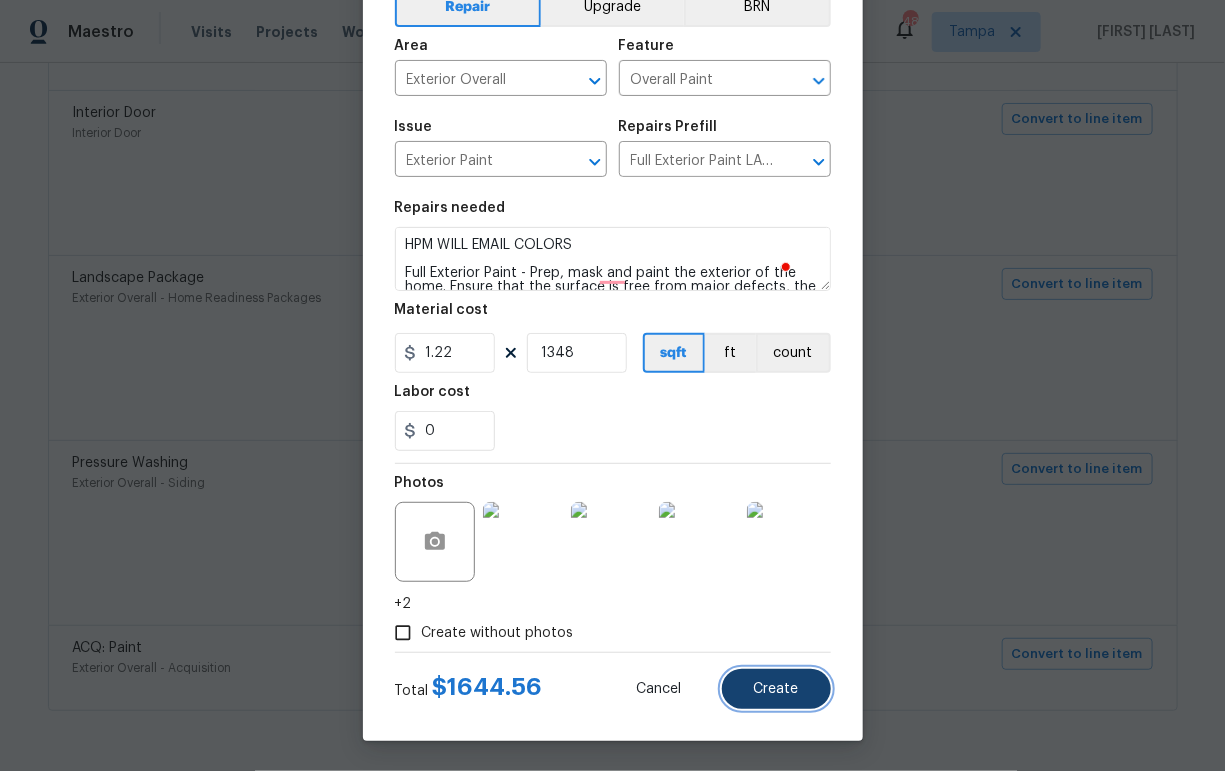 click on "Create" at bounding box center [776, 689] 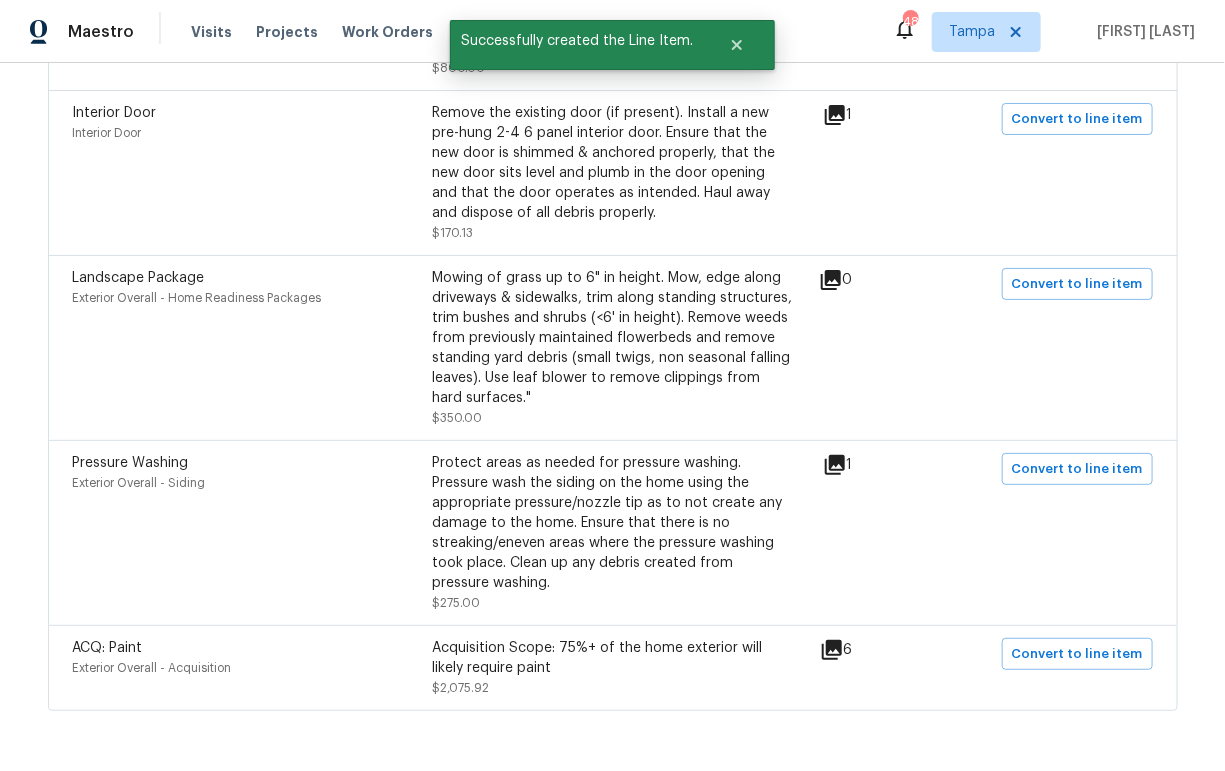 scroll, scrollTop: 0, scrollLeft: 0, axis: both 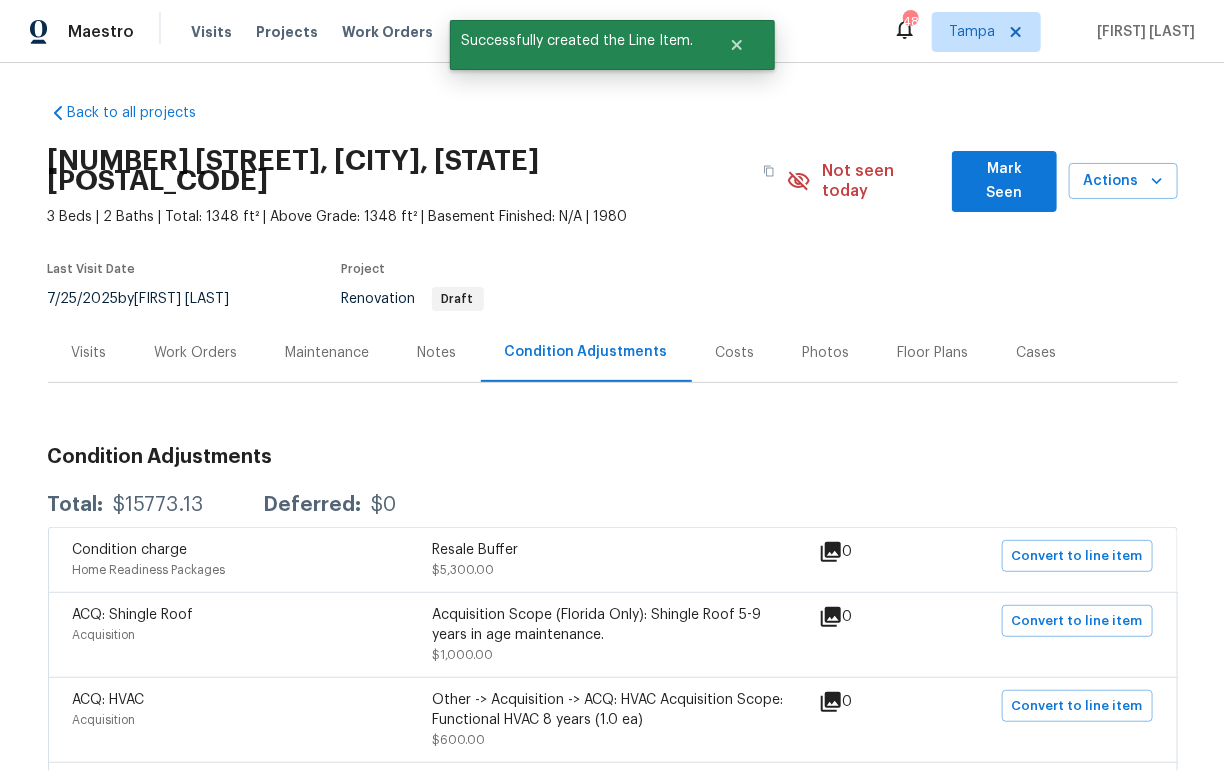 click on "Work Orders" at bounding box center [196, 353] 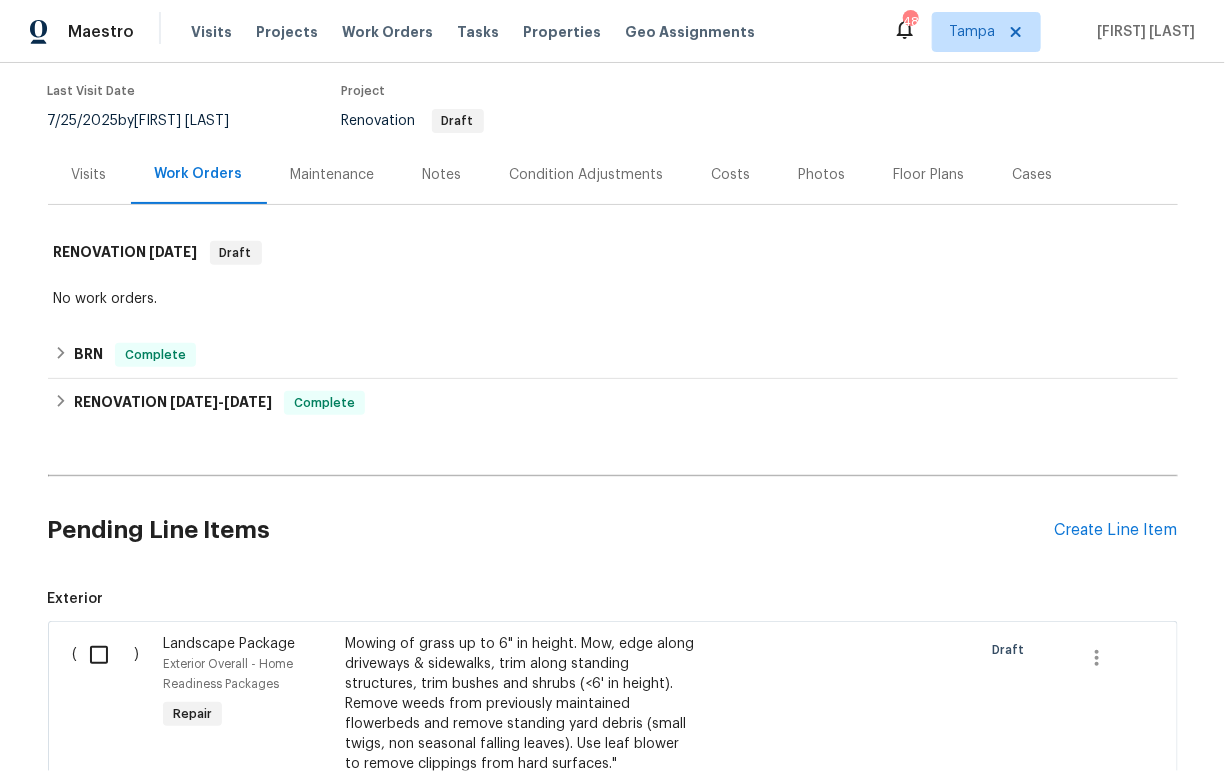 scroll, scrollTop: 487, scrollLeft: 0, axis: vertical 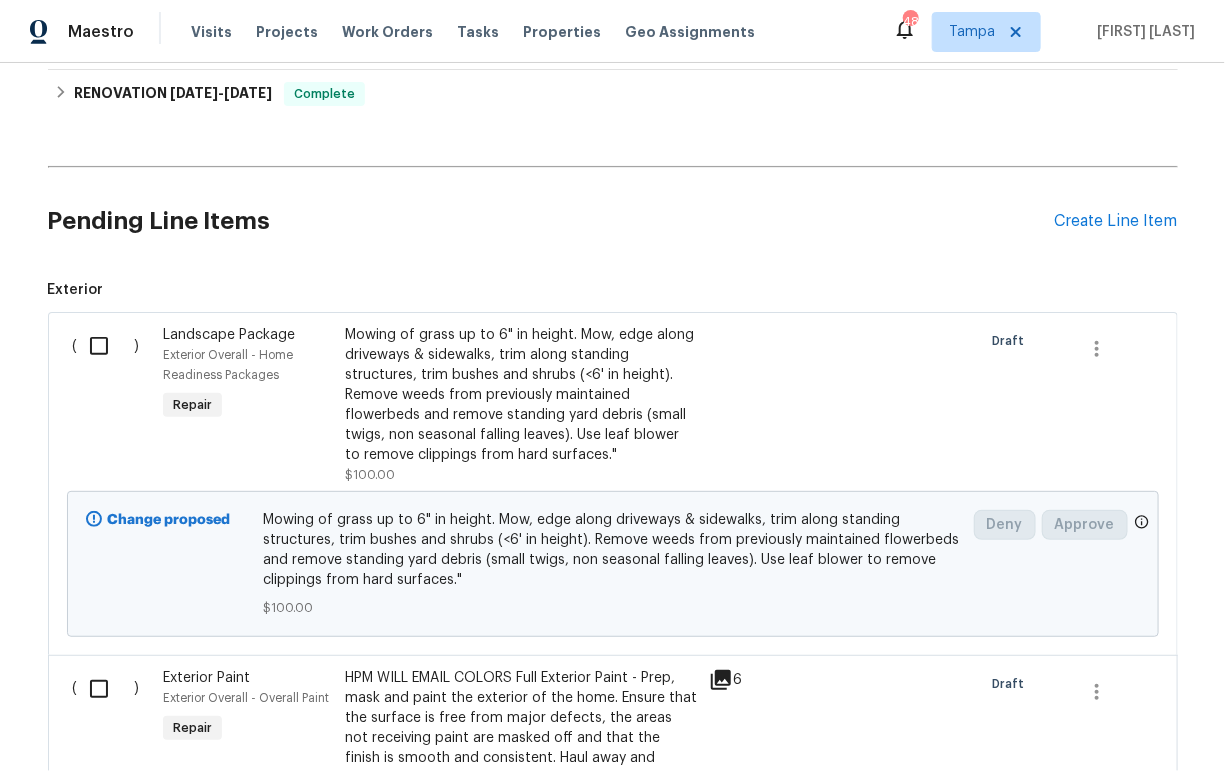 click at bounding box center [106, 346] 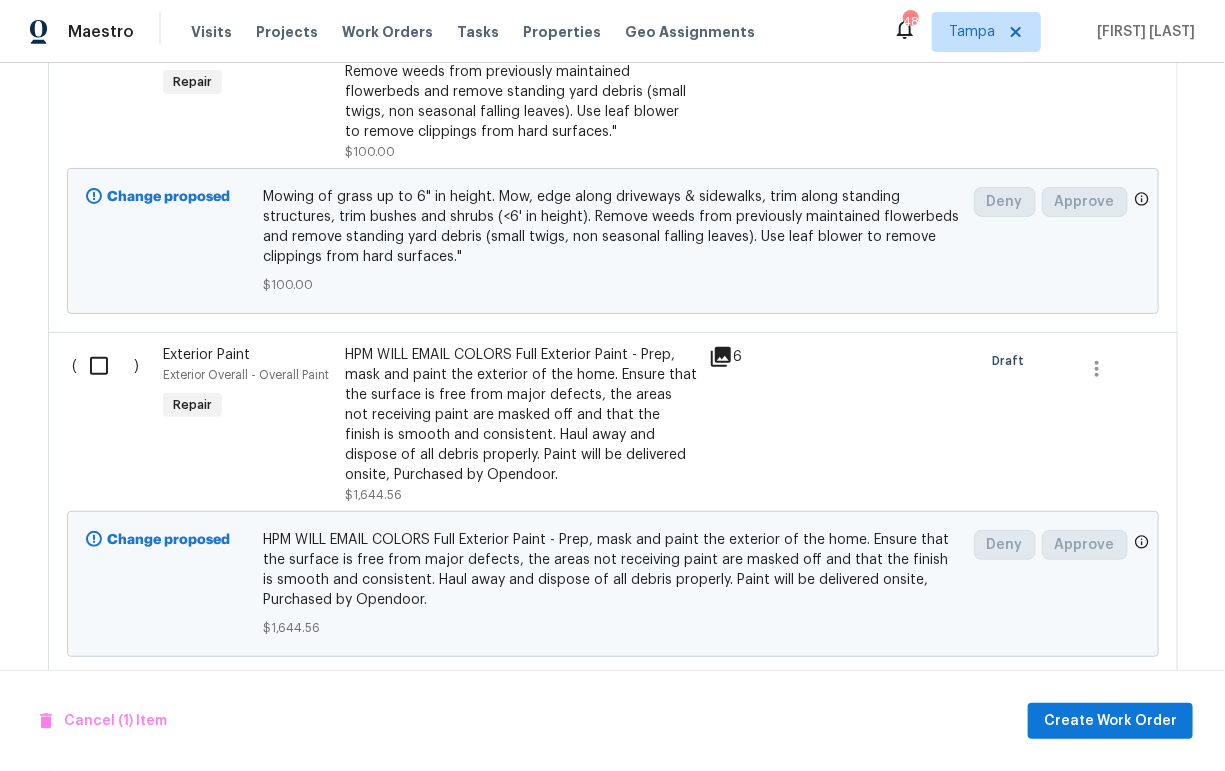 scroll, scrollTop: 811, scrollLeft: 0, axis: vertical 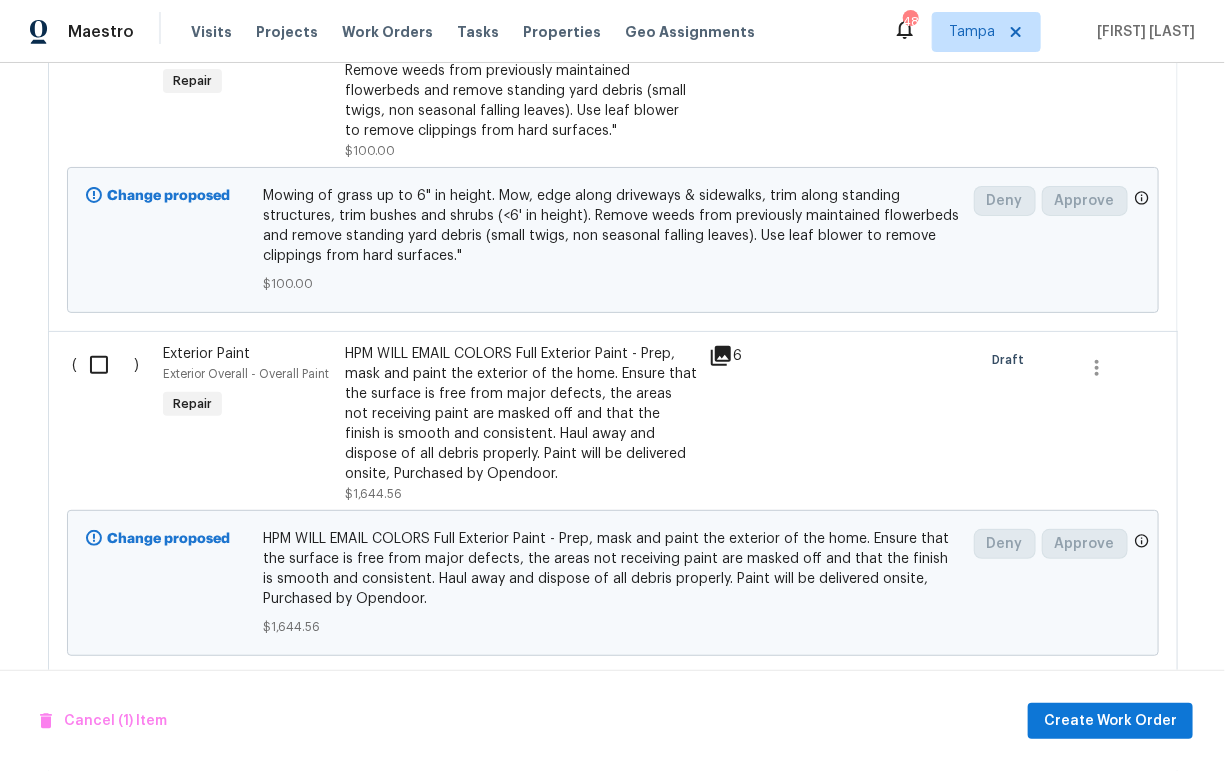 click at bounding box center (106, 365) 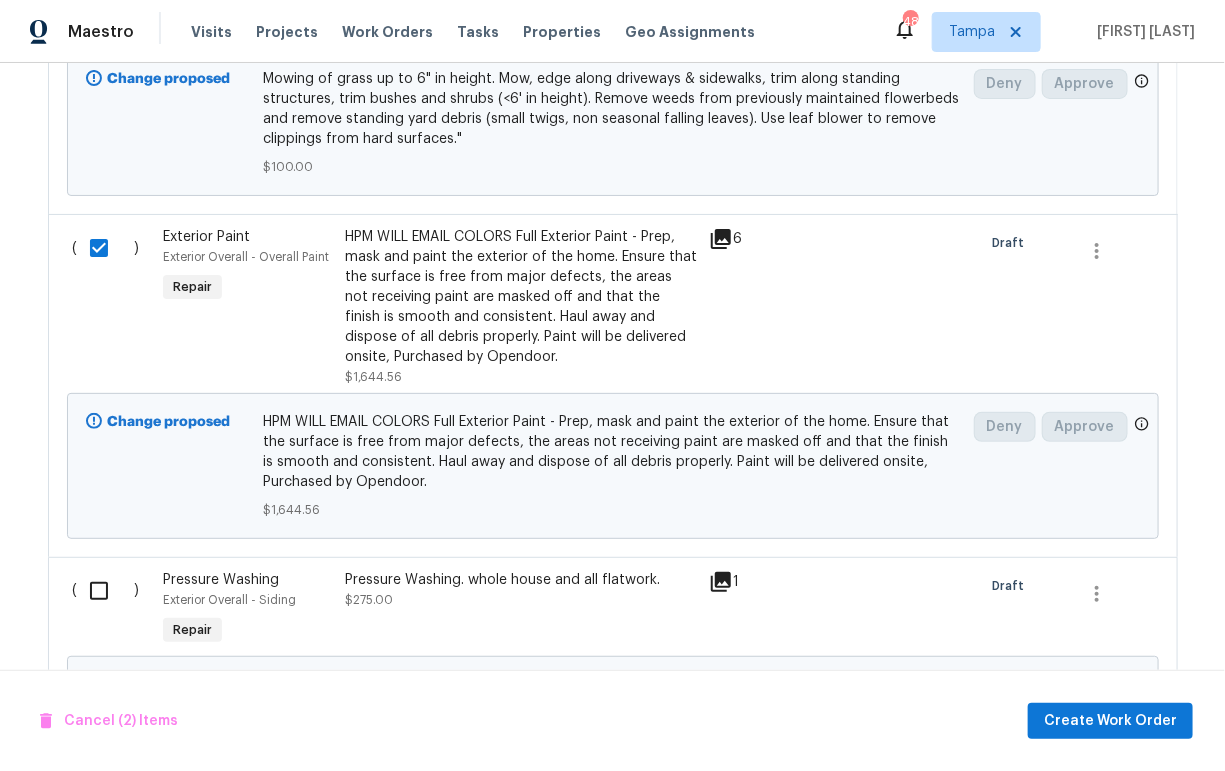 scroll, scrollTop: 1200, scrollLeft: 0, axis: vertical 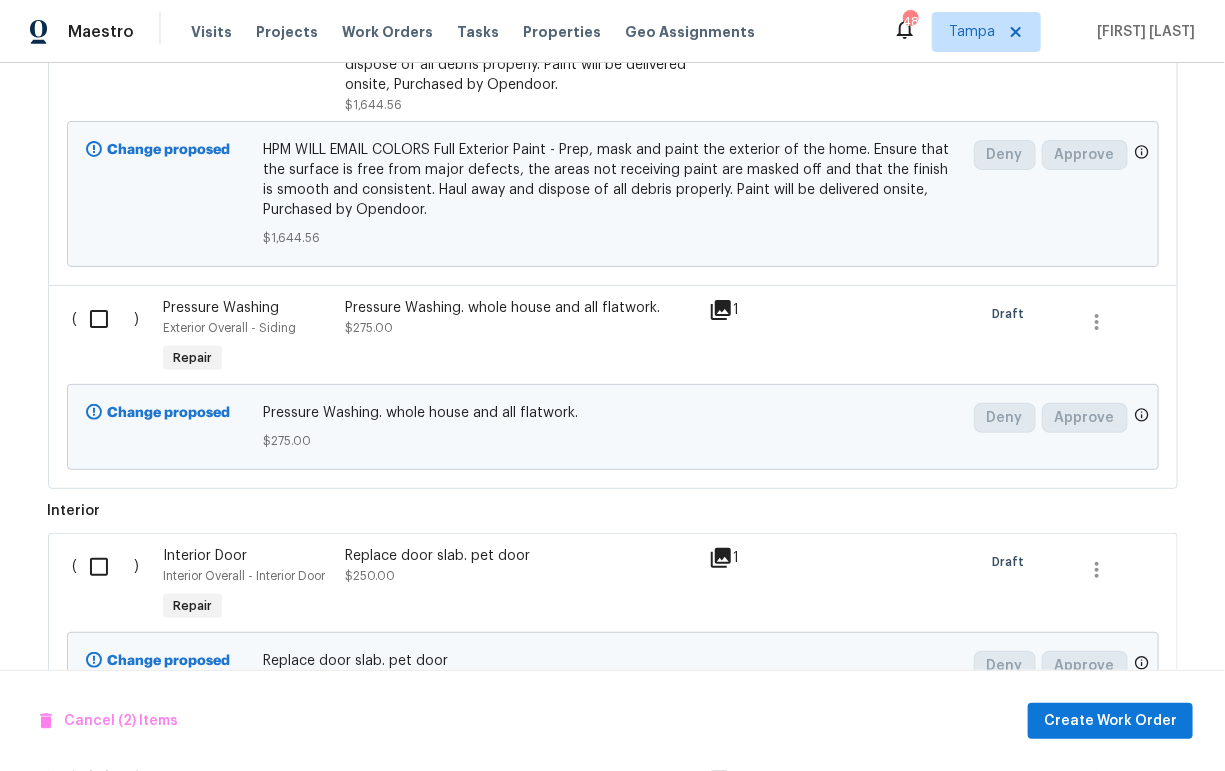 click at bounding box center [106, 319] 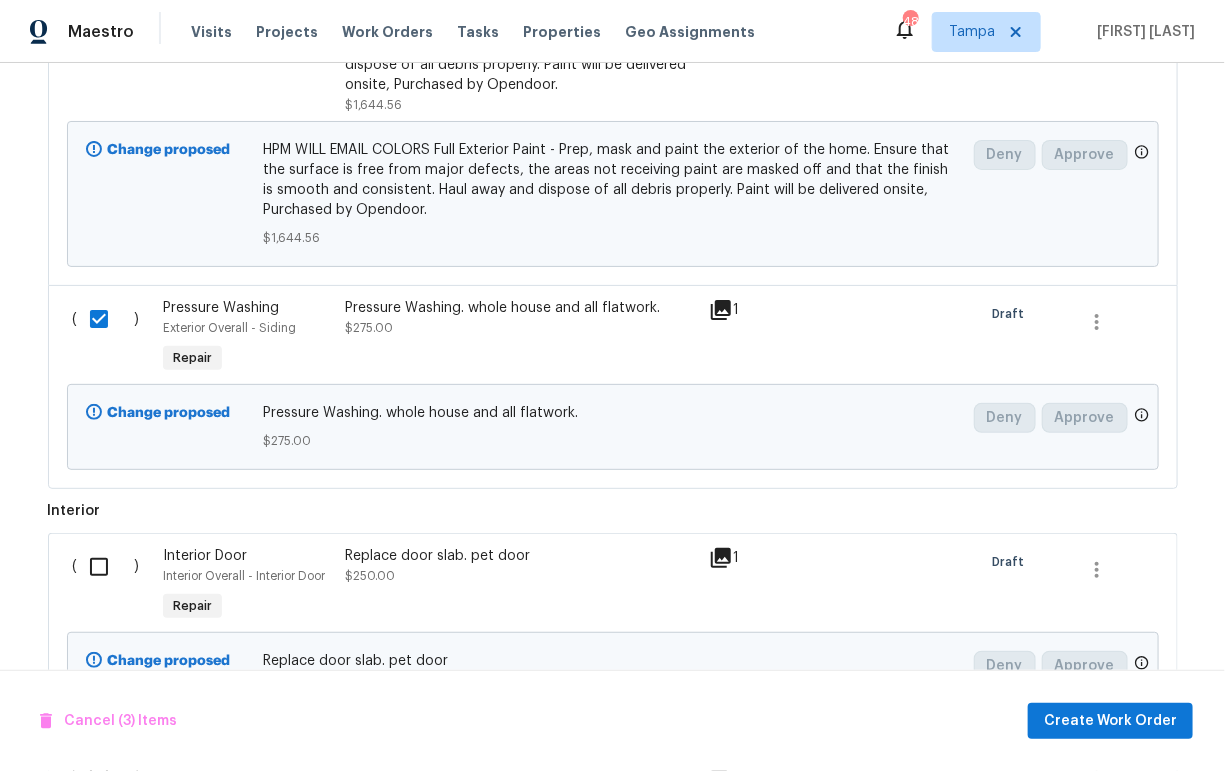 click at bounding box center (106, 567) 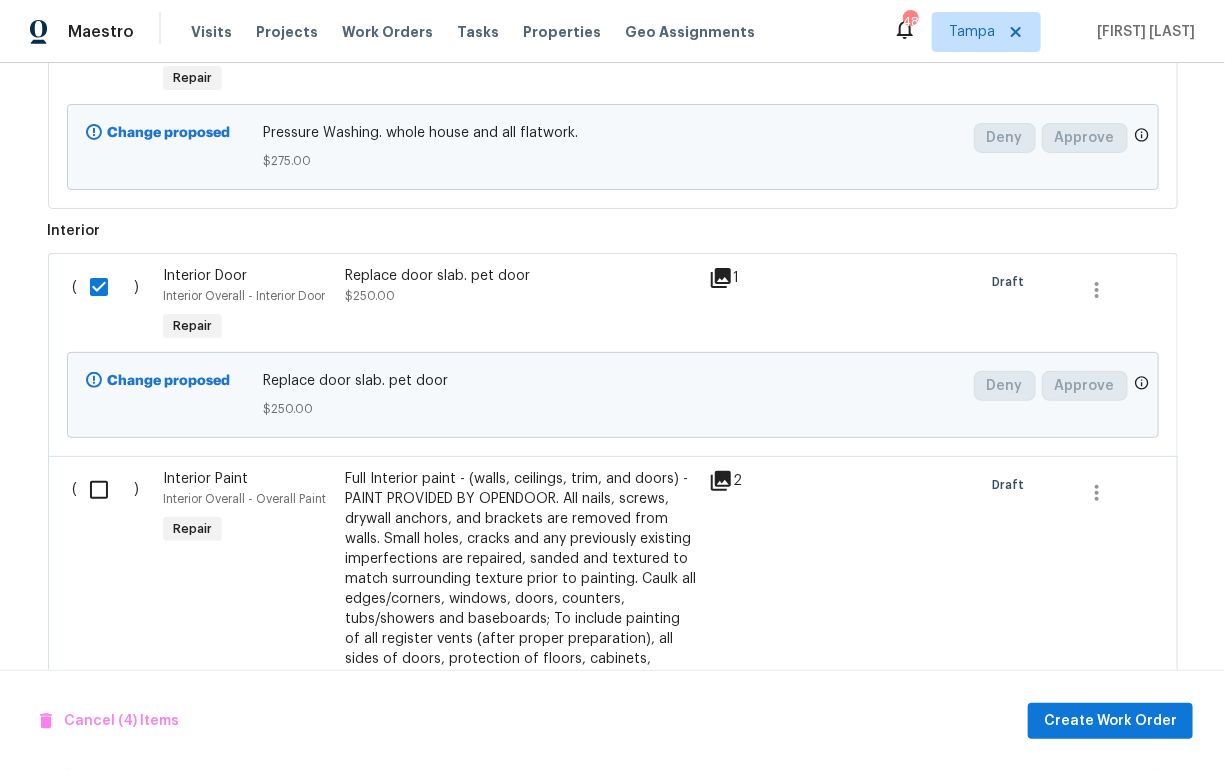 scroll, scrollTop: 1515, scrollLeft: 0, axis: vertical 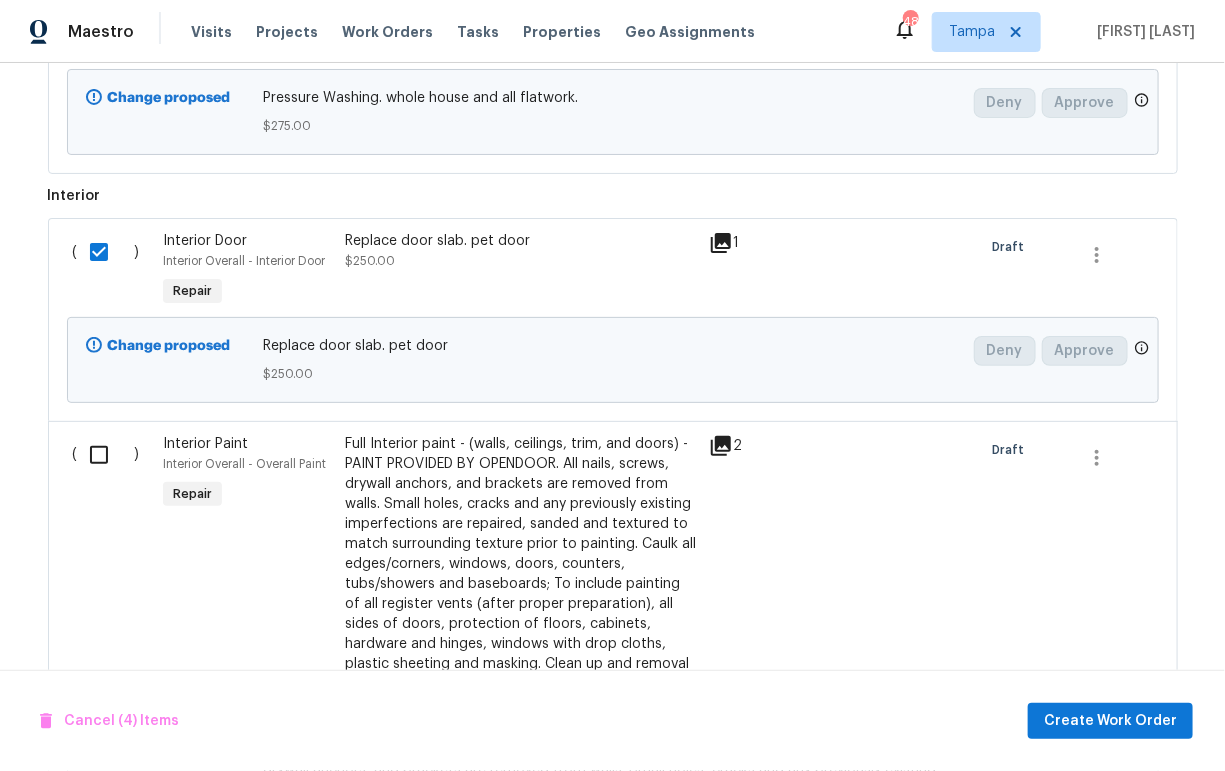 click at bounding box center (106, 455) 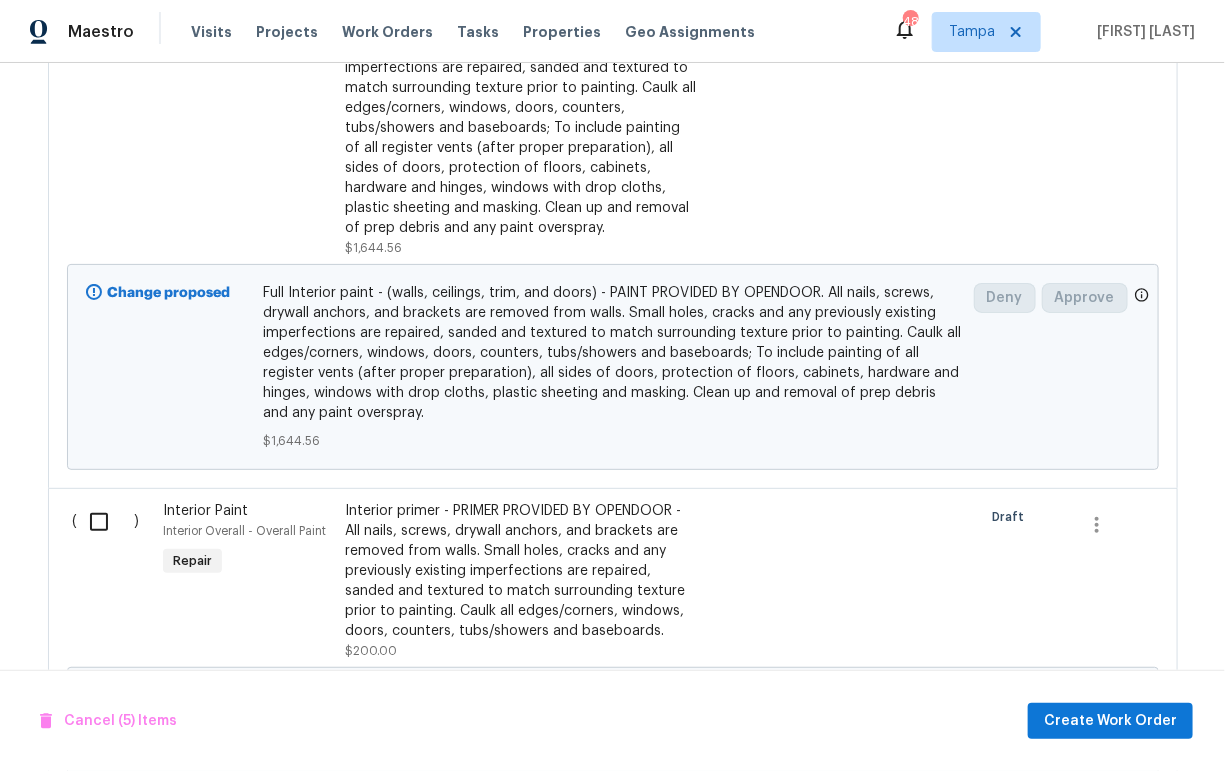 scroll, scrollTop: 1985, scrollLeft: 0, axis: vertical 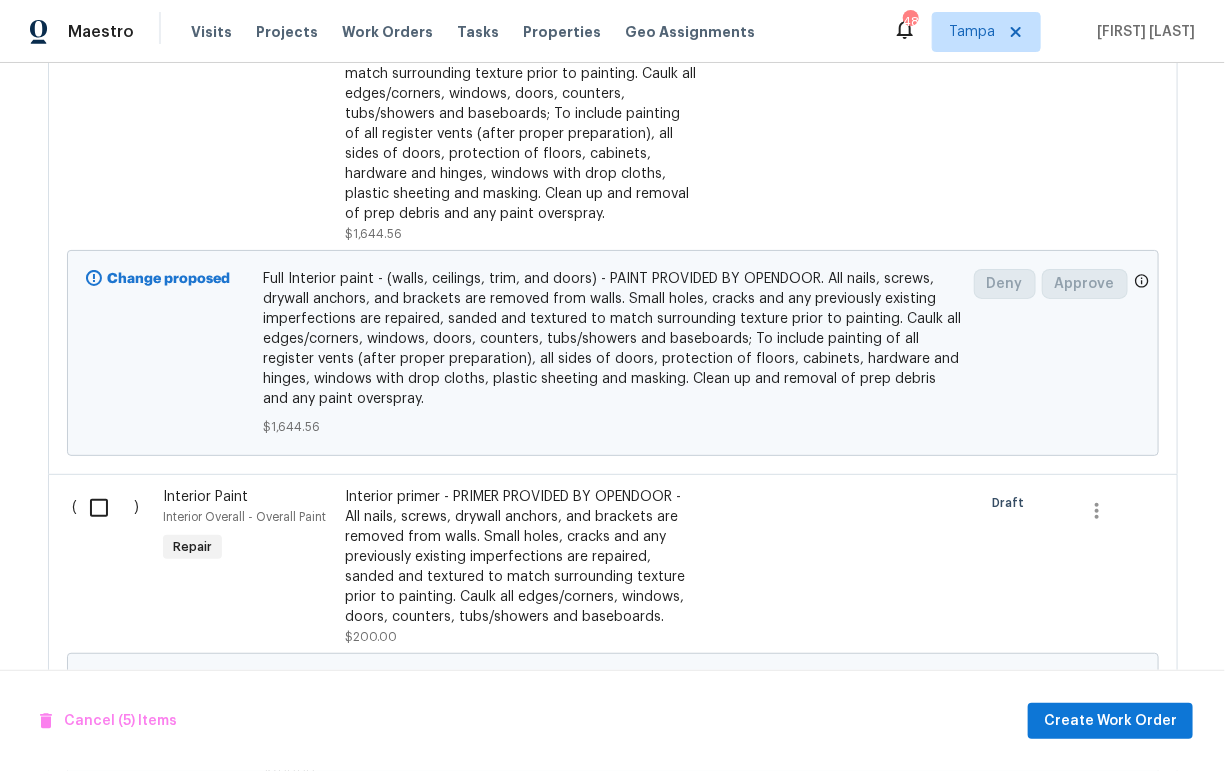 click at bounding box center (106, 508) 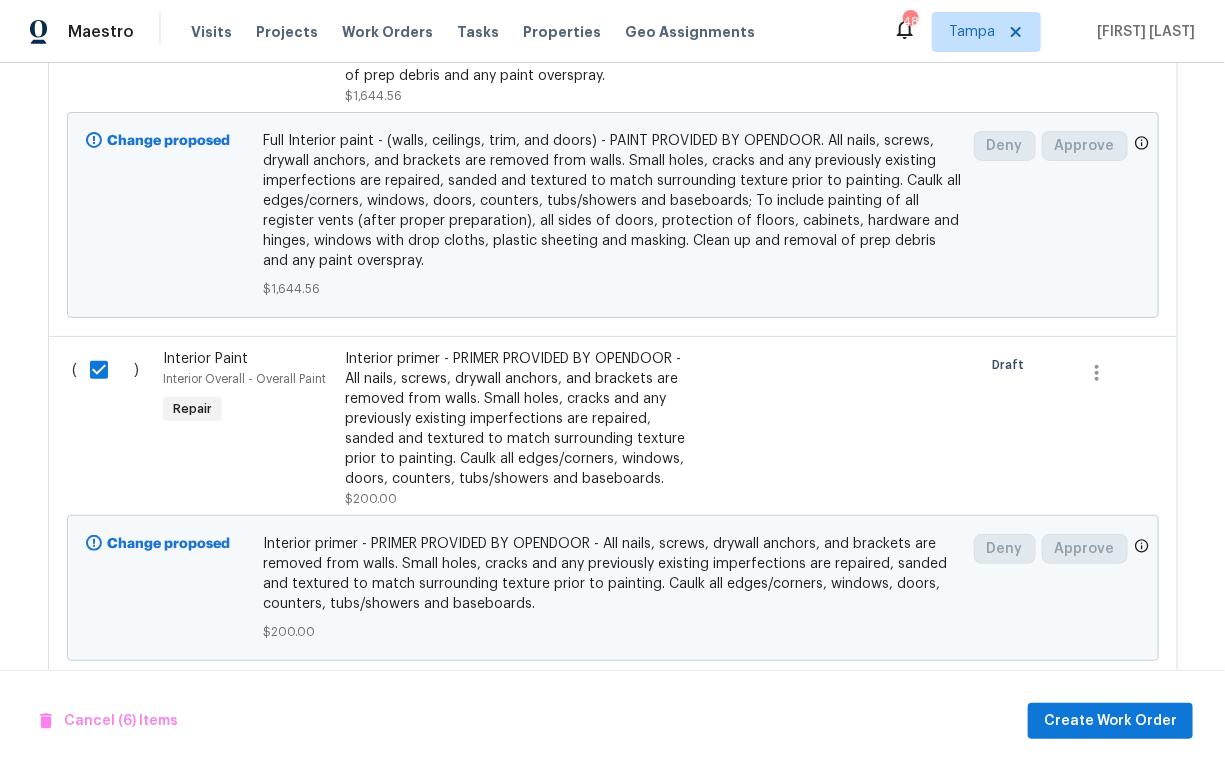 scroll, scrollTop: 2163, scrollLeft: 0, axis: vertical 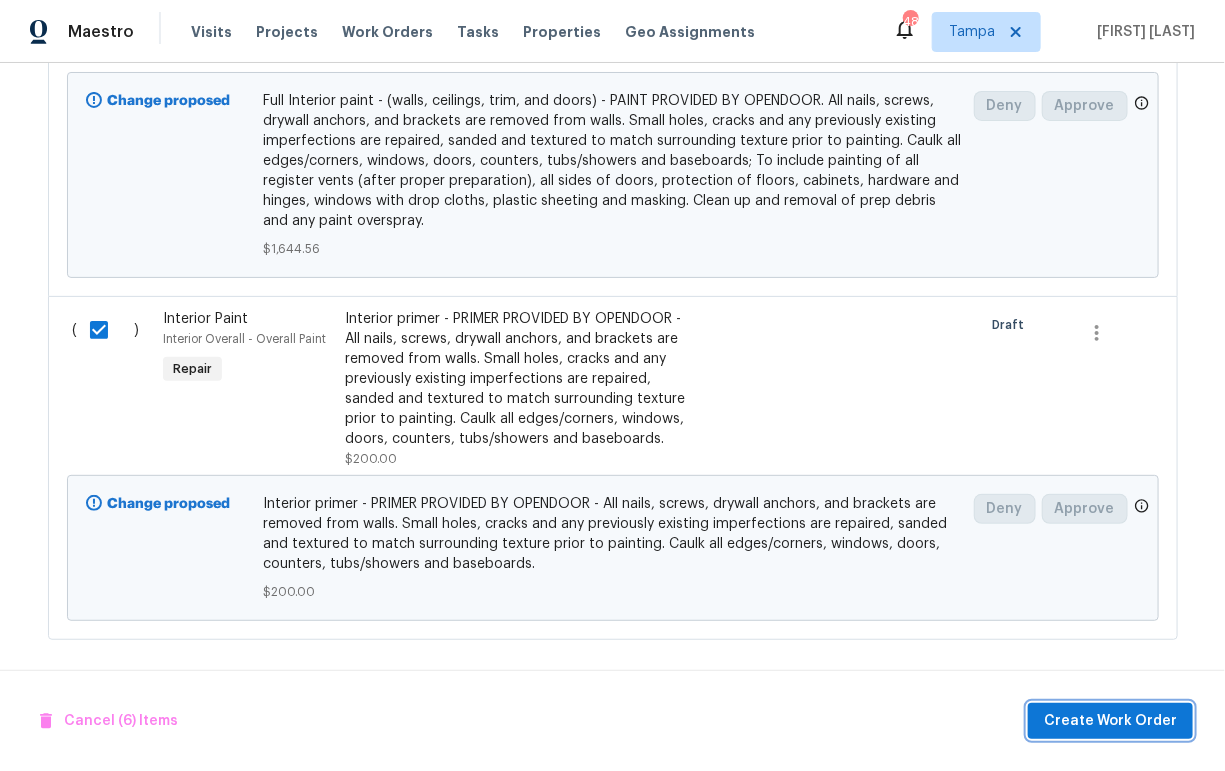 click on "Create Work Order" at bounding box center [1110, 721] 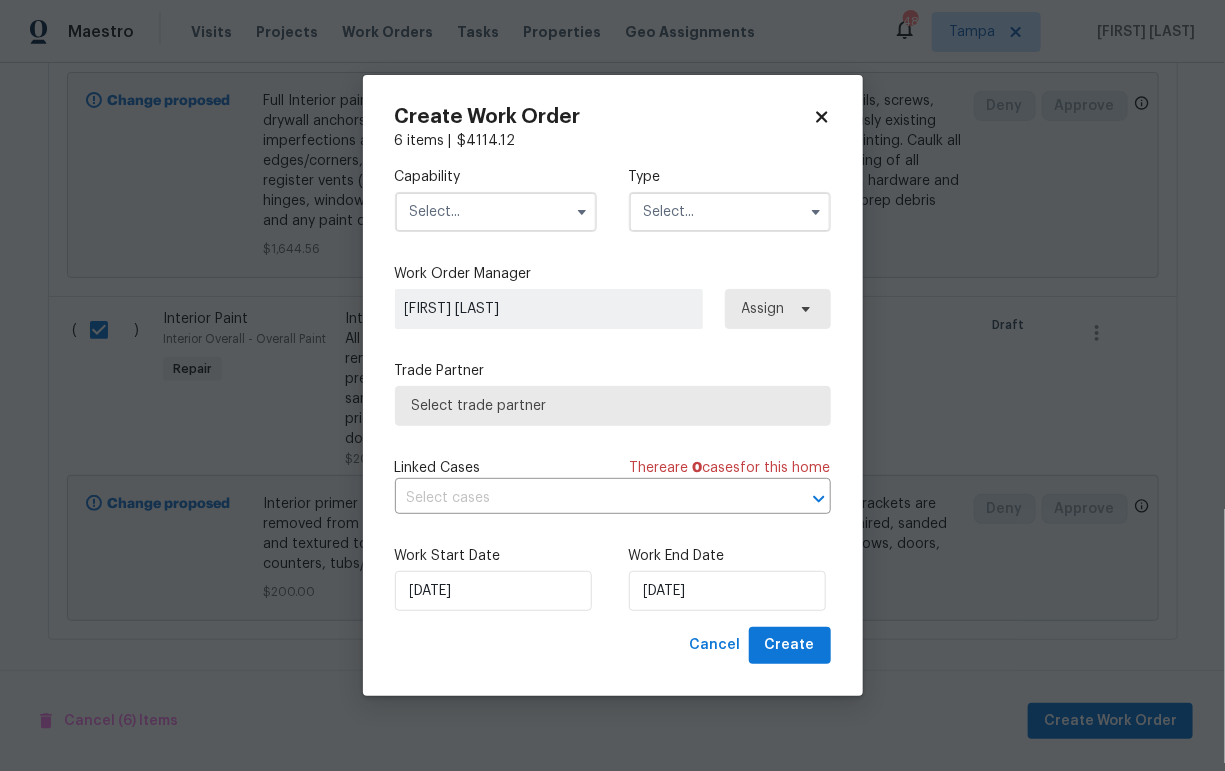 click at bounding box center [496, 212] 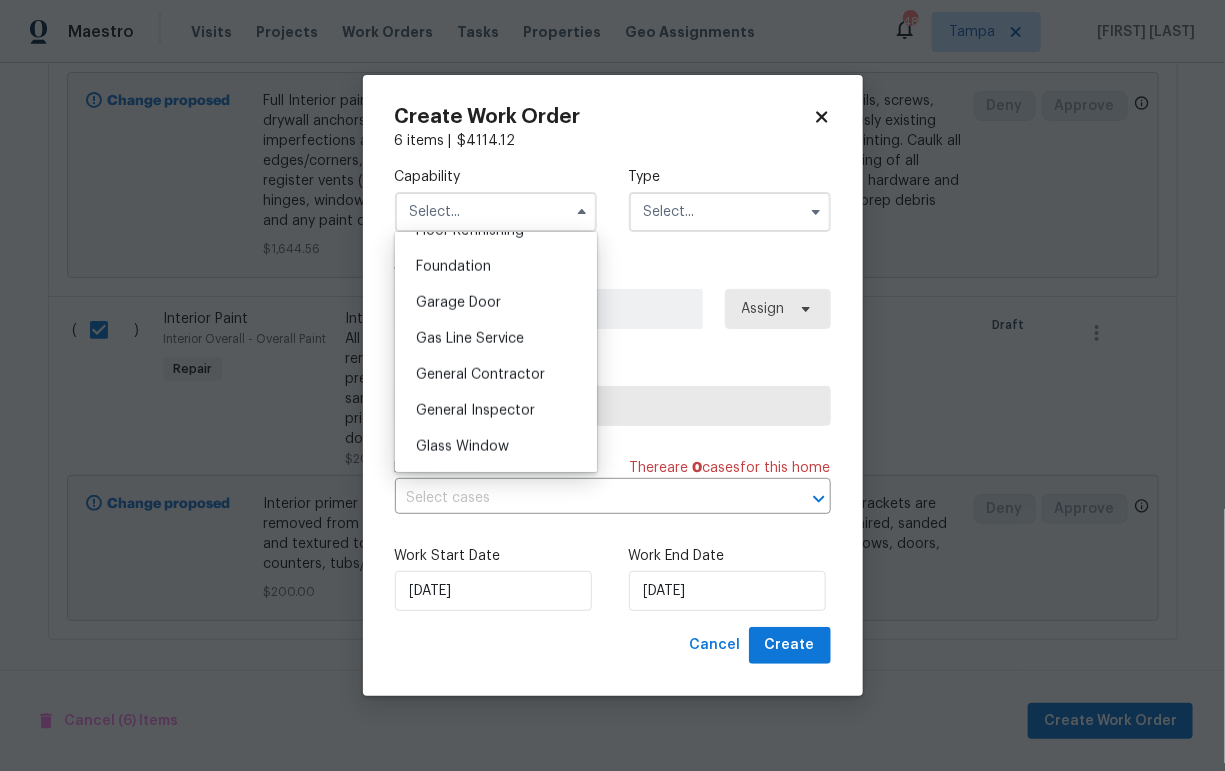 scroll, scrollTop: 840, scrollLeft: 0, axis: vertical 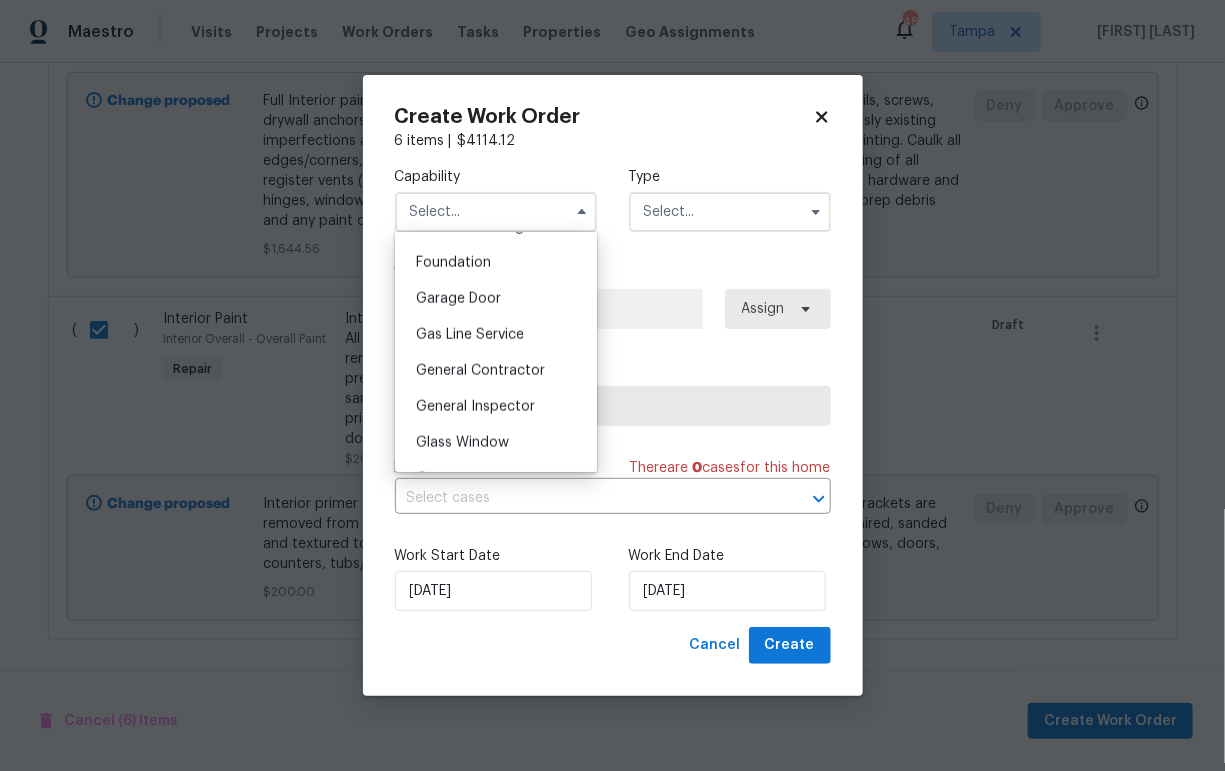 click on "General Contractor" at bounding box center (480, 371) 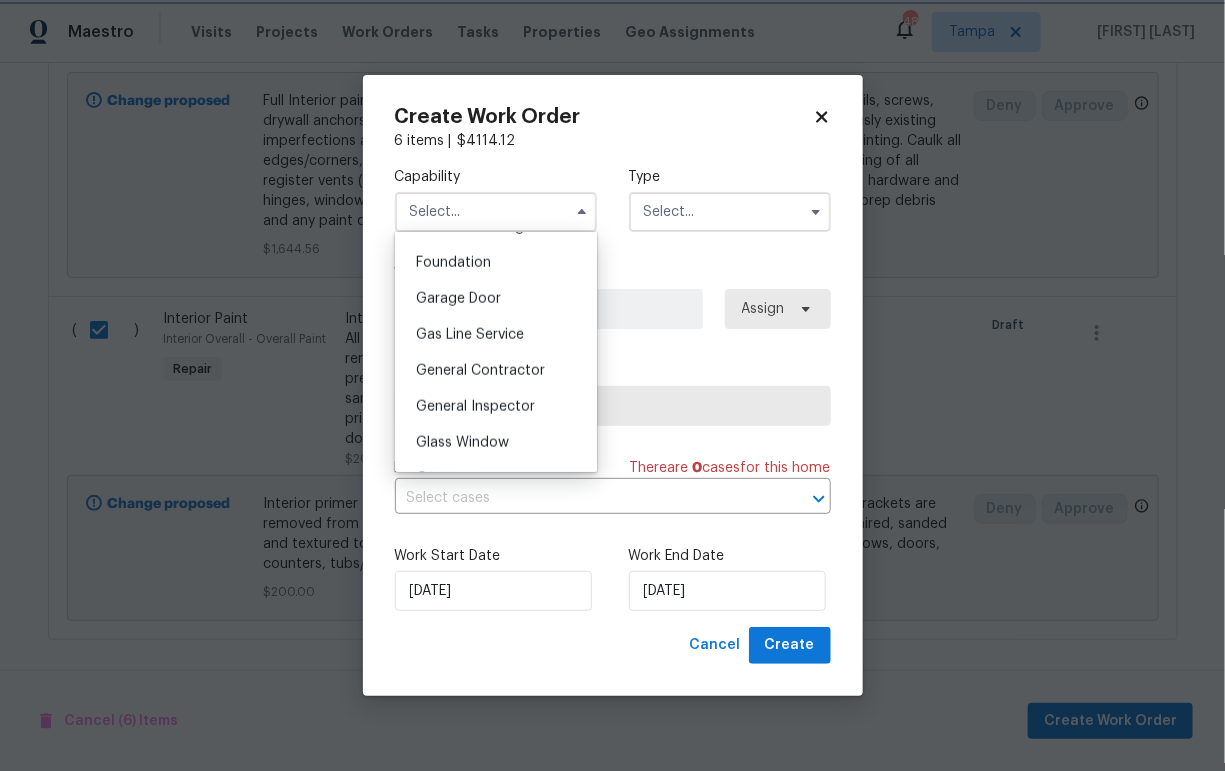 type on "General Contractor" 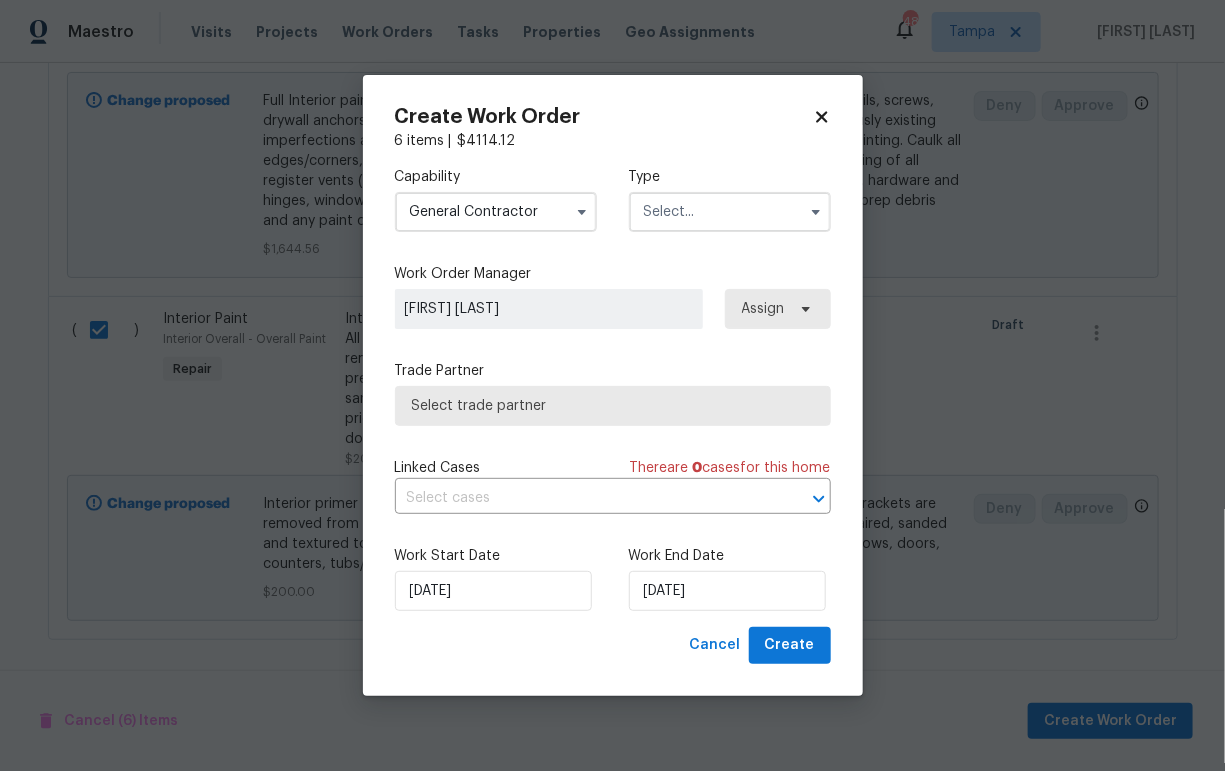 click at bounding box center [730, 212] 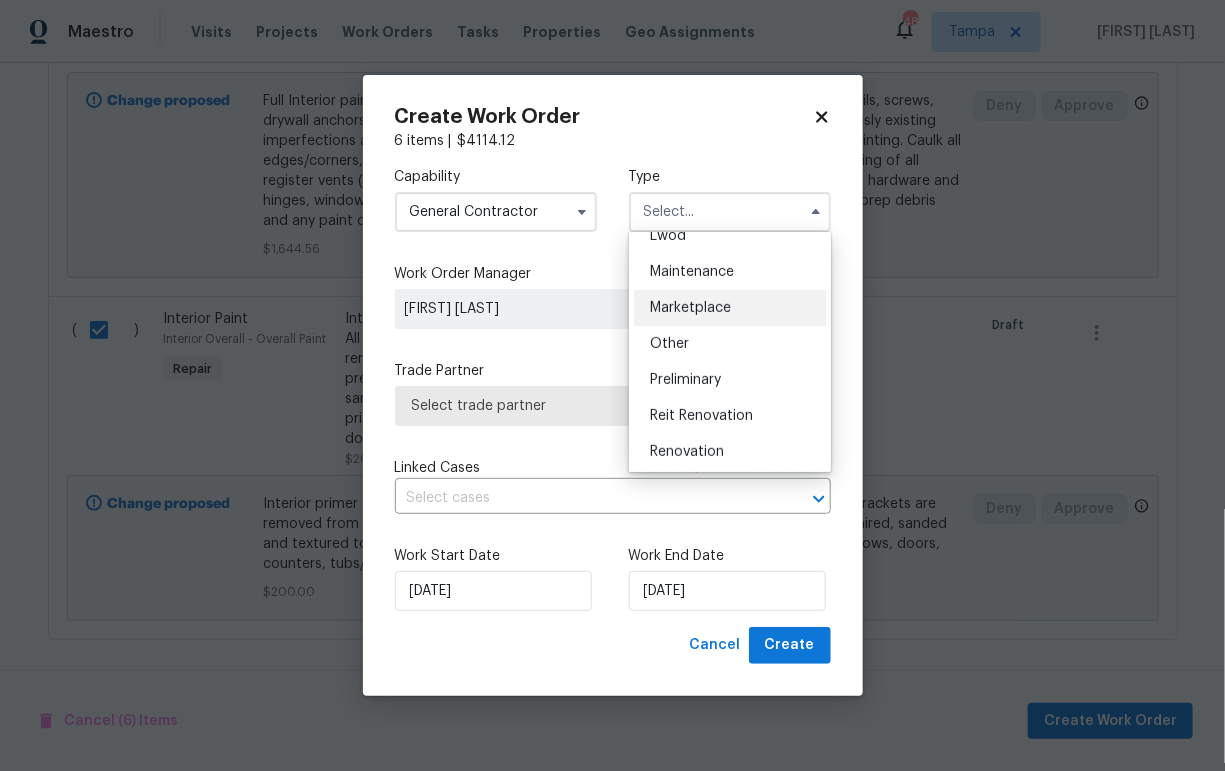 scroll, scrollTop: 348, scrollLeft: 0, axis: vertical 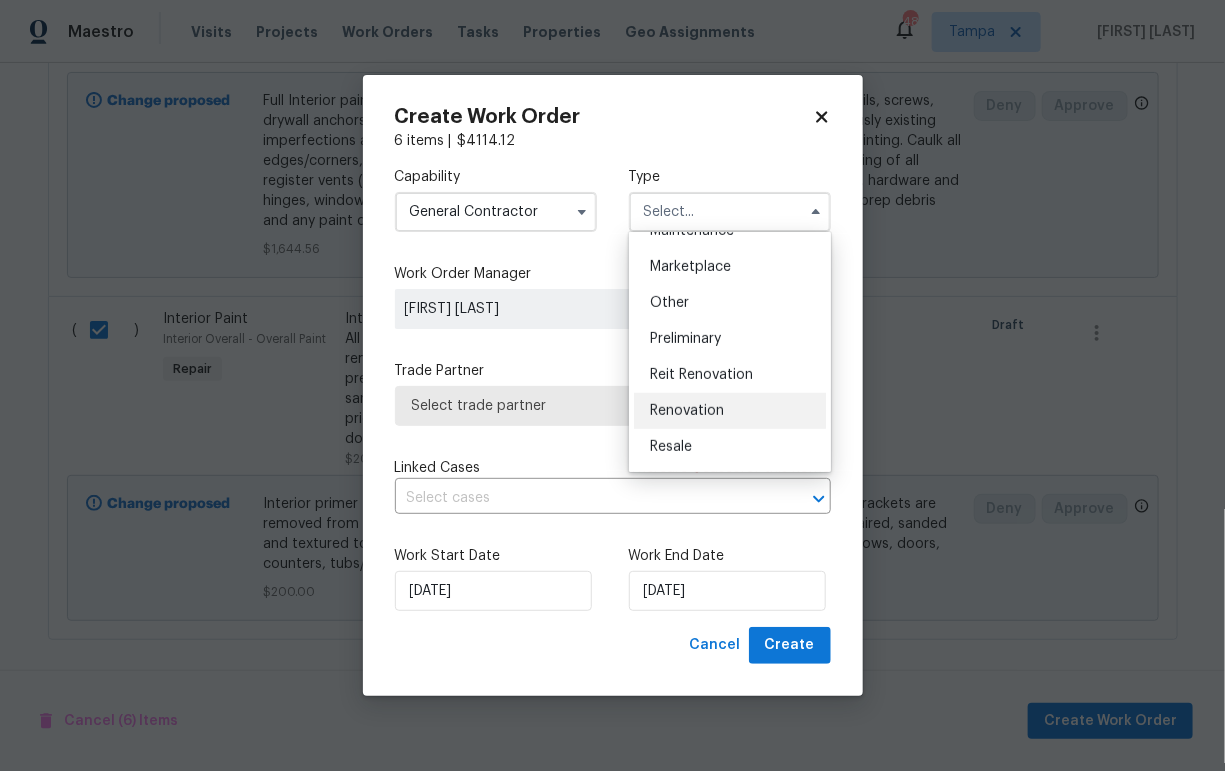 click on "Renovation" at bounding box center (687, 411) 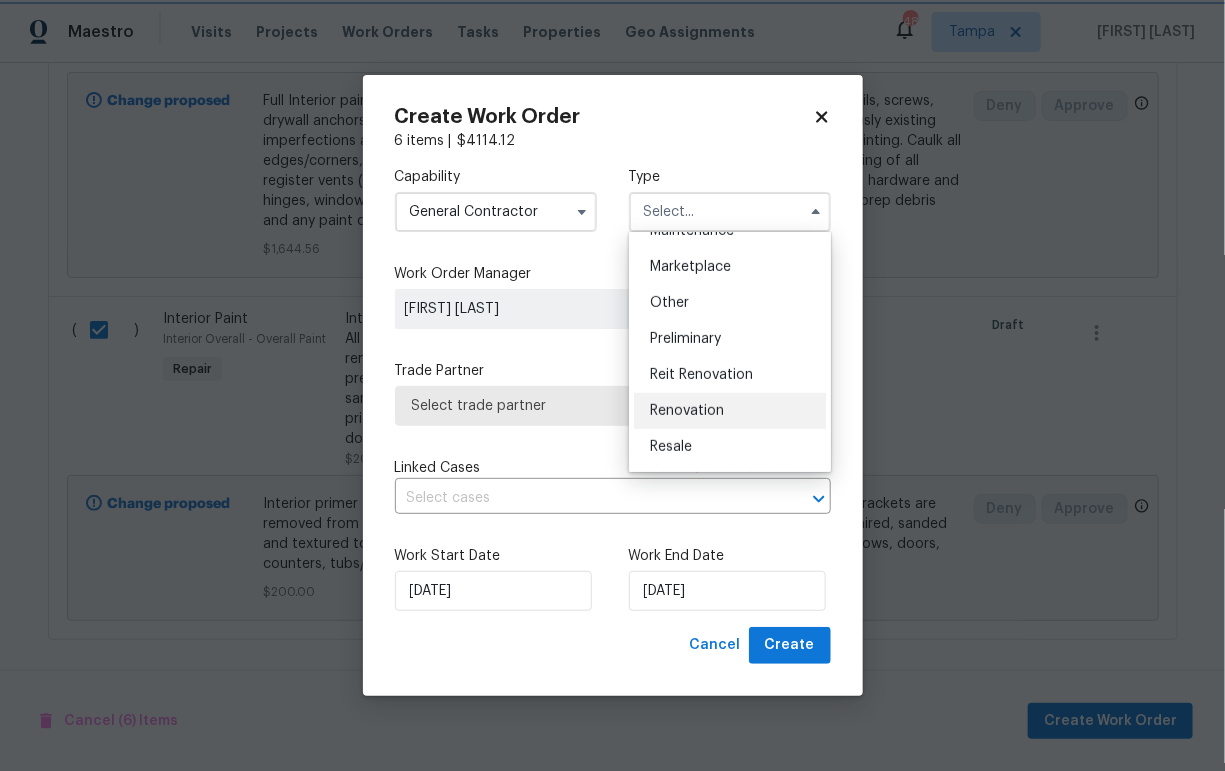 type on "Renovation" 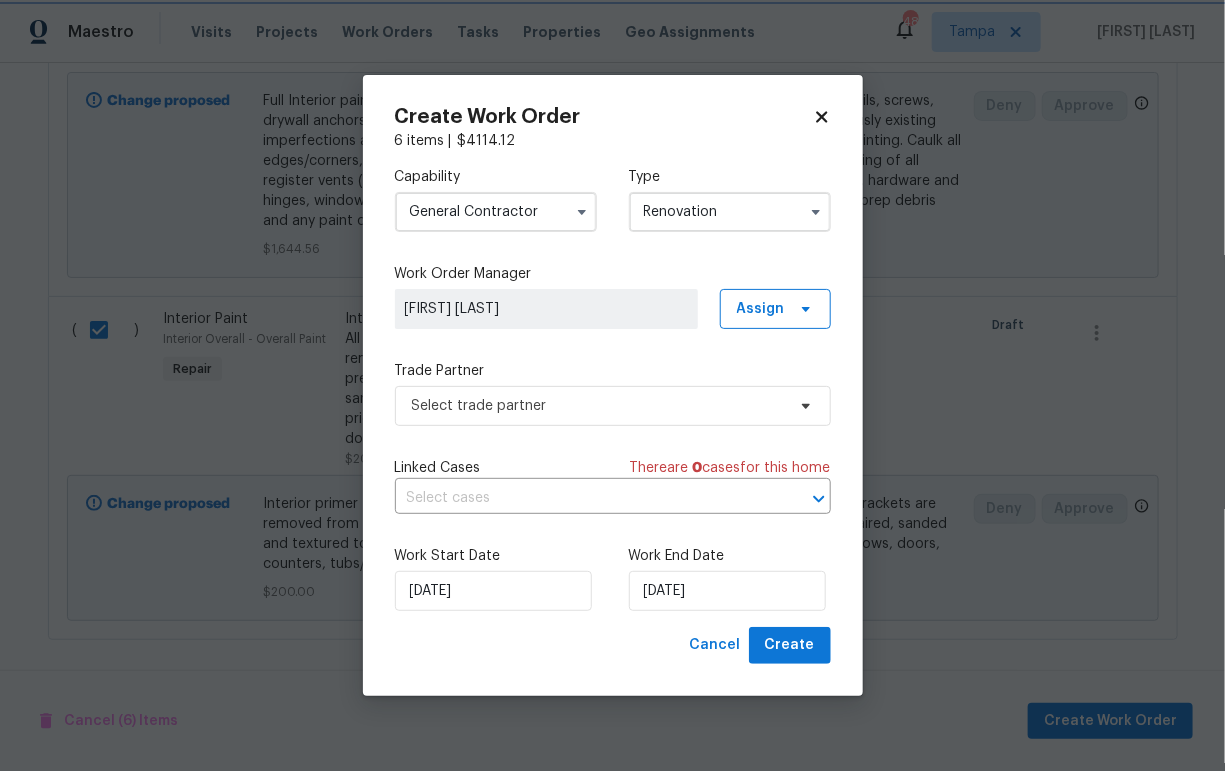 scroll, scrollTop: 0, scrollLeft: 0, axis: both 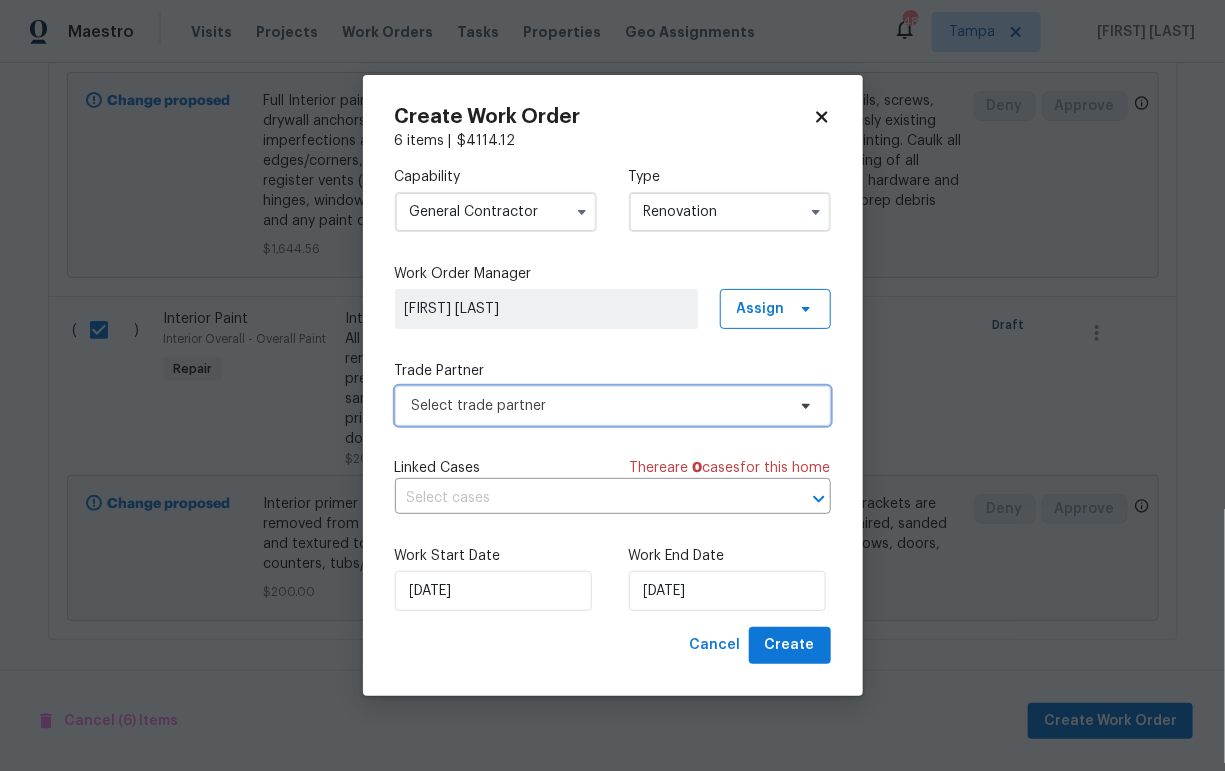 click on "Select trade partner" at bounding box center (598, 406) 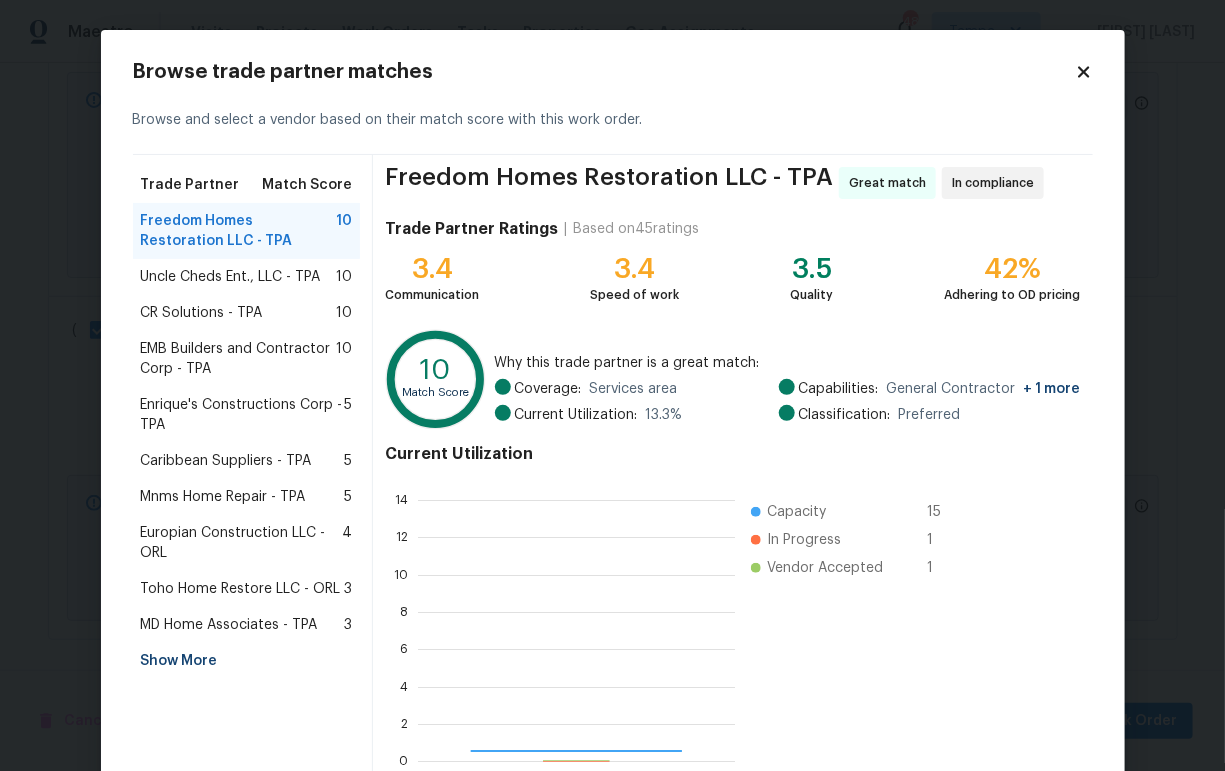 scroll, scrollTop: 1, scrollLeft: 1, axis: both 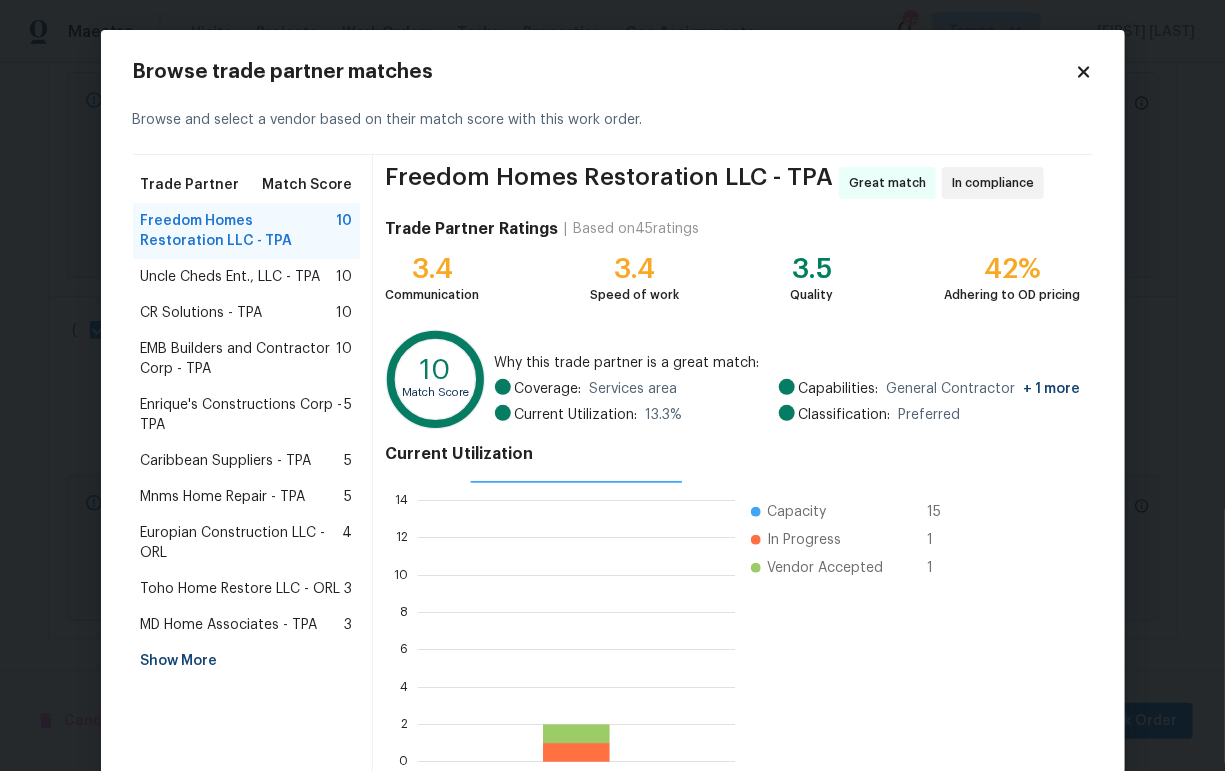 click on "Uncle Cheds Ent., LLC - TPA" at bounding box center [231, 277] 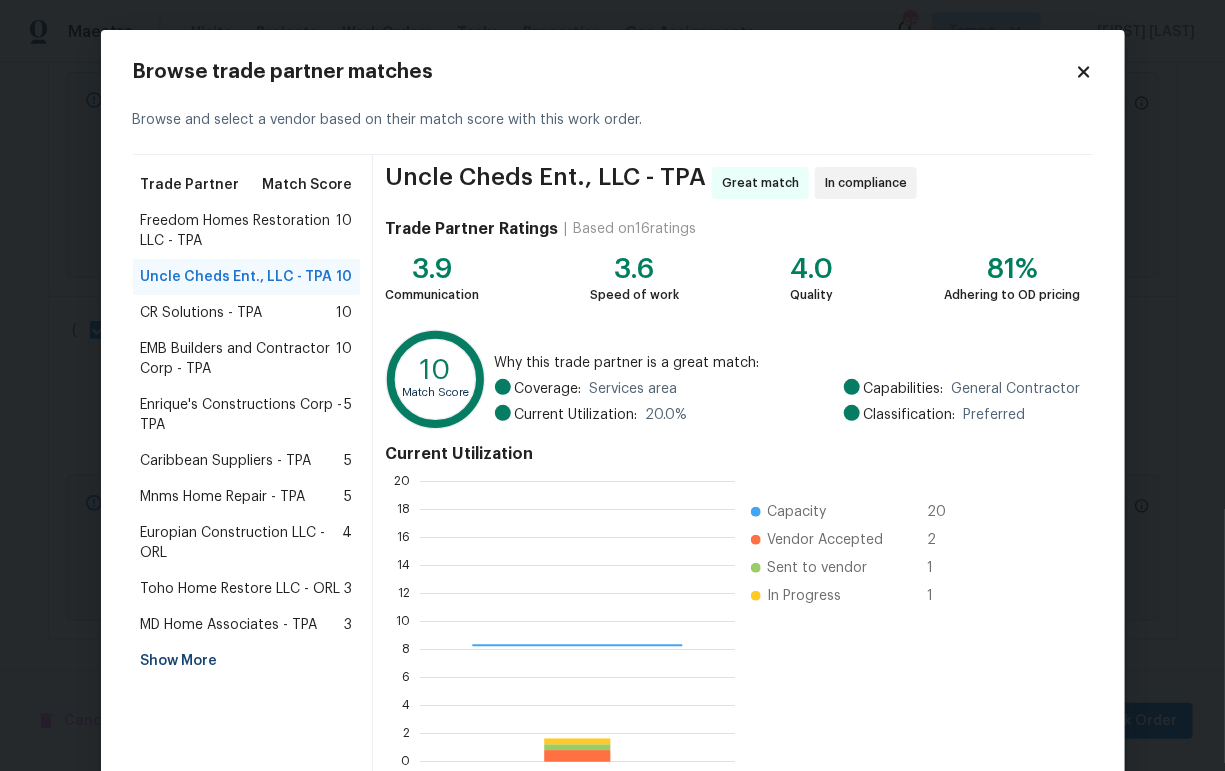 scroll, scrollTop: 1, scrollLeft: 1, axis: both 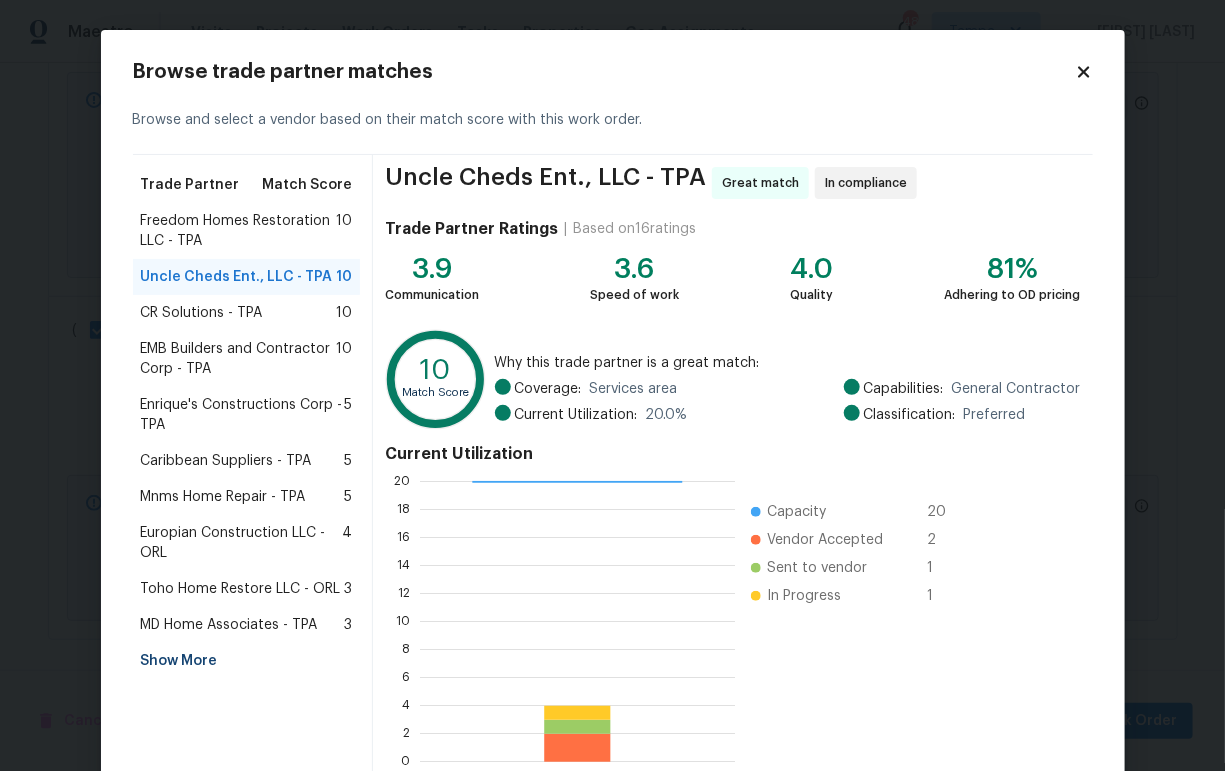 click on "Show More" at bounding box center (247, 661) 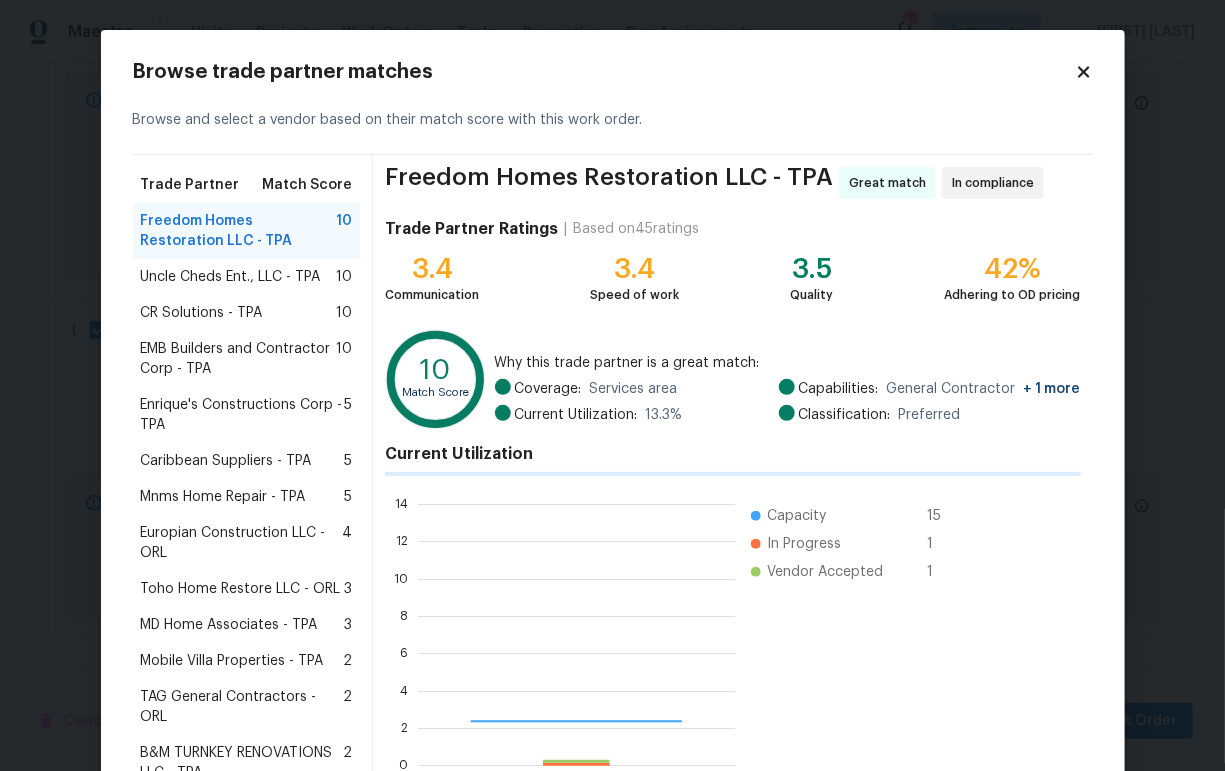 scroll, scrollTop: 1, scrollLeft: 1, axis: both 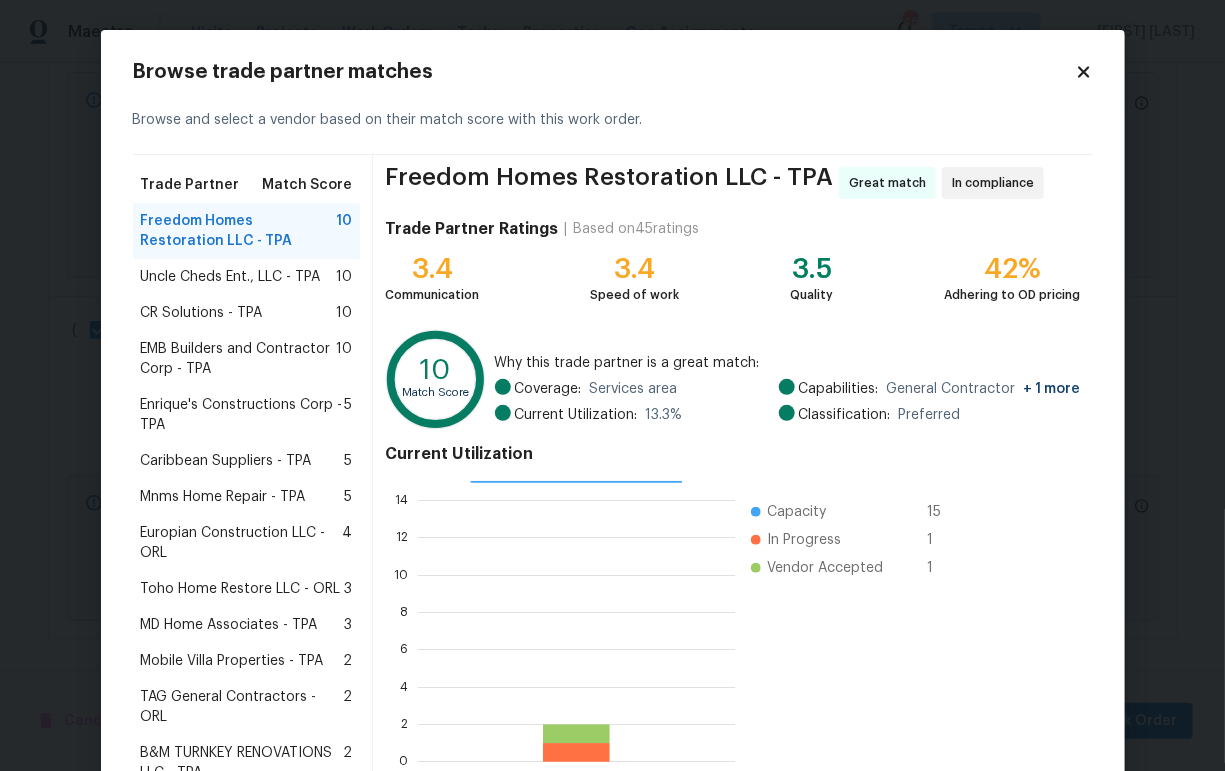 click on "Mobile Villa Properties - TPA" at bounding box center (232, 661) 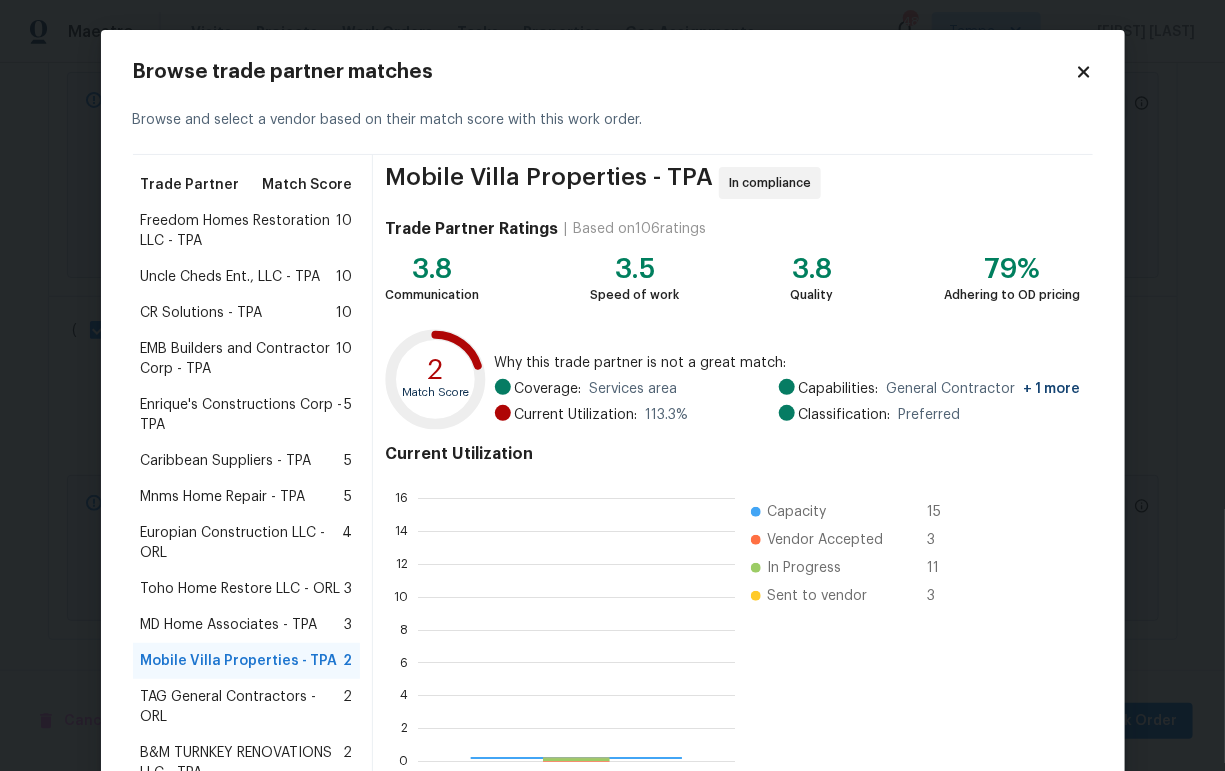 scroll, scrollTop: 1, scrollLeft: 1, axis: both 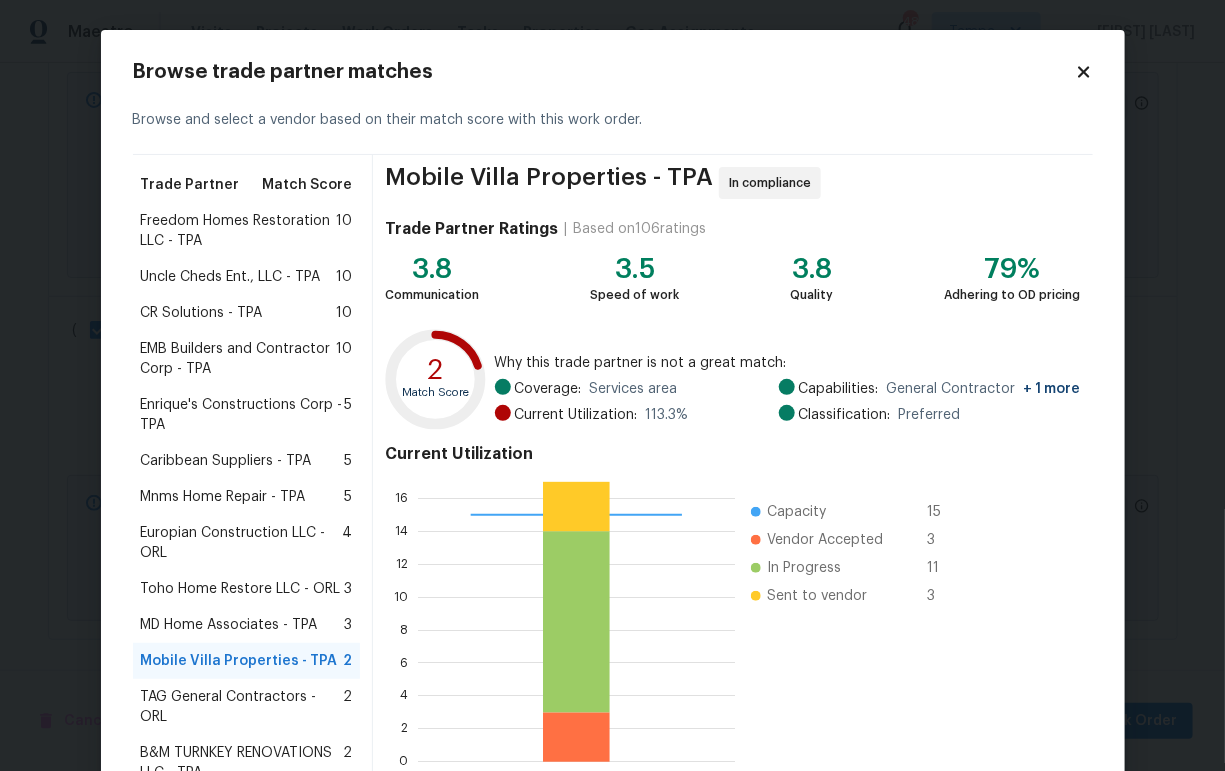 click on "Uncle Cheds Ent., LLC - TPA" at bounding box center (231, 277) 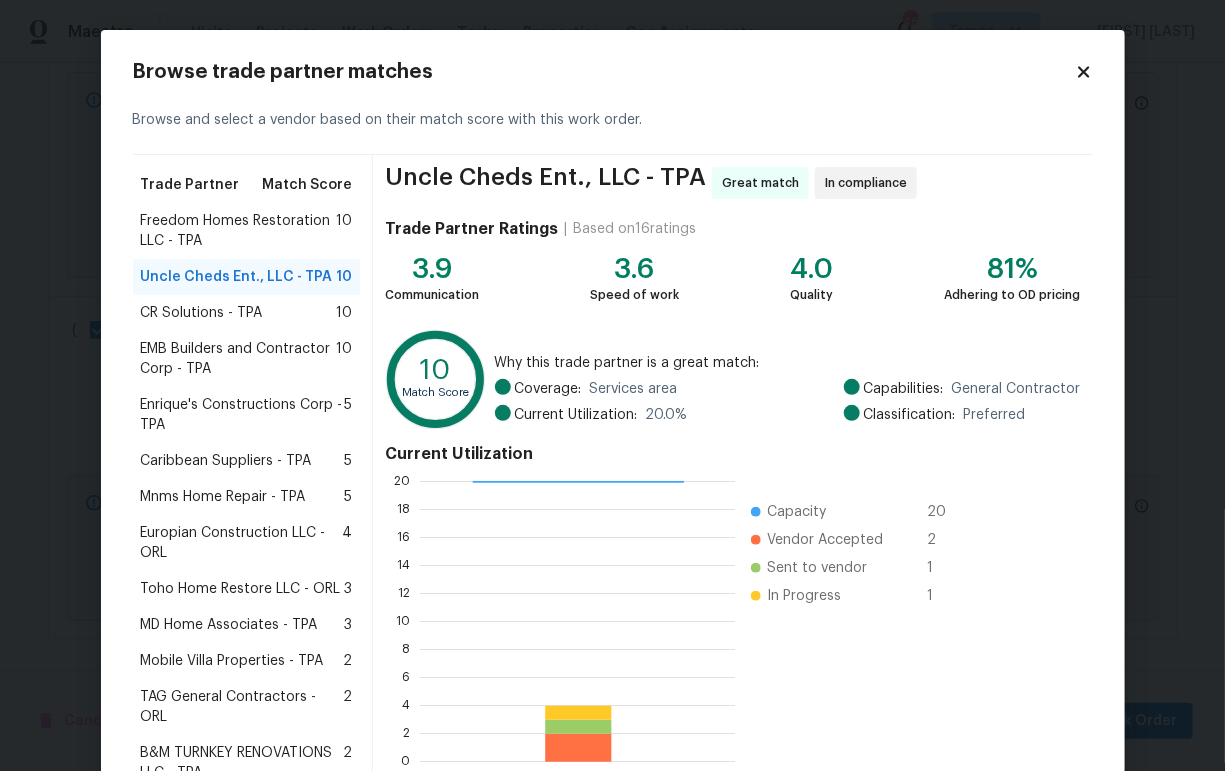 scroll, scrollTop: 458, scrollLeft: 0, axis: vertical 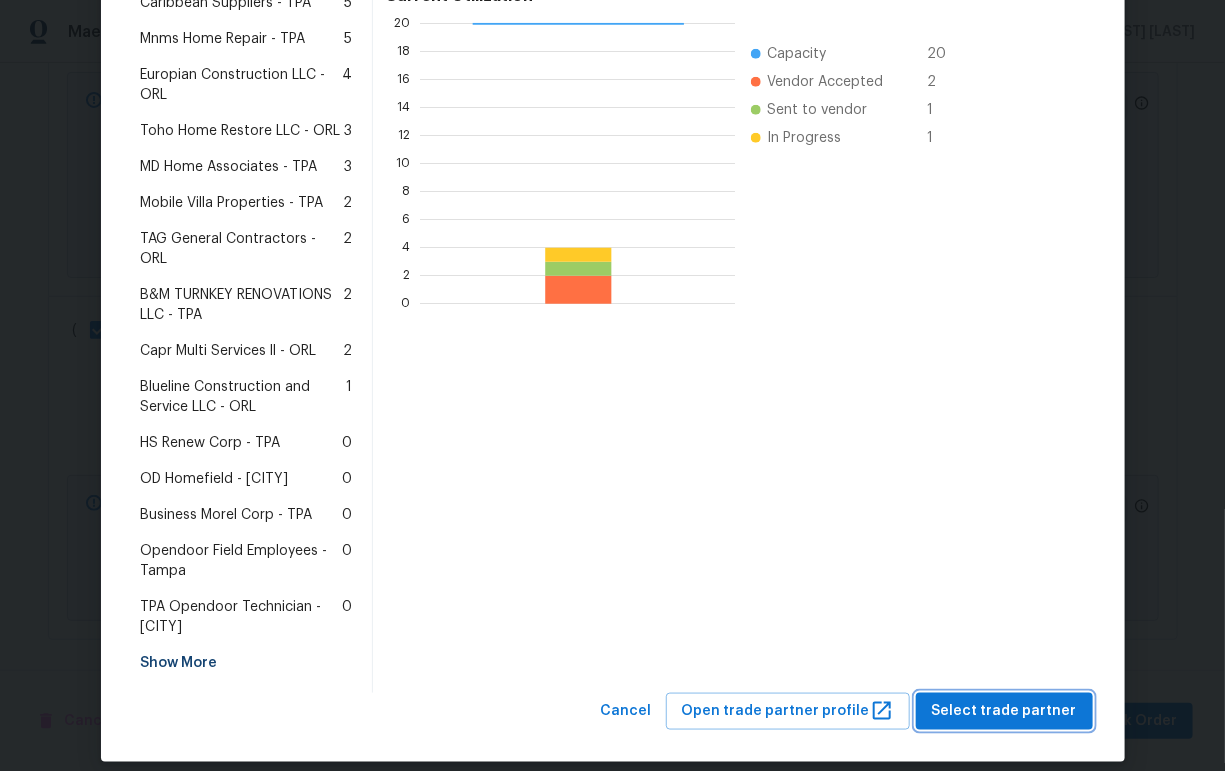 click on "Select trade partner" at bounding box center [1004, 711] 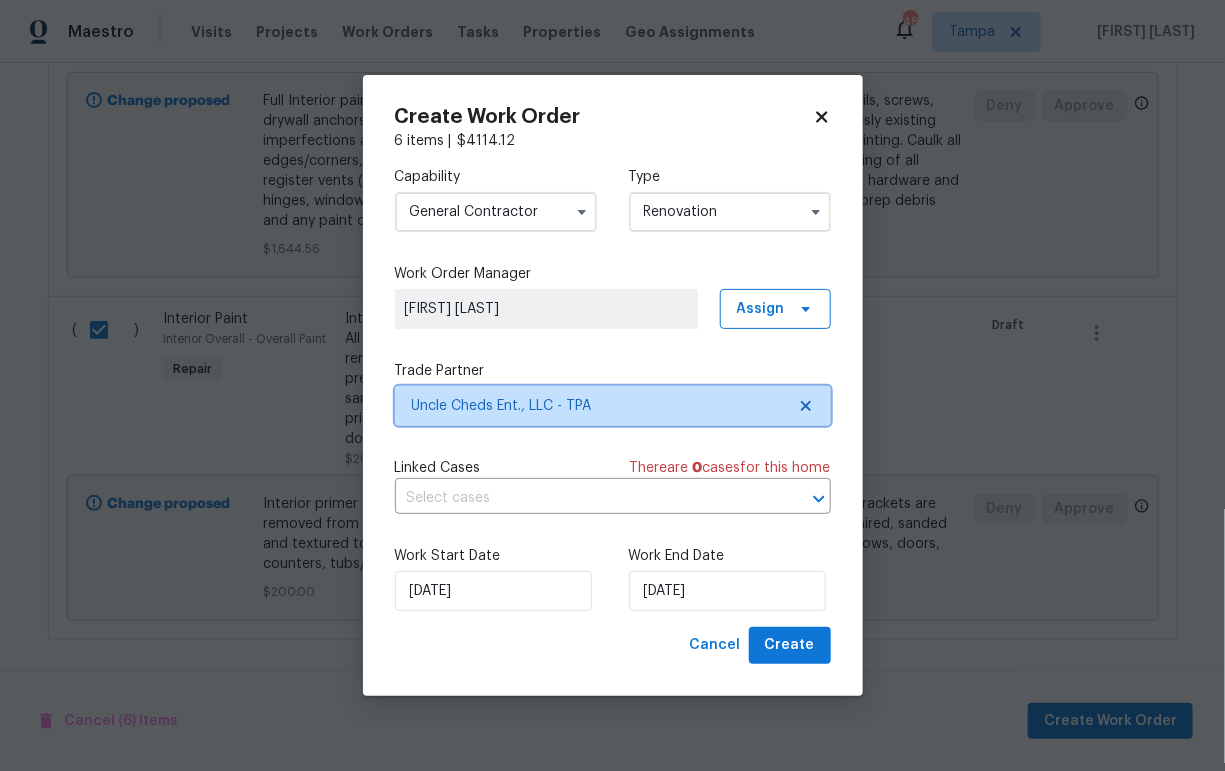 scroll, scrollTop: 0, scrollLeft: 0, axis: both 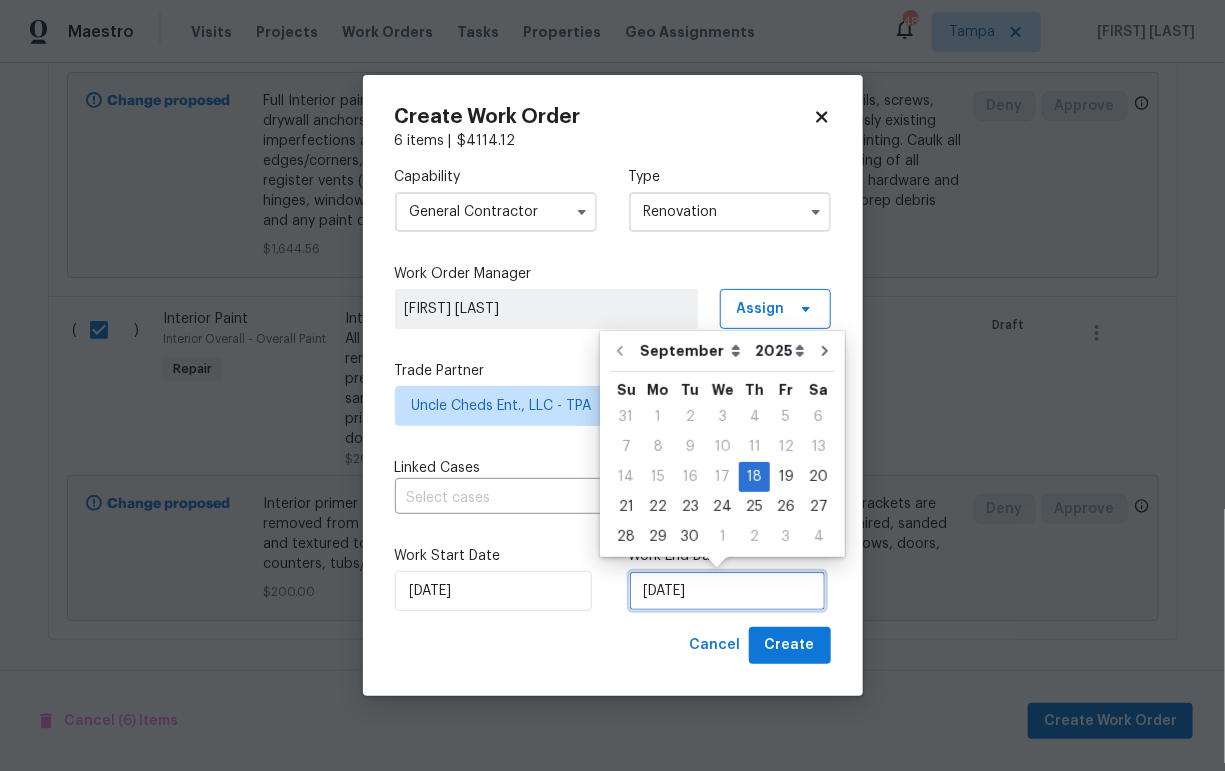 click on "9/18/2025" at bounding box center (727, 591) 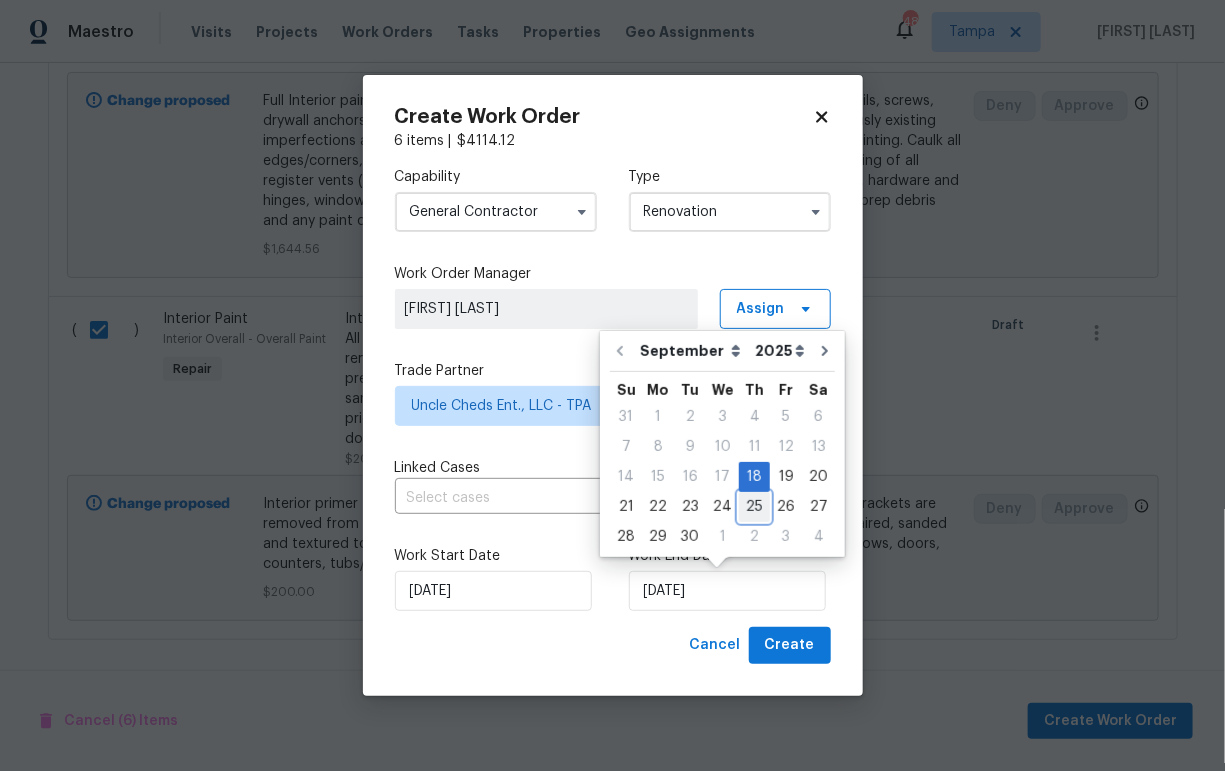 click on "25" at bounding box center [754, 507] 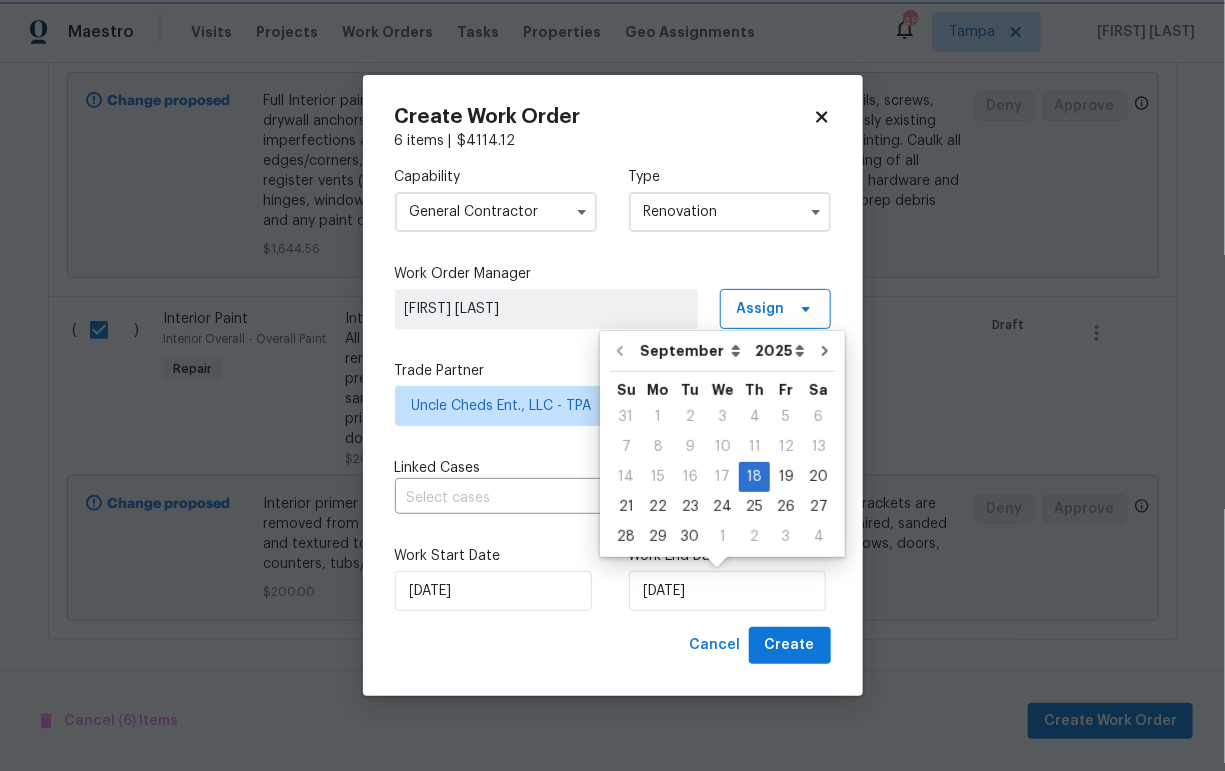 type on "9/25/2025" 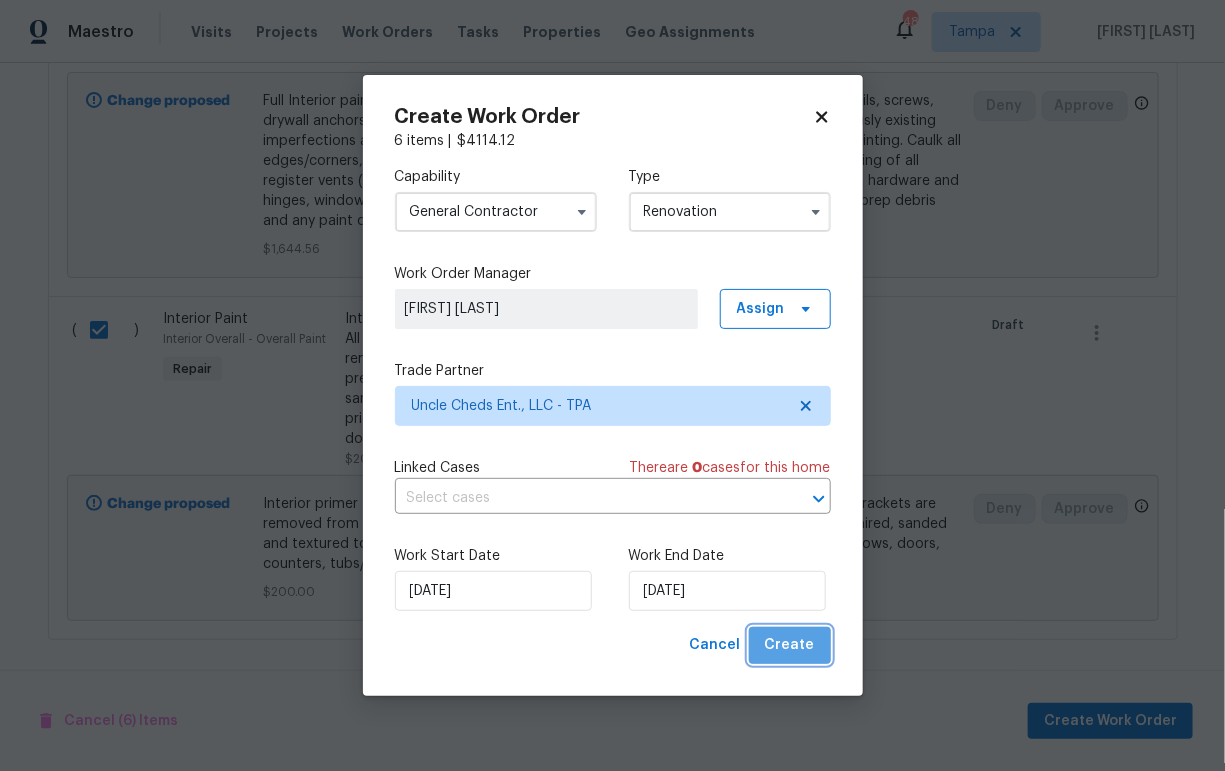 click on "Create" at bounding box center [790, 645] 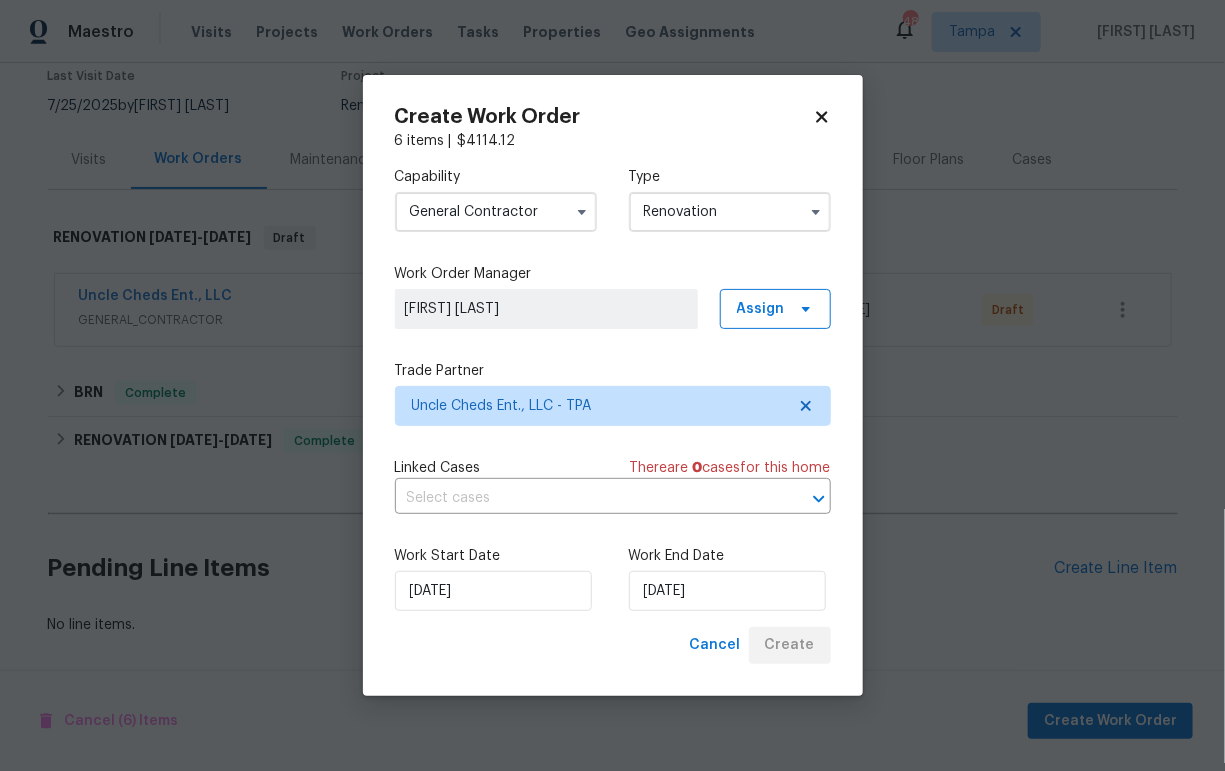 scroll, scrollTop: 185, scrollLeft: 0, axis: vertical 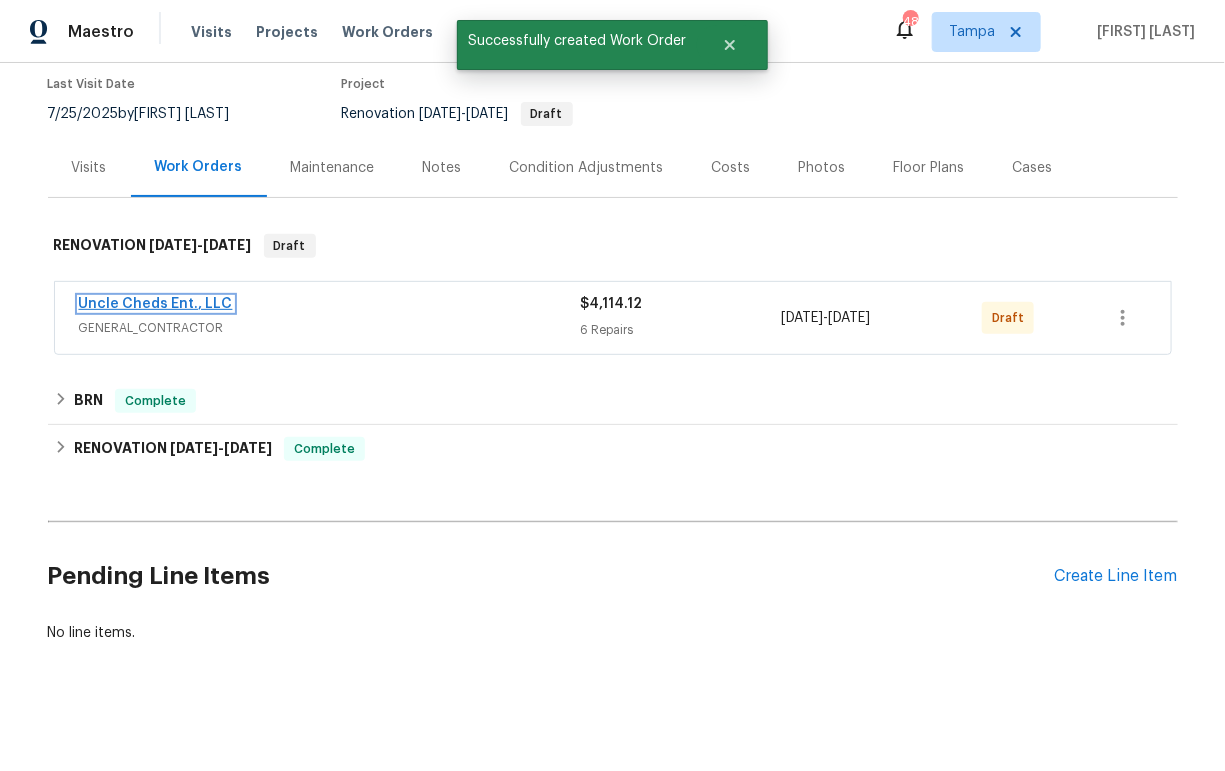 click on "Uncle Cheds Ent., LLC" at bounding box center (156, 304) 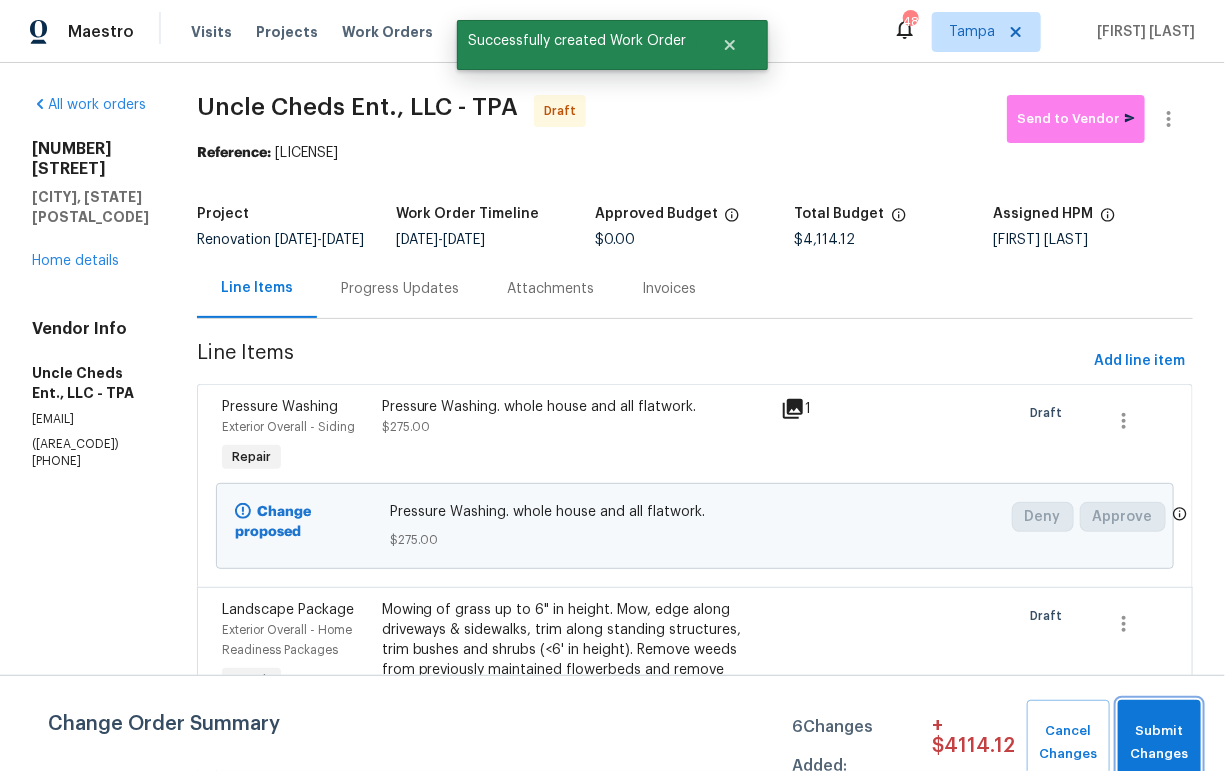 click on "Submit Changes" at bounding box center [1159, 743] 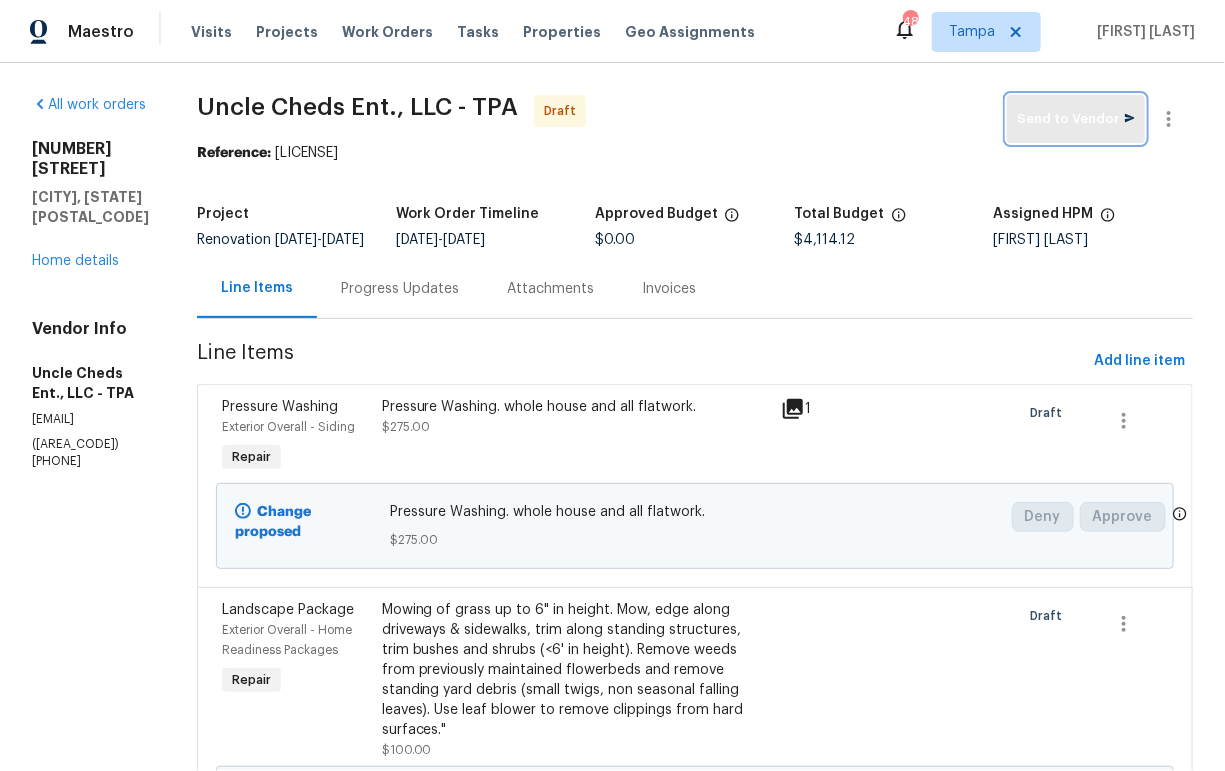 click on "Send to Vendor" at bounding box center (1076, 119) 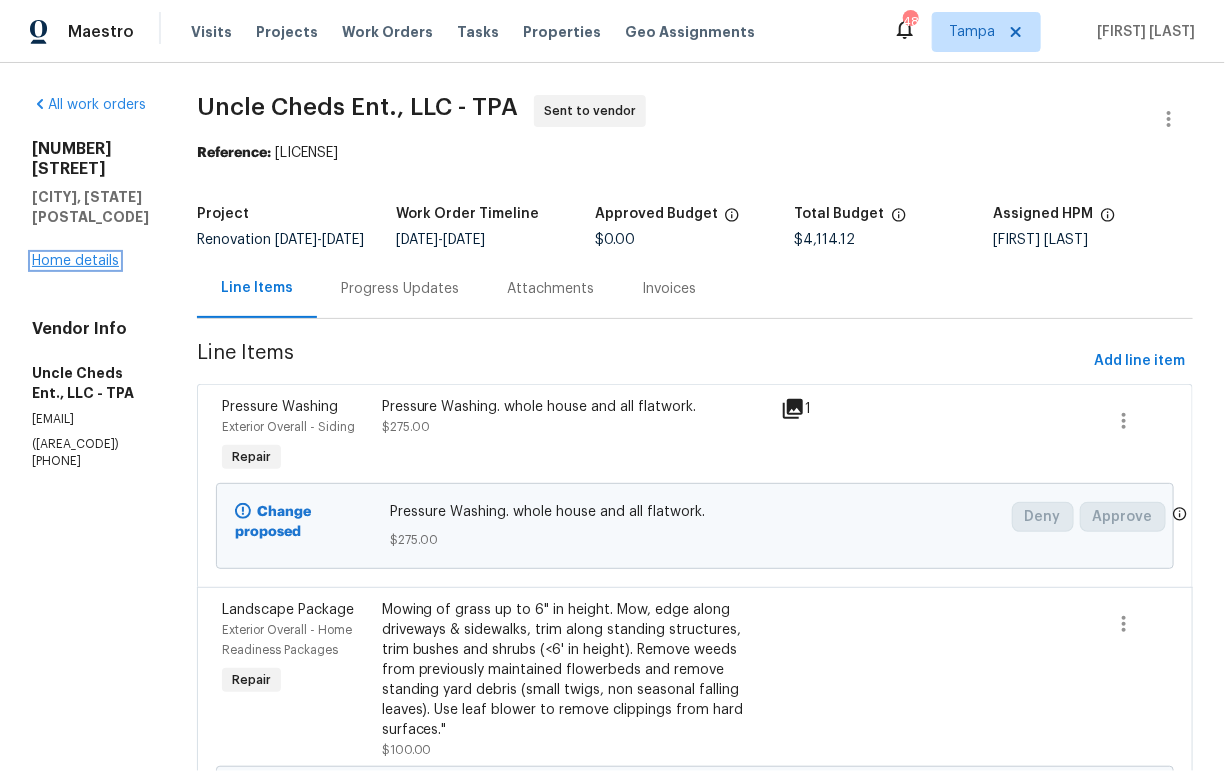click on "Home details" at bounding box center (75, 261) 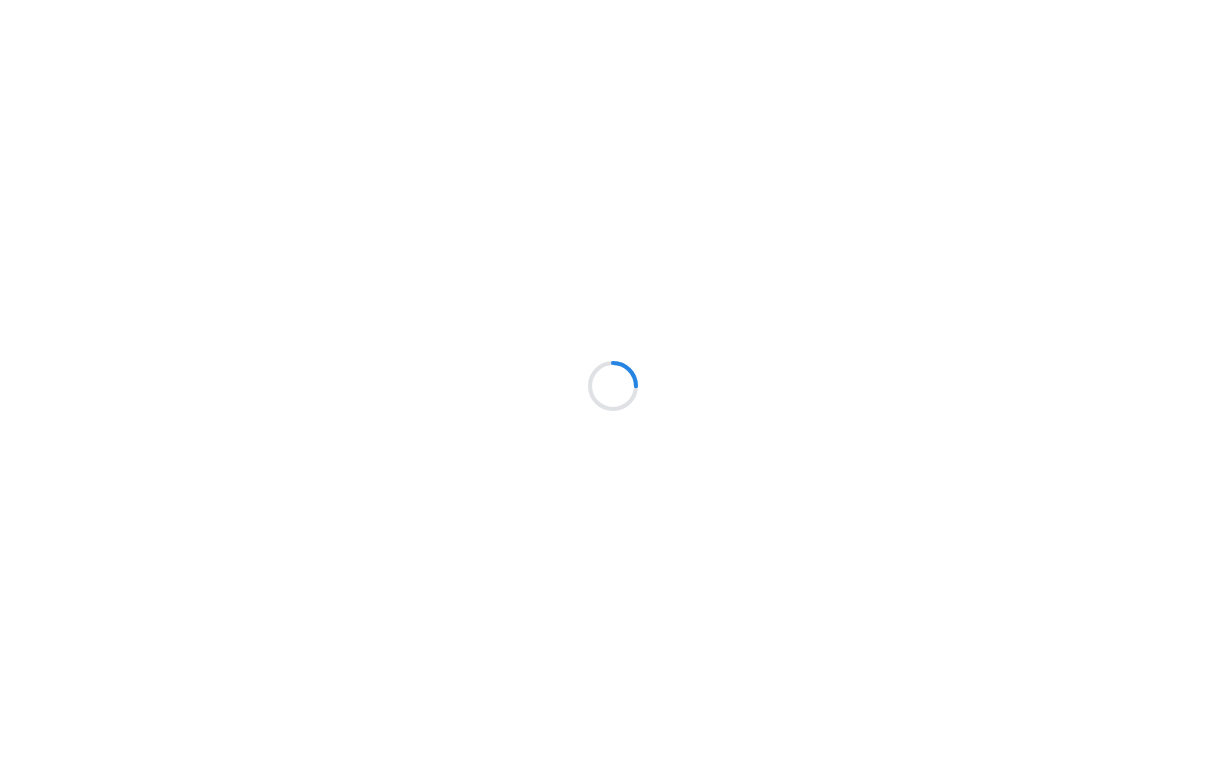 scroll, scrollTop: 0, scrollLeft: 0, axis: both 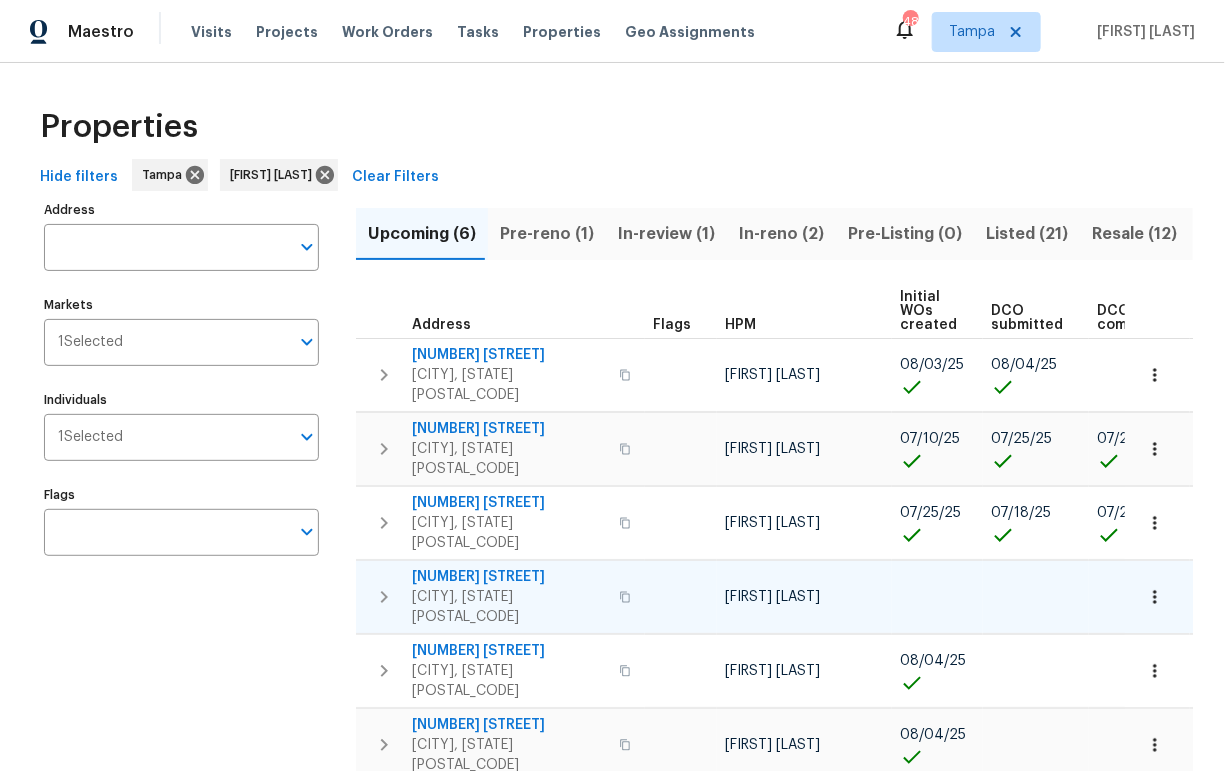 click on "[NUMBER] [STREET]" at bounding box center [509, 577] 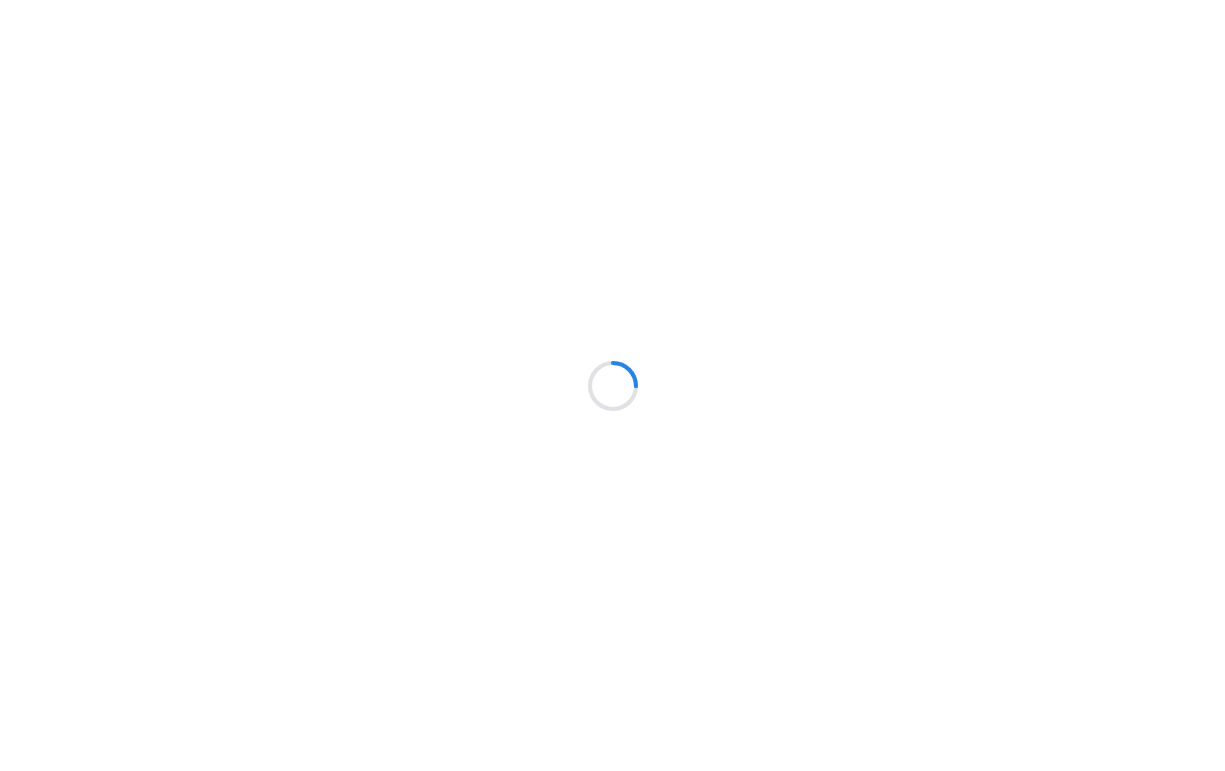 scroll, scrollTop: 0, scrollLeft: 0, axis: both 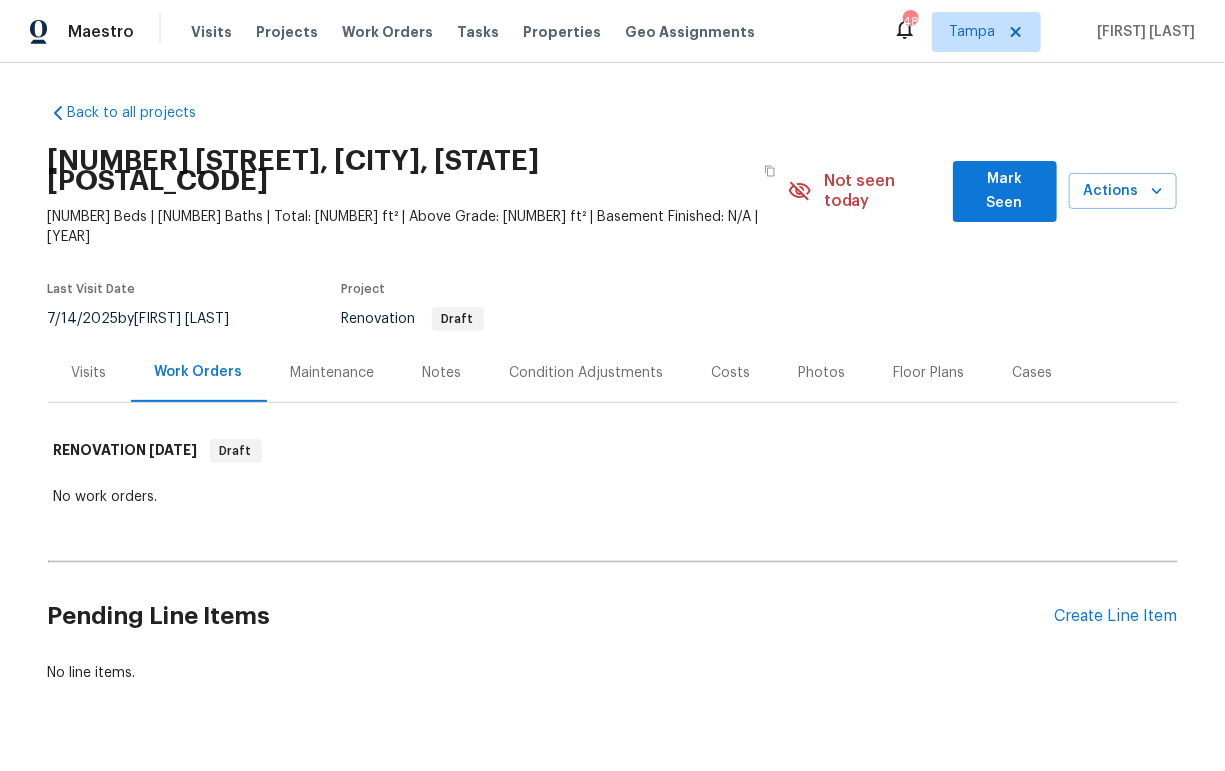 click on "Condition Adjustments" at bounding box center (587, 373) 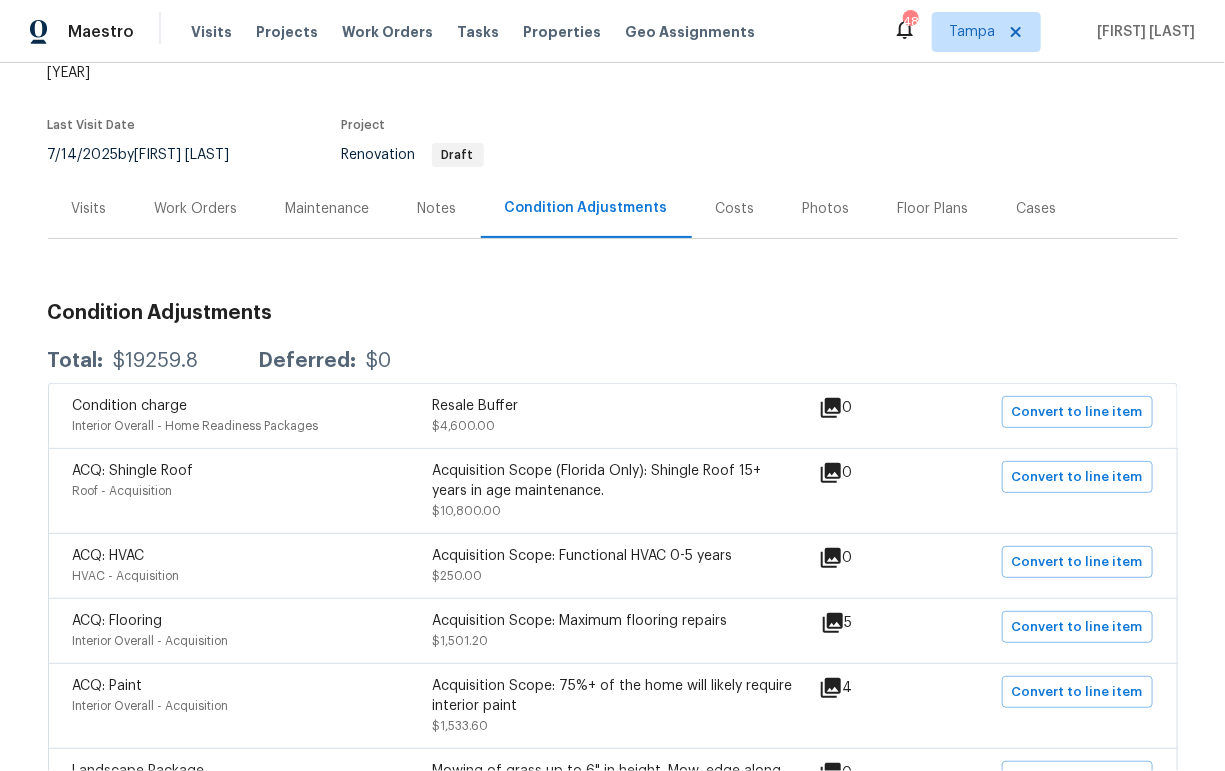 scroll, scrollTop: 254, scrollLeft: 0, axis: vertical 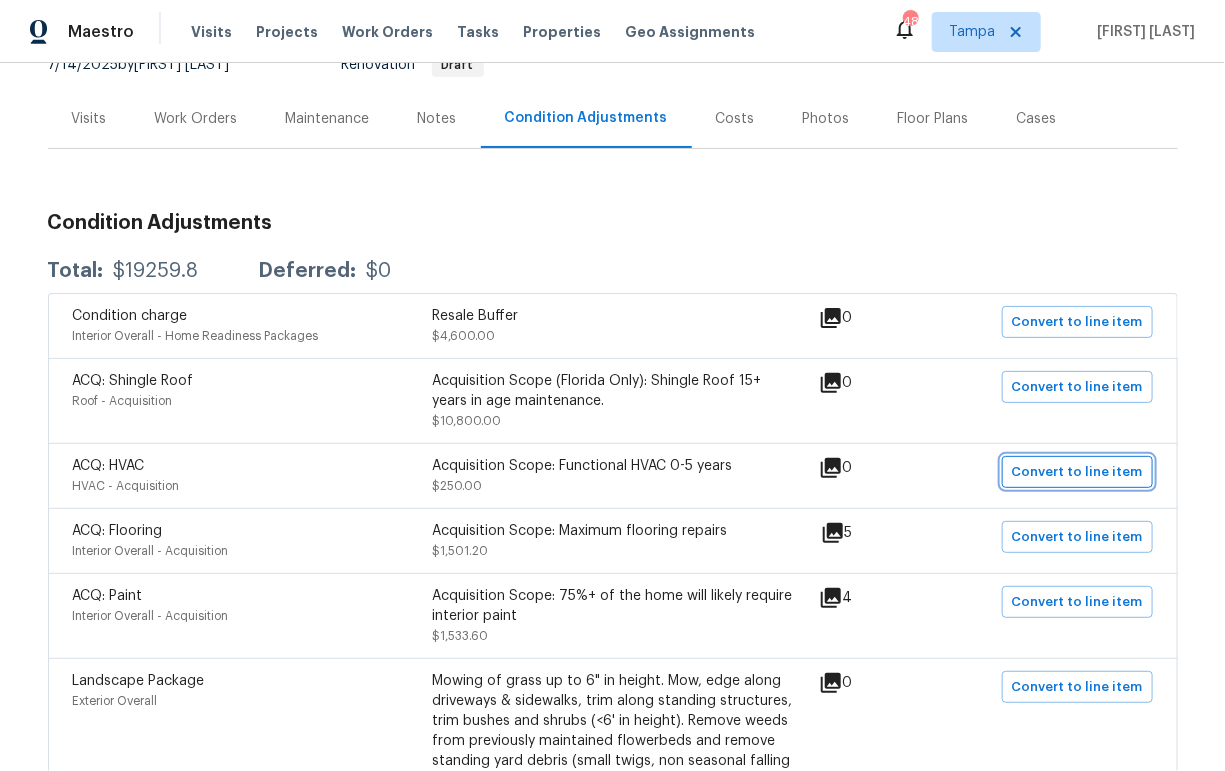 click on "Convert to line item" at bounding box center [1077, 472] 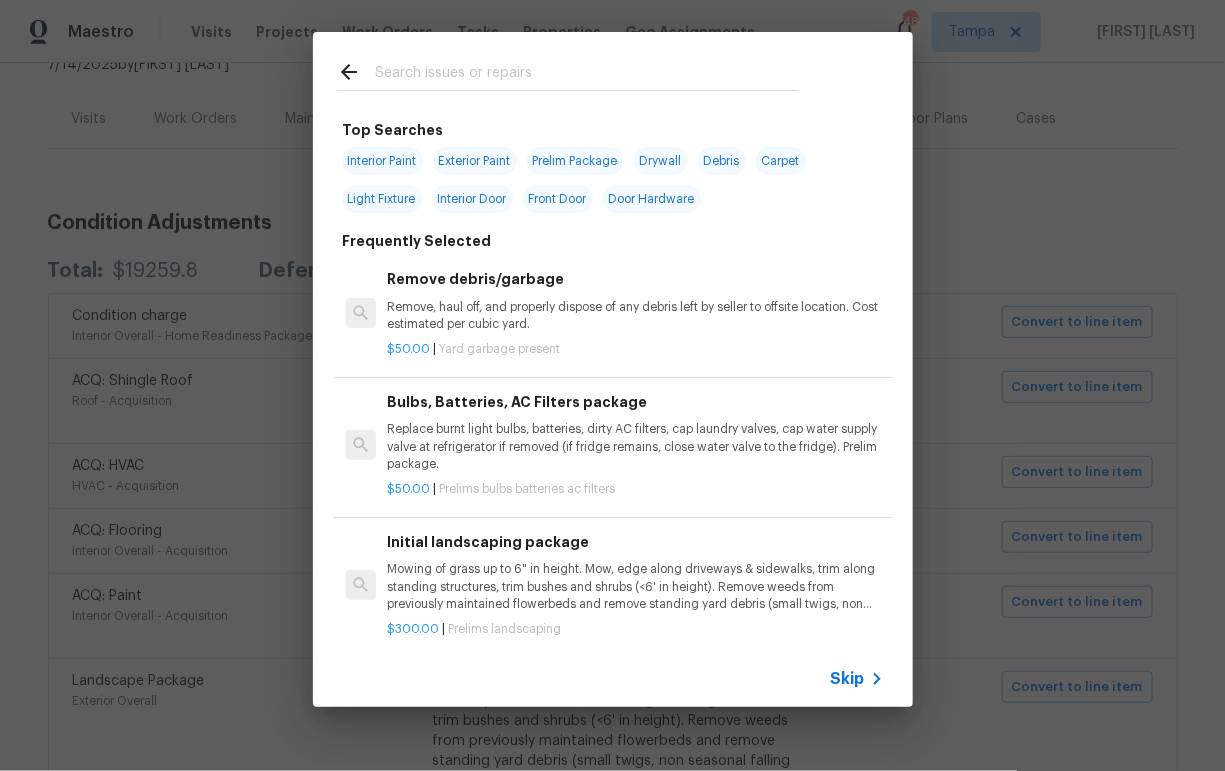 click on "Skip" at bounding box center [848, 679] 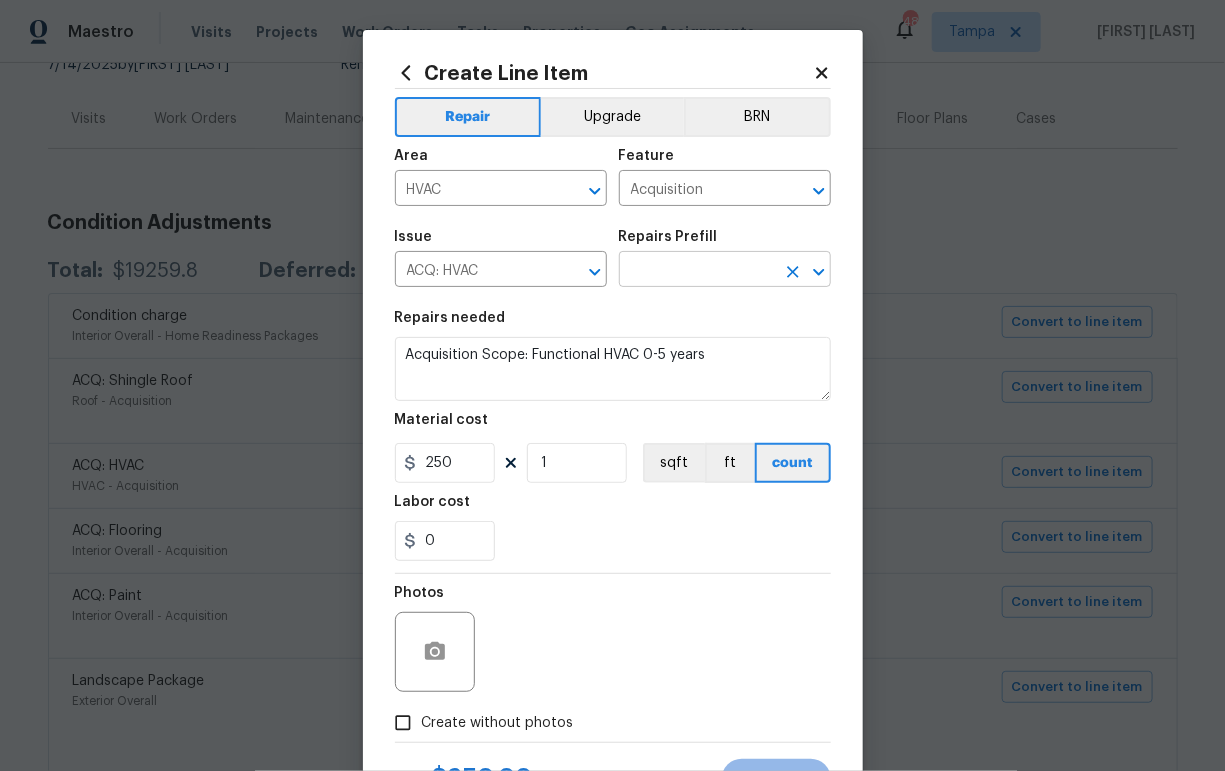 click at bounding box center [697, 271] 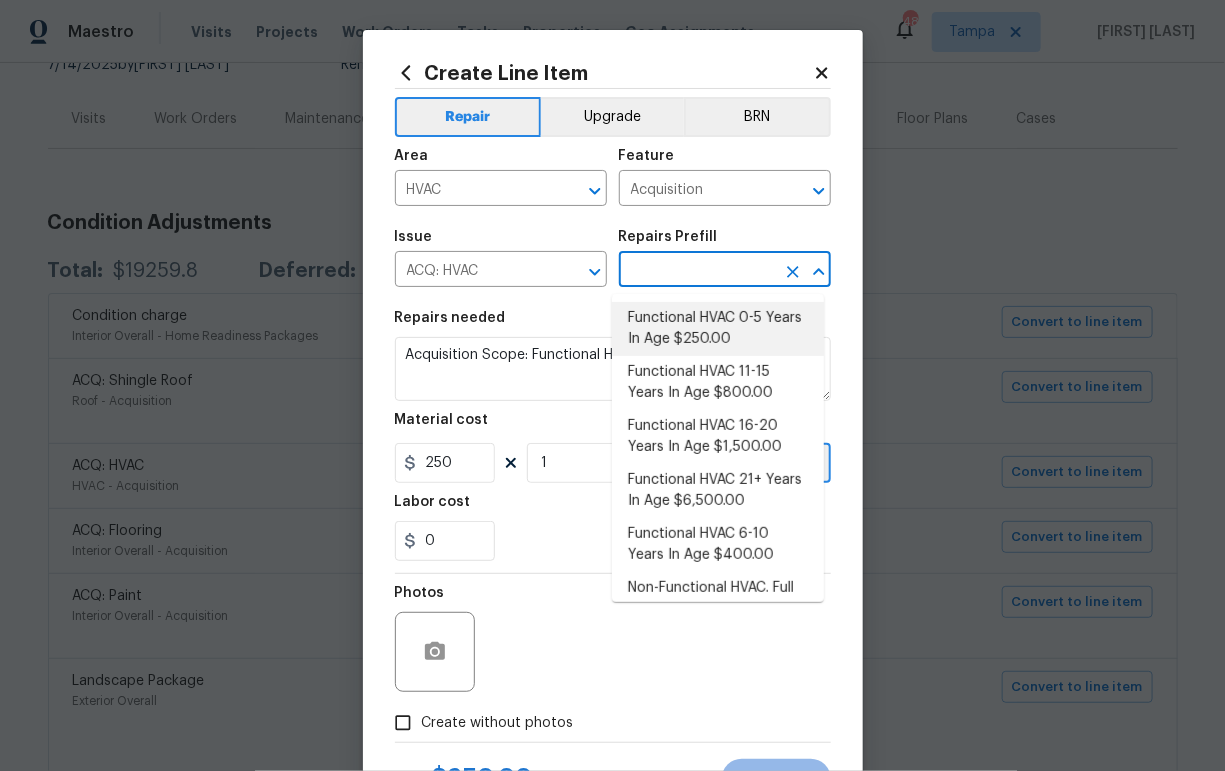 click on "Functional HVAC 0-5 Years In Age $250.00" at bounding box center (718, 329) 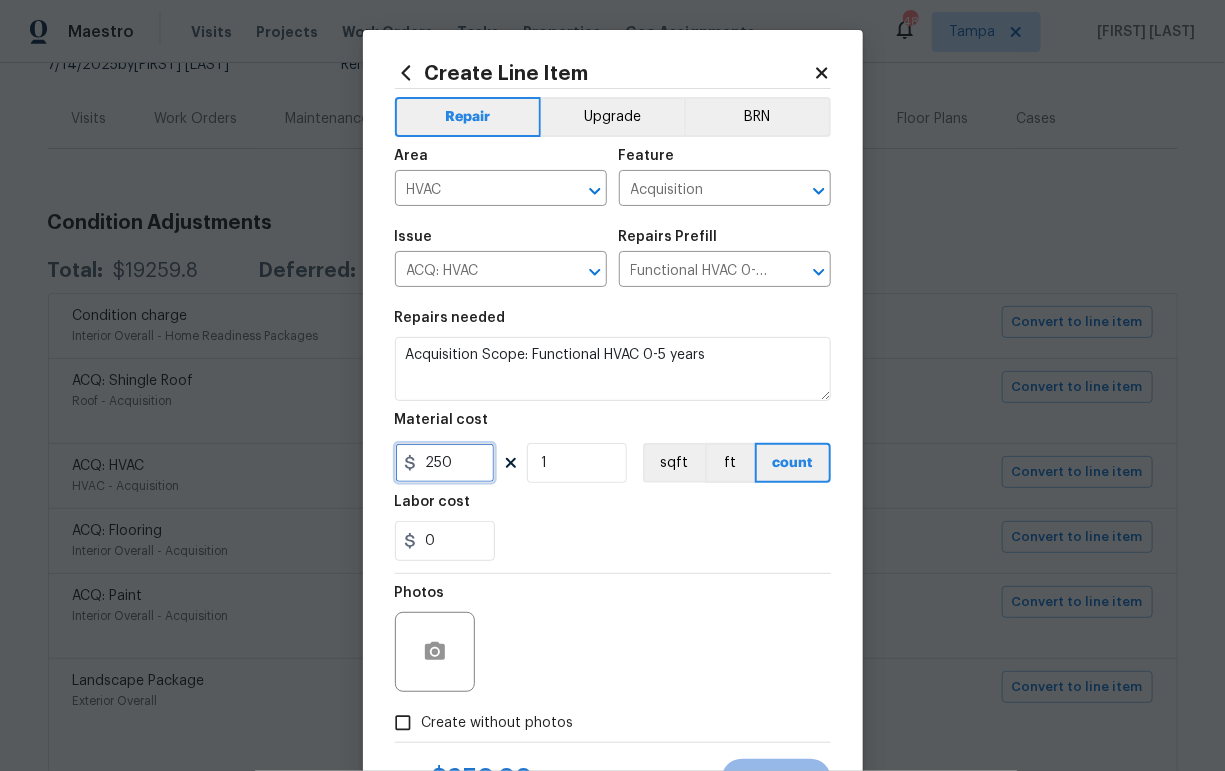 drag, startPoint x: 453, startPoint y: 467, endPoint x: 379, endPoint y: 467, distance: 74 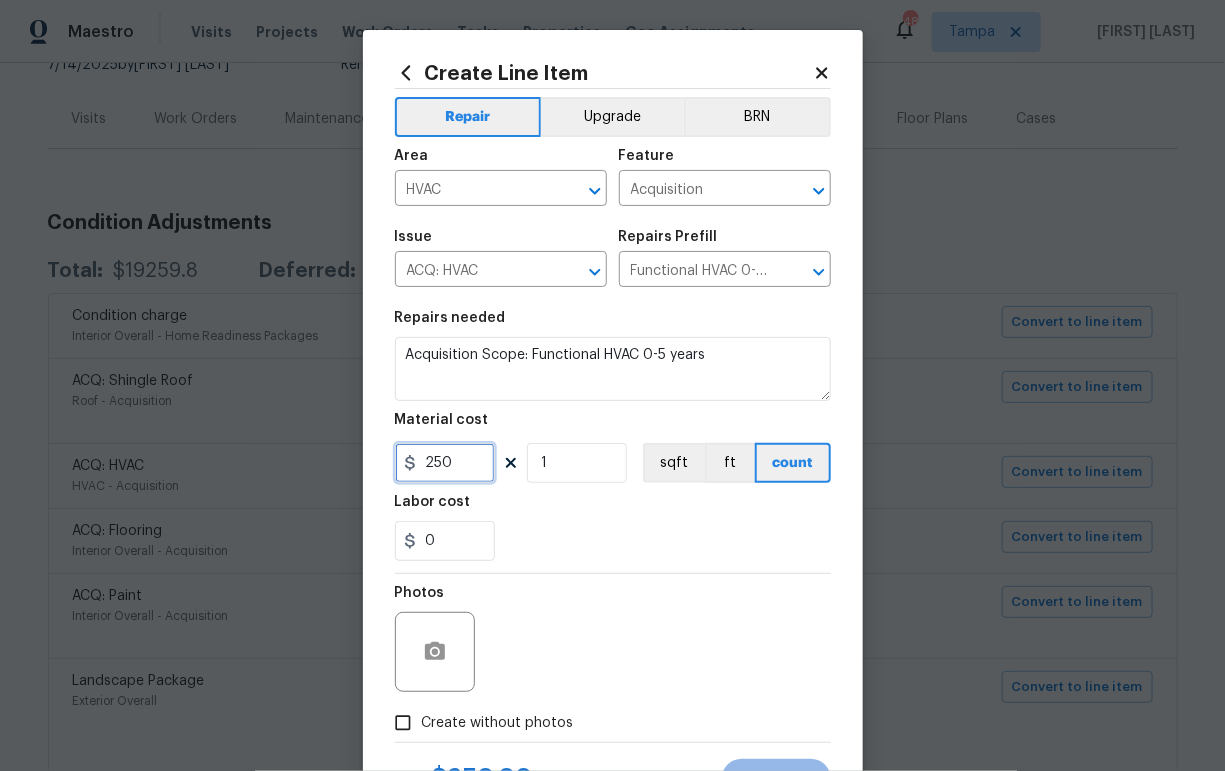 click on "Create Line Item Repair Upgrade BRN Area HVAC ​ Feature Acquisition ​ Issue ACQ: HVAC ​ Repairs Prefill Functional HVAC 0-5 Years In Age $250.00 ​ Repairs needed Acquisition Scope: Functional HVAC 0-5 years Material cost 250 1 sqft ft count Labor cost 0 Photos Create without photos Total   $ 250.00 Cancel Create" at bounding box center [613, 430] 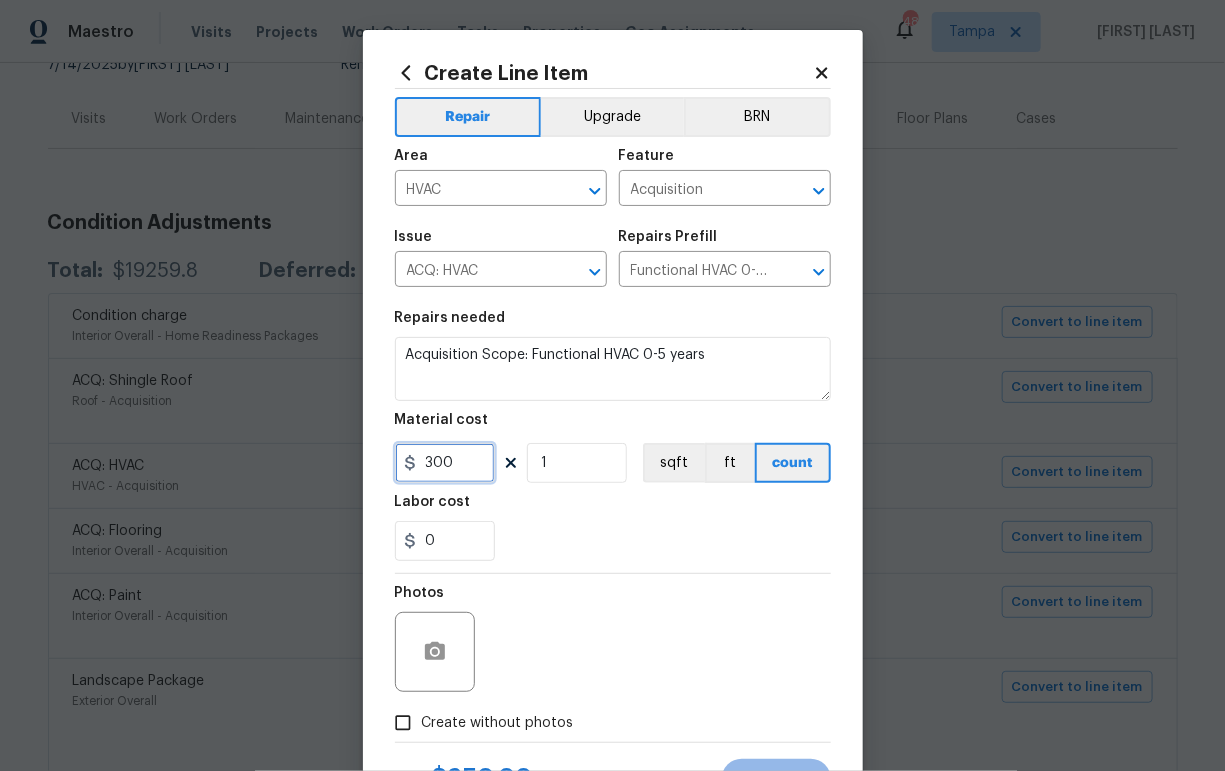 type on "300" 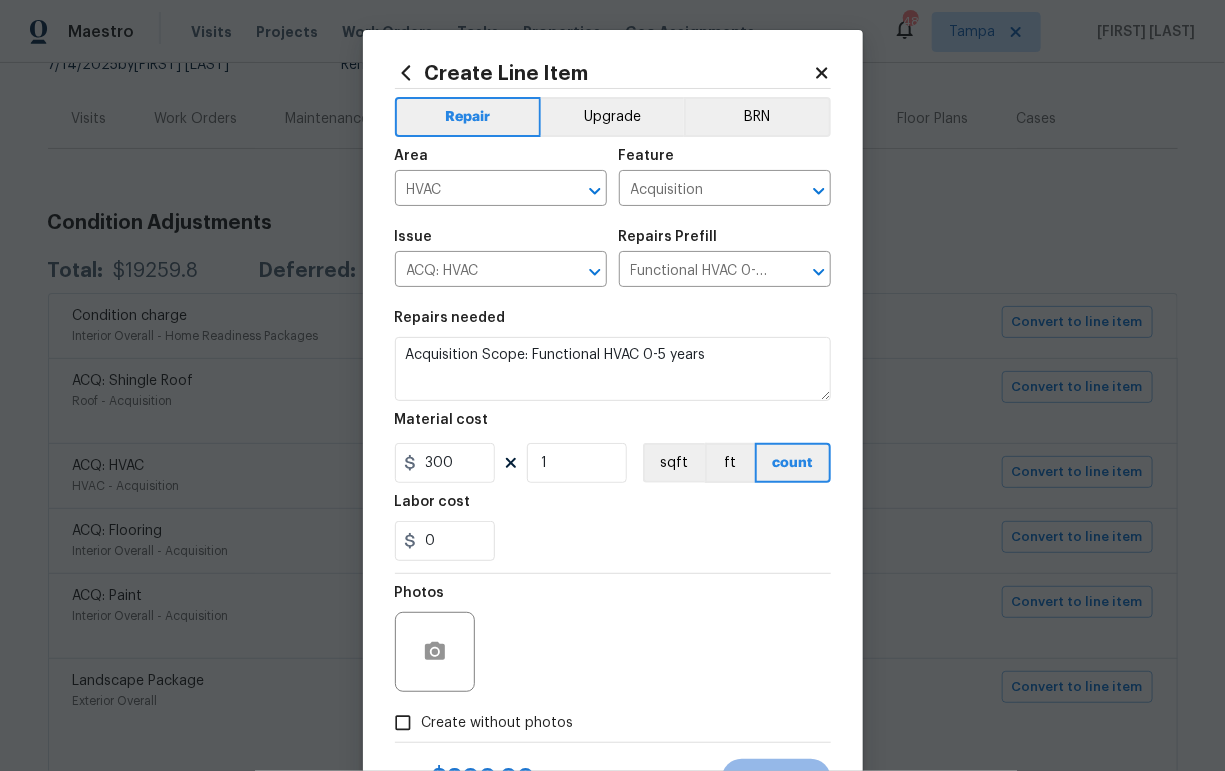 click on "Create without photos" at bounding box center (498, 723) 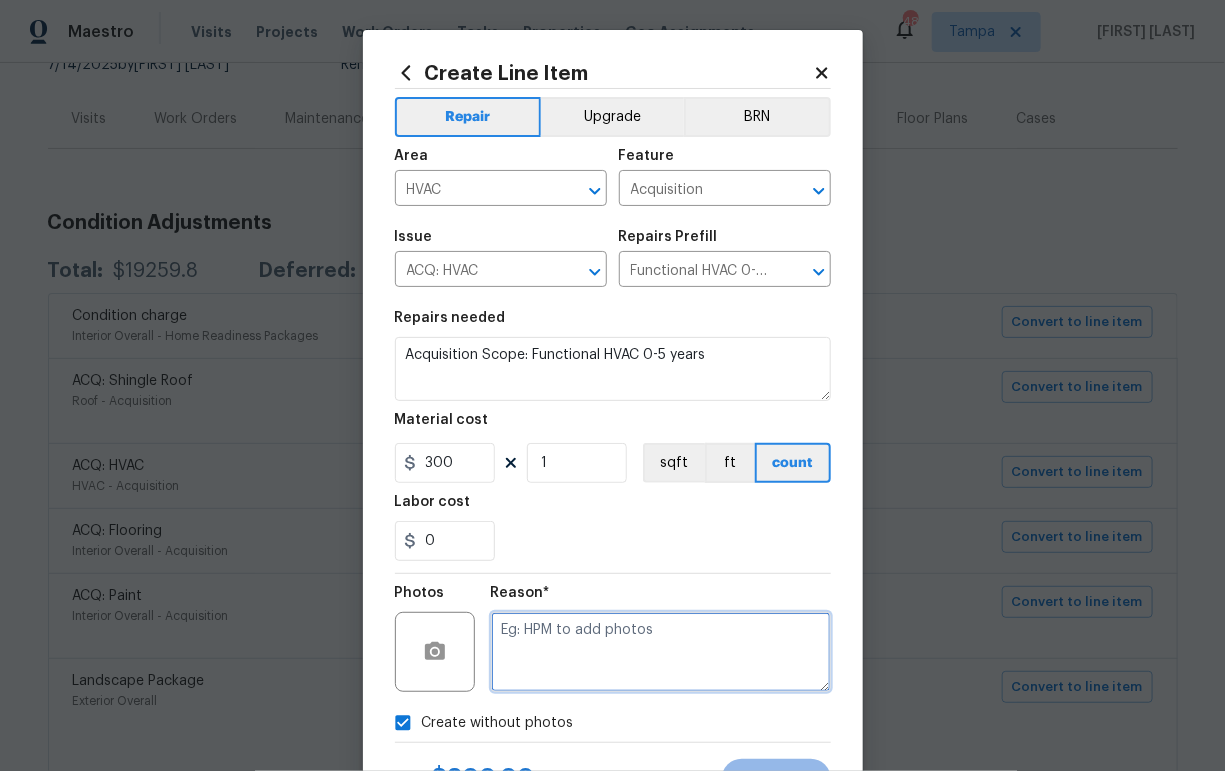 click at bounding box center (661, 652) 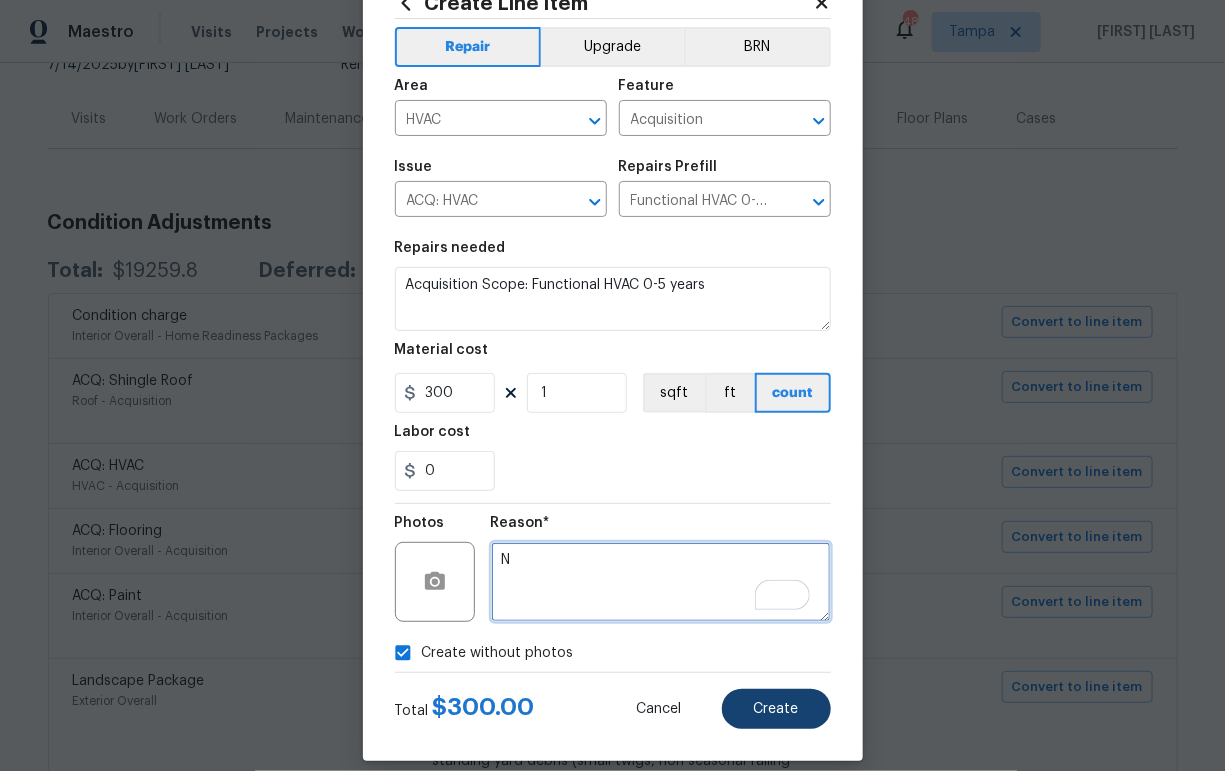 scroll, scrollTop: 91, scrollLeft: 0, axis: vertical 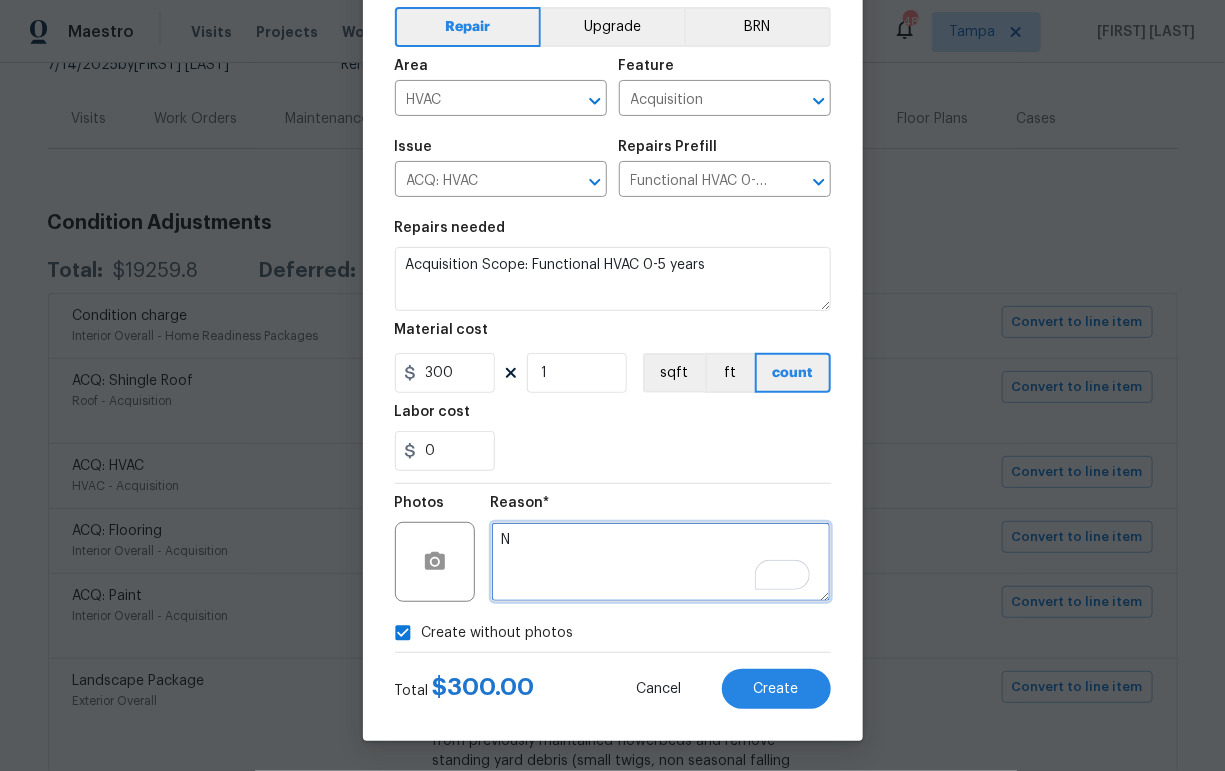 type on "N" 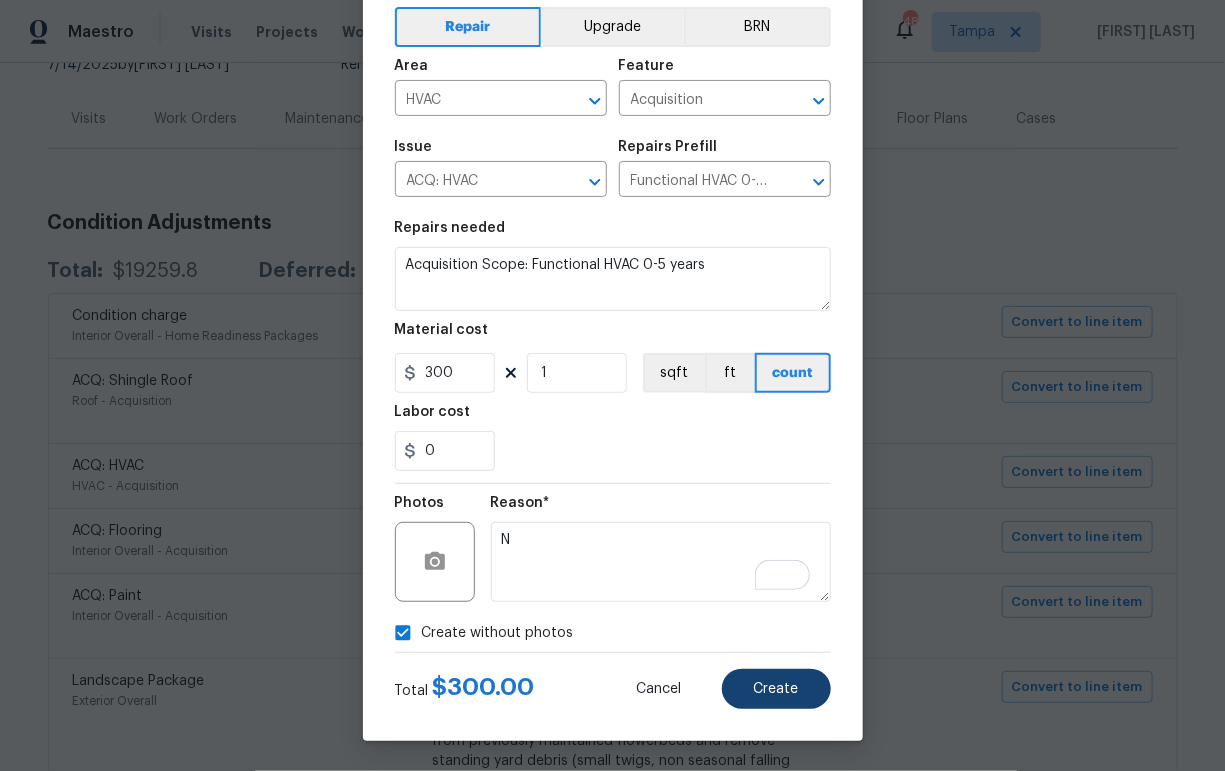 click on "Create Line Item Repair Upgrade BRN Area HVAC ​ Feature Acquisition ​ Issue ACQ: HVAC ​ Repairs Prefill Functional HVAC 0-5 Years In Age $250.00 ​ Repairs needed Acquisition Scope: Functional HVAC 0-5 years Material cost 300 1 sqft ft count Labor cost 0 Photos Reason* N Create without photos Total   $ 300.00 Cancel Create" at bounding box center [613, 340] 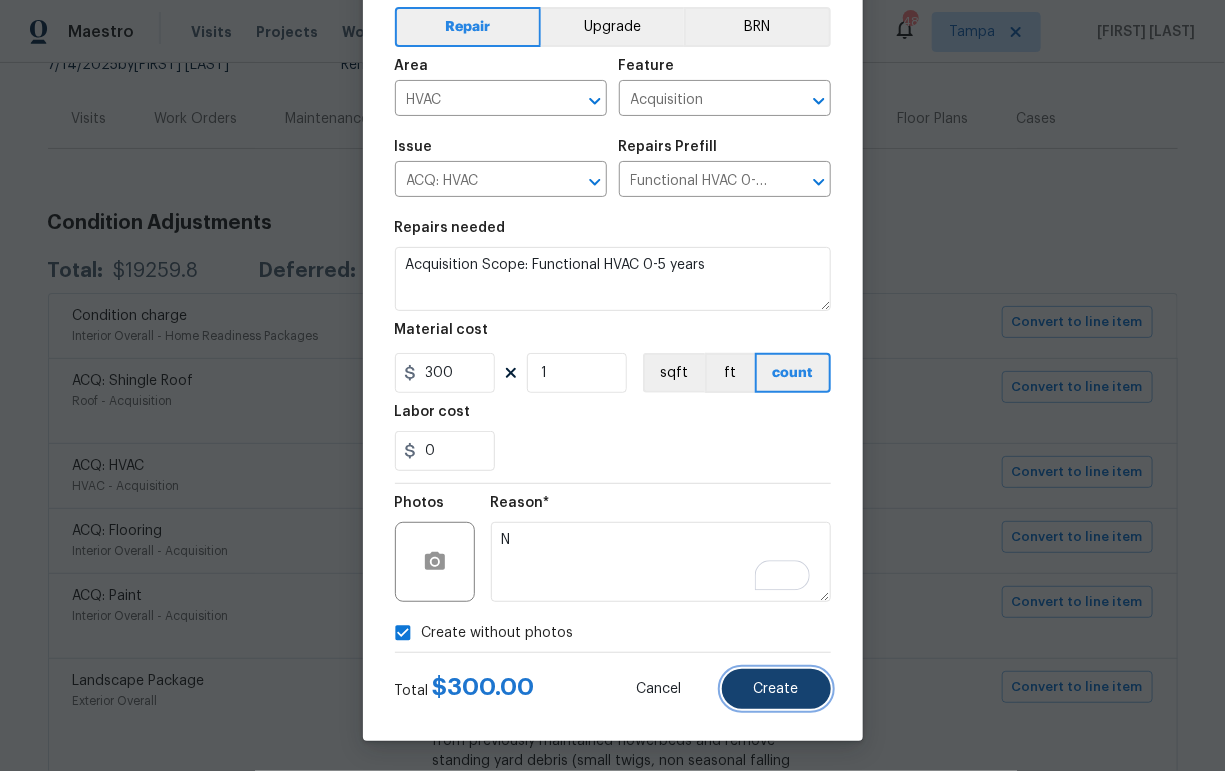 click on "Create" at bounding box center (776, 689) 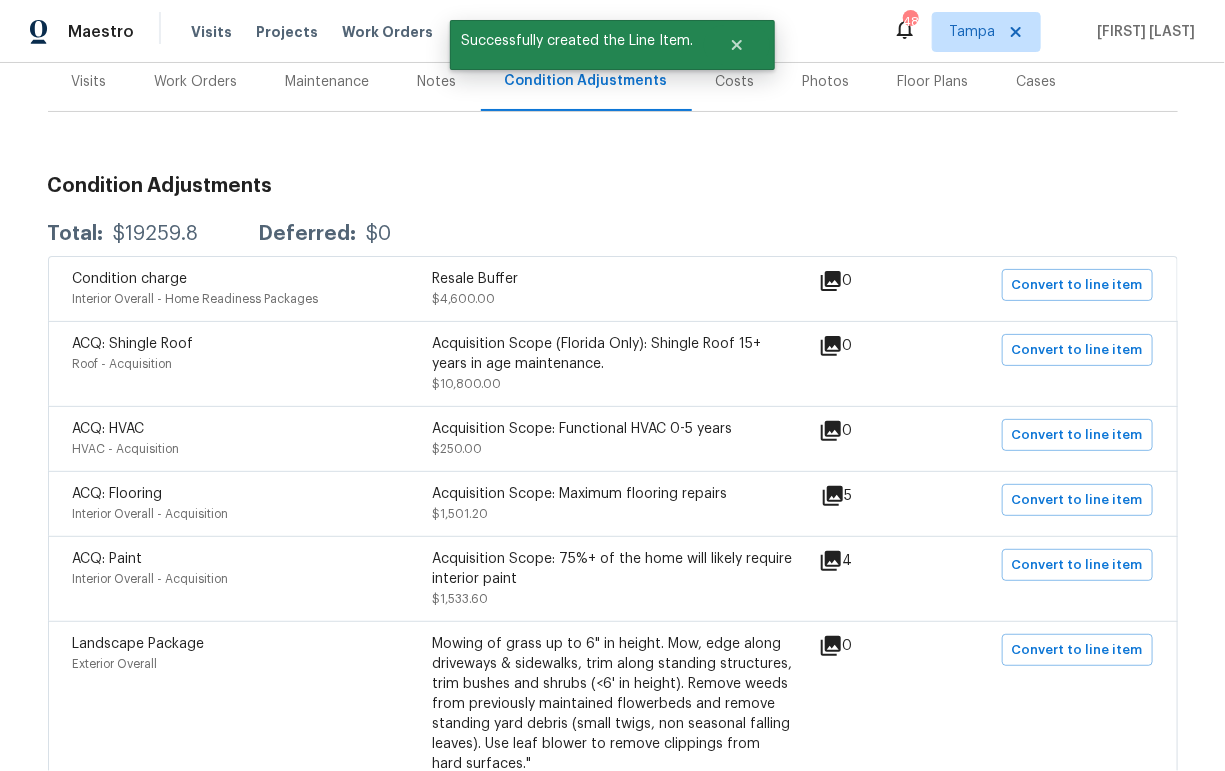 scroll, scrollTop: 298, scrollLeft: 0, axis: vertical 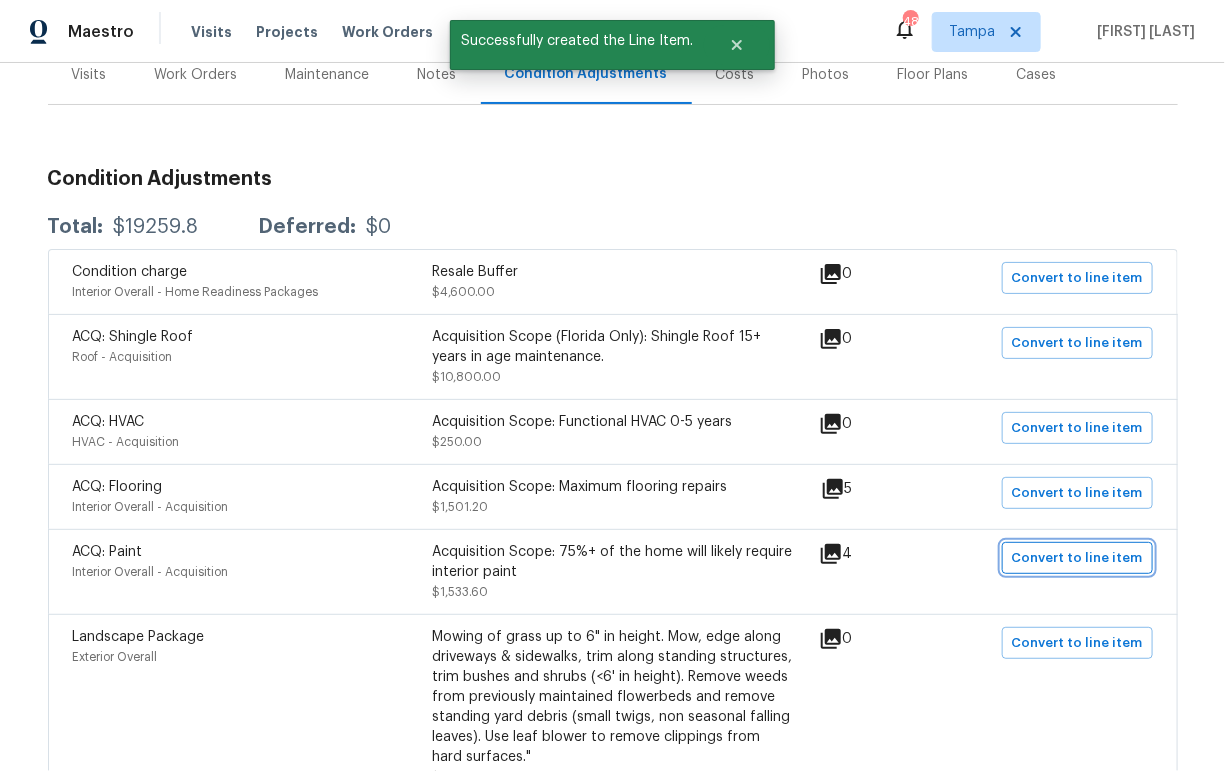 click on "Convert to line item" at bounding box center (1077, 558) 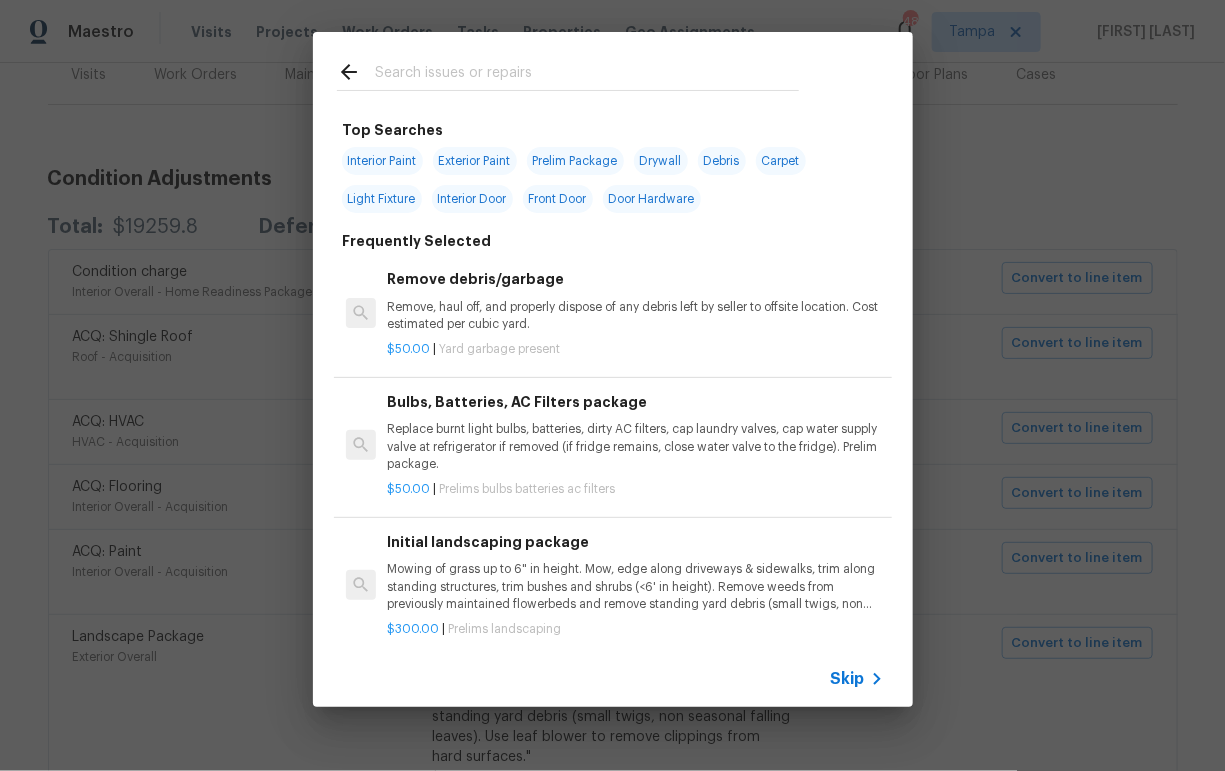 click on "Skip" at bounding box center [848, 679] 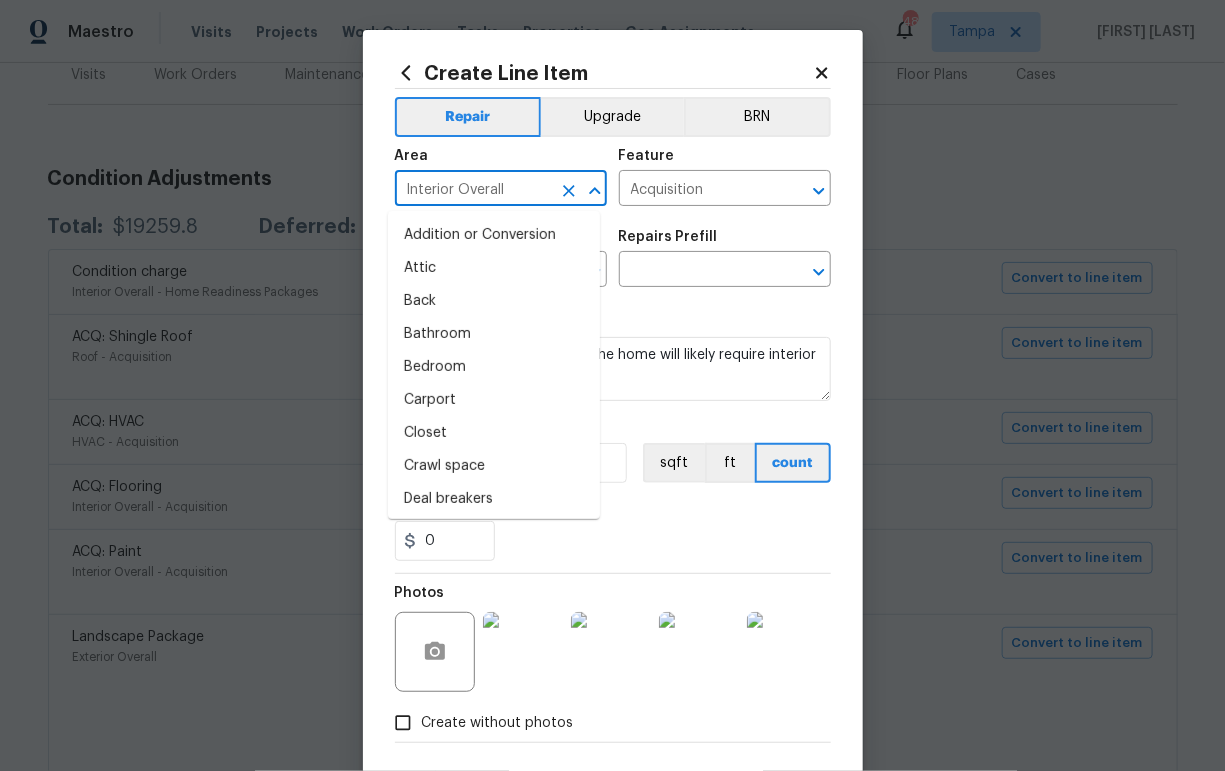 click on "Interior Overall" at bounding box center [473, 190] 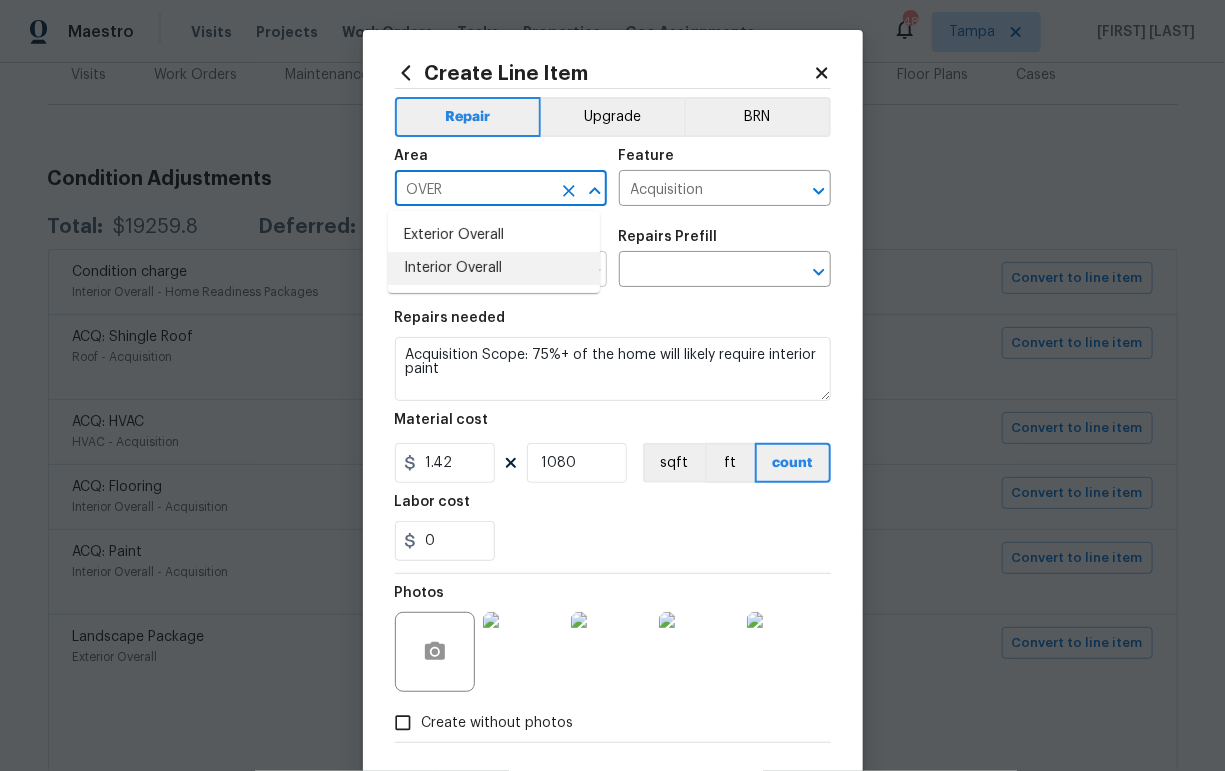 drag, startPoint x: 488, startPoint y: 266, endPoint x: 504, endPoint y: 266, distance: 16 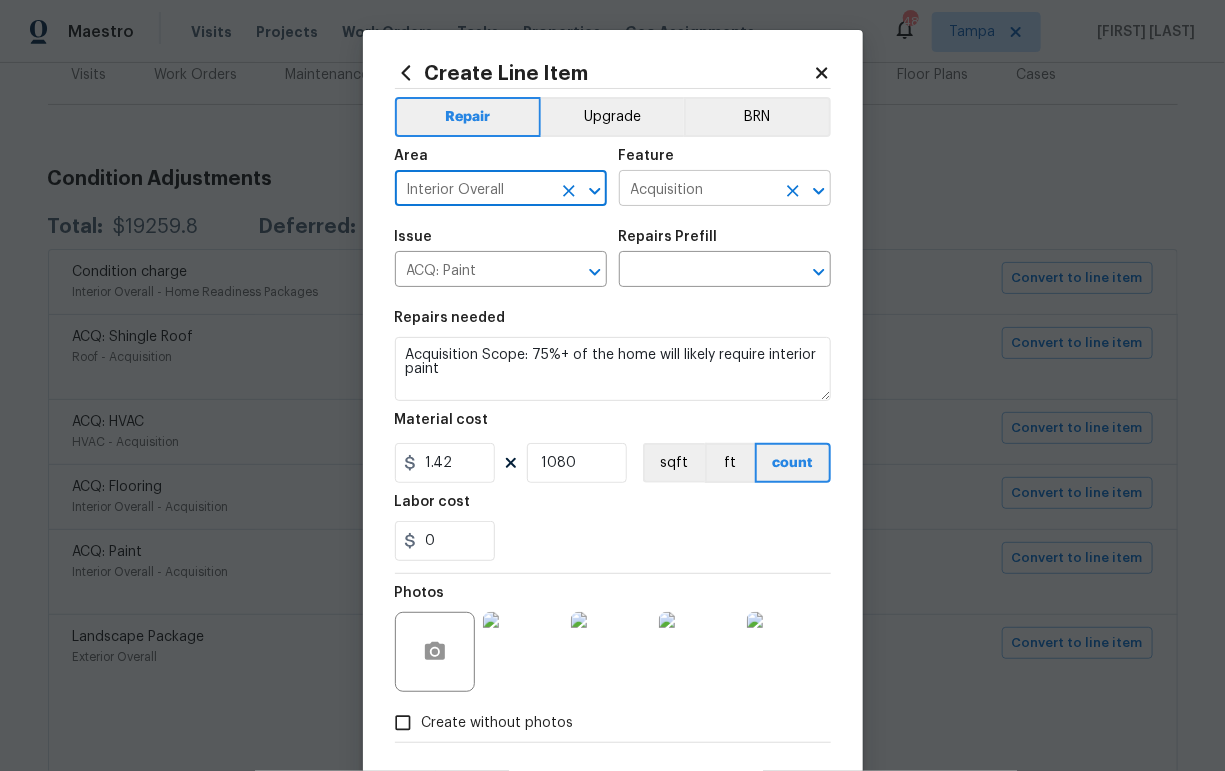 click on "Acquisition" at bounding box center [697, 190] 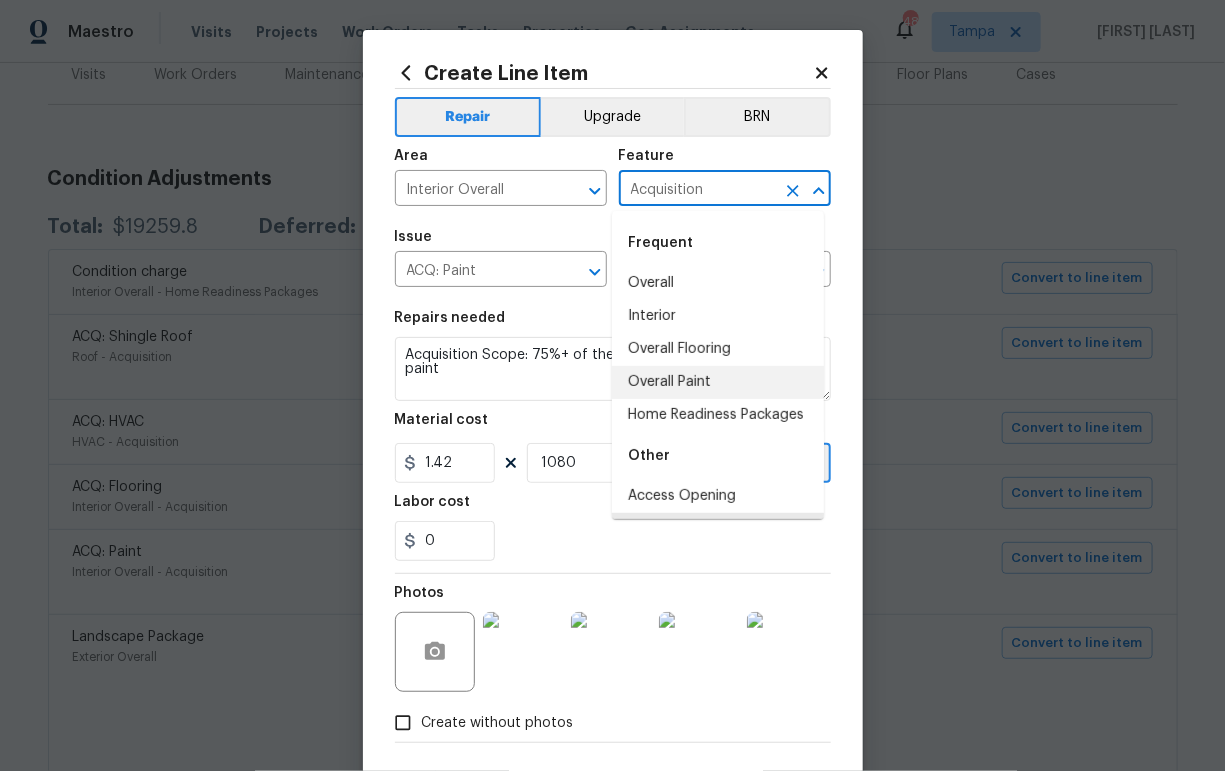 click on "Overall Paint" at bounding box center (718, 382) 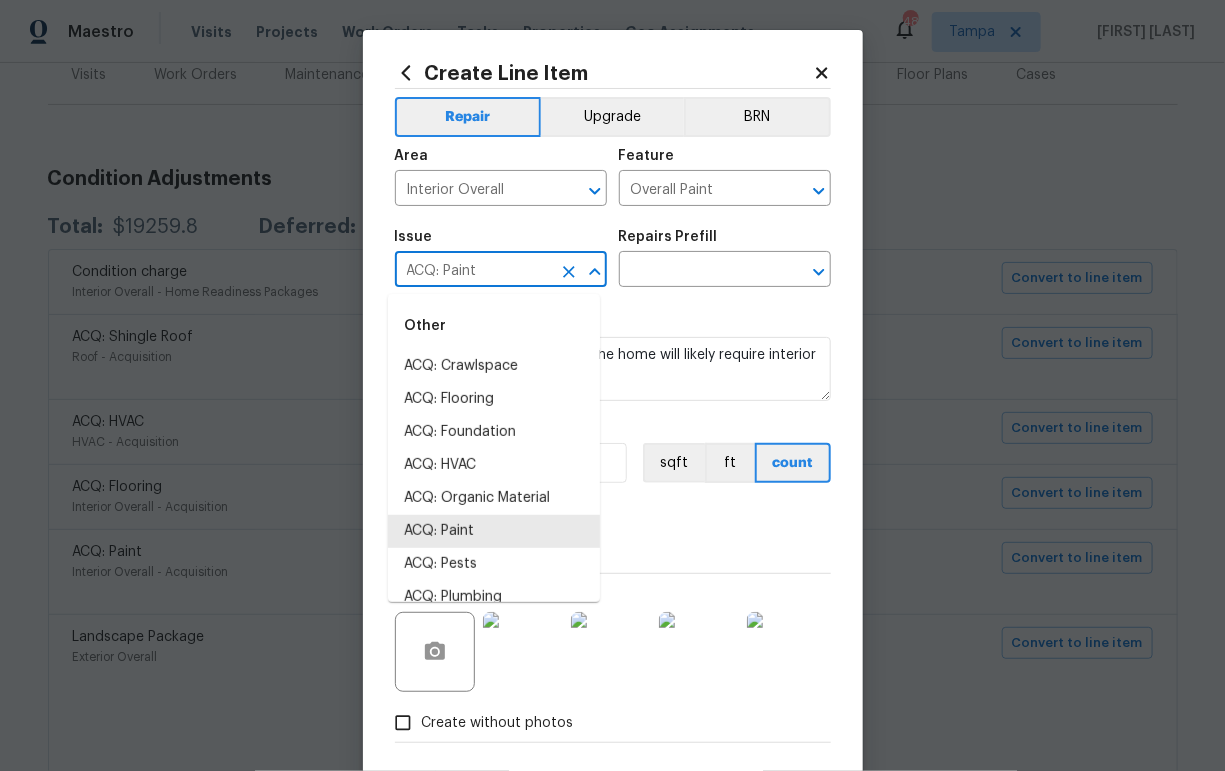 click on "ACQ: Paint" at bounding box center [473, 271] 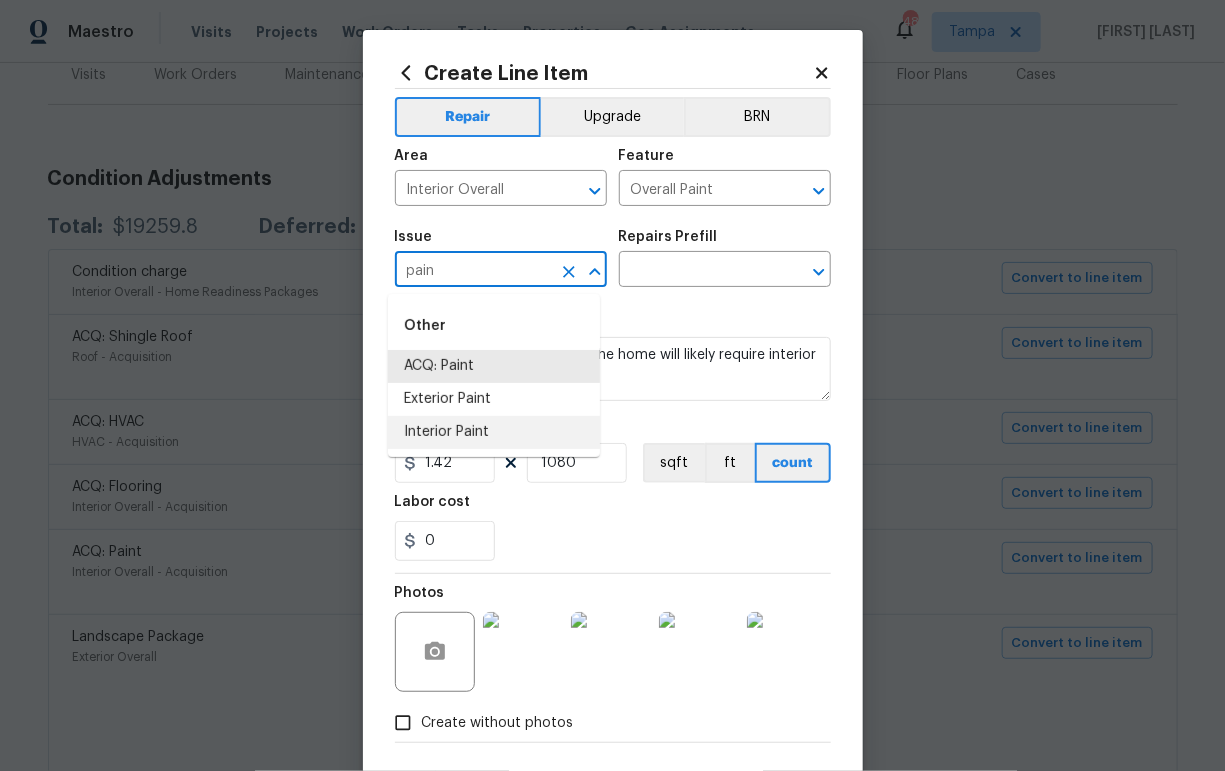 click on "Interior Paint" at bounding box center [494, 432] 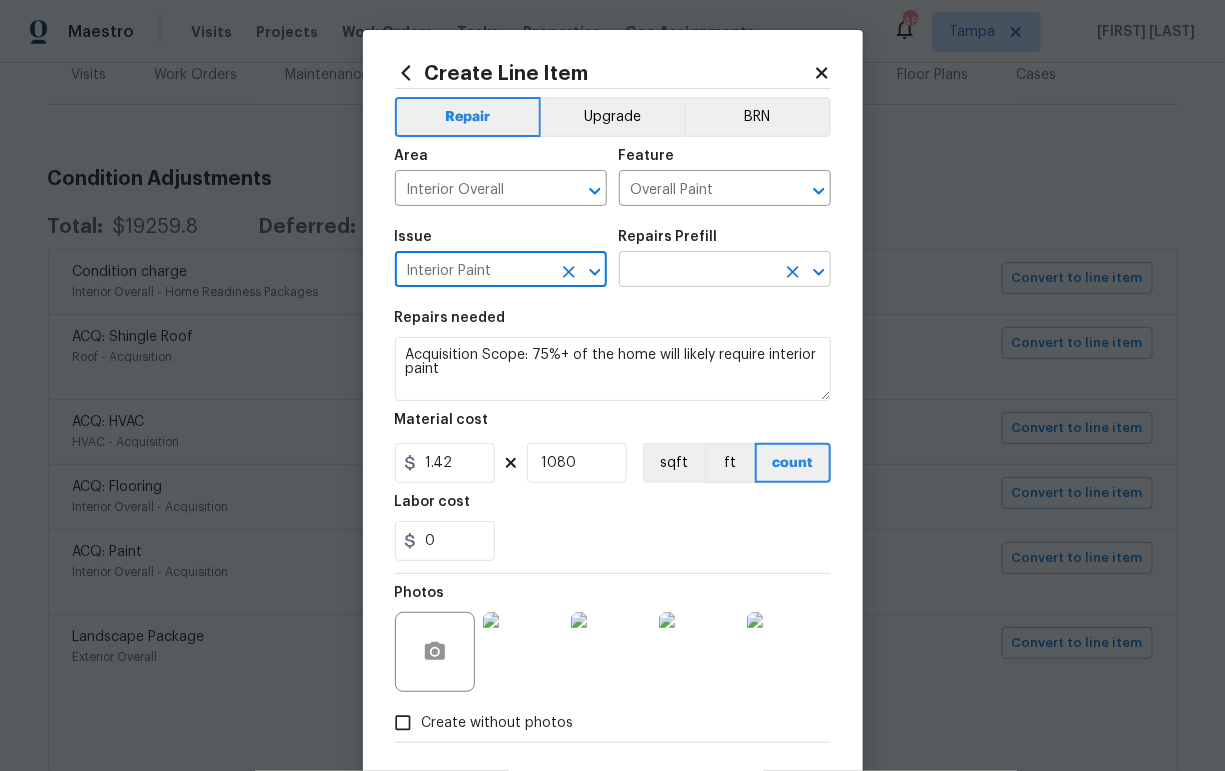 type on "Interior Paint" 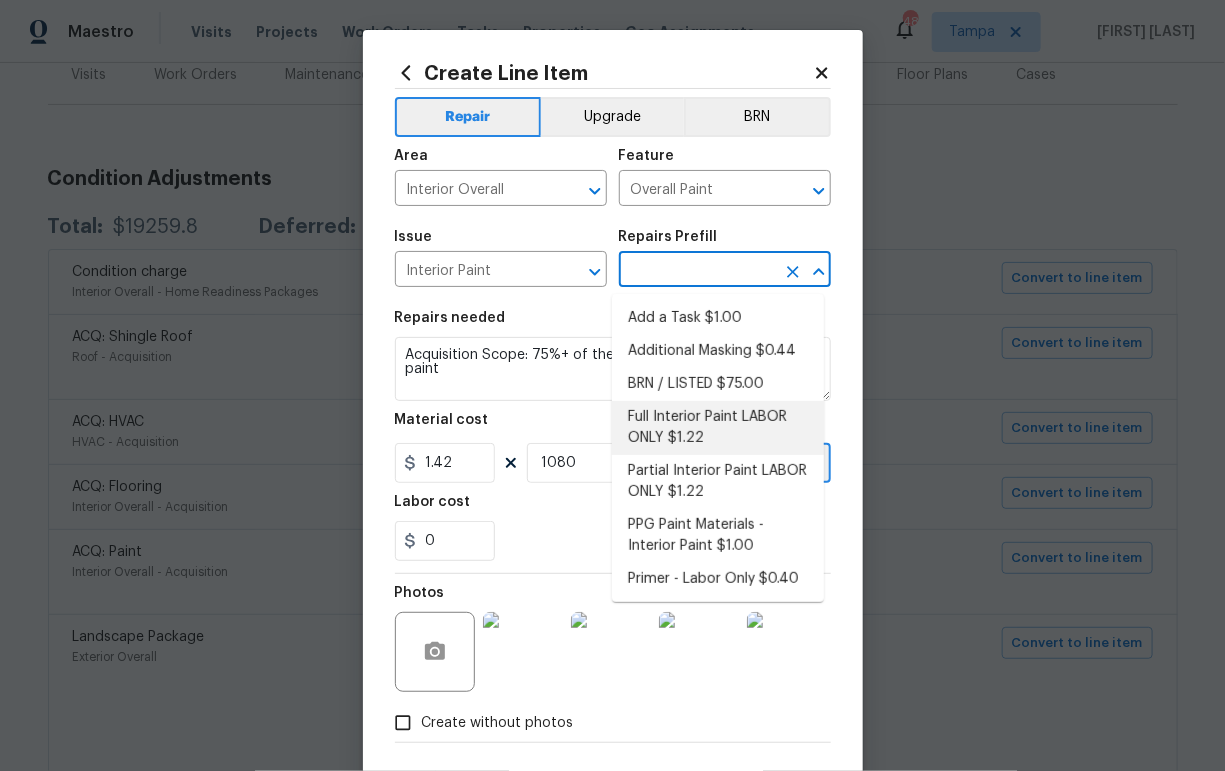 click on "Full Interior Paint LABOR ONLY $1.22" at bounding box center (718, 428) 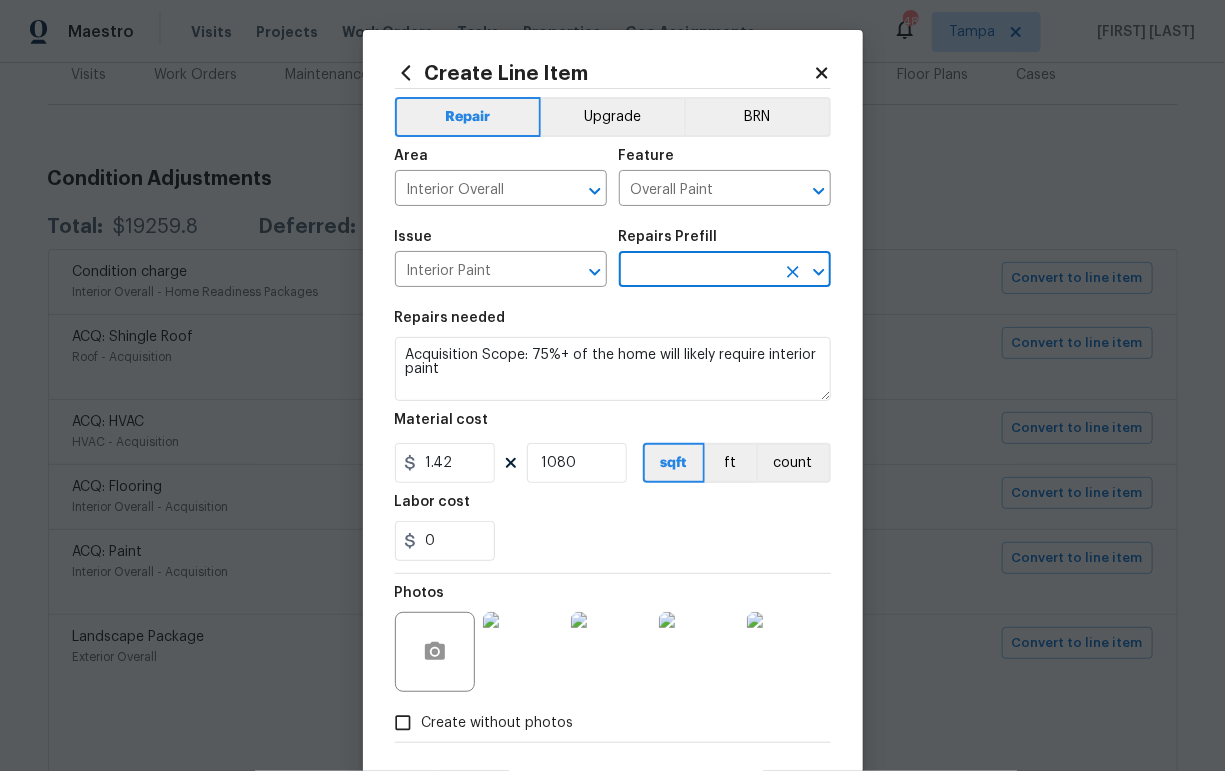 type on "Full Interior paint - (walls, ceilings, trim, and doors) - PAINT PROVIDED BY OPENDOOR. All nails, screws, drywall anchors, and brackets are removed from walls. Small holes, cracks and any previously existing imperfections are repaired, sanded and textured to match surrounding texture prior to painting. Caulk all edges/corners, windows, doors, counters, tubs/showers and baseboards; To include painting of all register vents (after proper preparation), all sides of doors, protection of floors, cabinets, hardware and hinges, windows with drop cloths, plastic sheeting and masking. Clean up and removal of prep debris and any paint overspray." 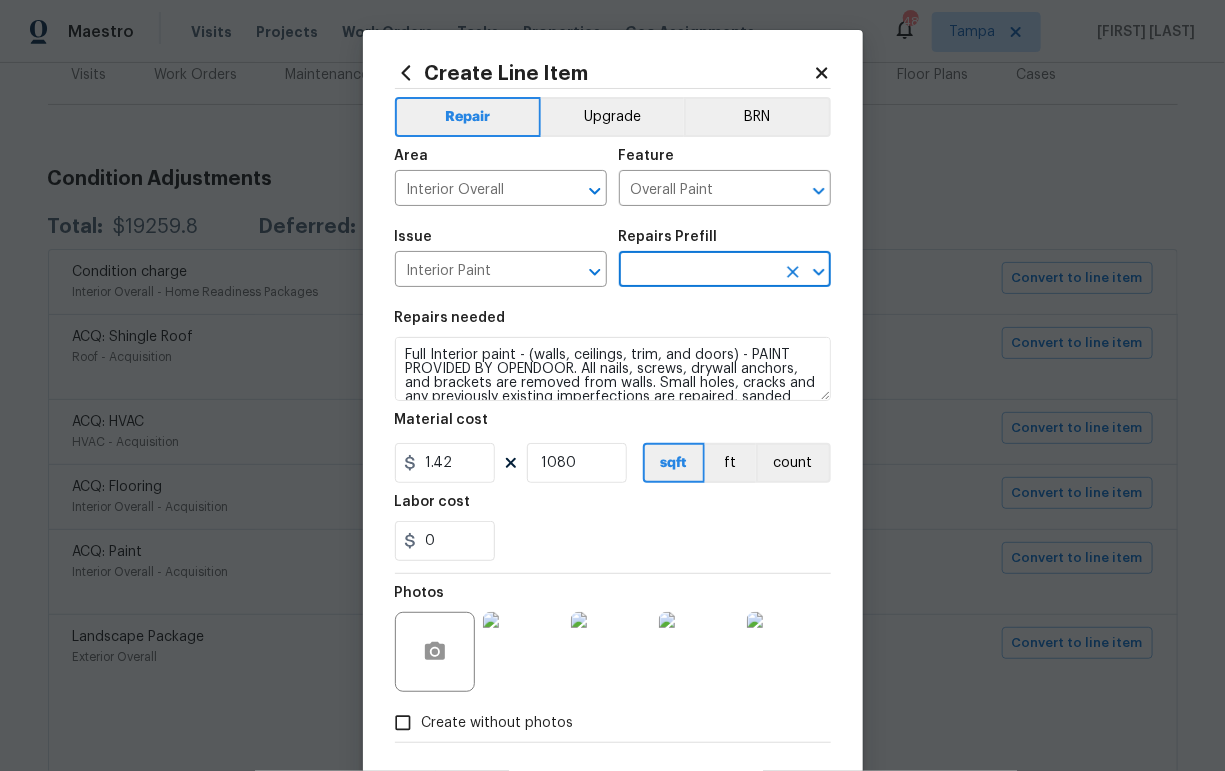 type on "Full Interior Paint LABOR ONLY $1.22" 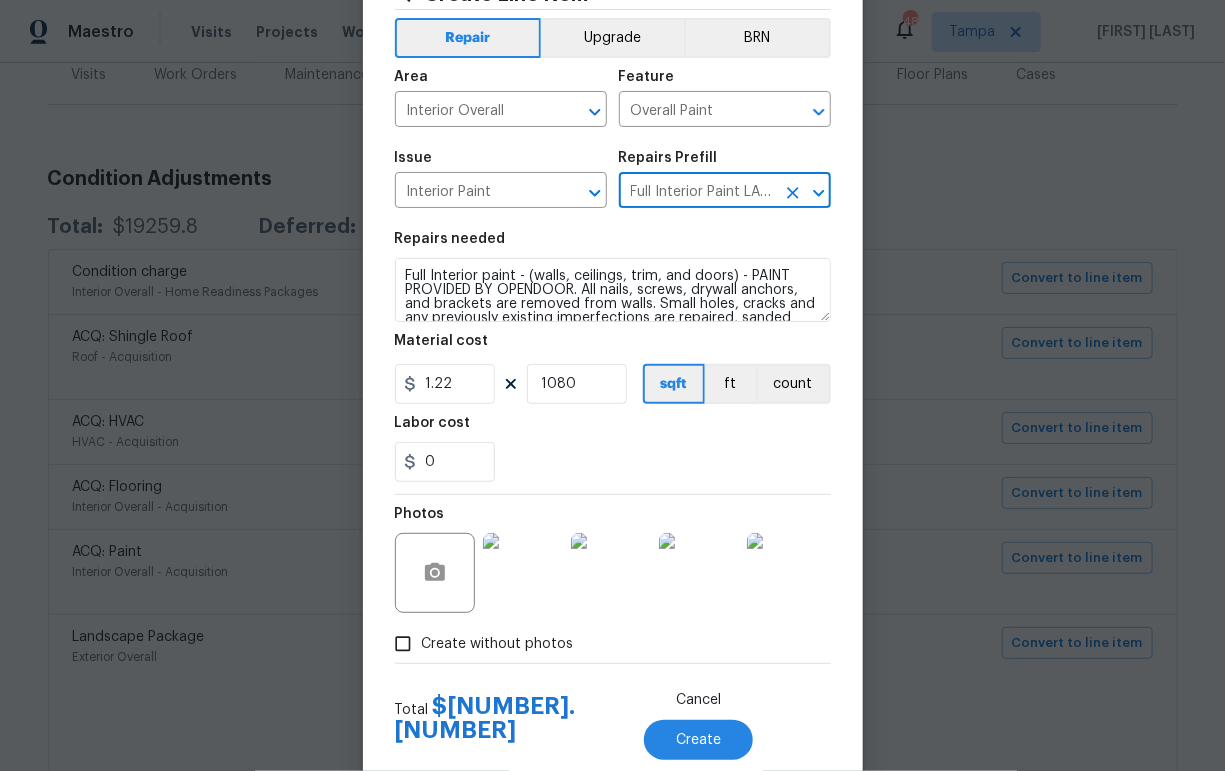 scroll, scrollTop: 91, scrollLeft: 0, axis: vertical 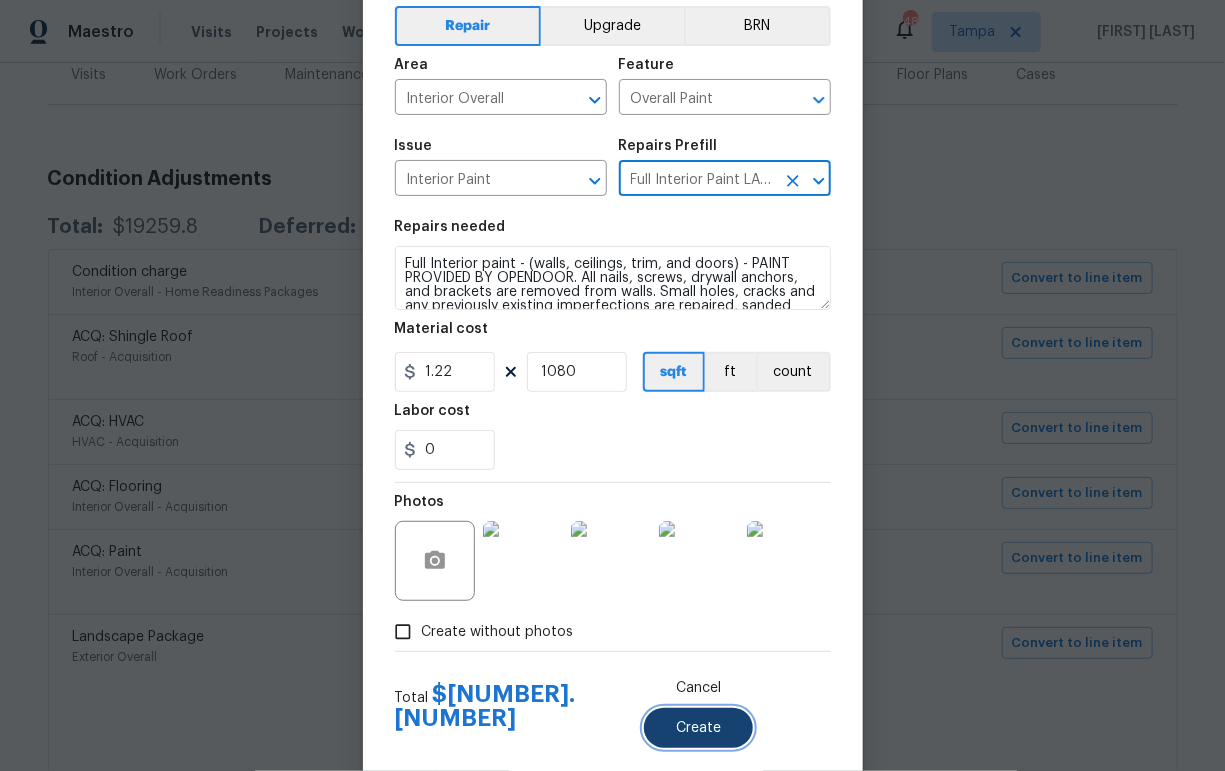 click on "Create" at bounding box center (698, 728) 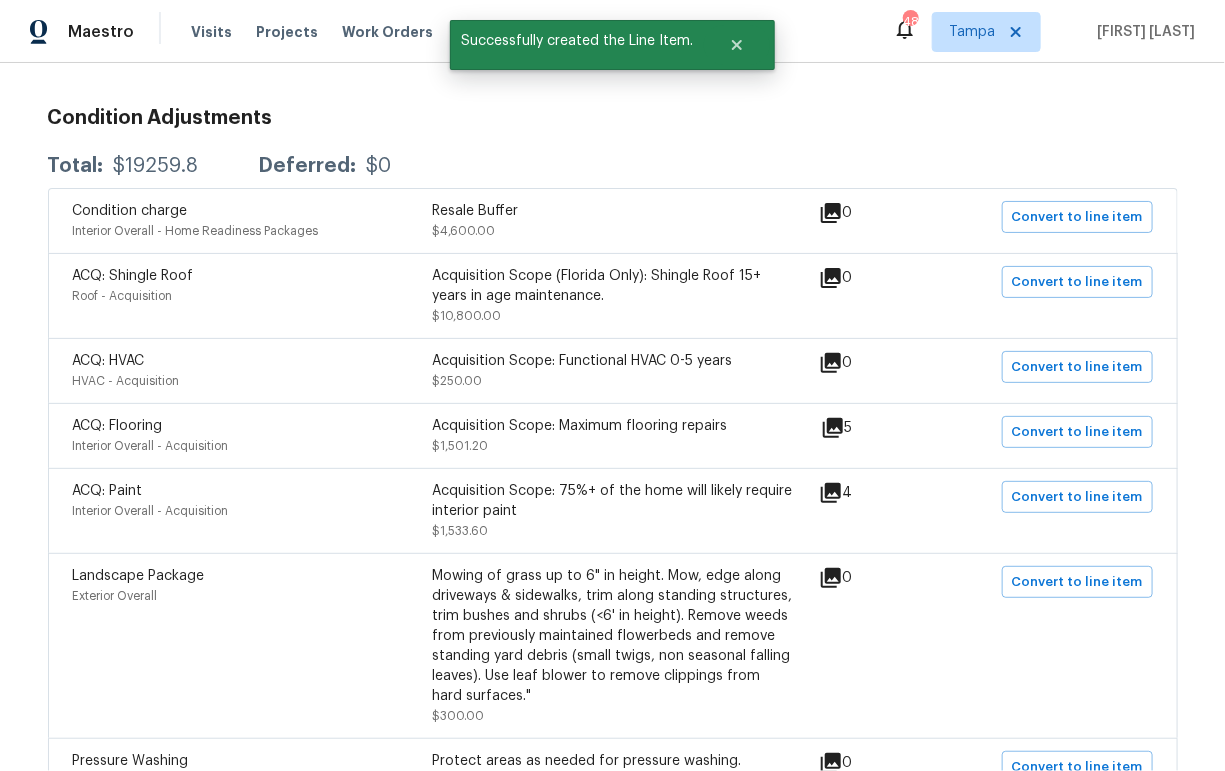 scroll, scrollTop: 517, scrollLeft: 0, axis: vertical 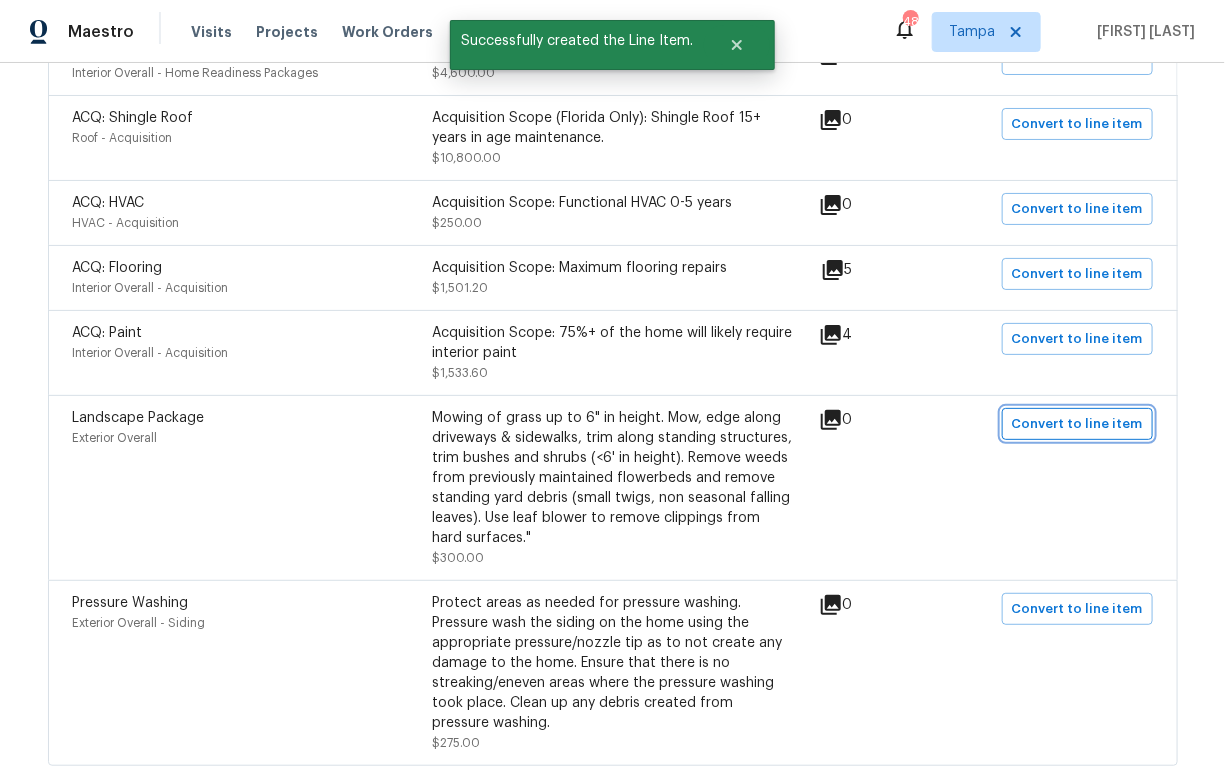 click on "Convert to line item" at bounding box center (1077, 424) 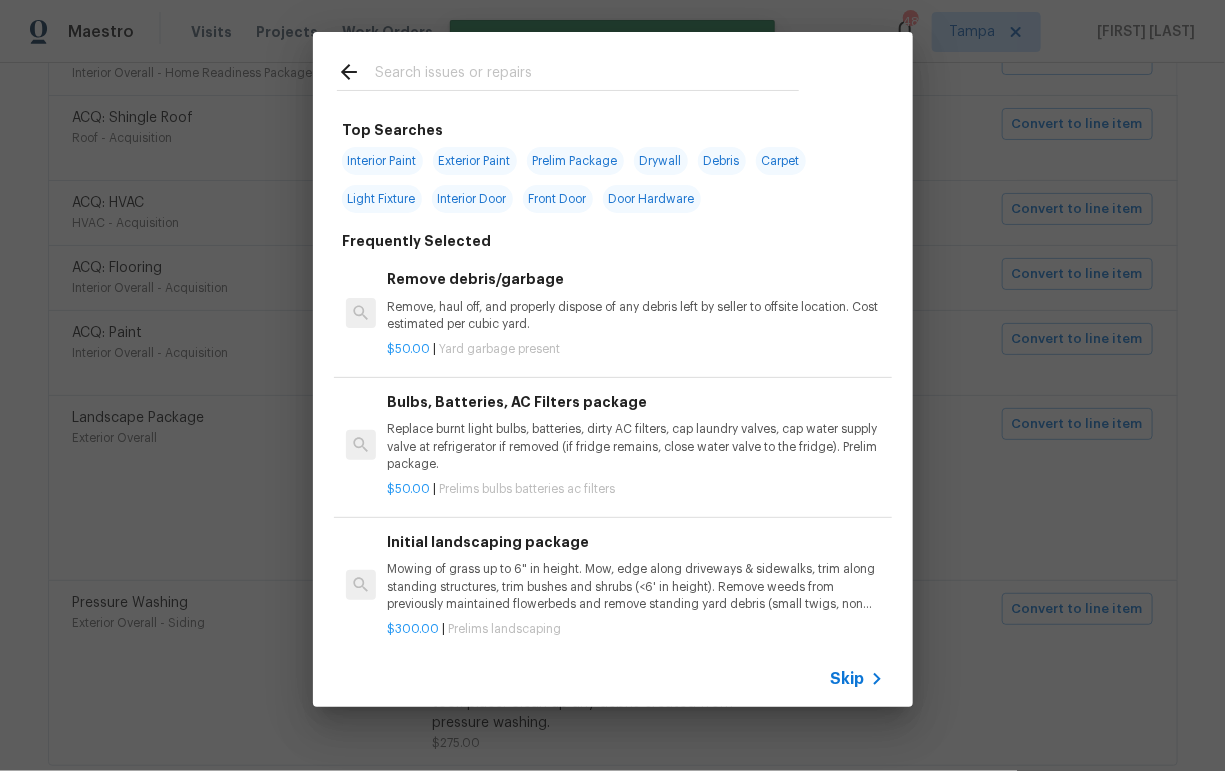 click on "Skip" at bounding box center (848, 679) 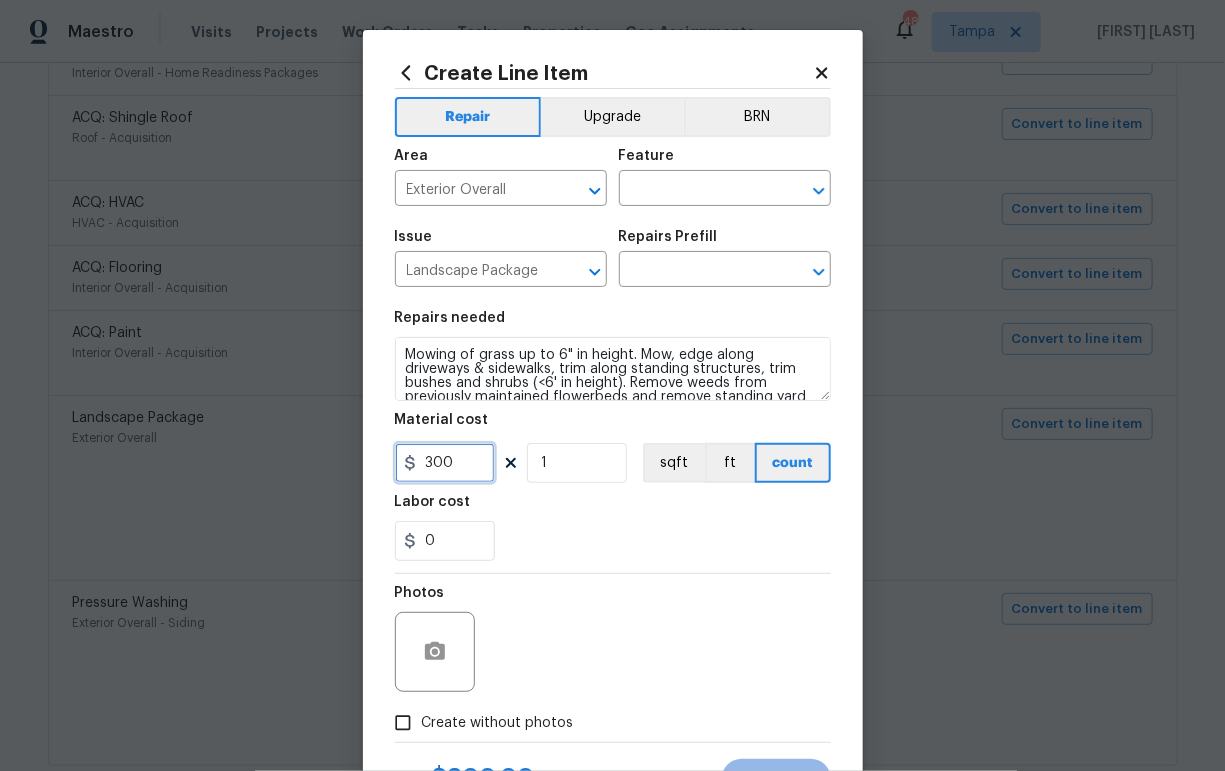 drag, startPoint x: 453, startPoint y: 469, endPoint x: 325, endPoint y: 464, distance: 128.09763 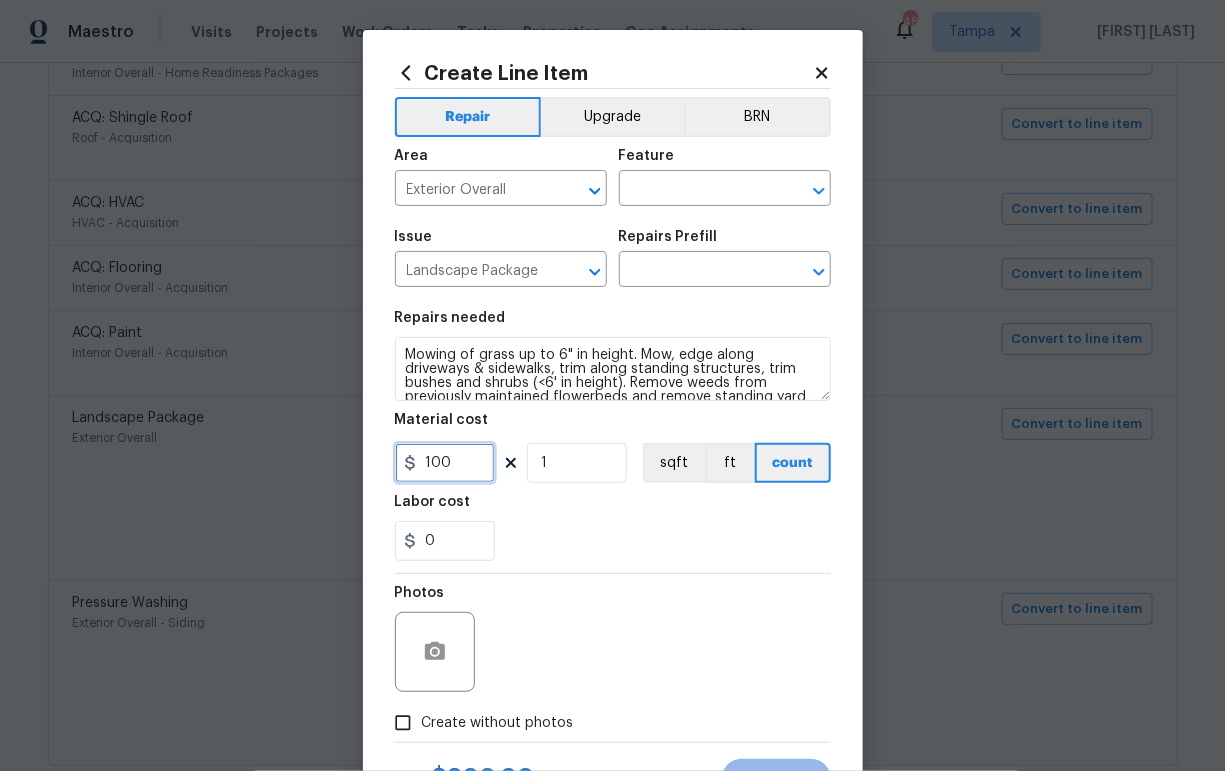 type on "100" 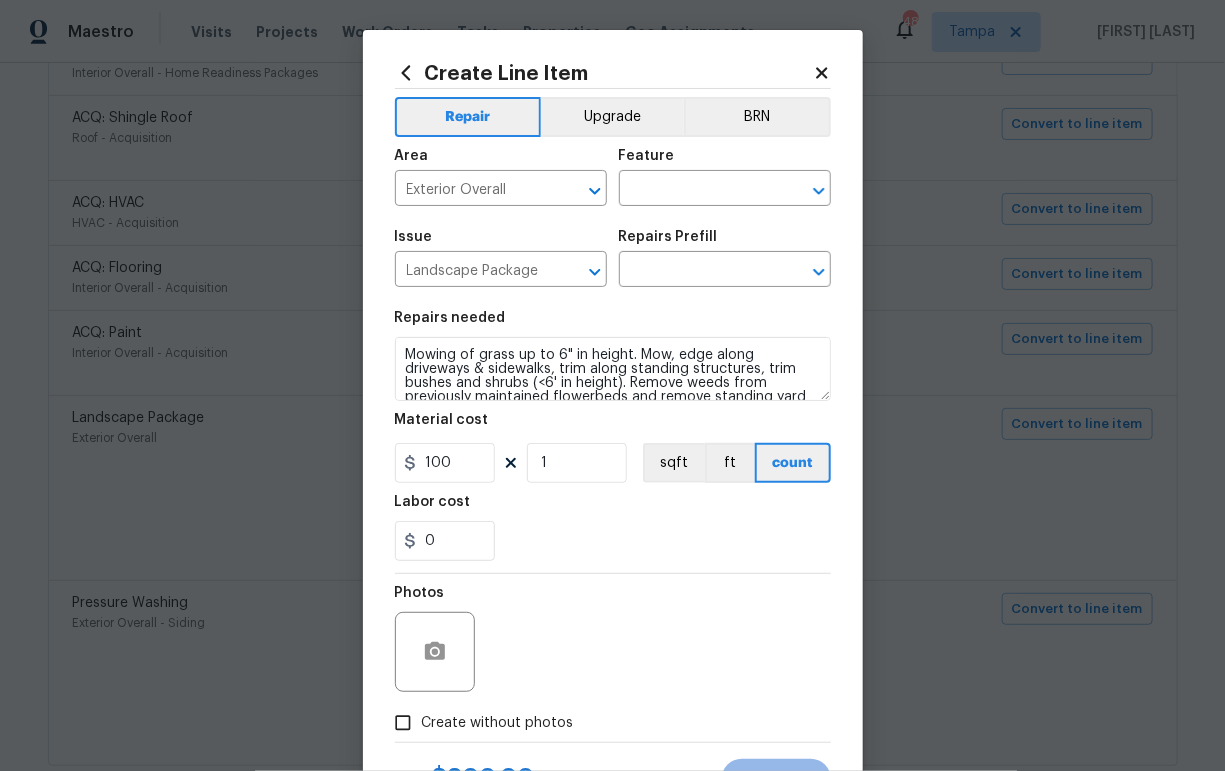 click on "Photos" at bounding box center (613, 639) 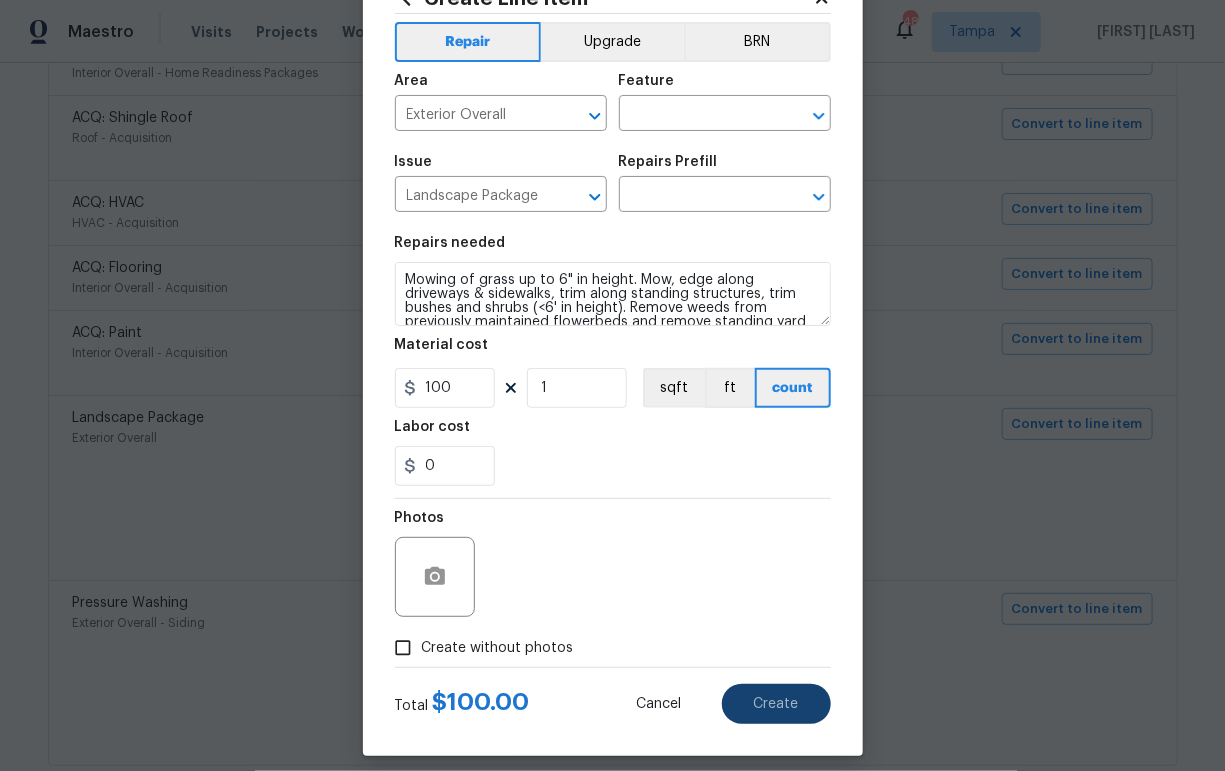 scroll, scrollTop: 91, scrollLeft: 0, axis: vertical 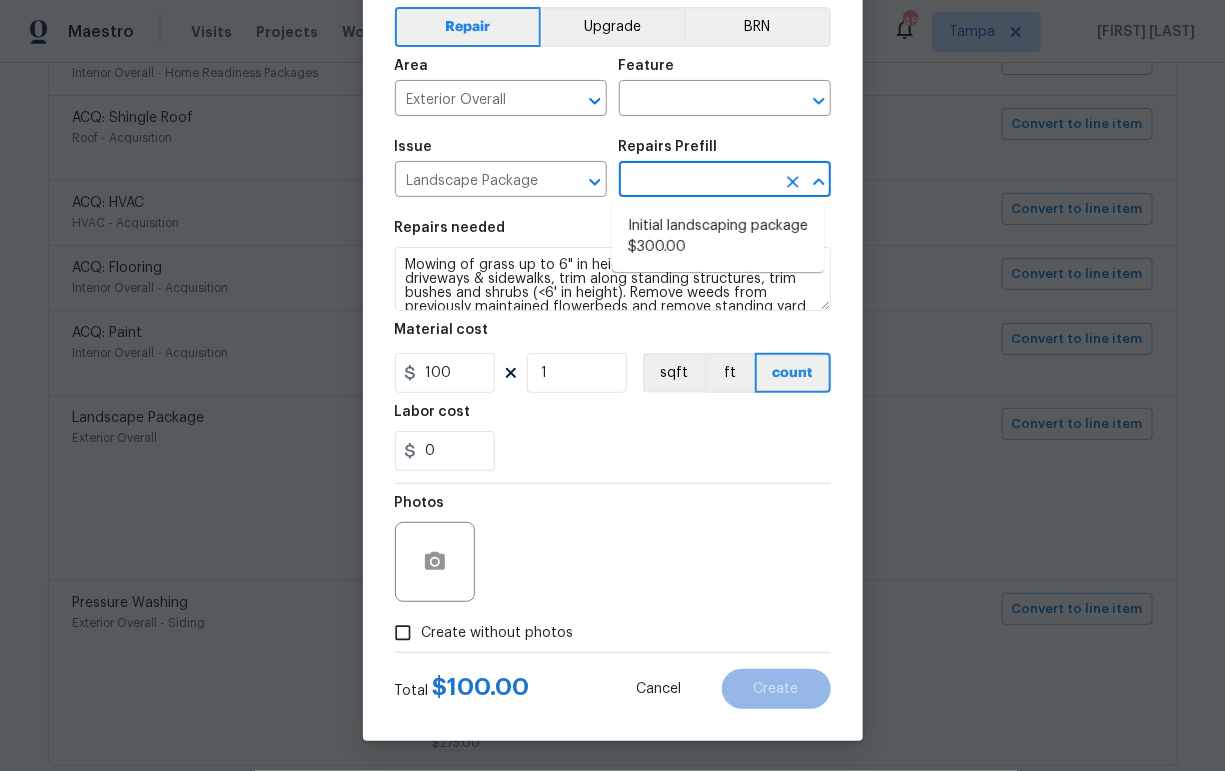 click at bounding box center (697, 181) 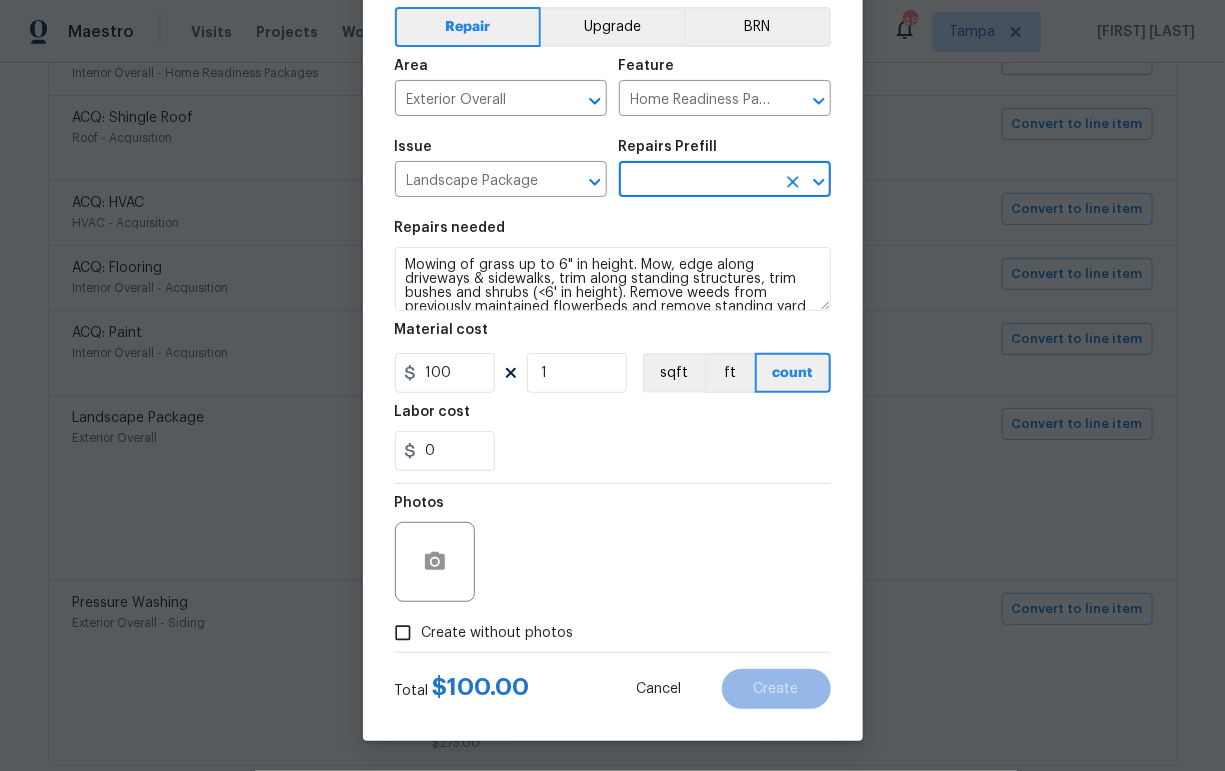 type on "Initial landscaping package $300.00" 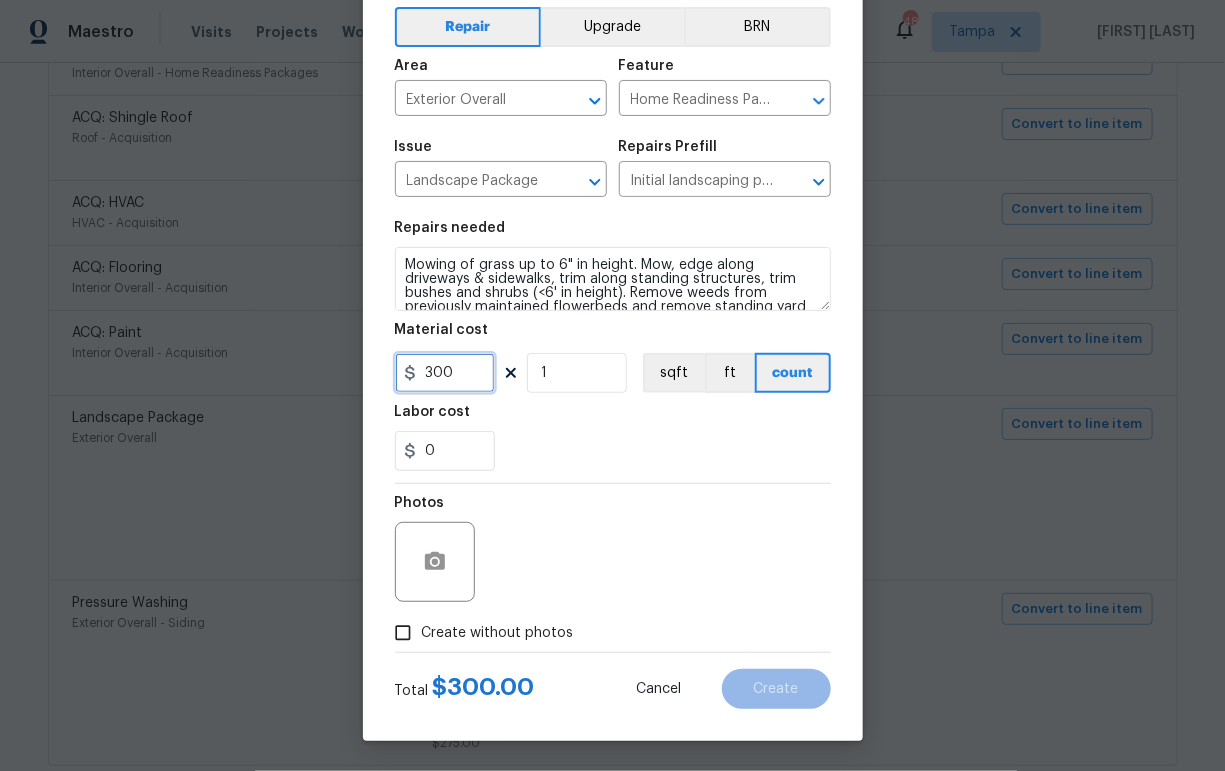 drag, startPoint x: 426, startPoint y: 370, endPoint x: 331, endPoint y: 360, distance: 95.524864 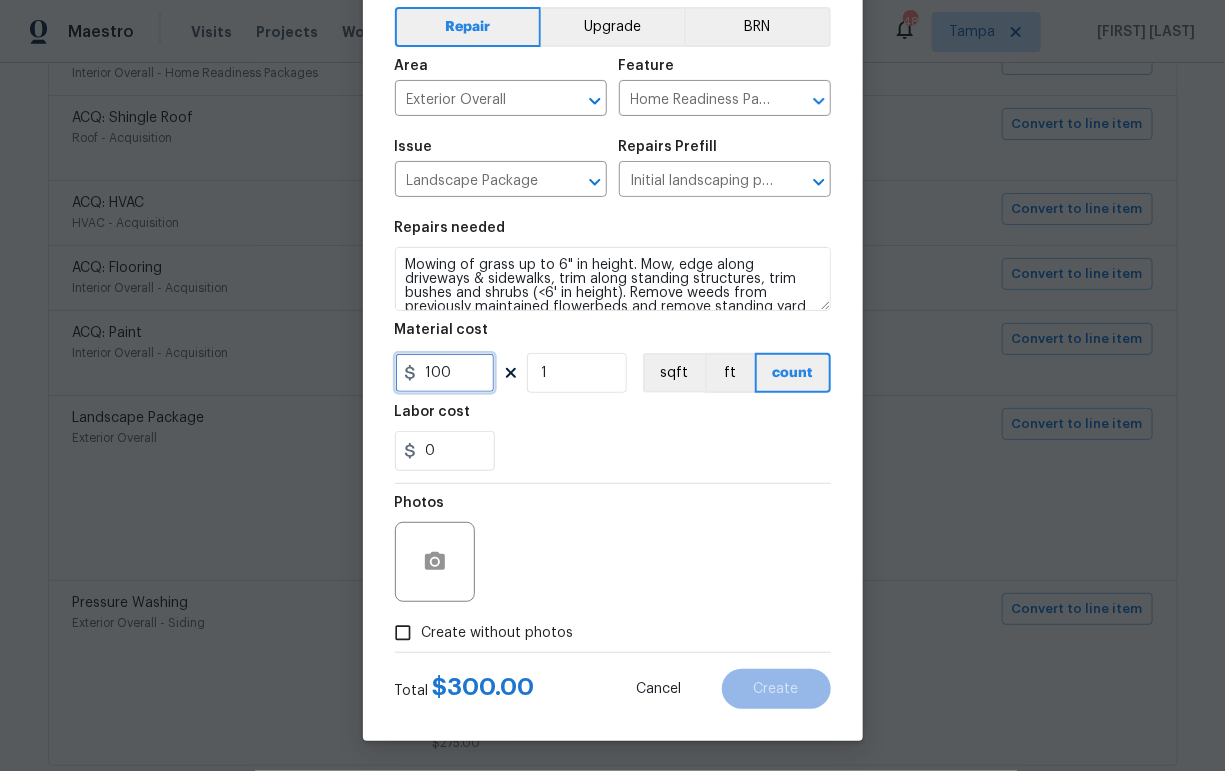 type on "100" 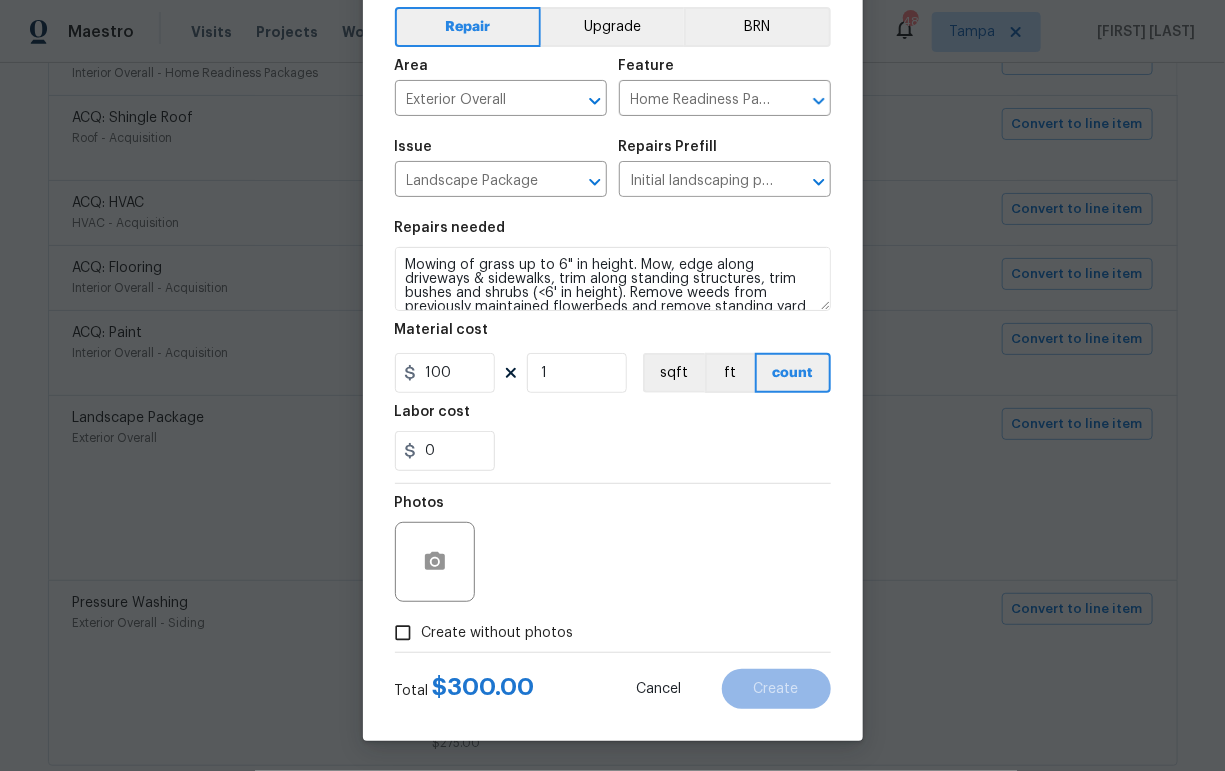 click on "Photos" at bounding box center [613, 549] 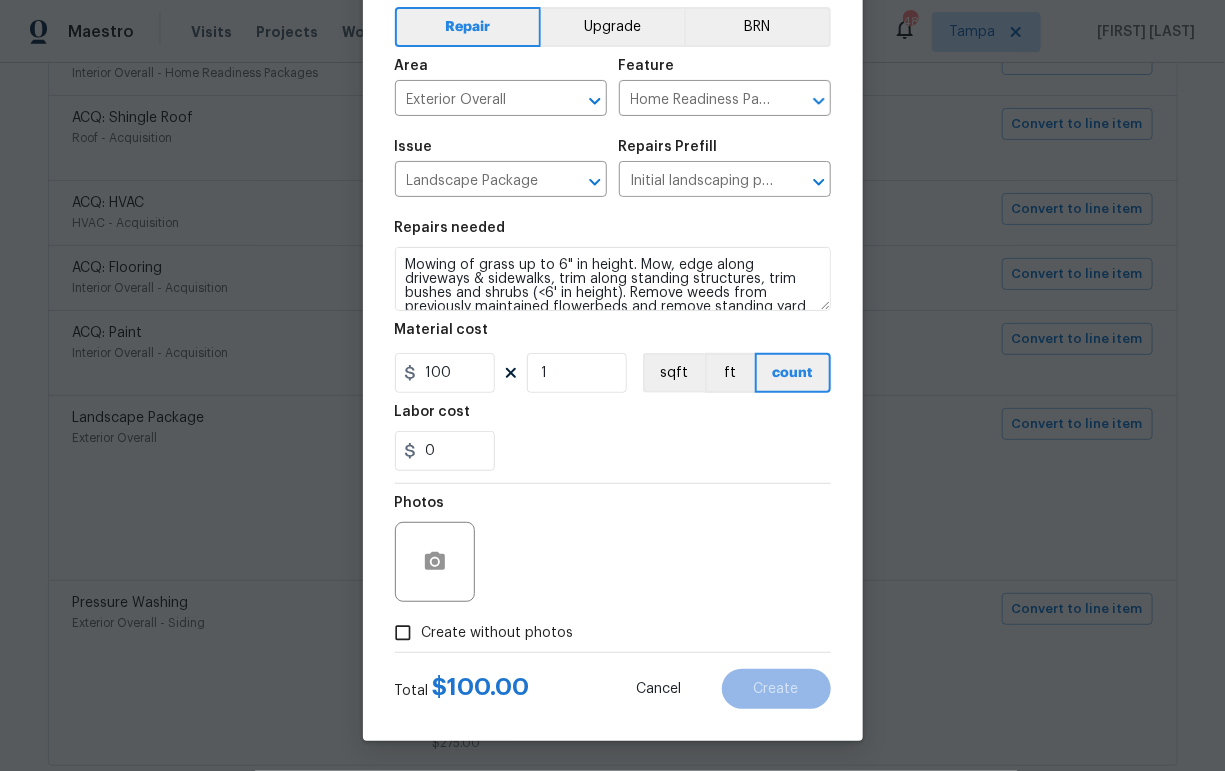 click on "Create without photos" at bounding box center (479, 633) 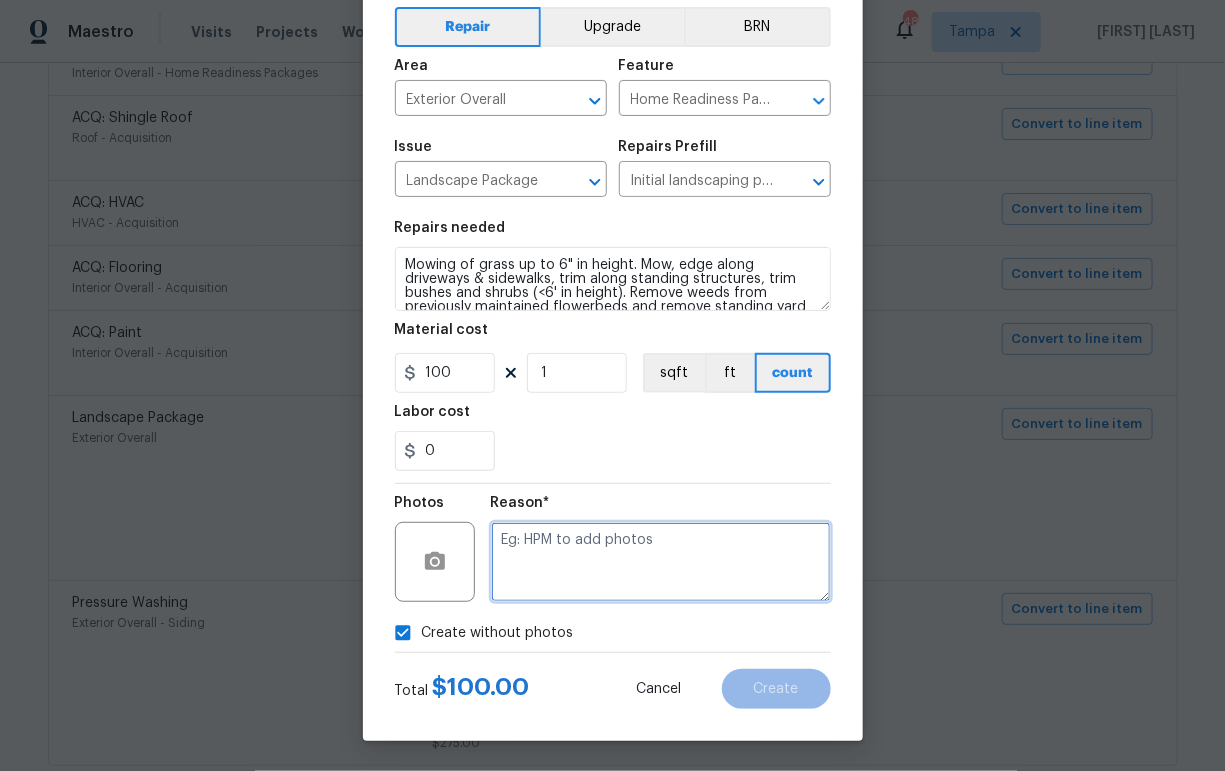 click at bounding box center [661, 562] 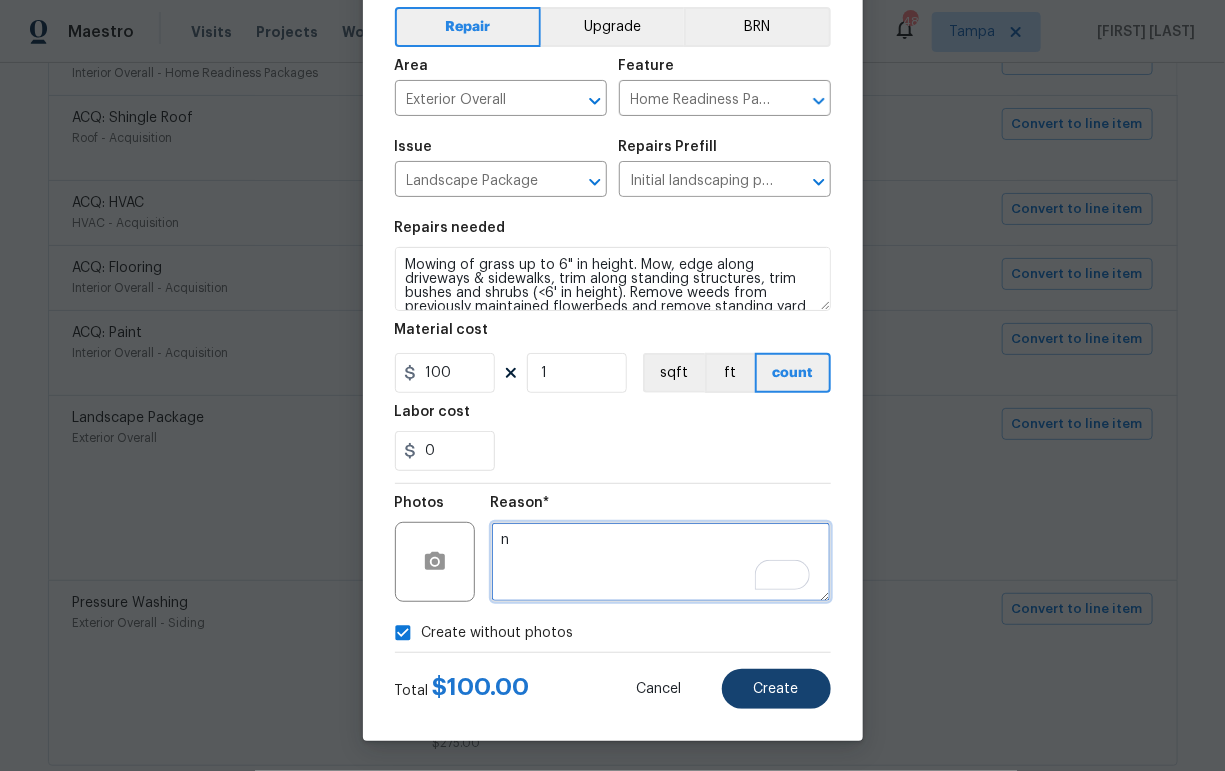 type on "n" 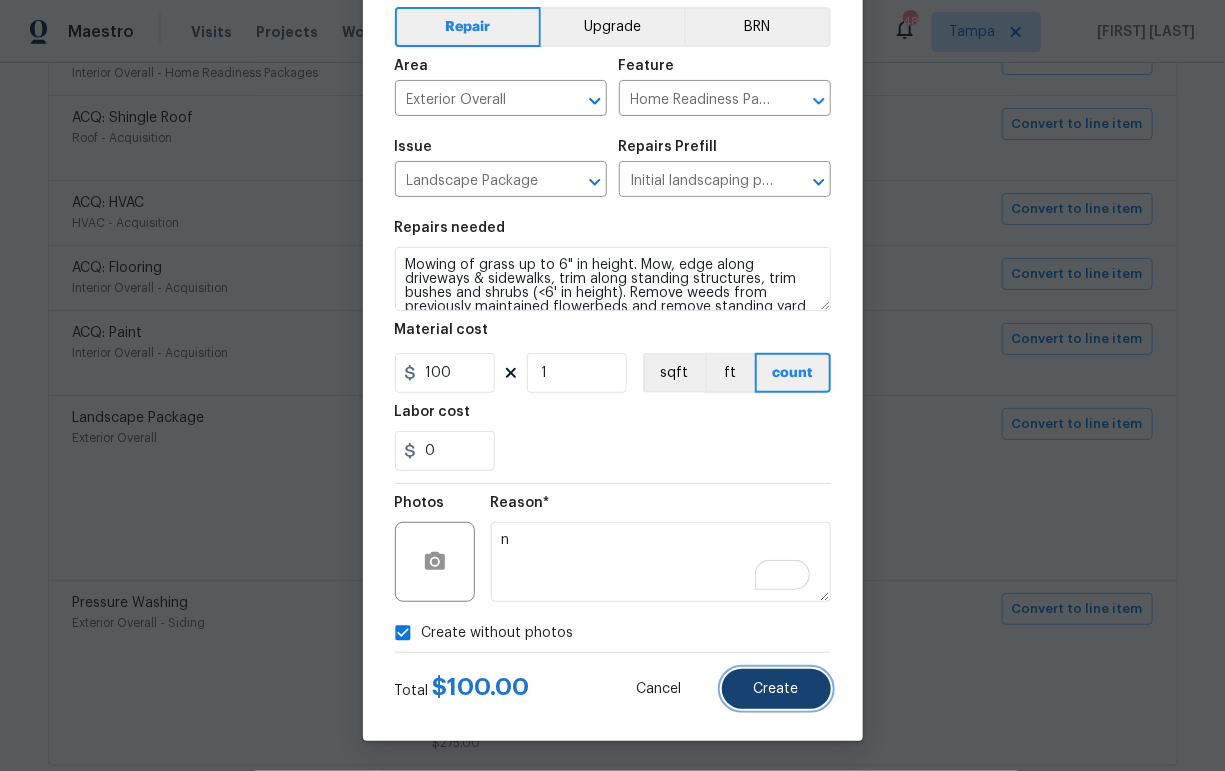 click on "Create" at bounding box center [776, 689] 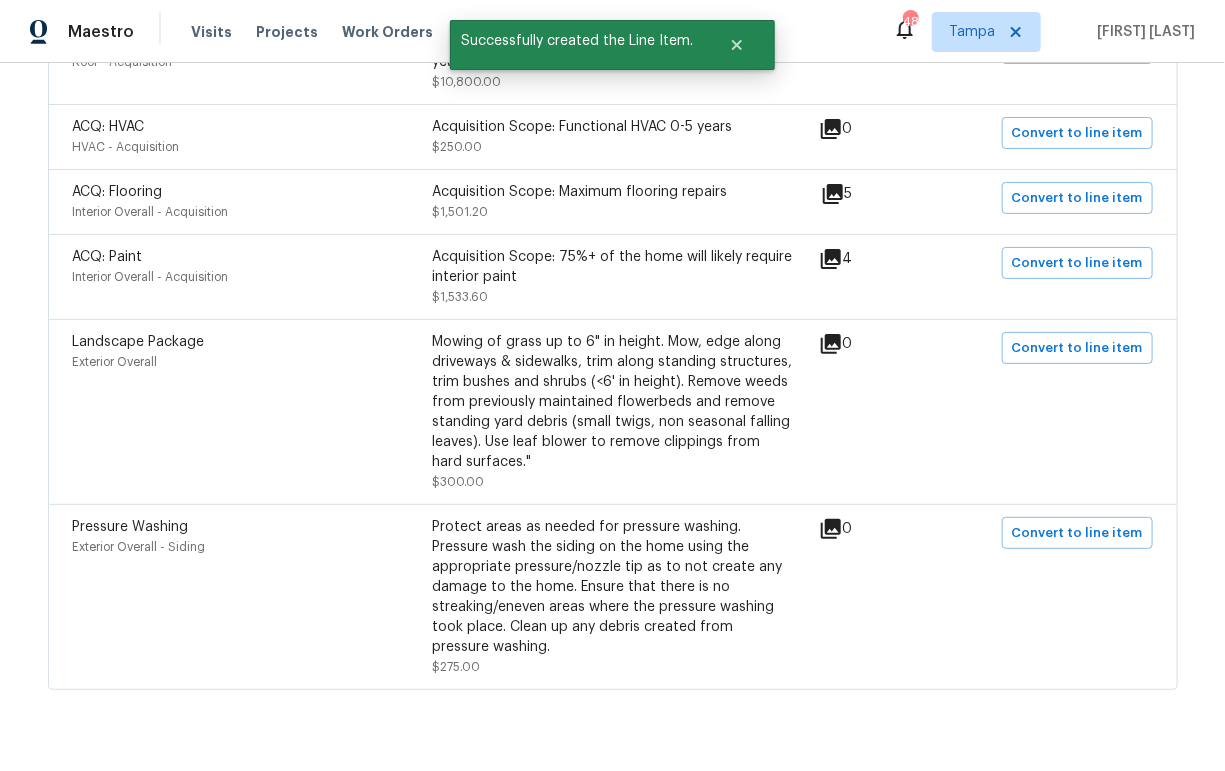 scroll, scrollTop: 610, scrollLeft: 0, axis: vertical 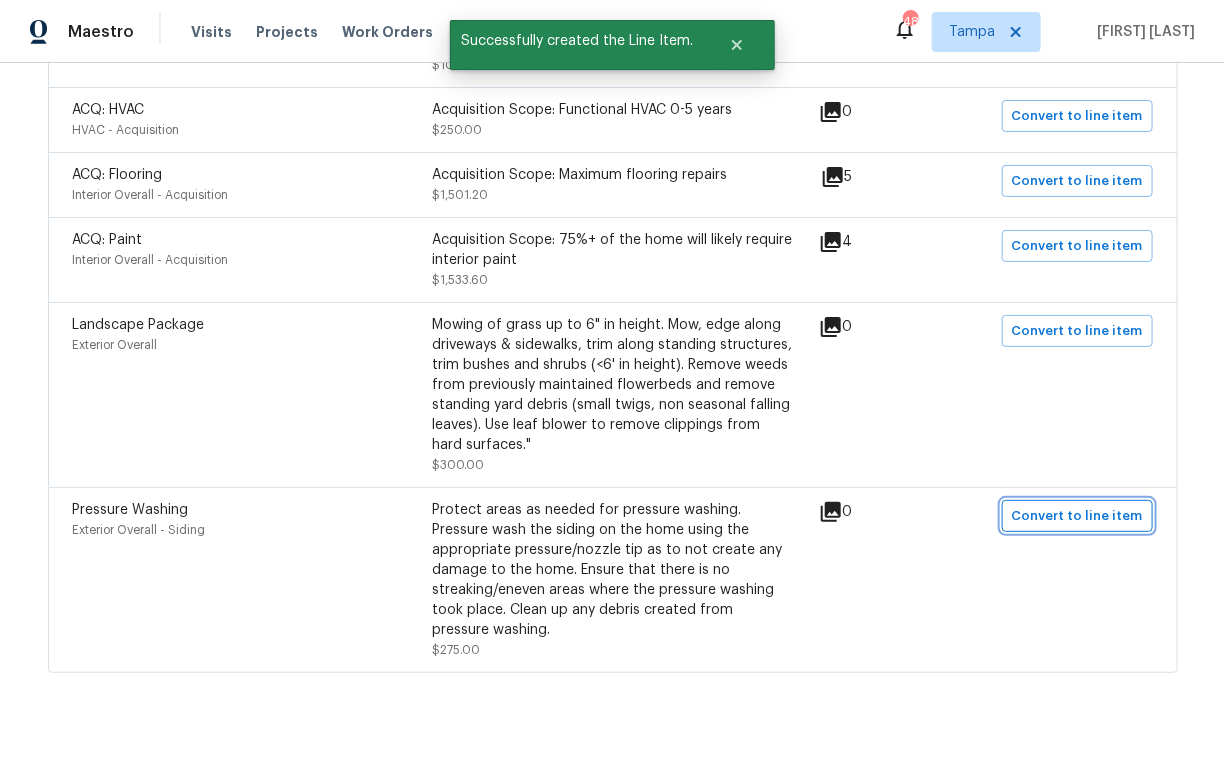 click on "Convert to line item" at bounding box center (1077, 516) 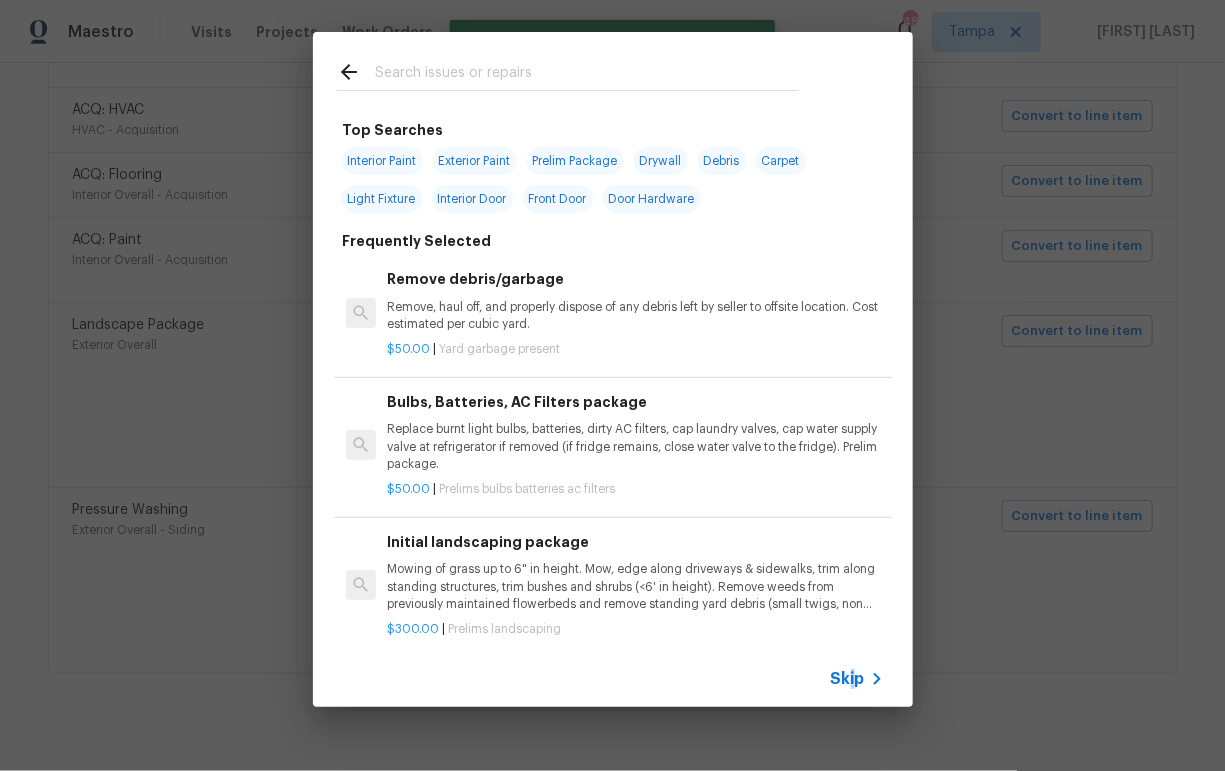 click on "Skip" at bounding box center (848, 679) 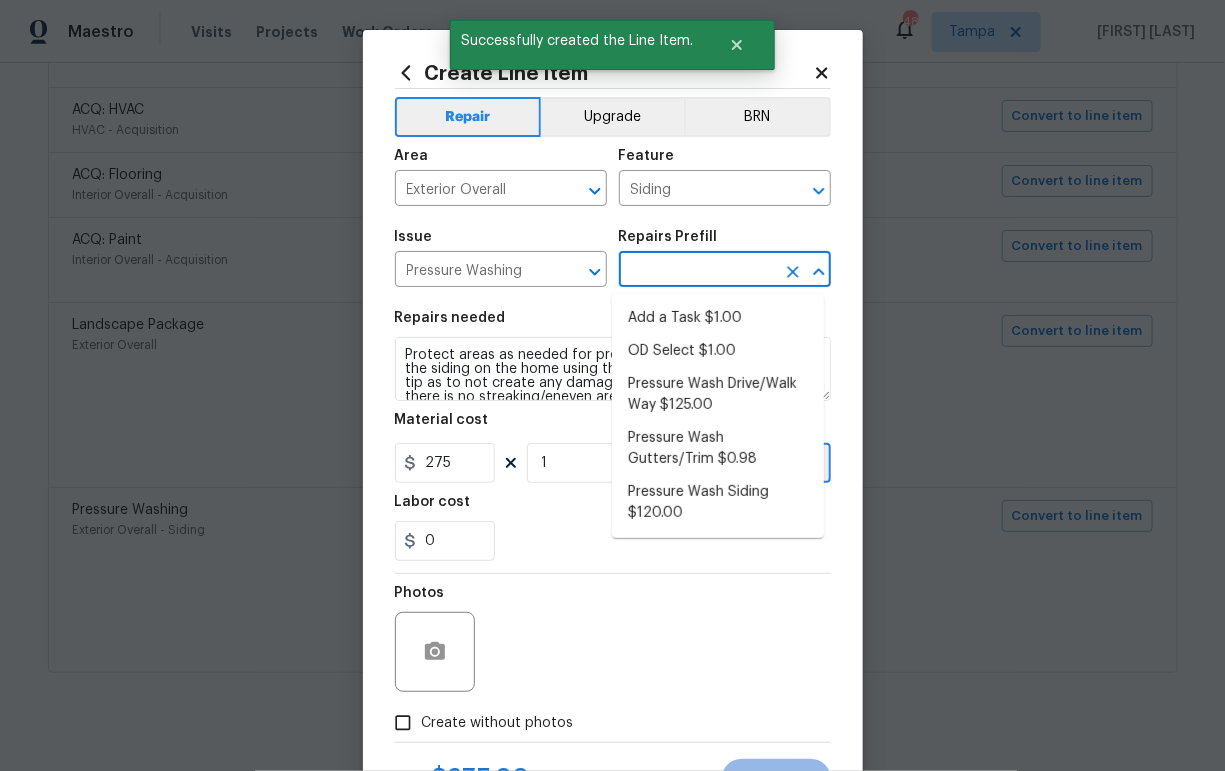 click at bounding box center [697, 271] 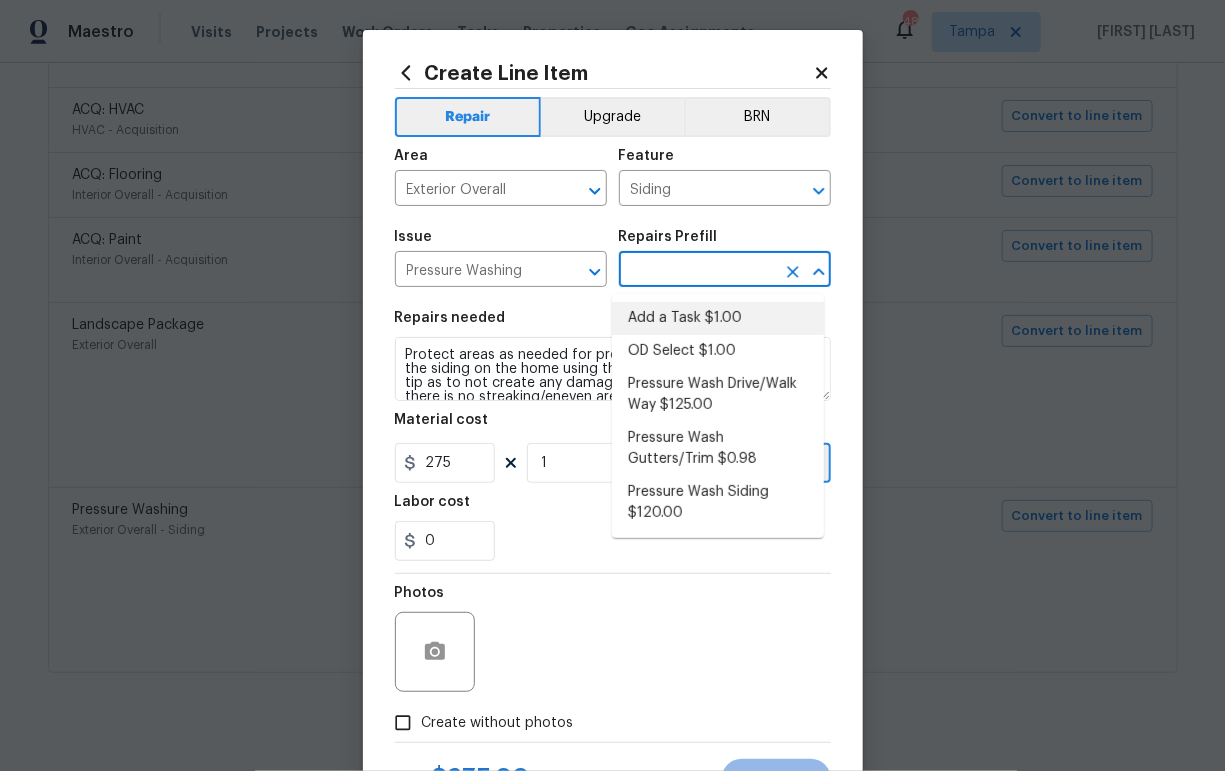 click on "Add a Task $1.00" at bounding box center (718, 318) 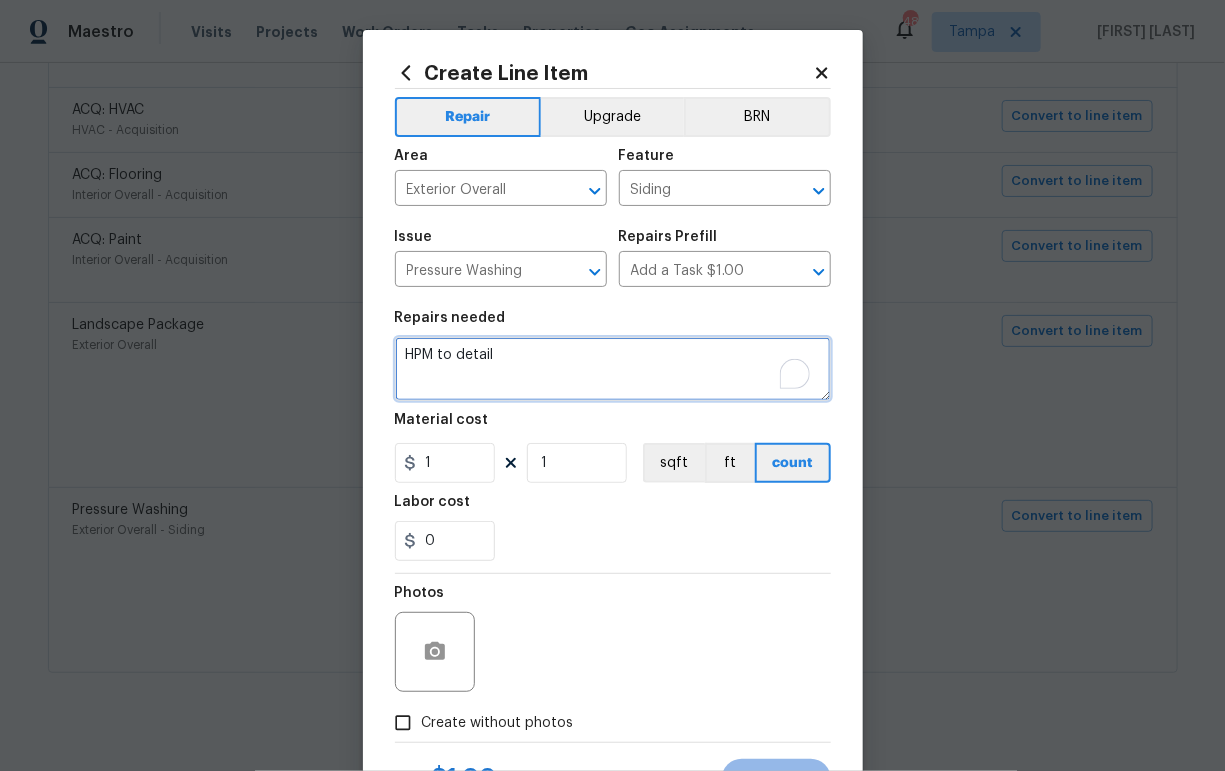 click on "HPM to detail" at bounding box center [613, 369] 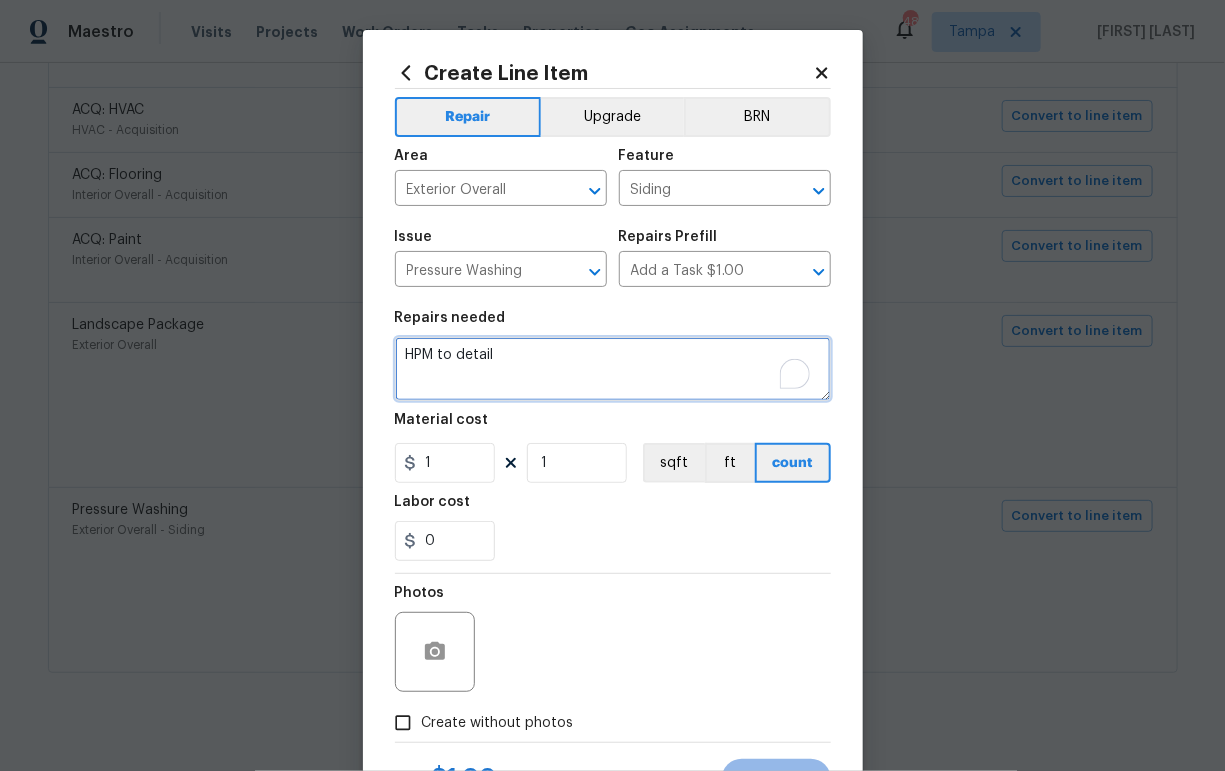 click on "HPM to detail" at bounding box center [613, 369] 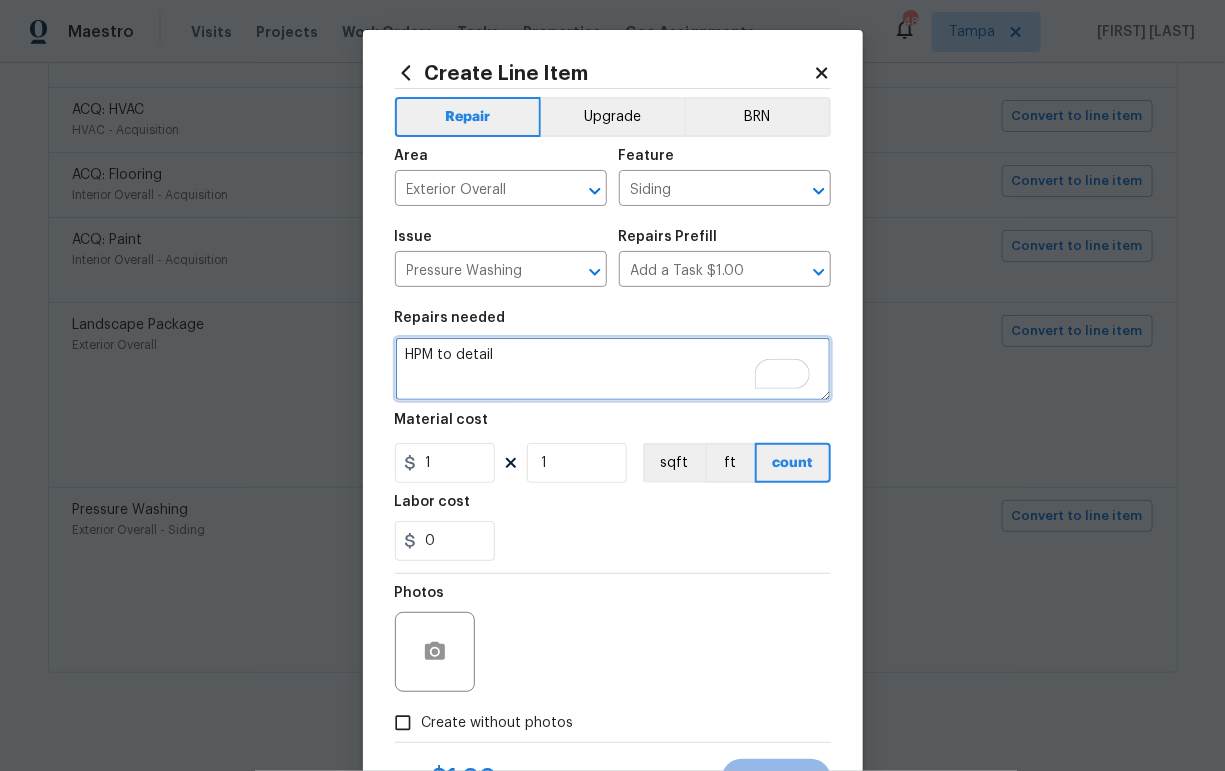 click on "HPM to detail" at bounding box center (613, 369) 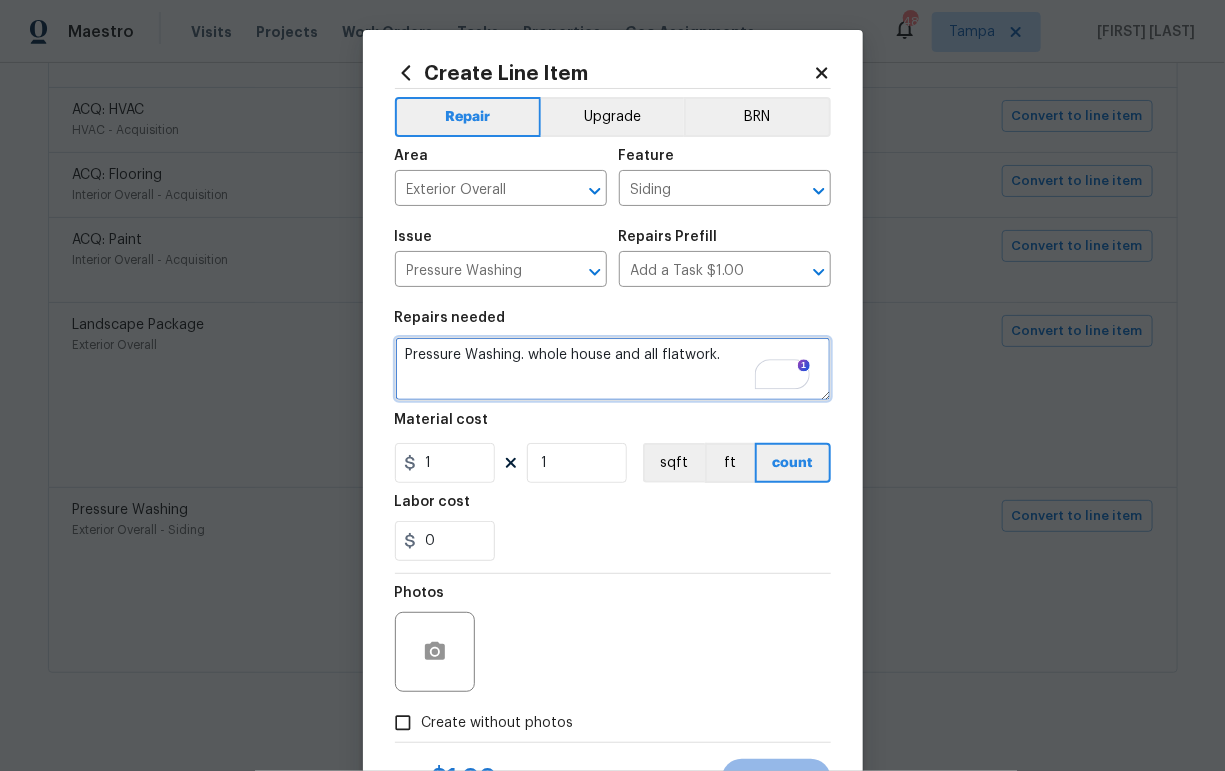type on "Pressure Washing. whole house and all flatwork." 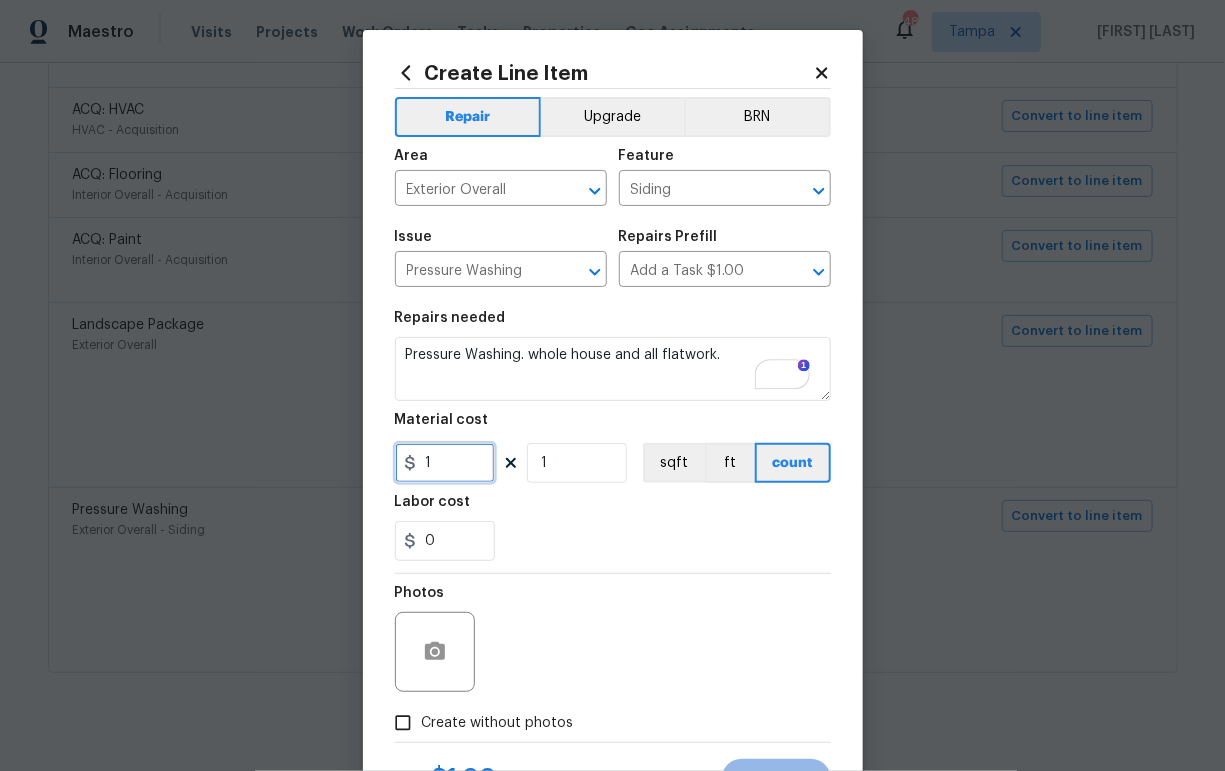 drag, startPoint x: 398, startPoint y: 472, endPoint x: 356, endPoint y: 469, distance: 42.107006 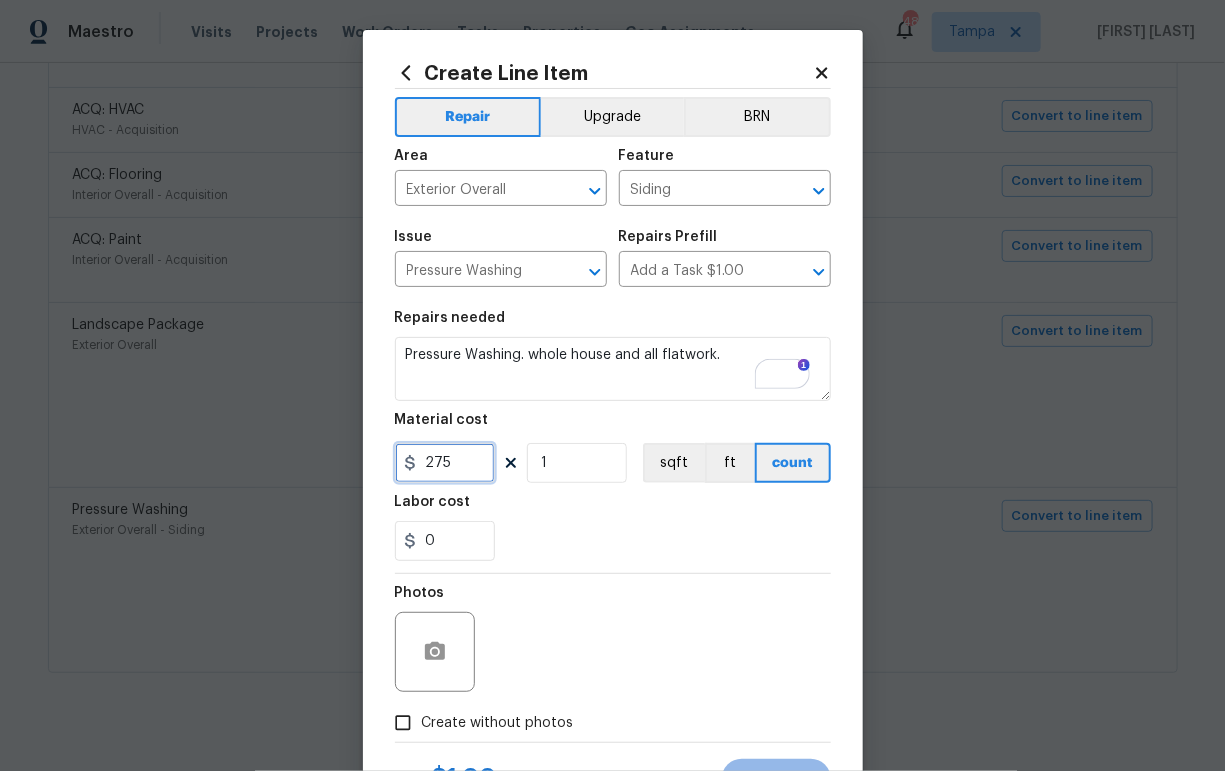 type on "275" 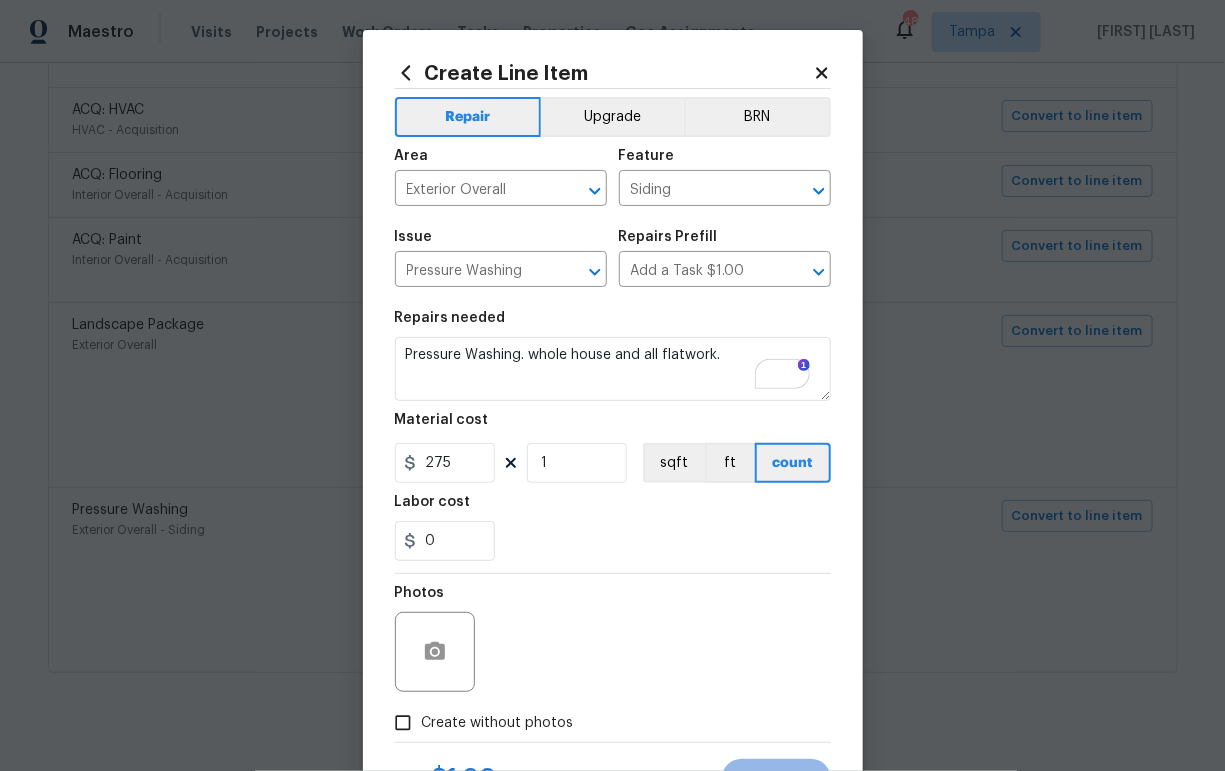 click on "Create without photos" at bounding box center (498, 723) 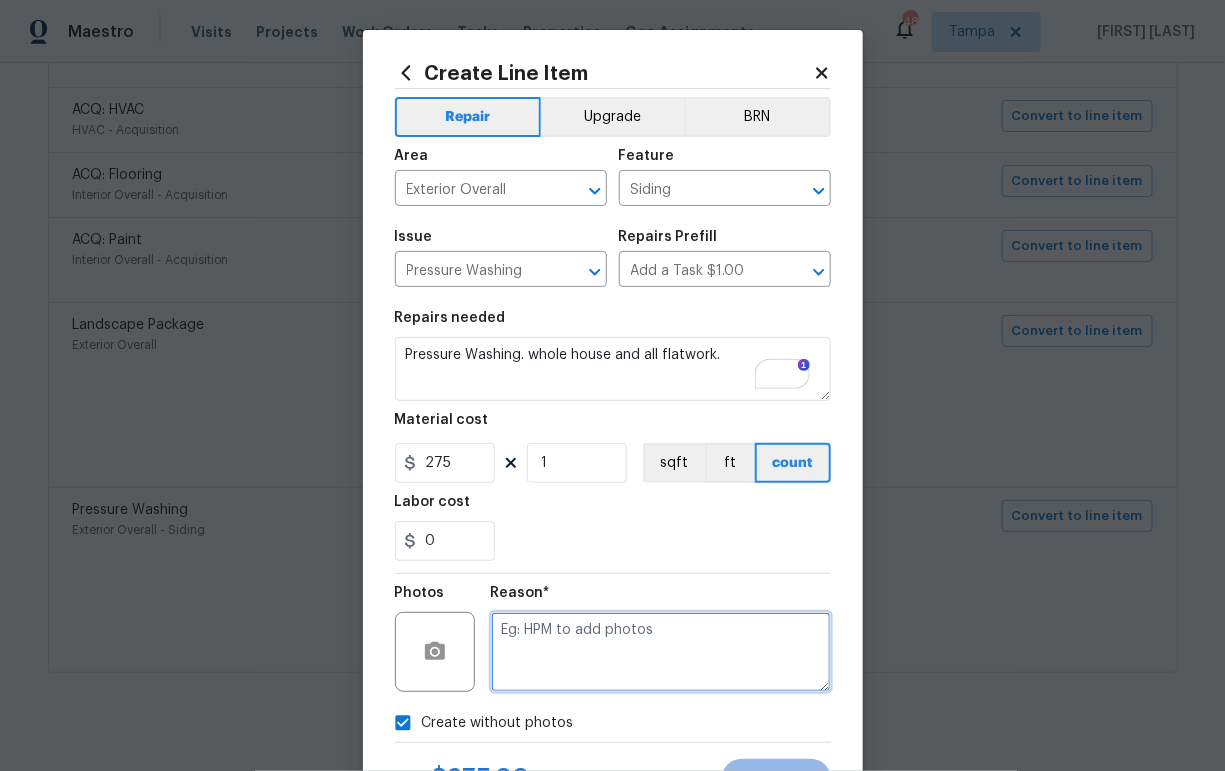 click at bounding box center (661, 652) 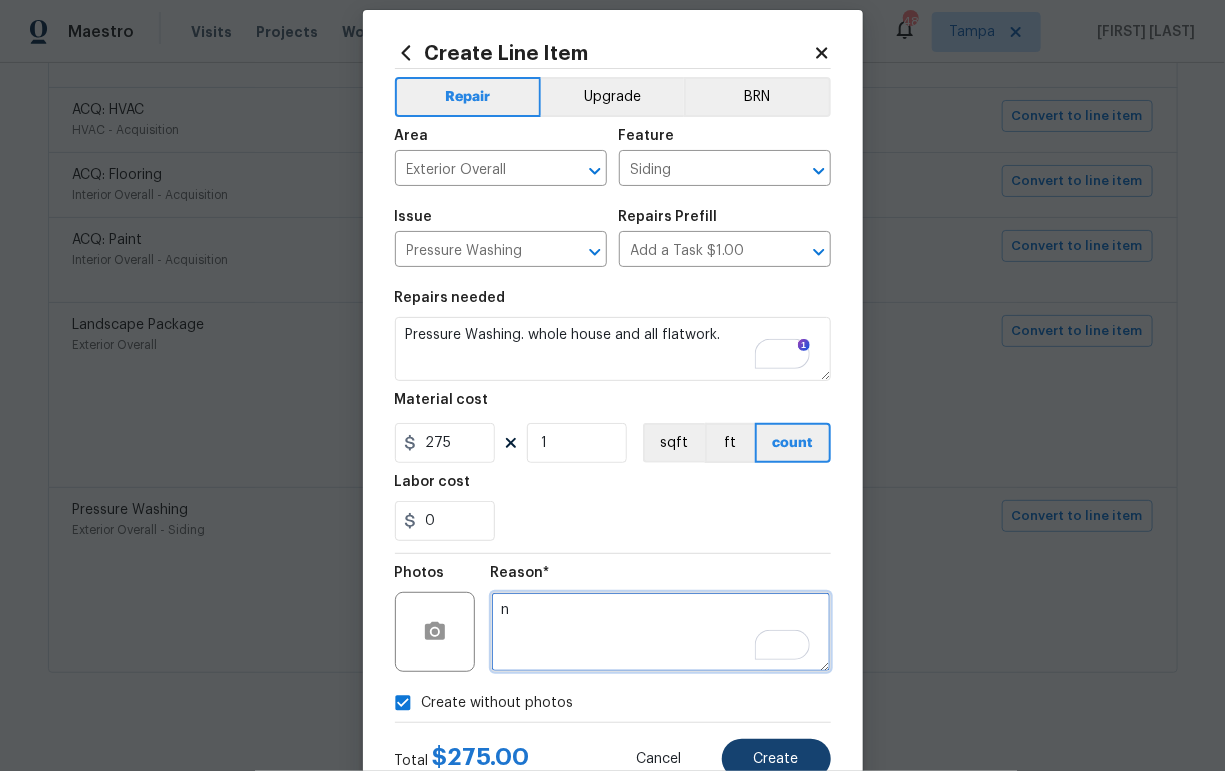 scroll, scrollTop: 91, scrollLeft: 0, axis: vertical 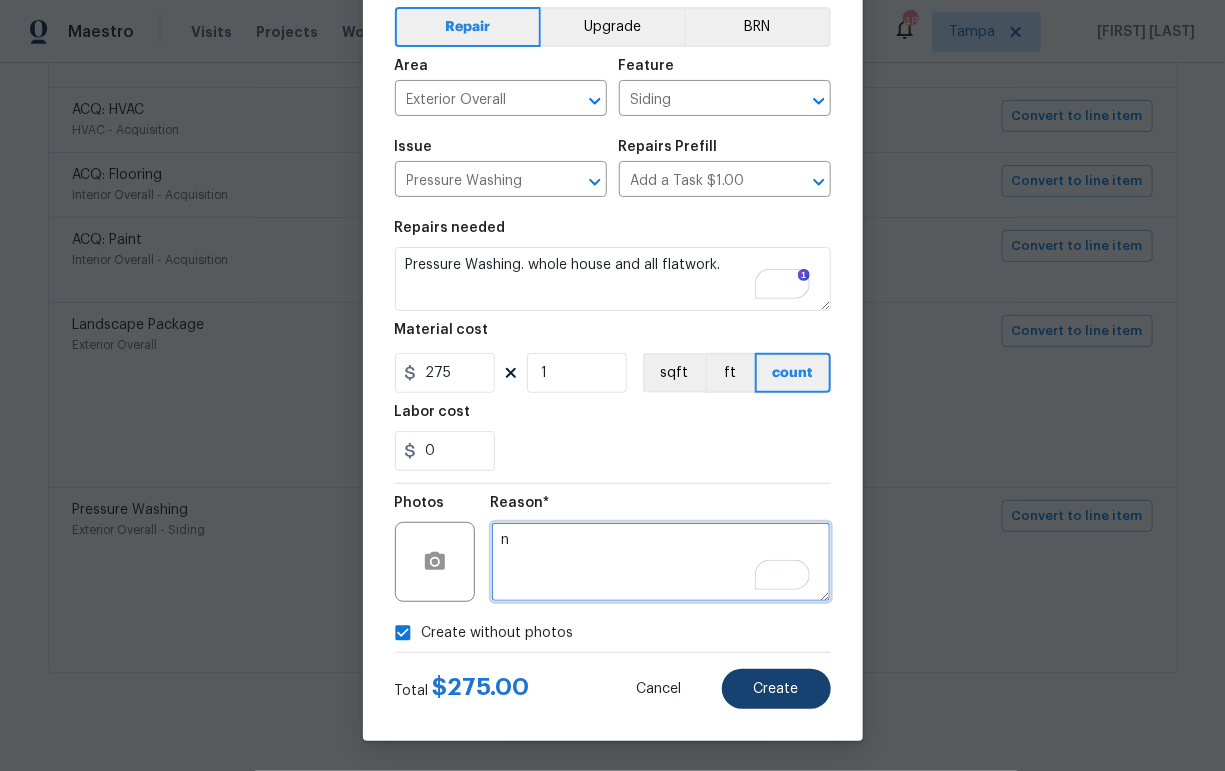 type on "n" 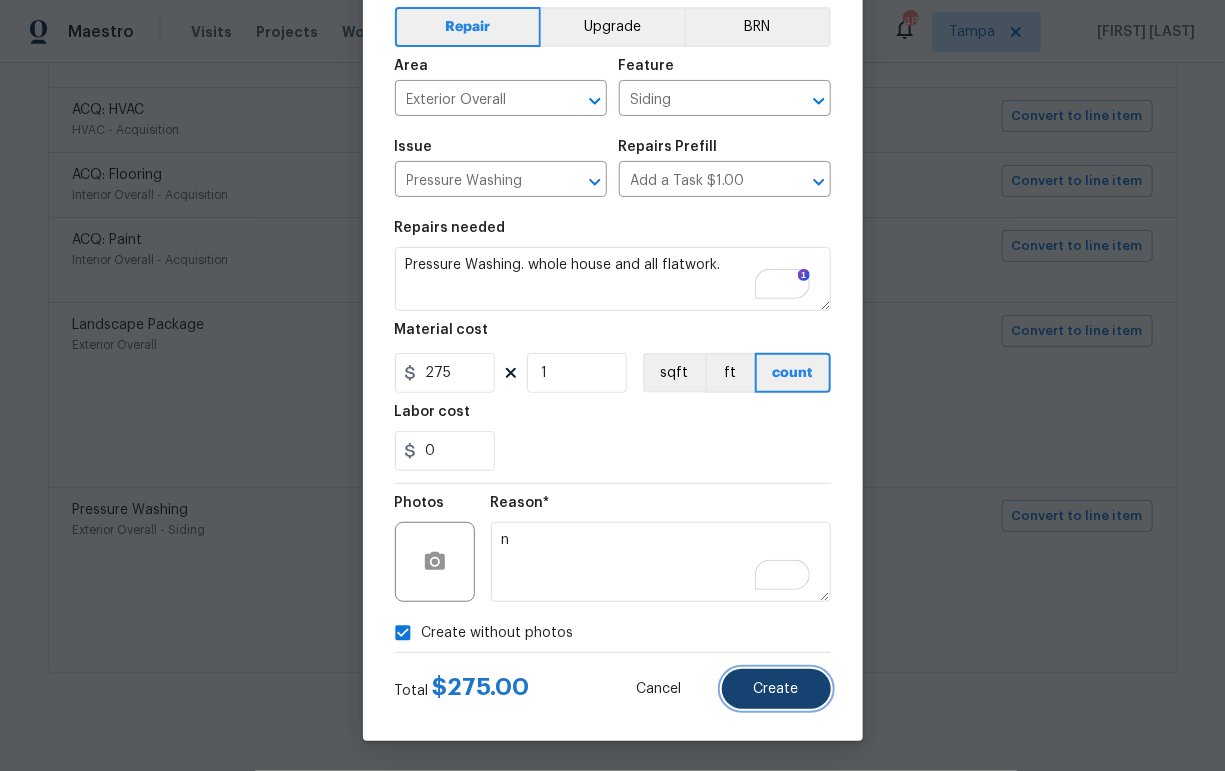 click on "Create" at bounding box center (776, 689) 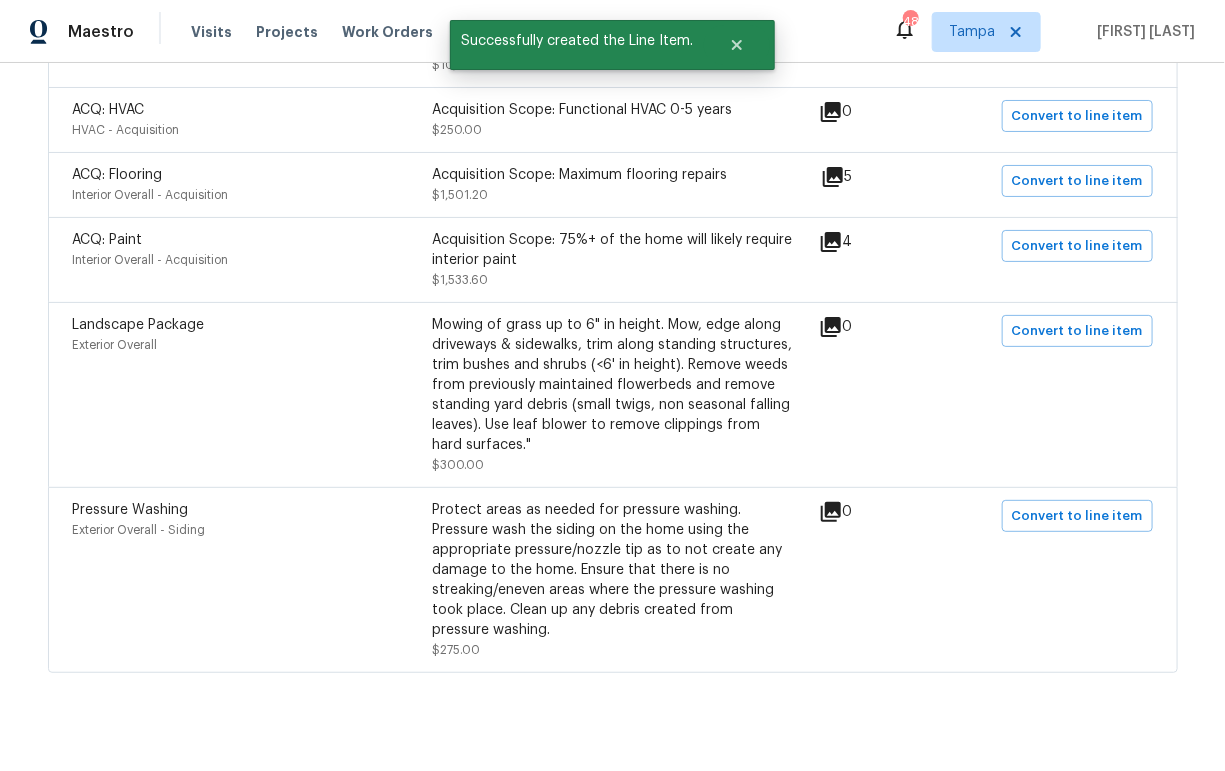 scroll, scrollTop: 0, scrollLeft: 0, axis: both 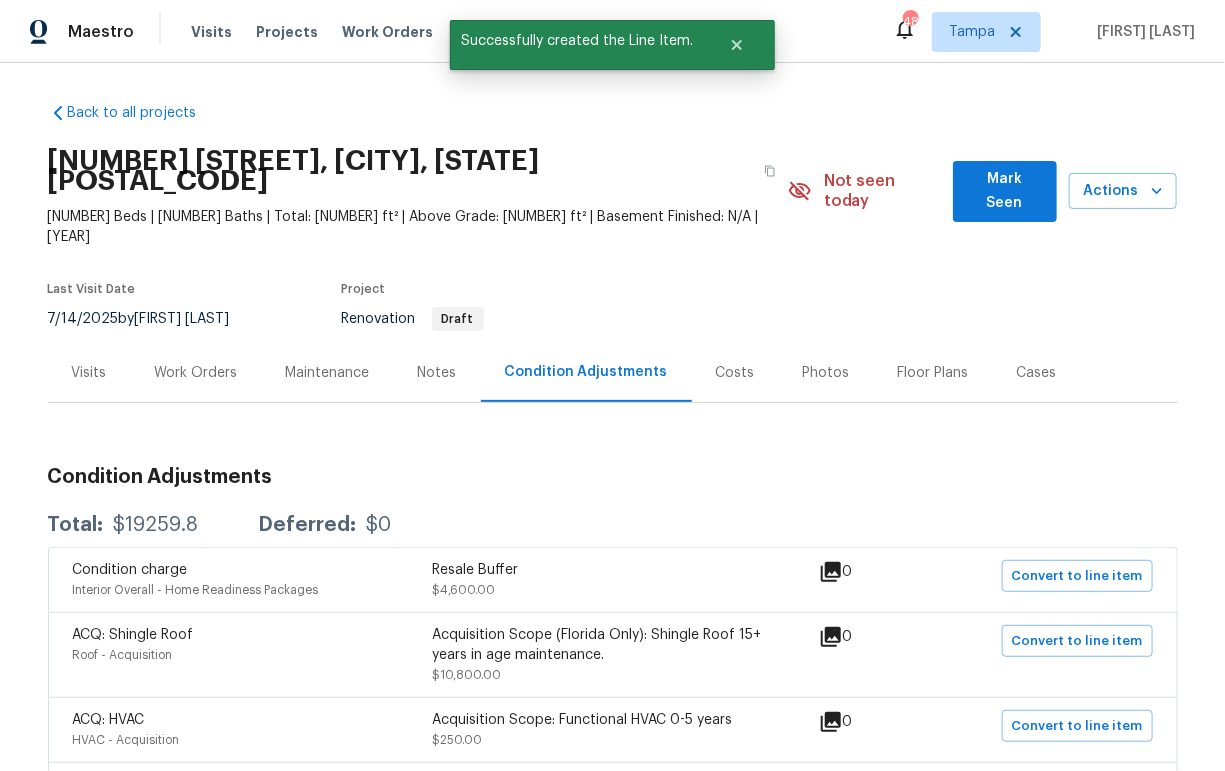 click on "Work Orders" at bounding box center [196, 373] 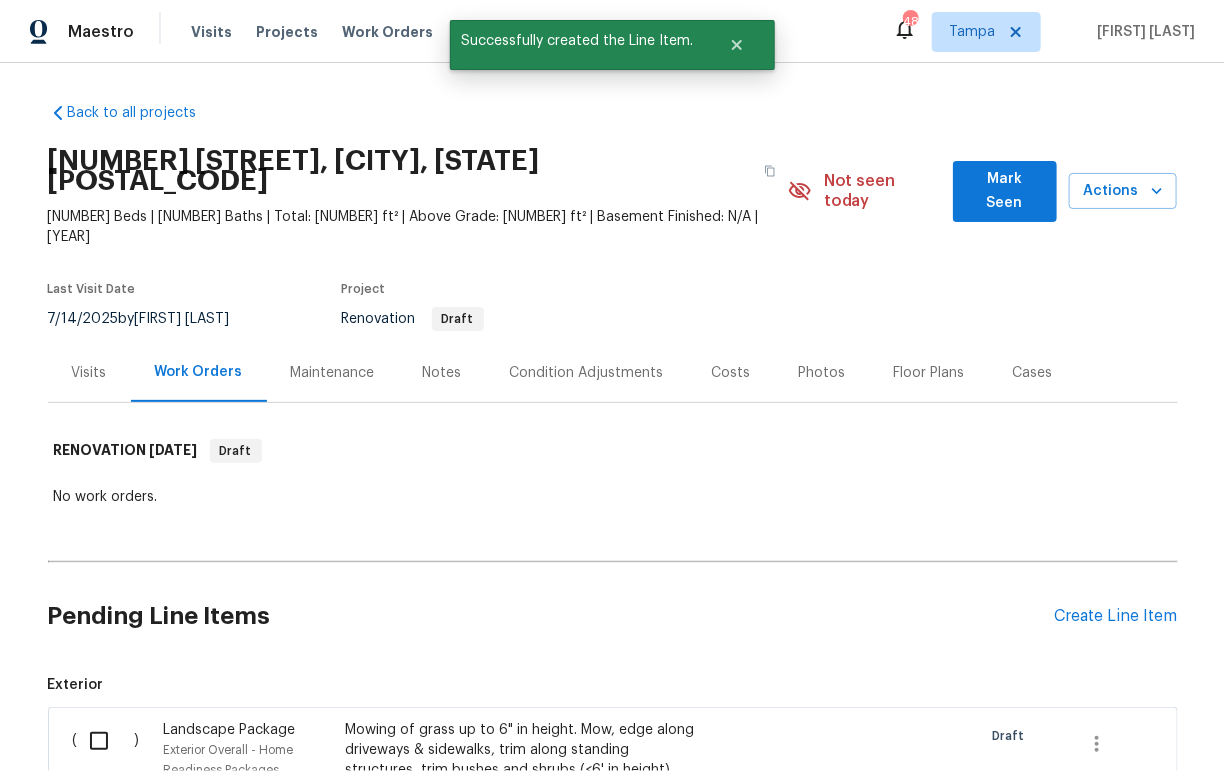 click at bounding box center (106, 741) 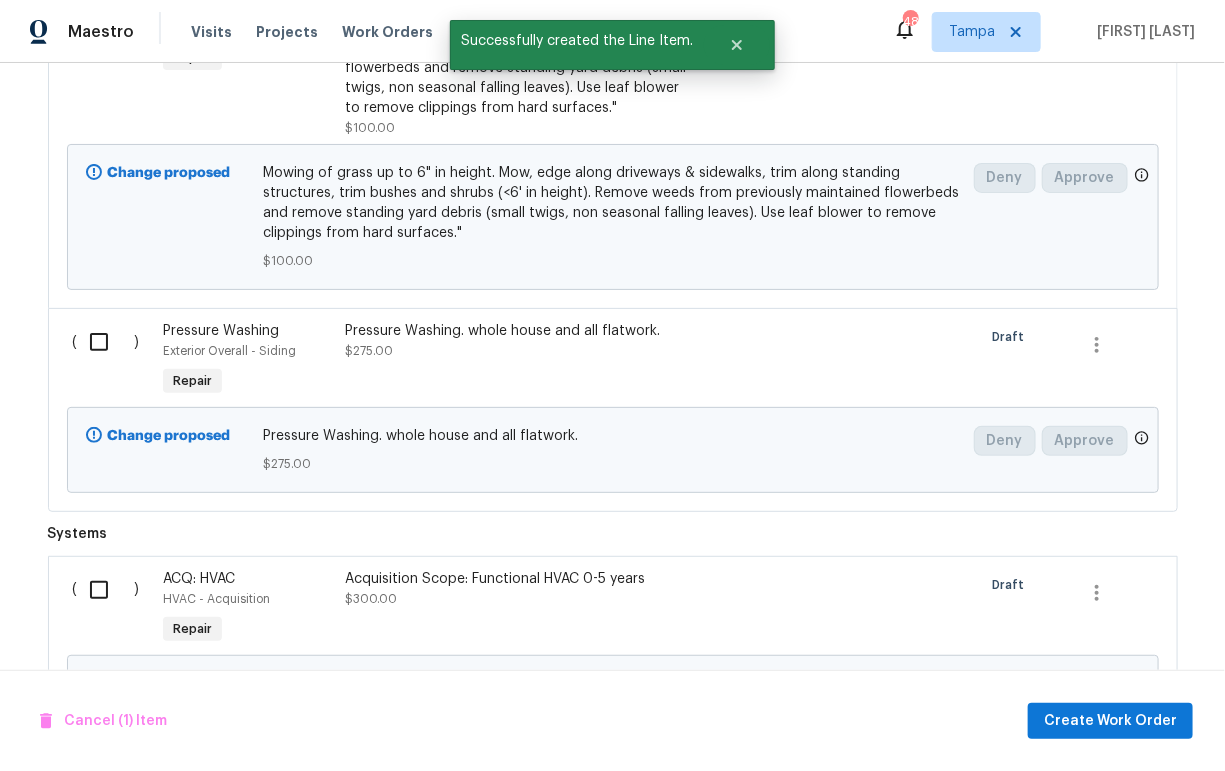 scroll, scrollTop: 837, scrollLeft: 0, axis: vertical 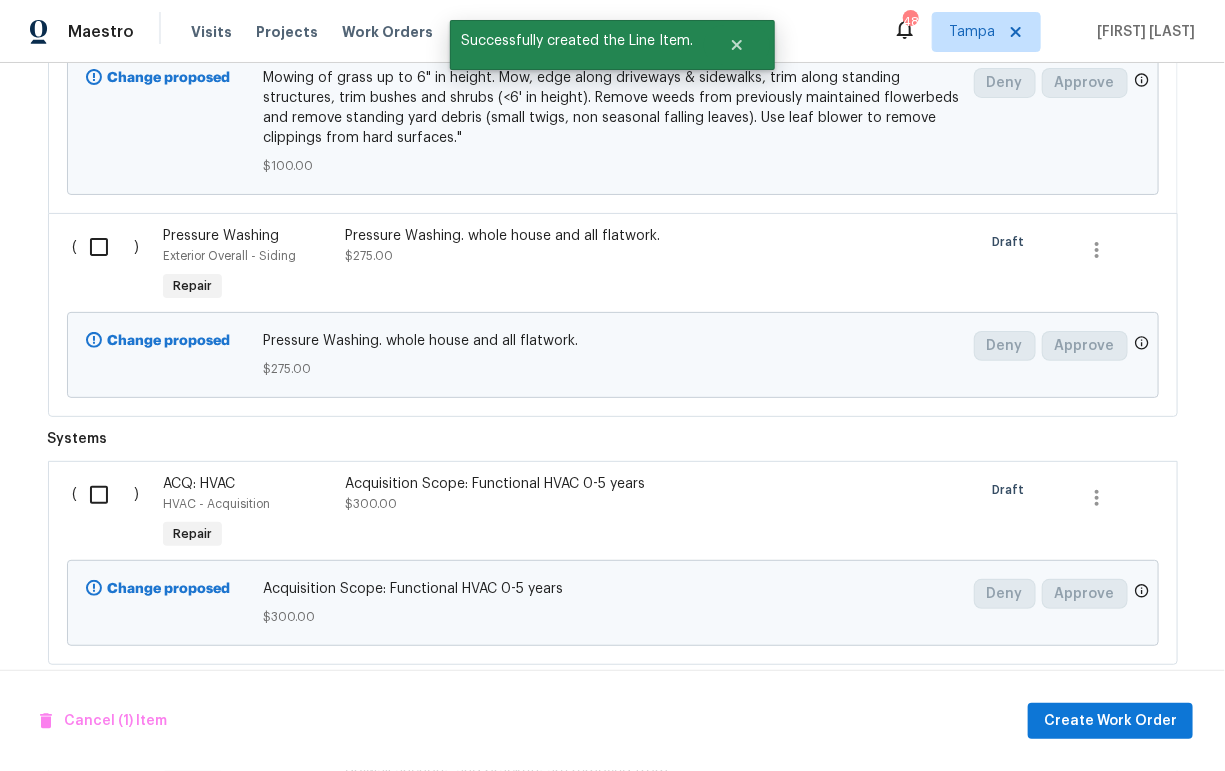 click at bounding box center (106, 247) 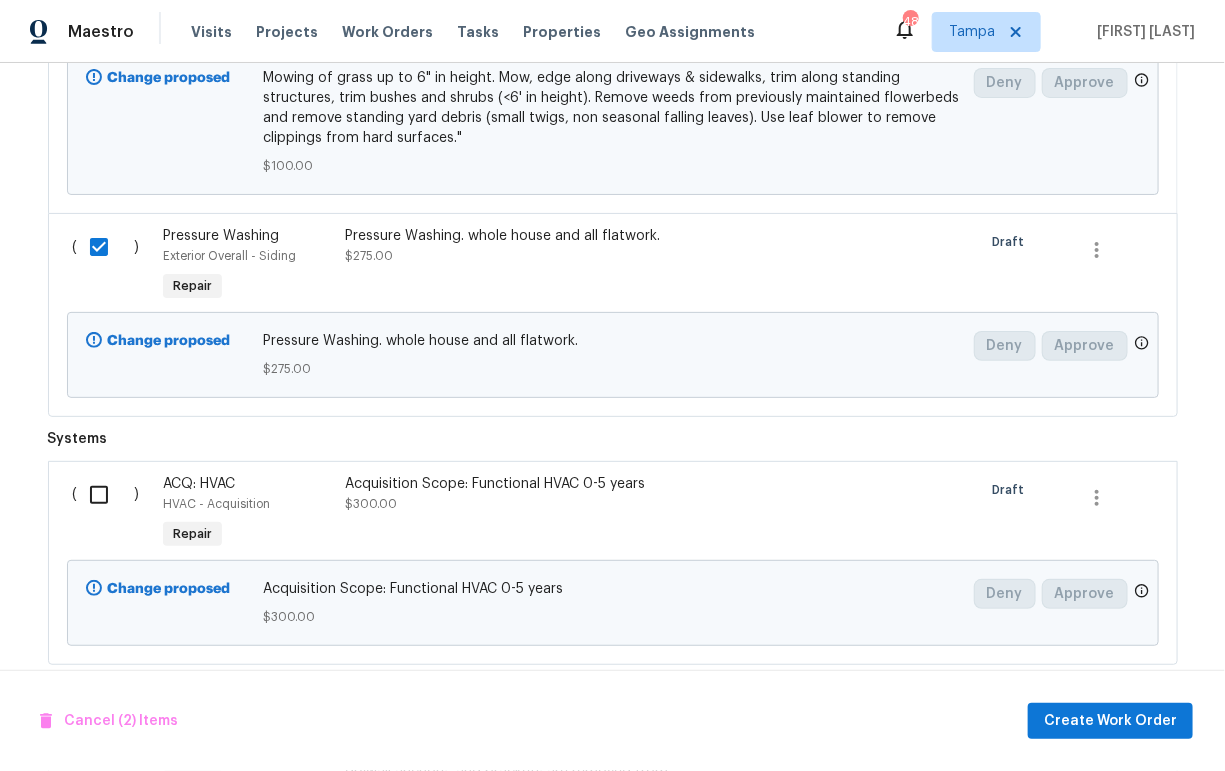 click at bounding box center [106, 495] 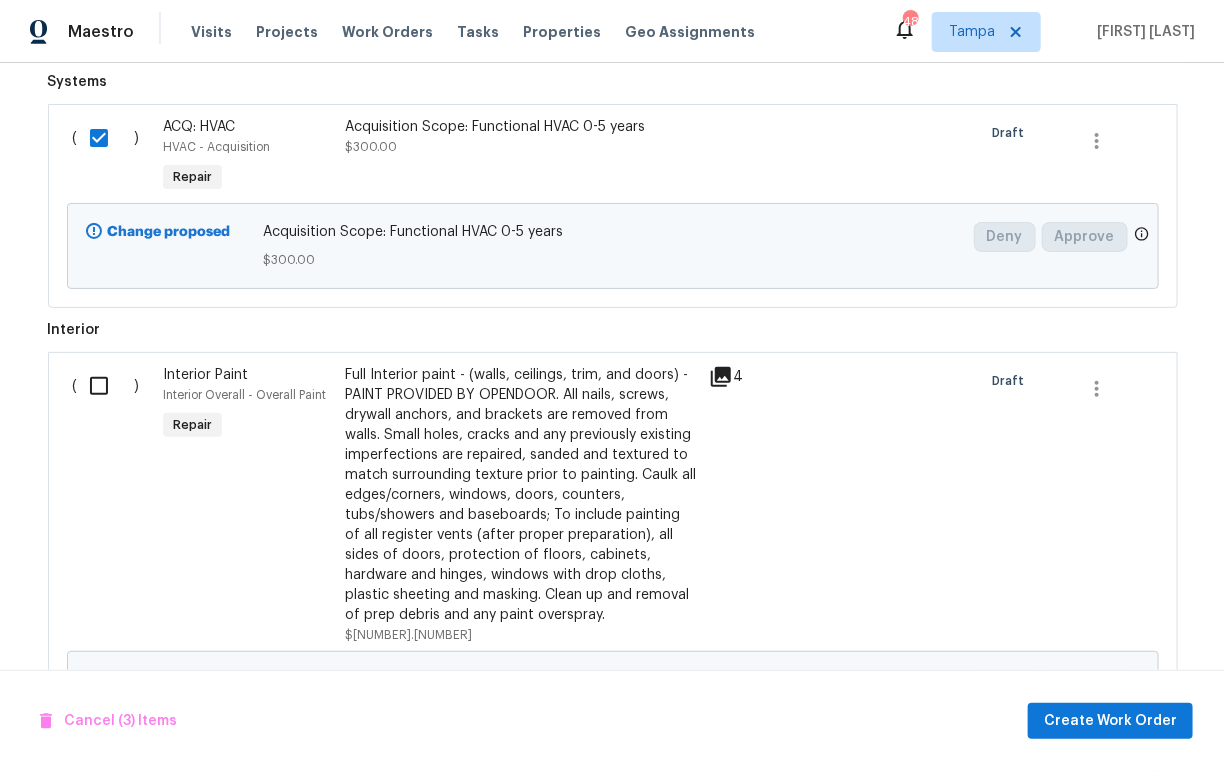 scroll, scrollTop: 1199, scrollLeft: 0, axis: vertical 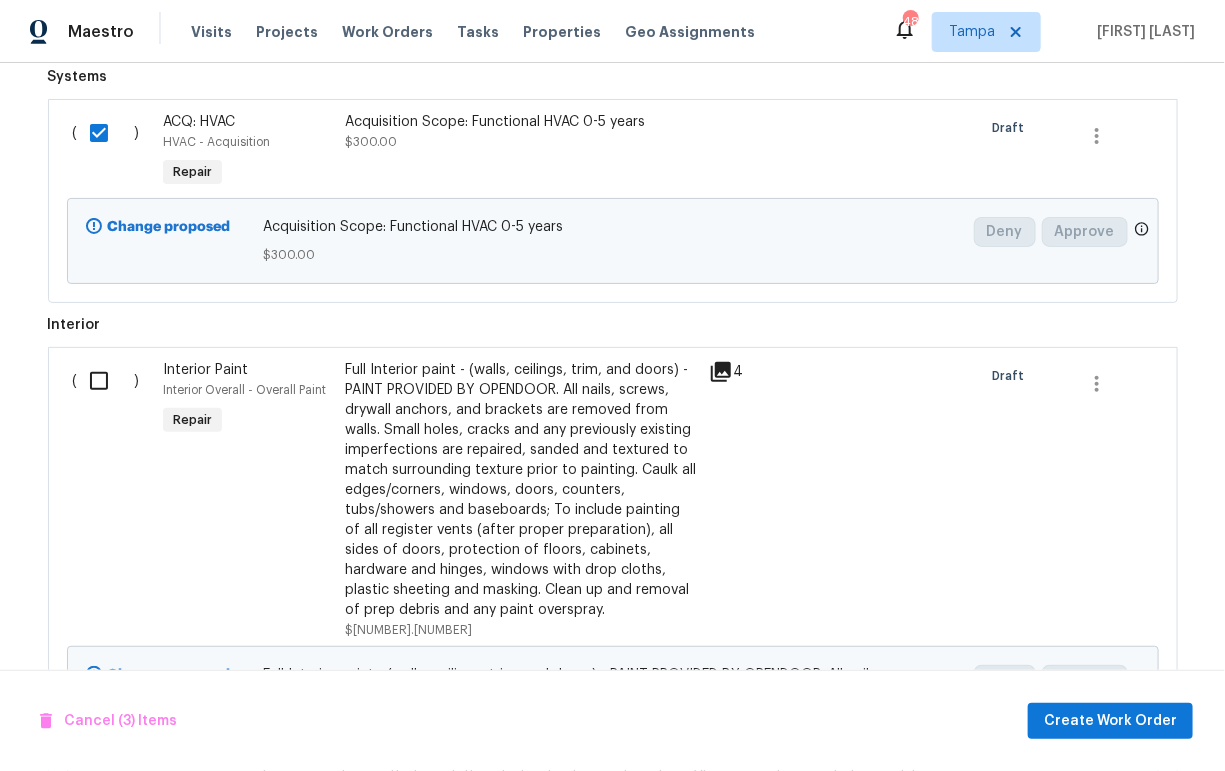 click on "( )" at bounding box center [112, 500] 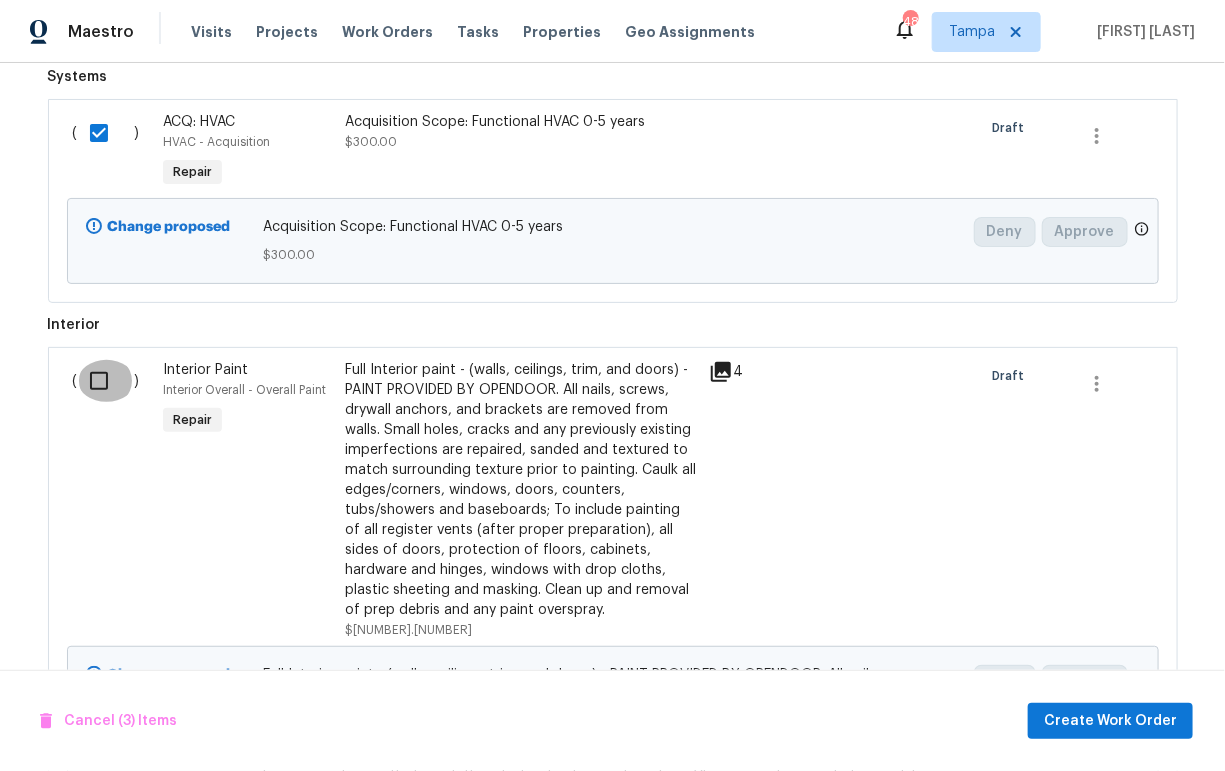 click at bounding box center [106, 381] 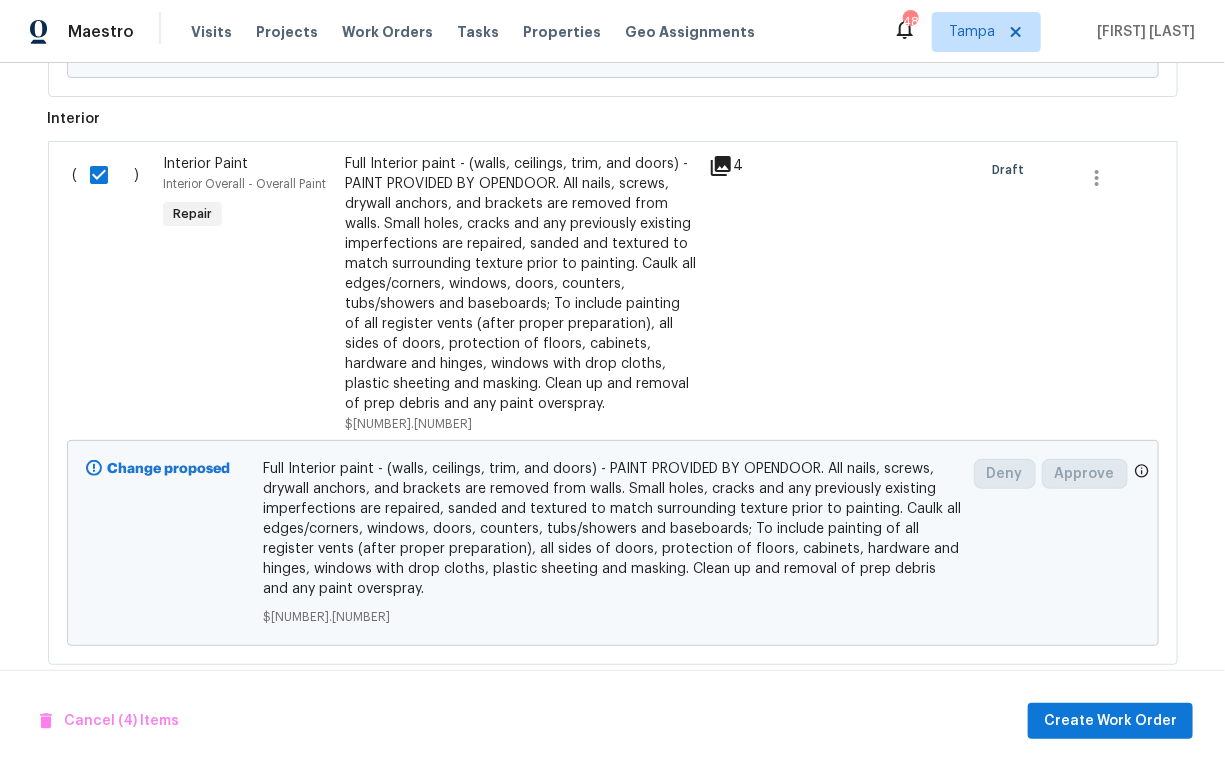 scroll, scrollTop: 1410, scrollLeft: 0, axis: vertical 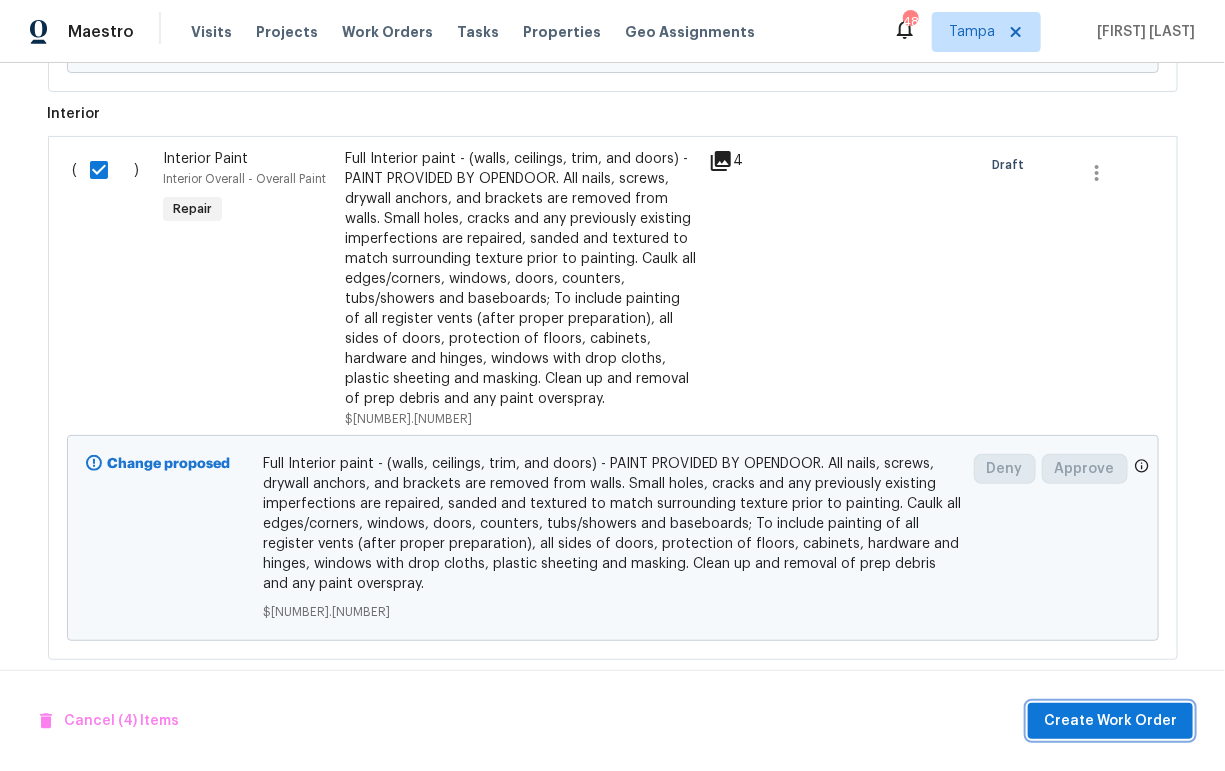 click on "Create Work Order" at bounding box center [1110, 721] 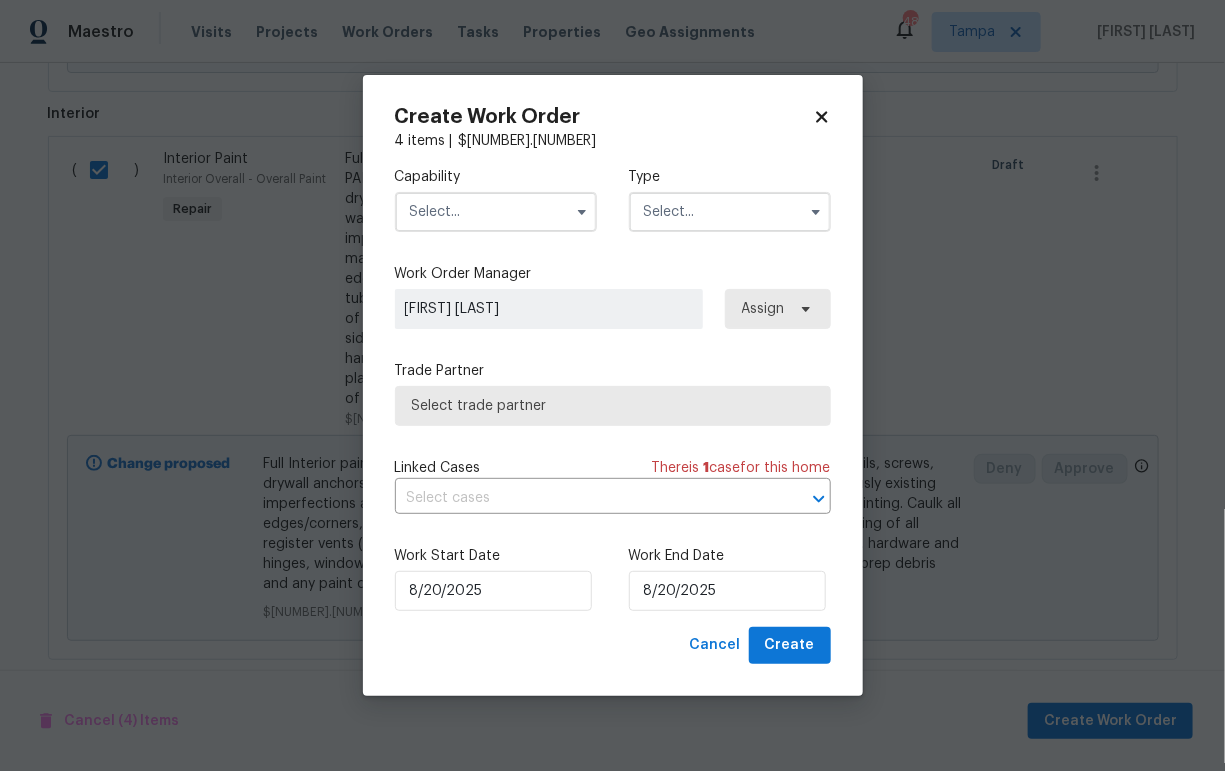click at bounding box center (496, 212) 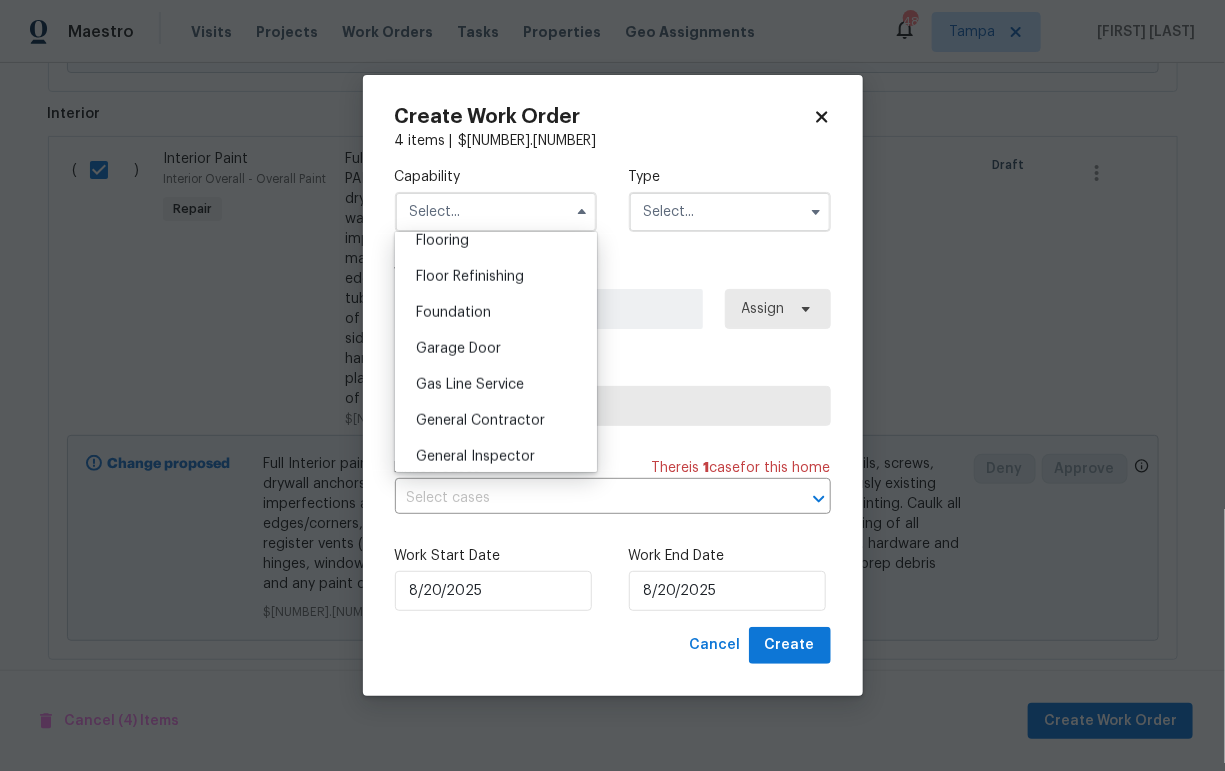 scroll, scrollTop: 828, scrollLeft: 0, axis: vertical 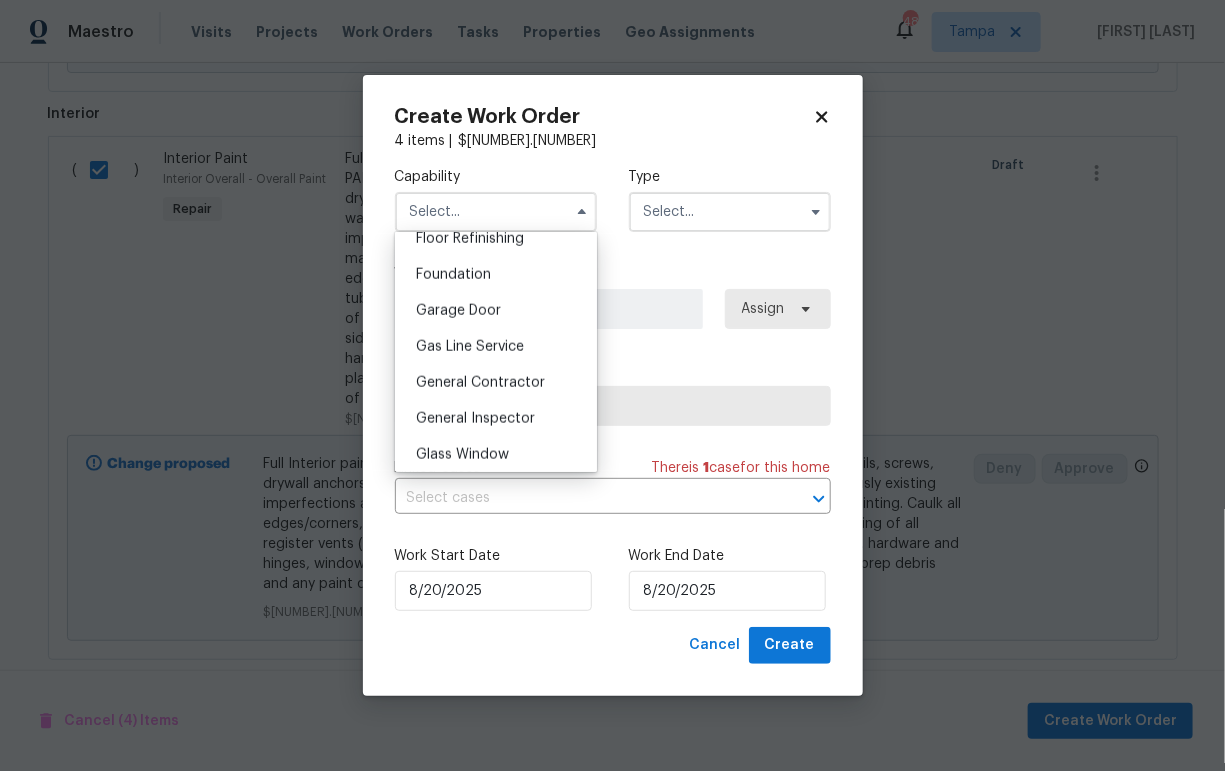 click on "General Contractor" at bounding box center (480, 383) 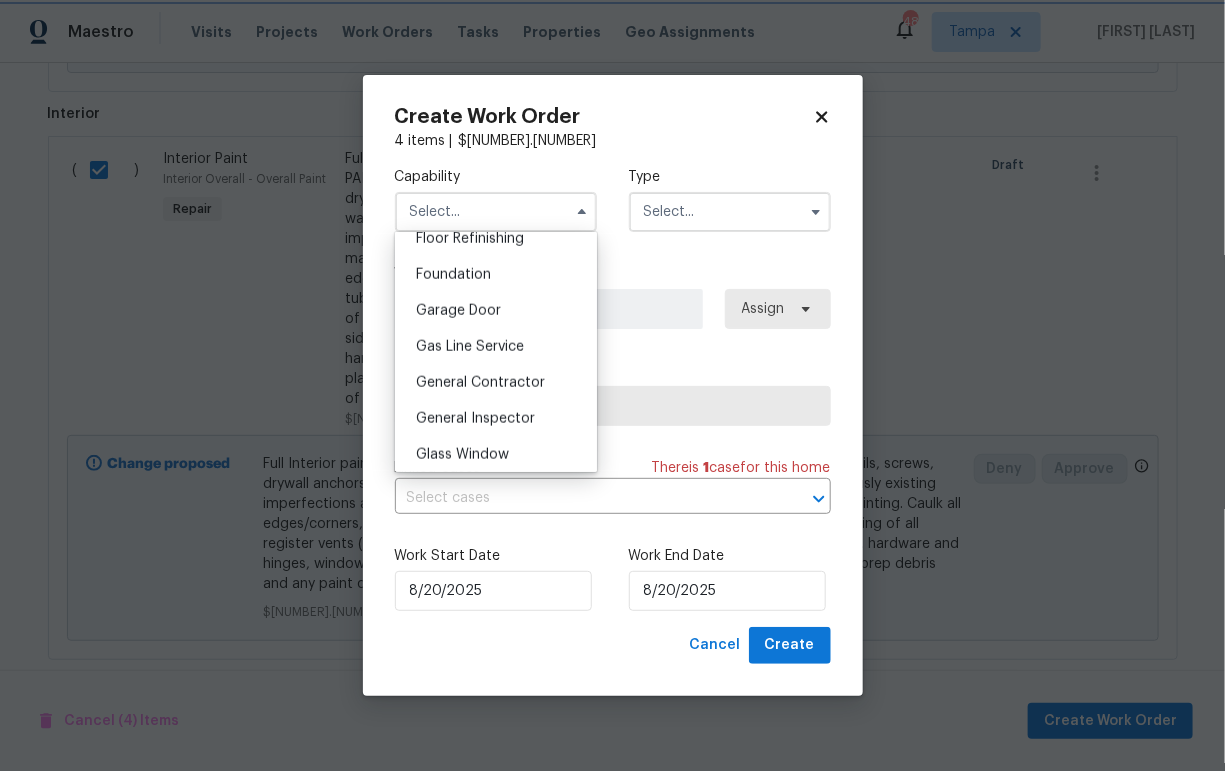 type on "General Contractor" 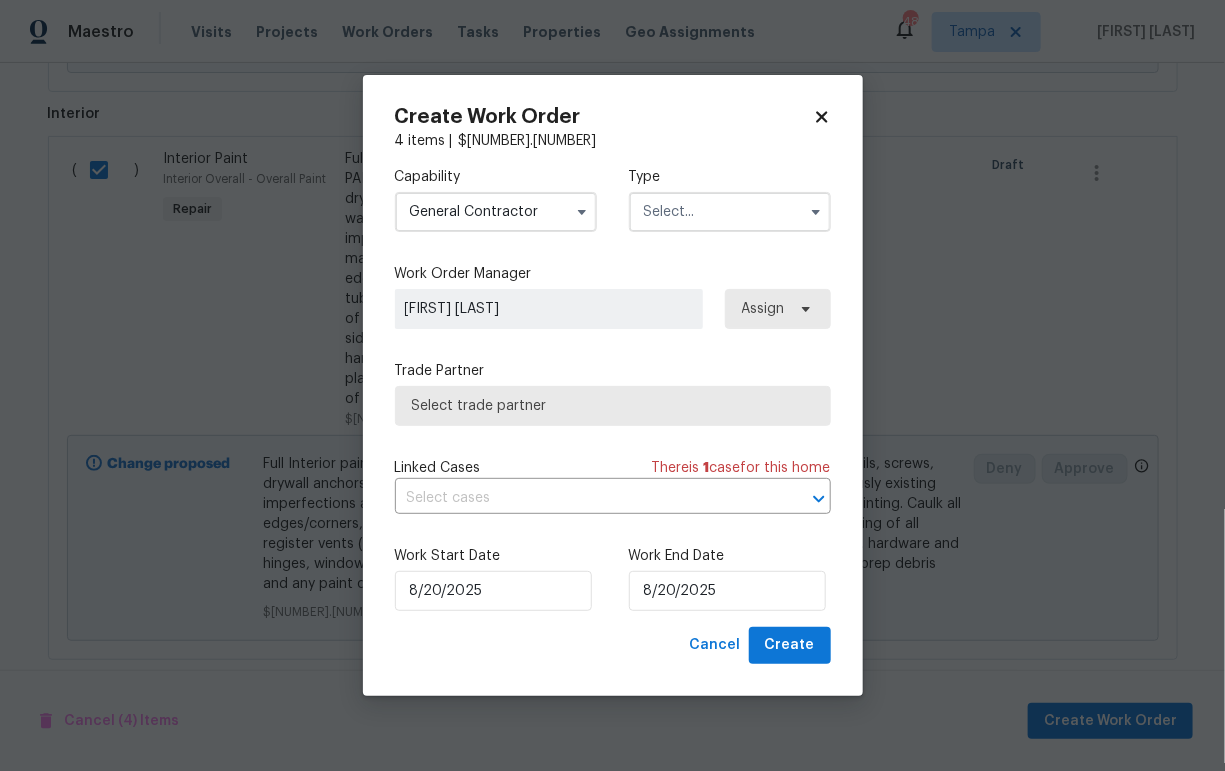 click at bounding box center [730, 212] 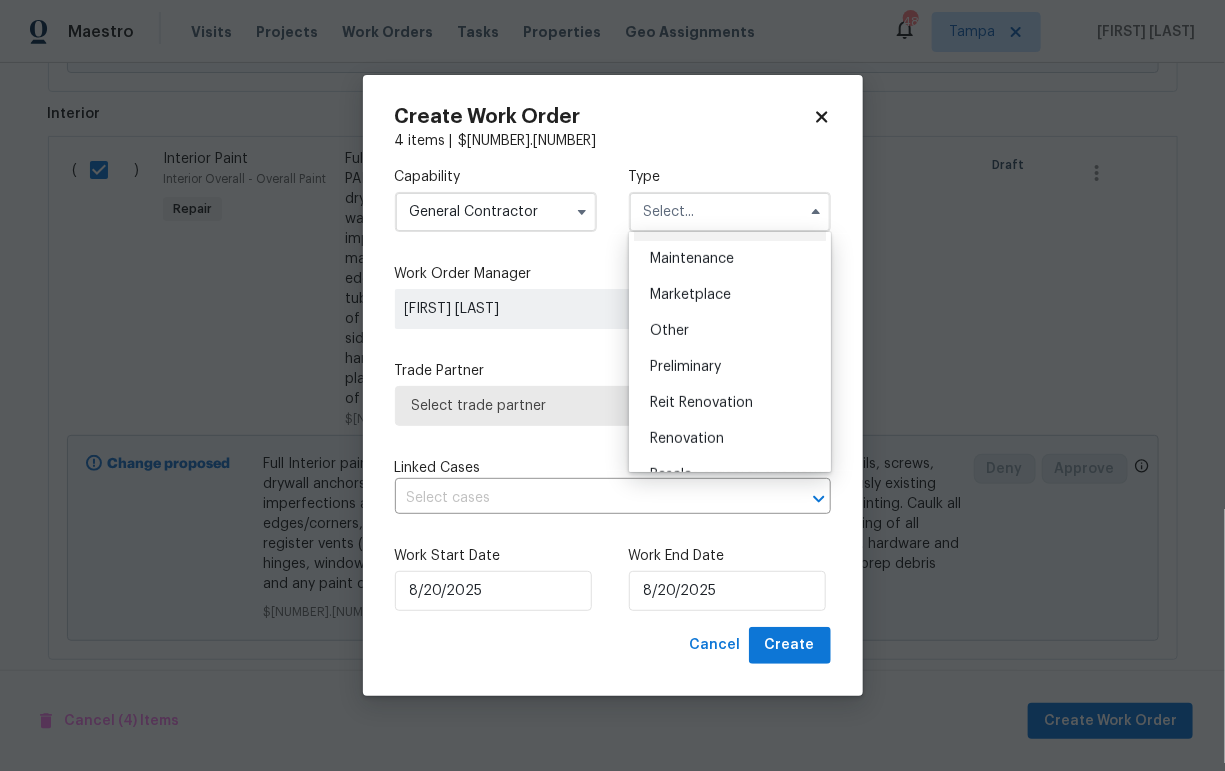 scroll, scrollTop: 366, scrollLeft: 0, axis: vertical 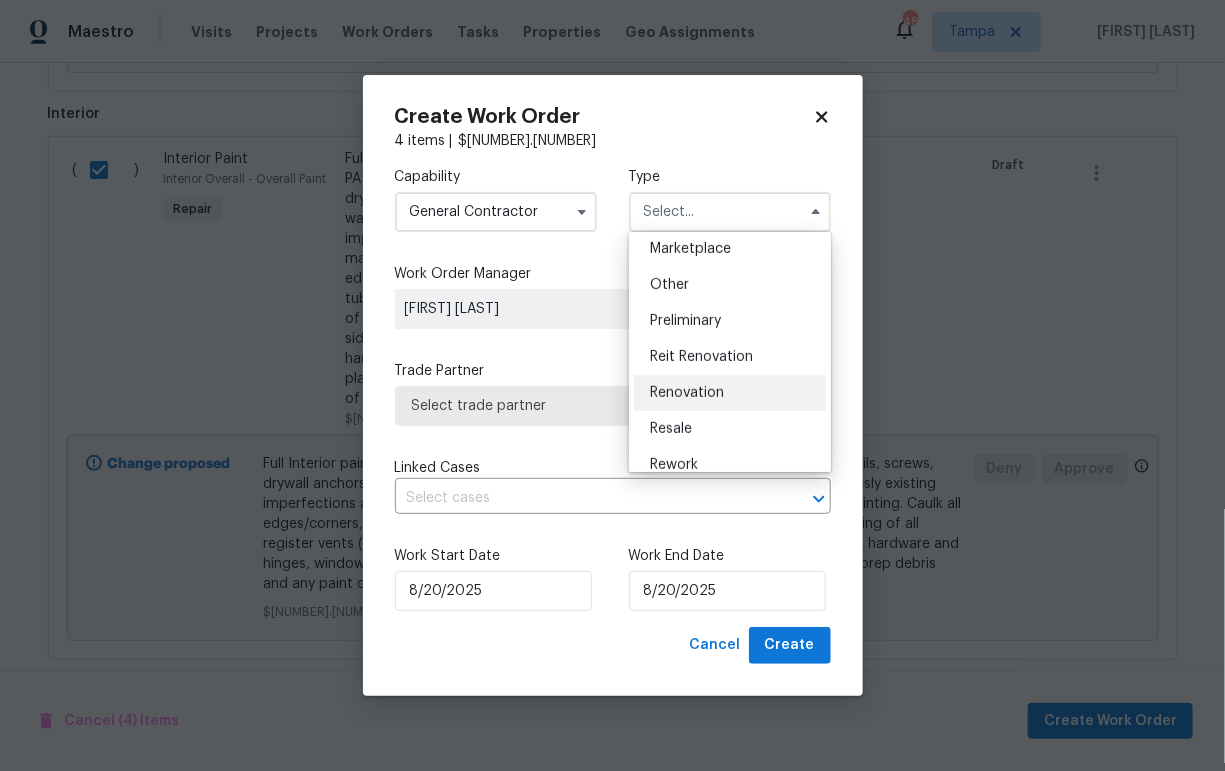 click on "Renovation" at bounding box center (687, 393) 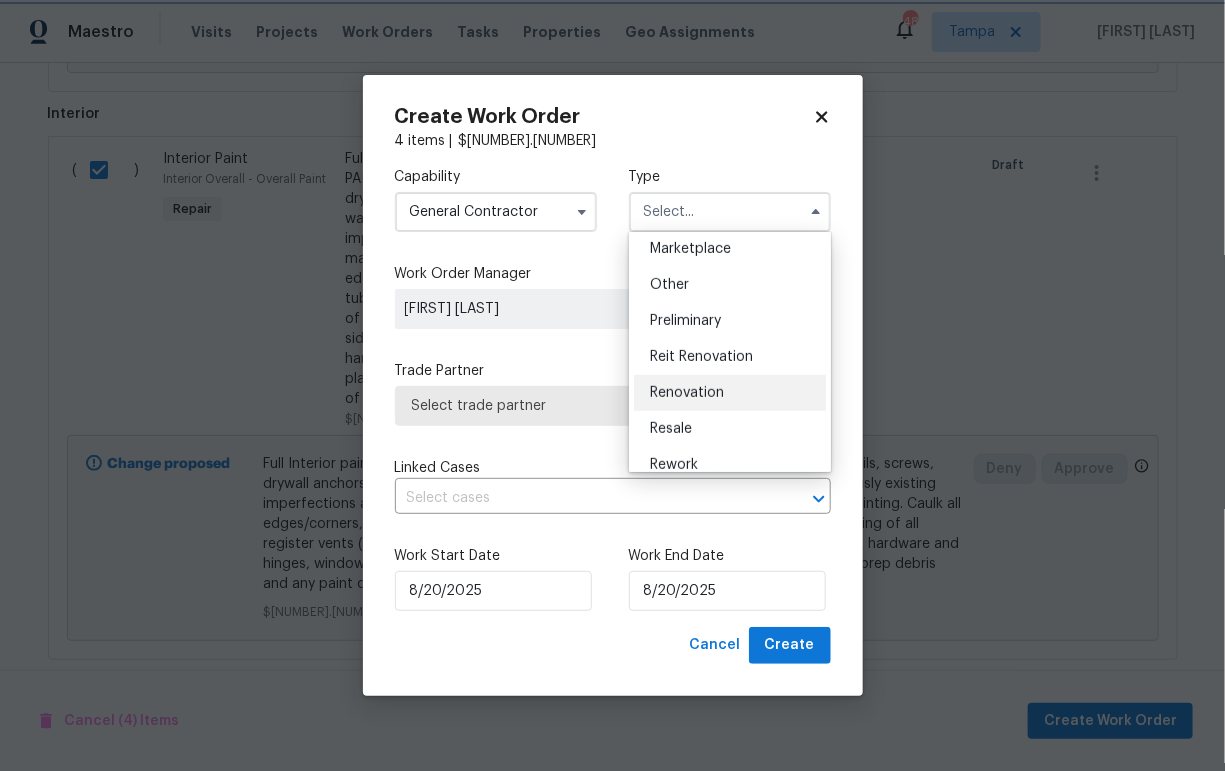 type on "Renovation" 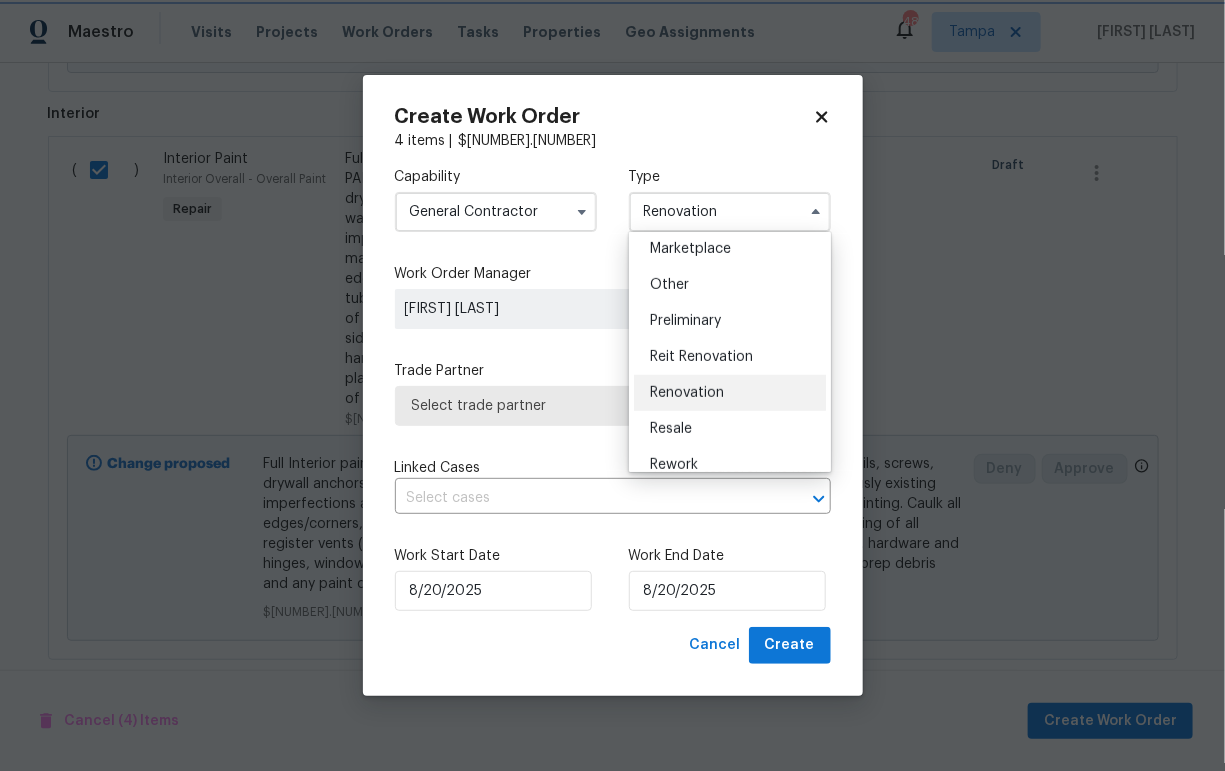 scroll, scrollTop: 0, scrollLeft: 0, axis: both 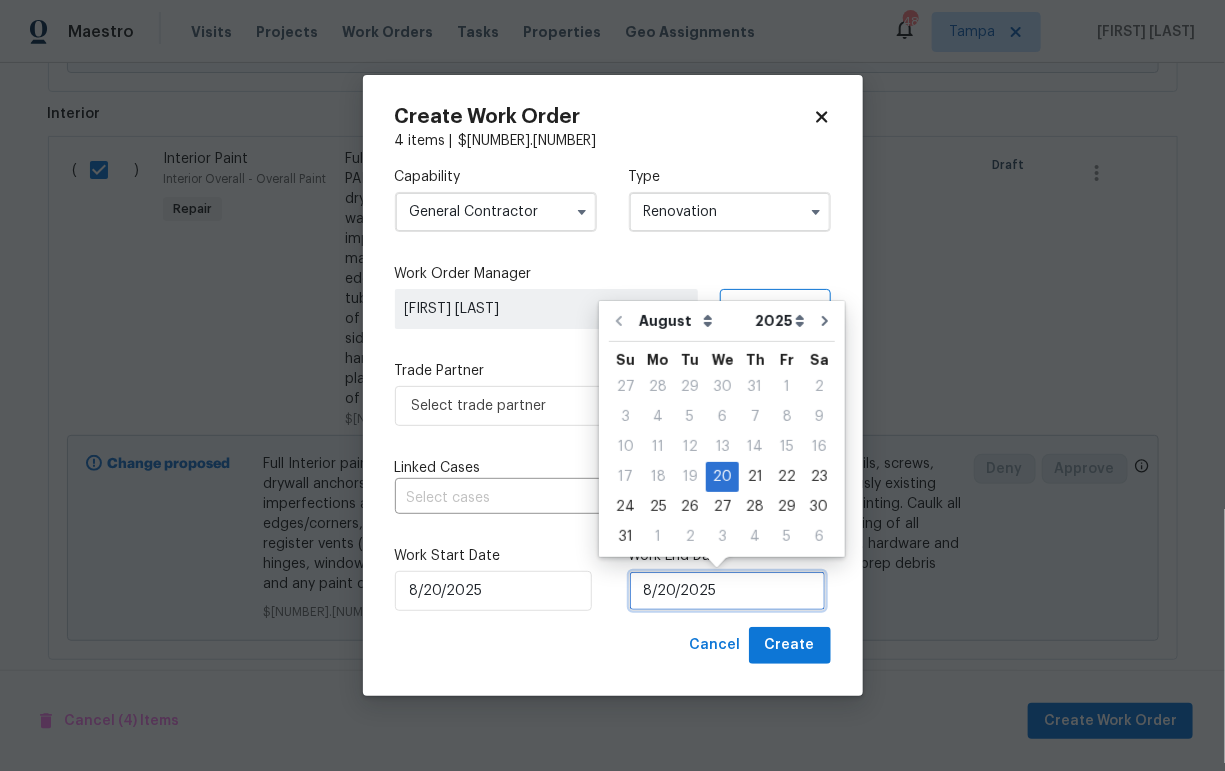 click on "8/20/2025" at bounding box center [727, 591] 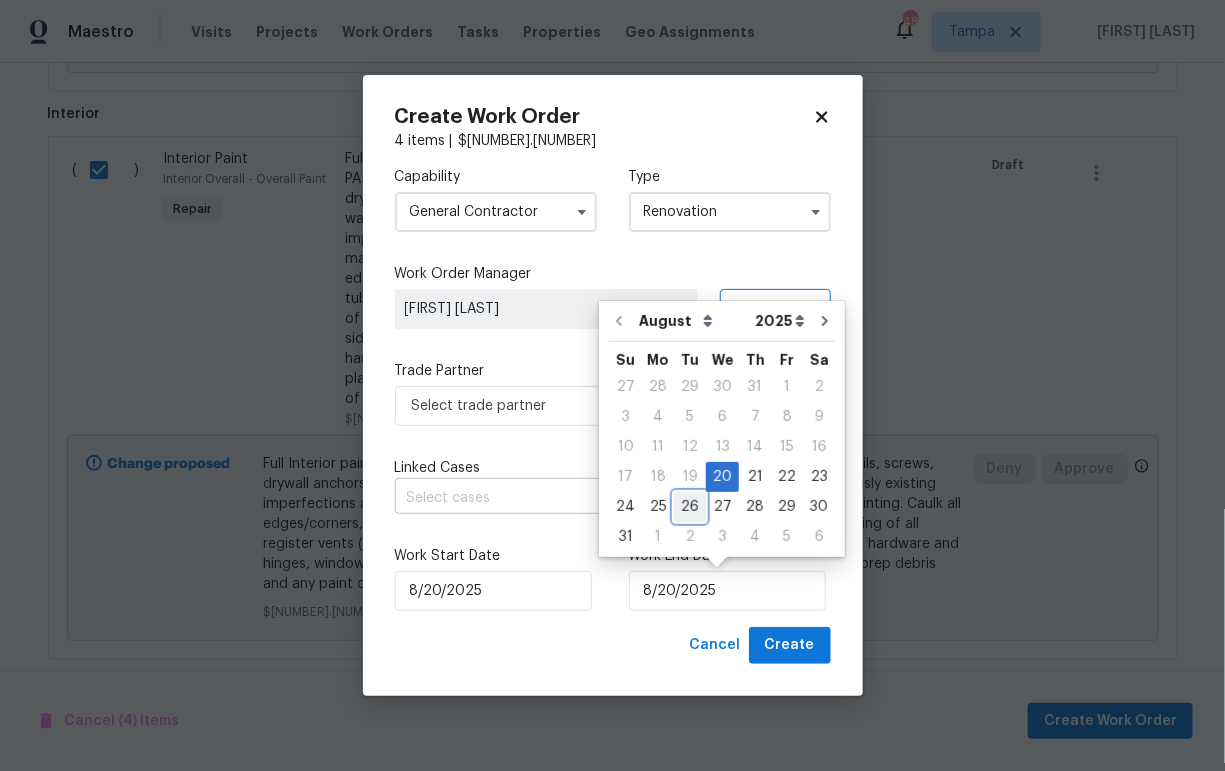click on "26" at bounding box center [690, 507] 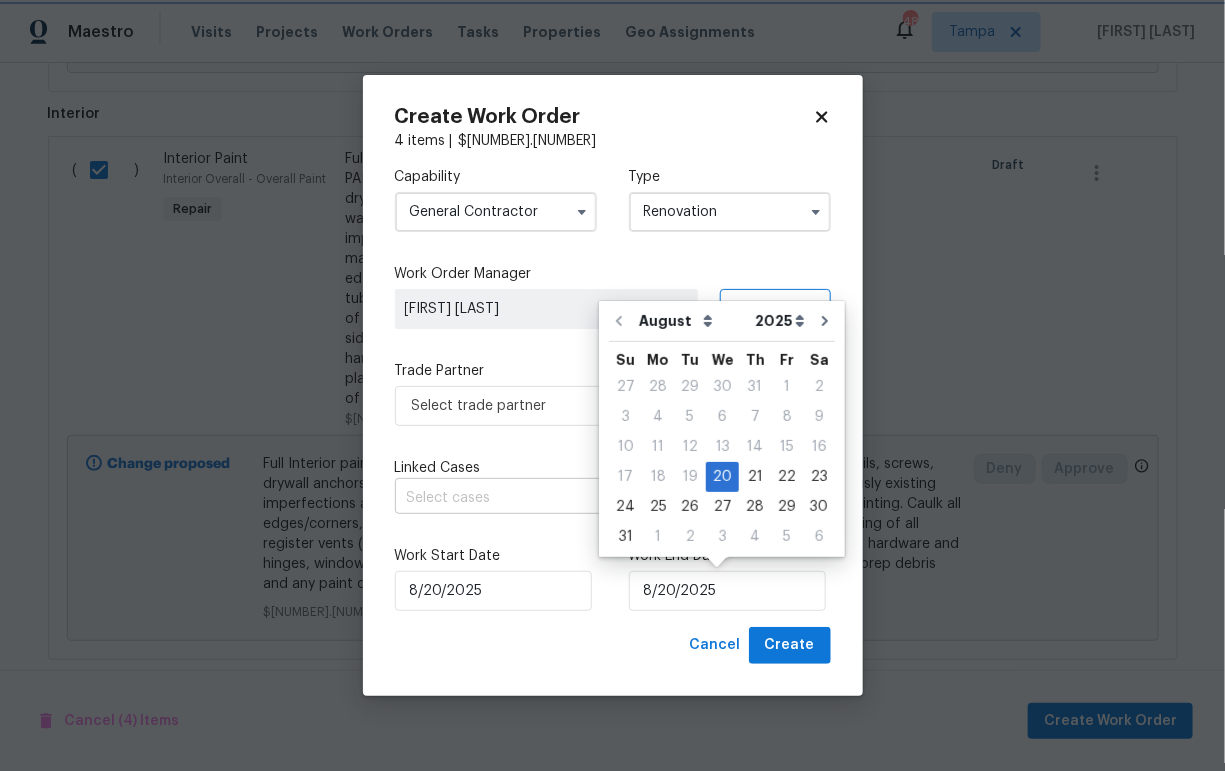 type on "8/26/2025" 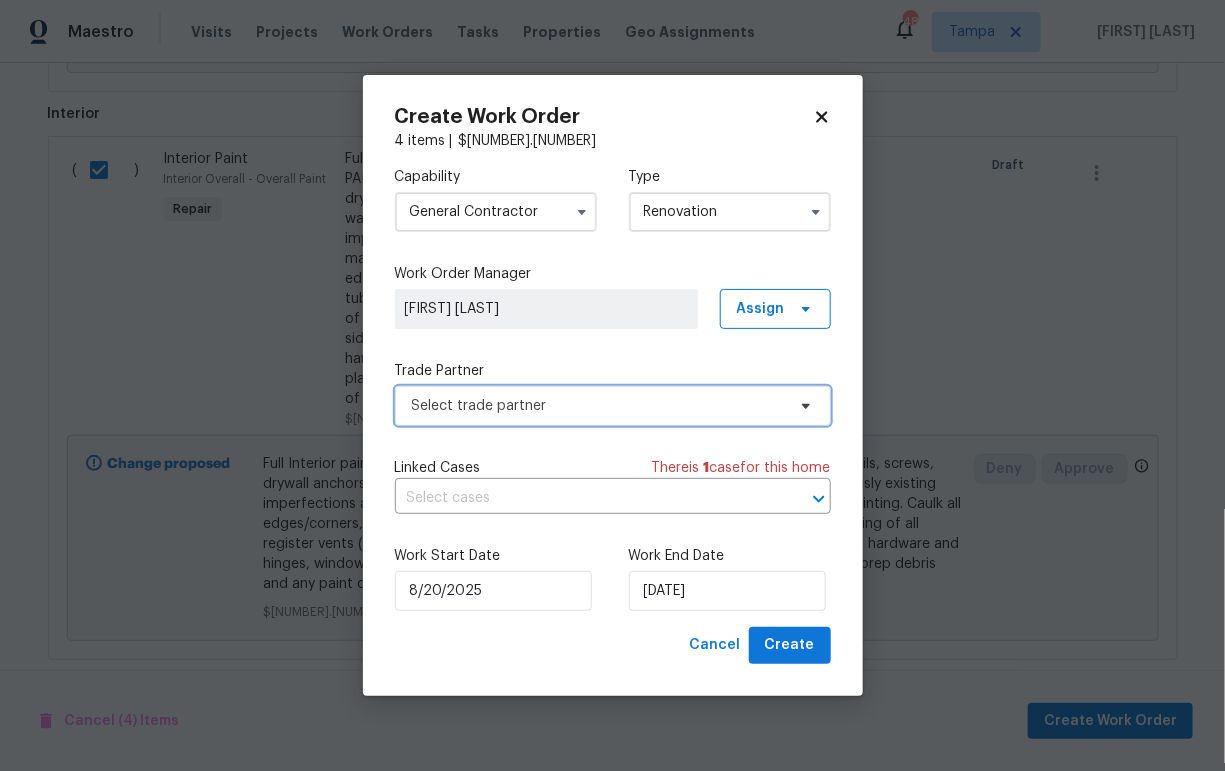 click on "Select trade partner" at bounding box center (598, 406) 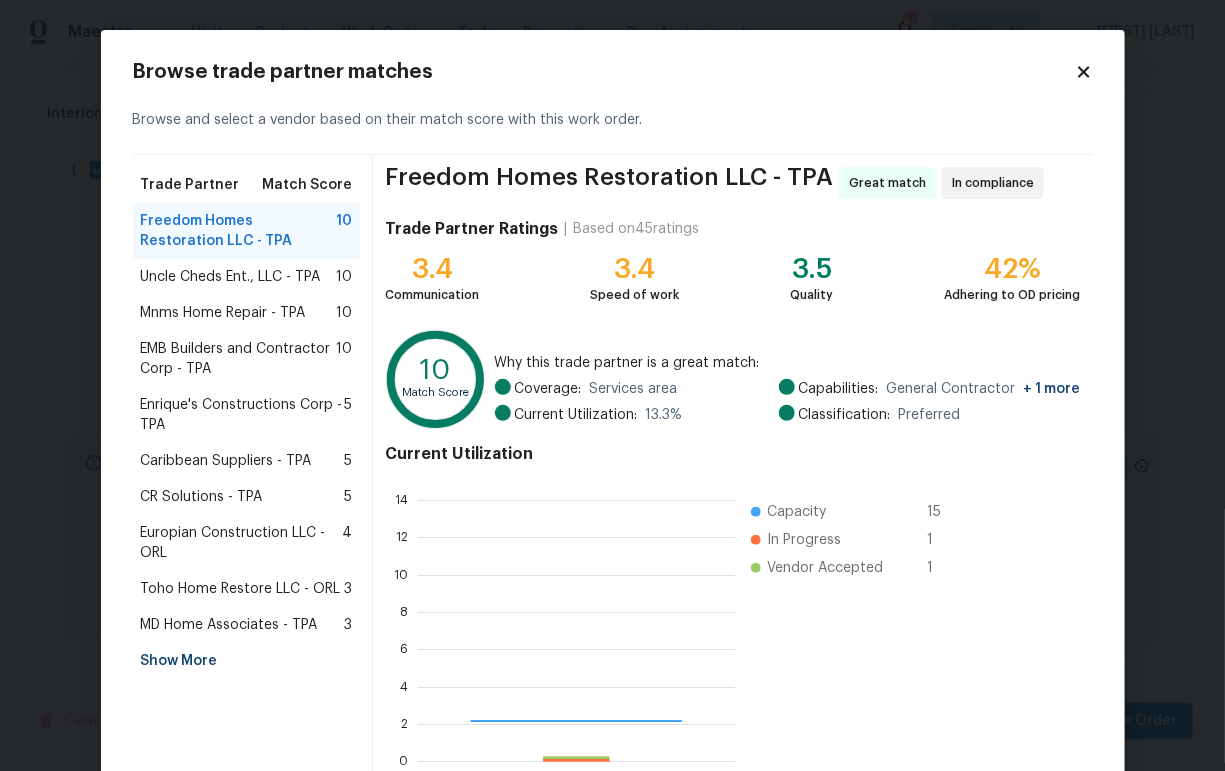 scroll, scrollTop: 1, scrollLeft: 1, axis: both 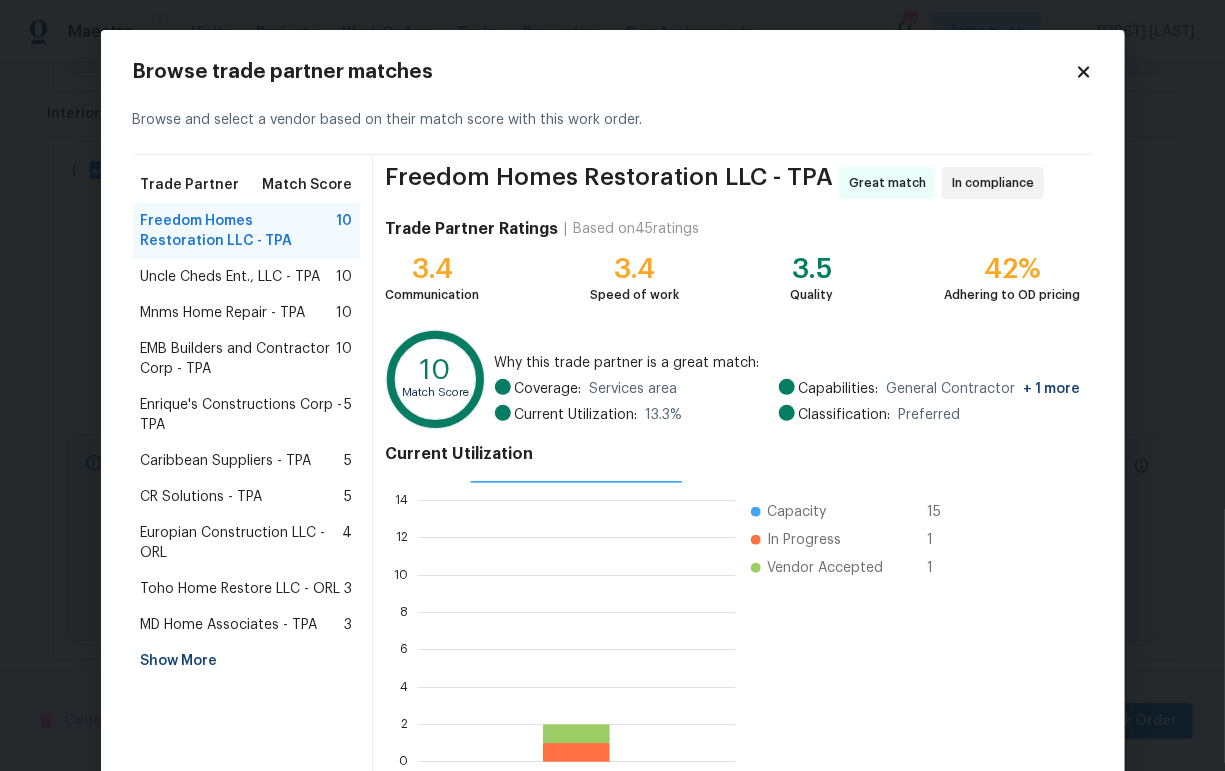 click on "Show More" at bounding box center [247, 661] 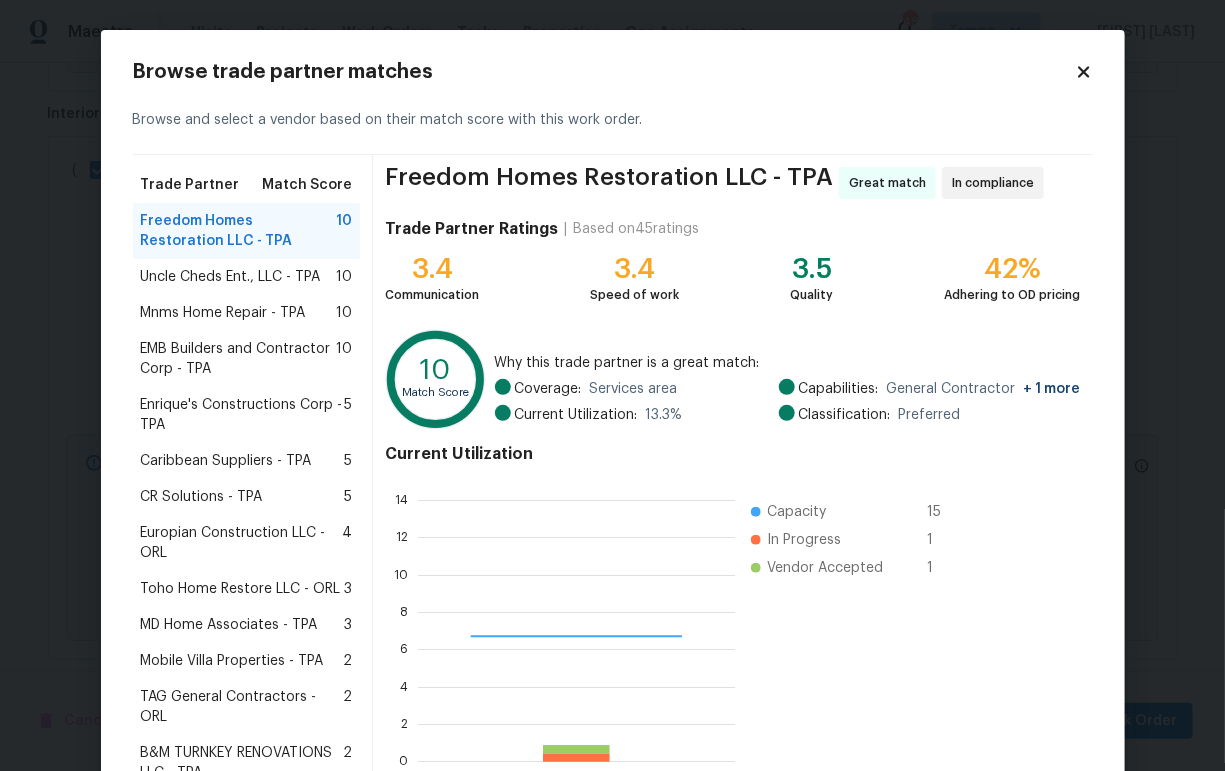 scroll, scrollTop: 1, scrollLeft: 1, axis: both 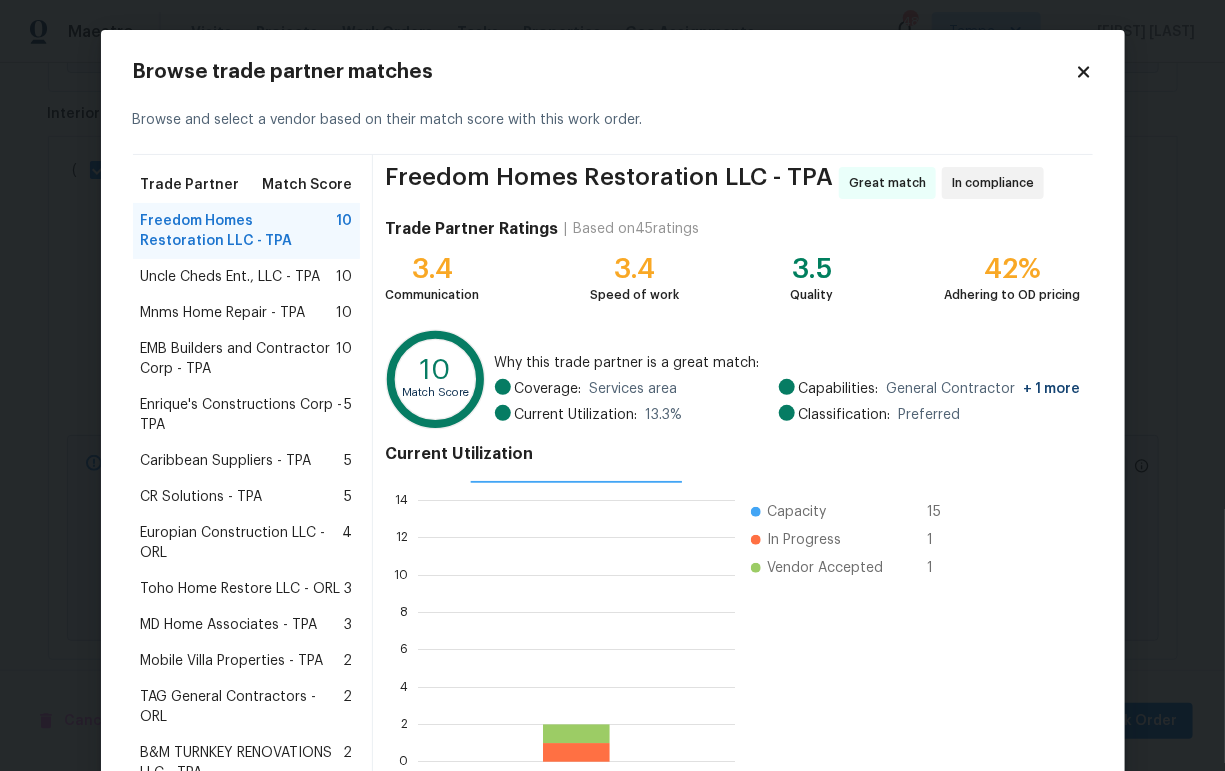 click on "Mobile Villa Properties - TPA" at bounding box center (232, 661) 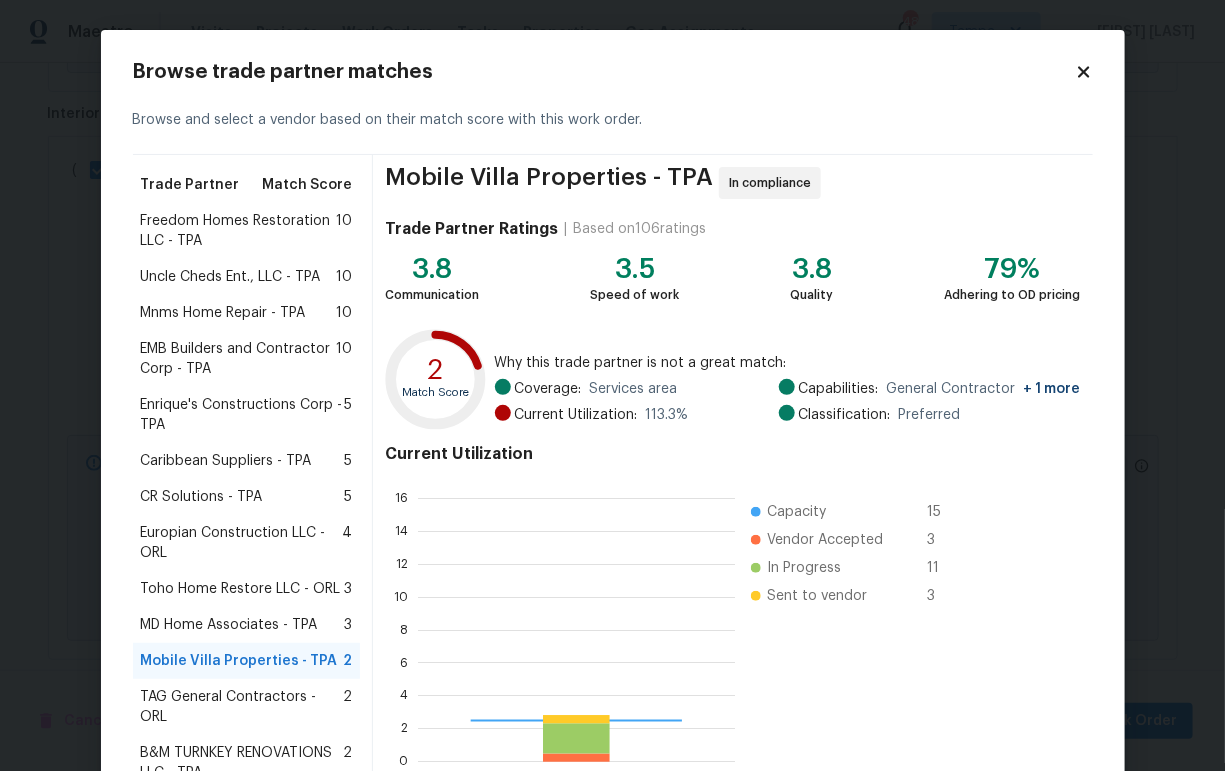 scroll, scrollTop: 1, scrollLeft: 1, axis: both 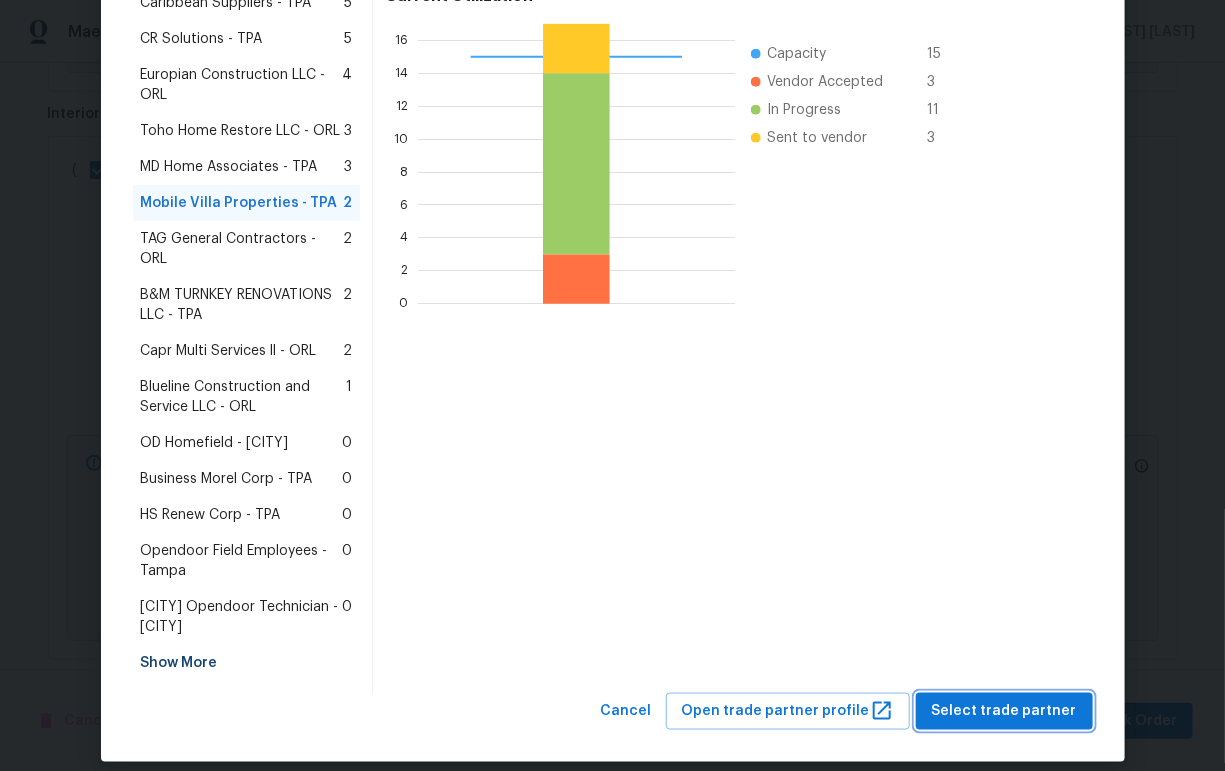 click on "Select trade partner" at bounding box center [1004, 711] 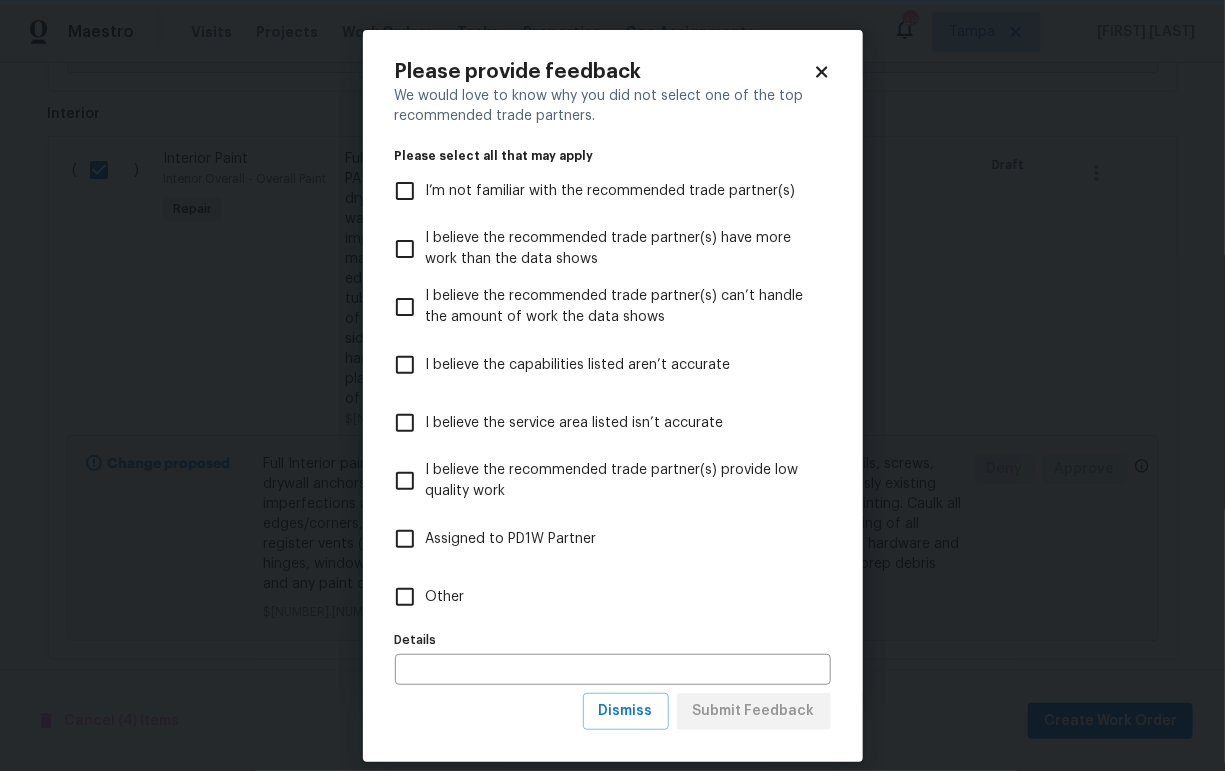 scroll, scrollTop: 0, scrollLeft: 0, axis: both 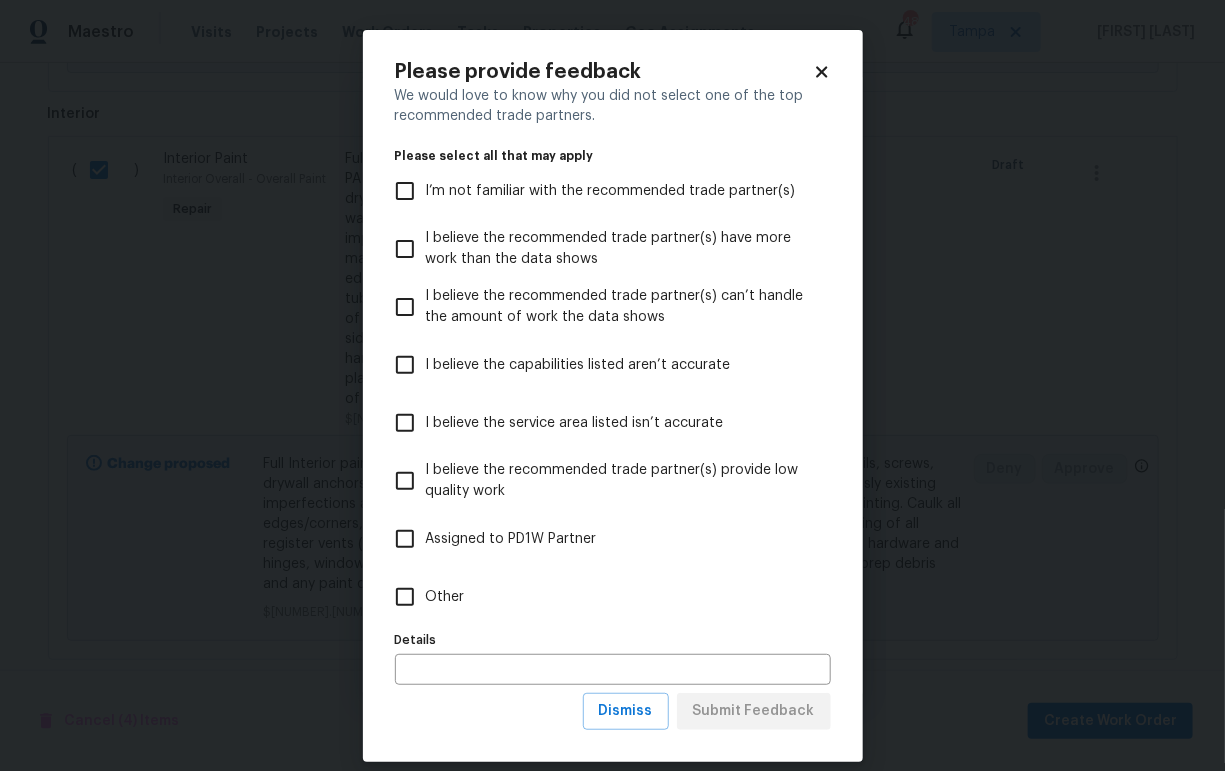 click on "I believe the recommended trade partner(s) provide low quality work" at bounding box center [620, 481] 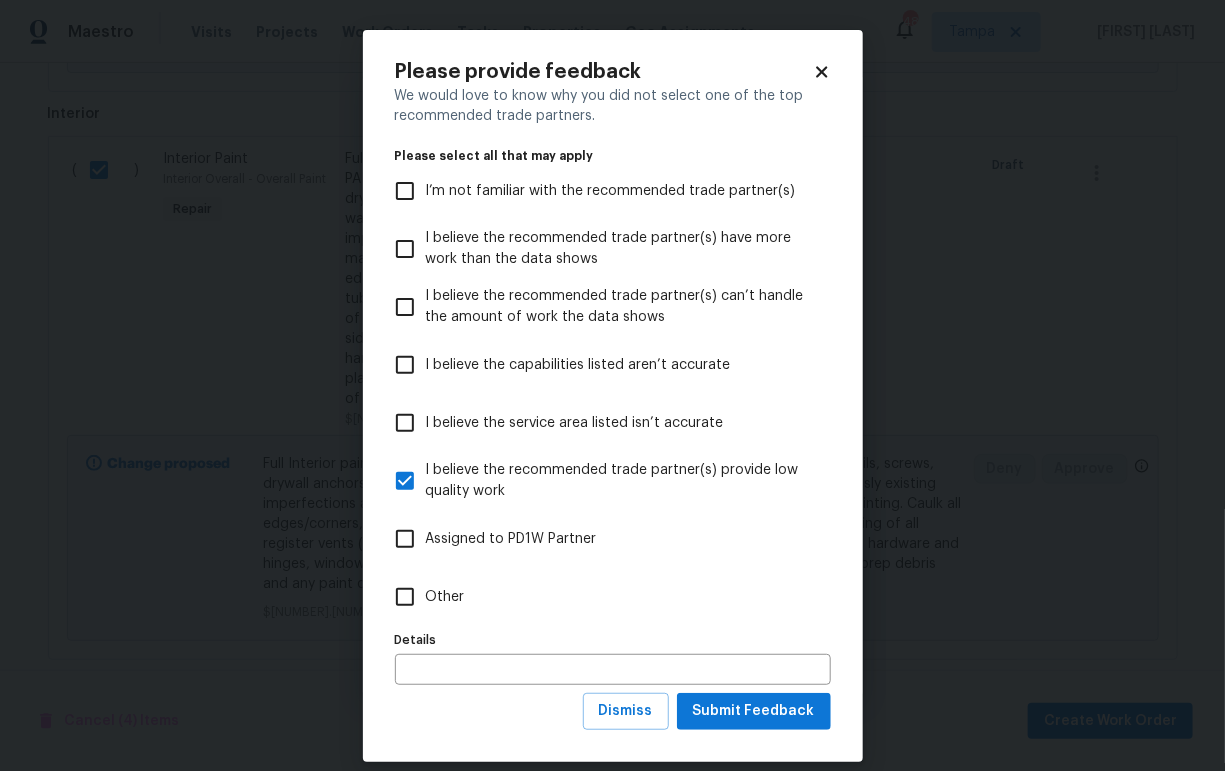 click on "Please provide feedback We would love to know why you did not select one of the top recommended trade partners. Please select all that may apply I’m not familiar with the recommended trade partner(s) I believe the recommended trade partner(s) have more work than the data shows I believe the recommended trade partner(s) can’t handle the amount of work the data shows I believe the capabilities listed aren’t accurate I believe the service area listed isn’t accurate I believe the recommended trade partner(s) provide low quality work Assigned to PD1W Partner Other Details Details Dismiss Submit Feedback" at bounding box center (613, 396) 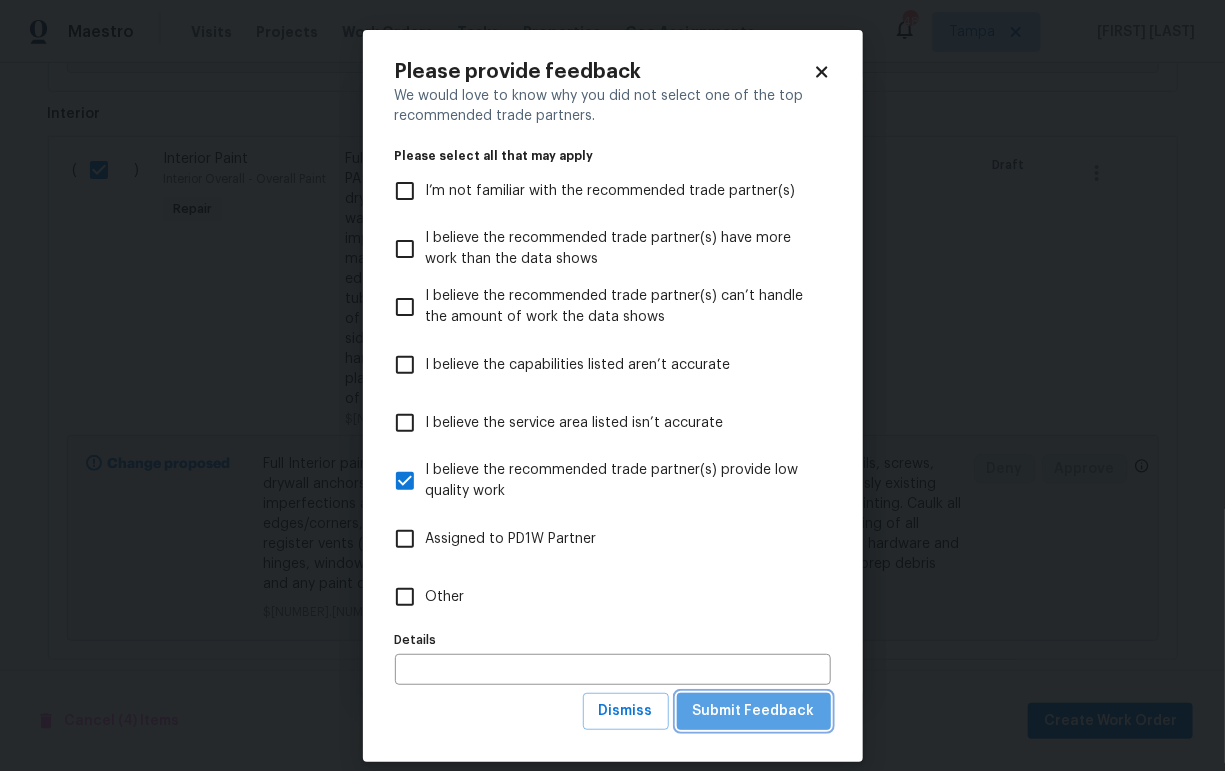 click on "Submit Feedback" at bounding box center (754, 711) 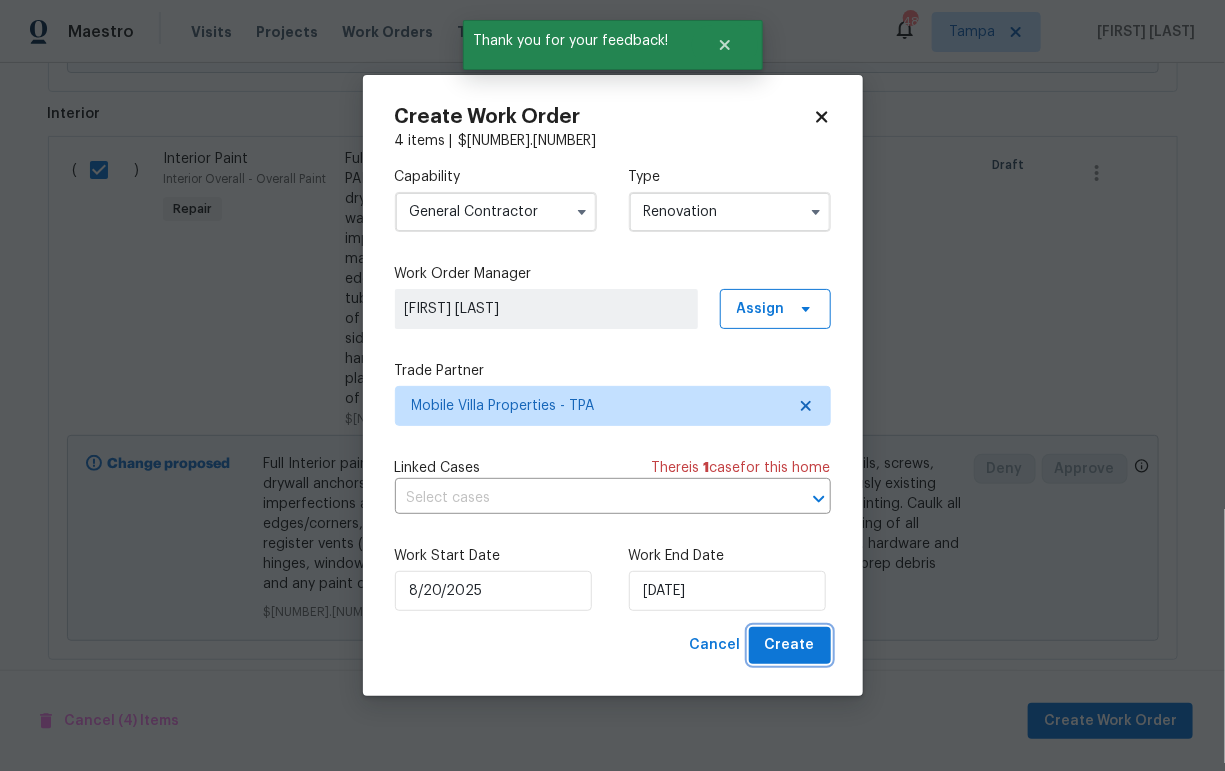 click on "Create" at bounding box center (790, 645) 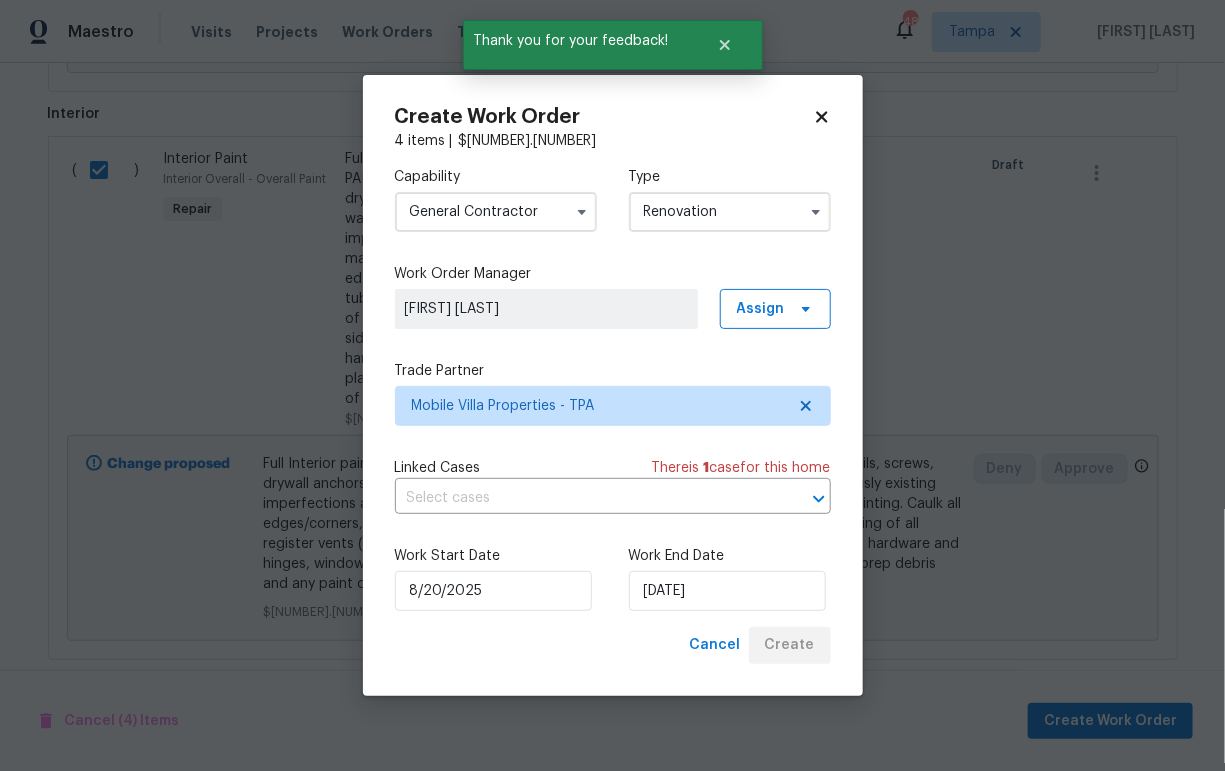scroll, scrollTop: 73, scrollLeft: 0, axis: vertical 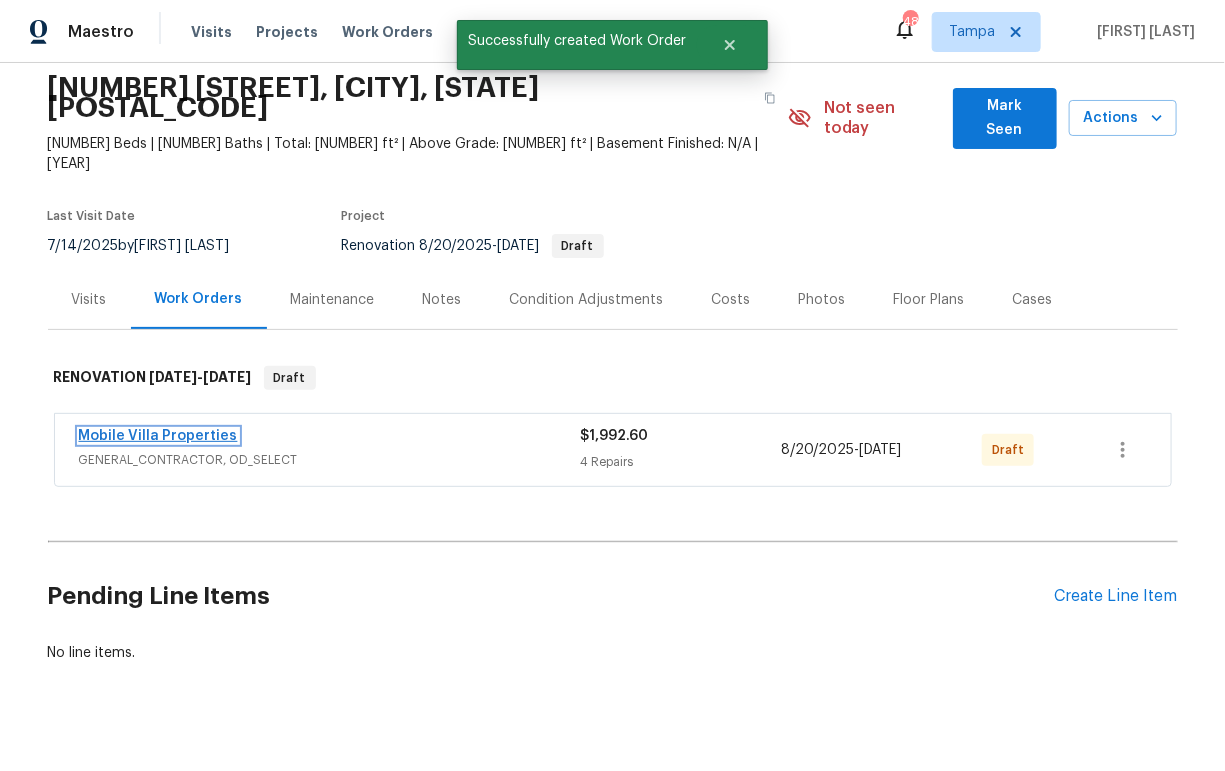 click on "Mobile Villa Properties" at bounding box center [158, 436] 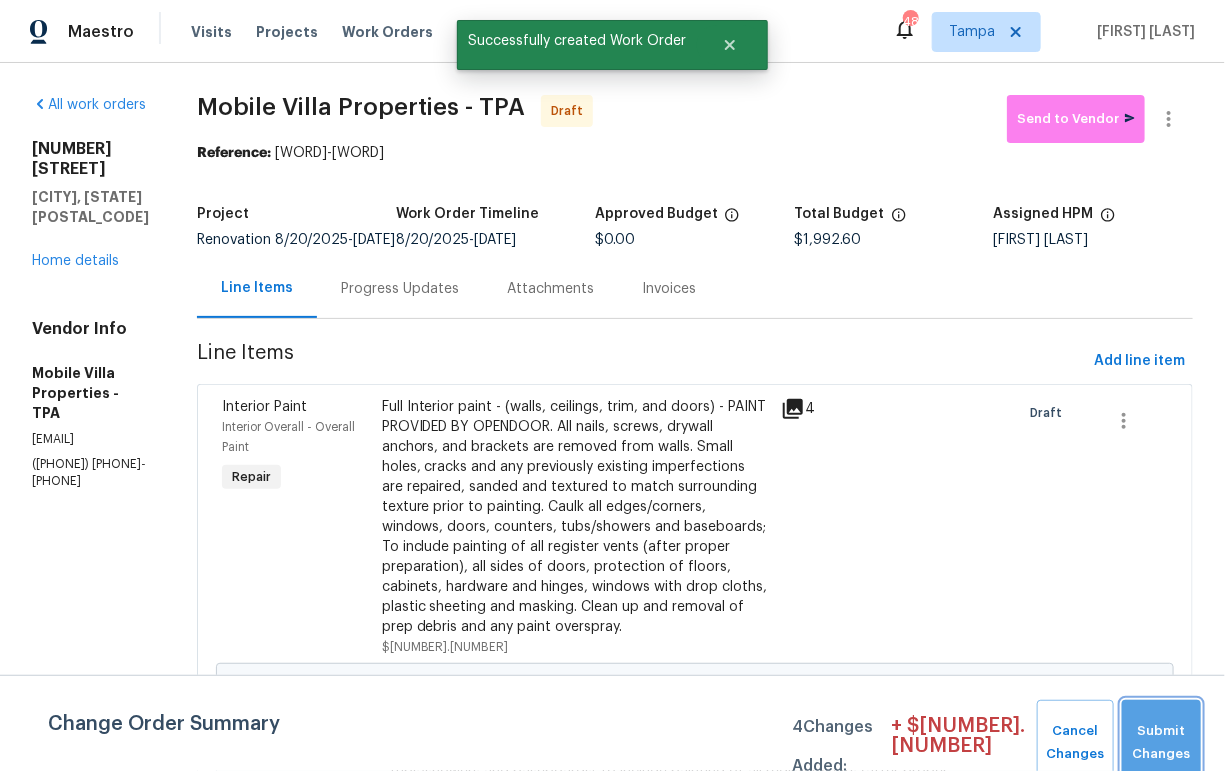 click on "Submit Changes" at bounding box center [1161, 743] 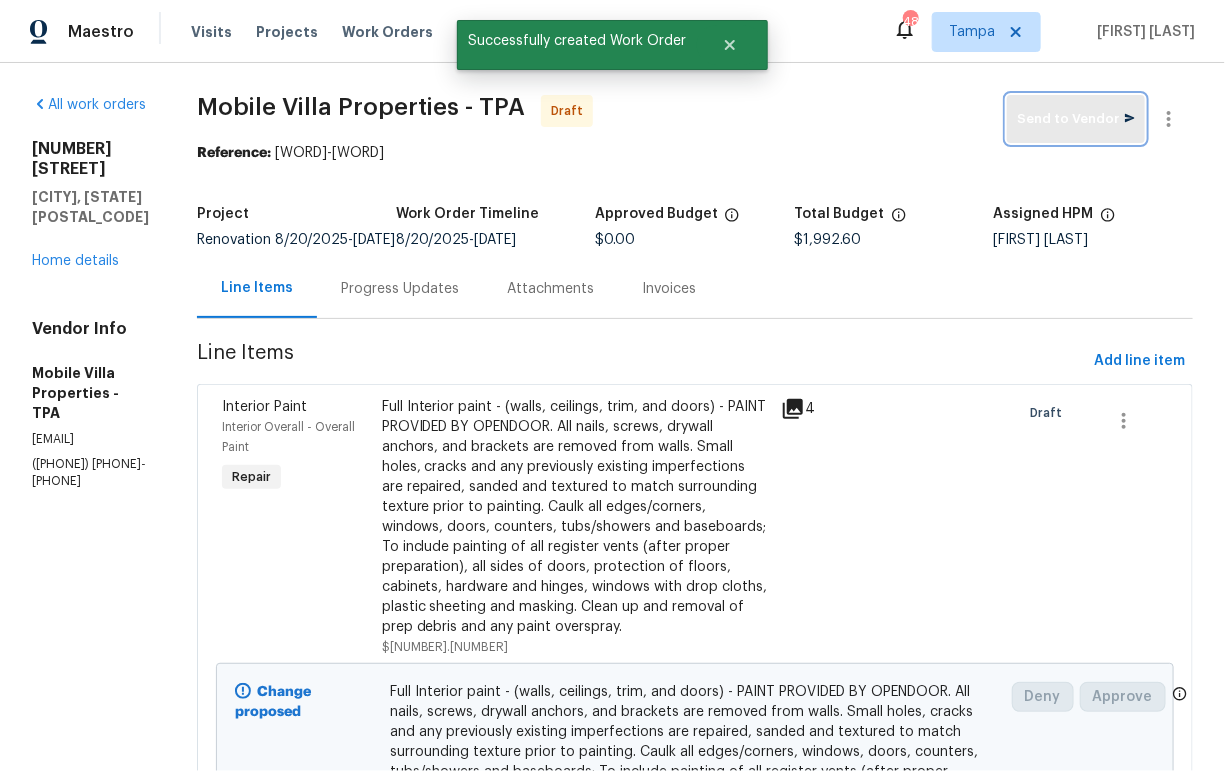 click on "Send to Vendor" at bounding box center [1076, 119] 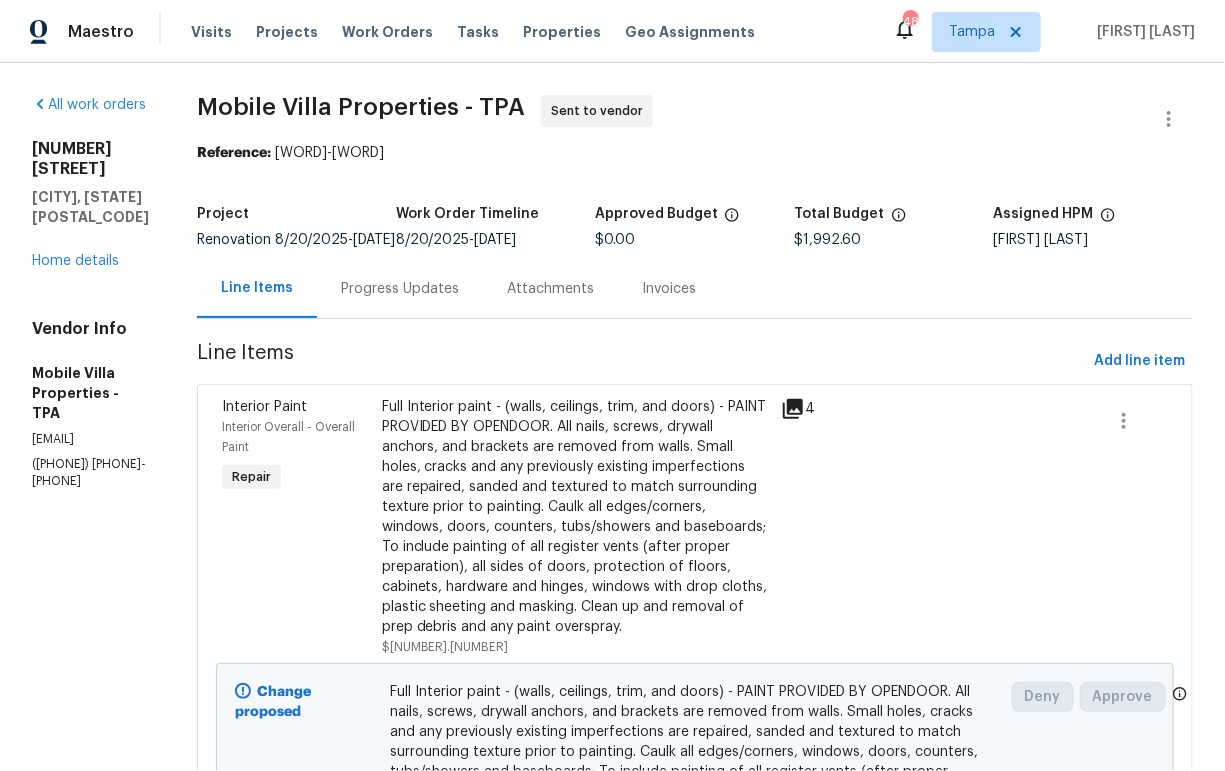 click on "1011 Radison Ave Sun City Center, FL 33573 Home details" at bounding box center [90, 205] 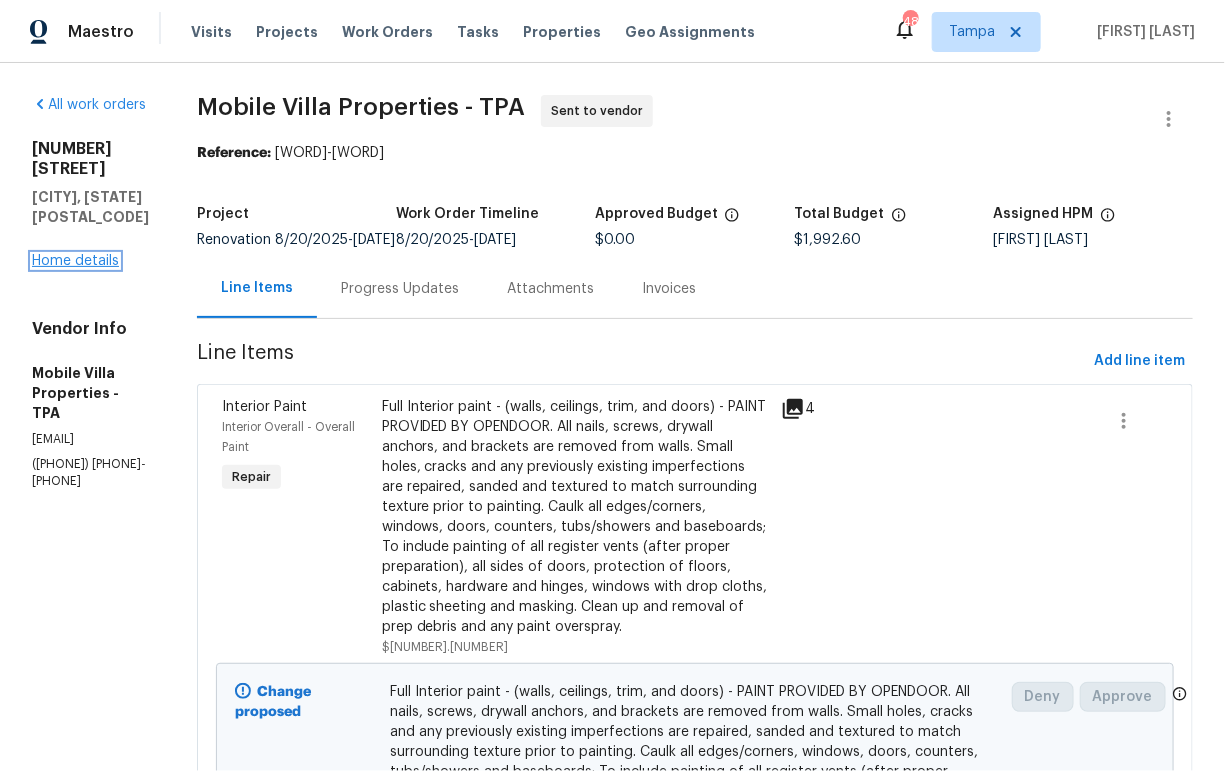 click on "1011 Radison Ave Sun City Center, FL 33573 Home details" at bounding box center [90, 205] 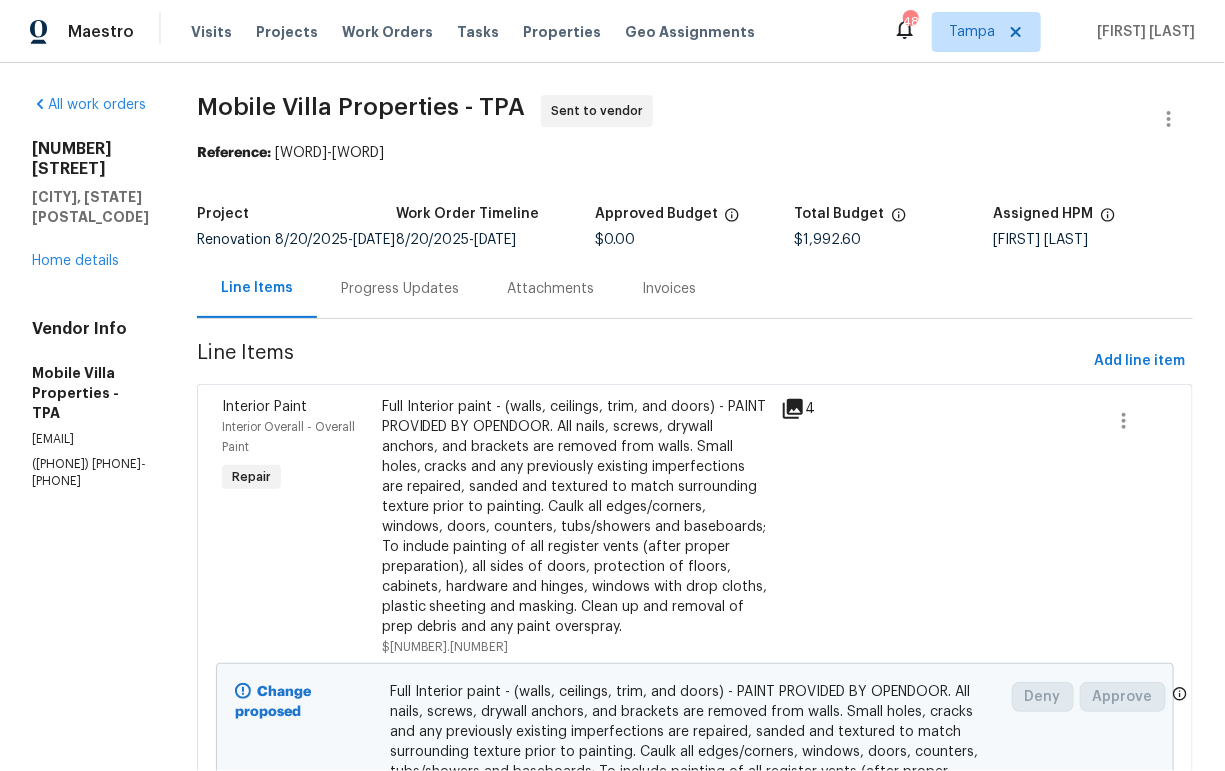 click on "1011 Radison Ave Sun City Center, FL 33573 Home details" at bounding box center [90, 205] 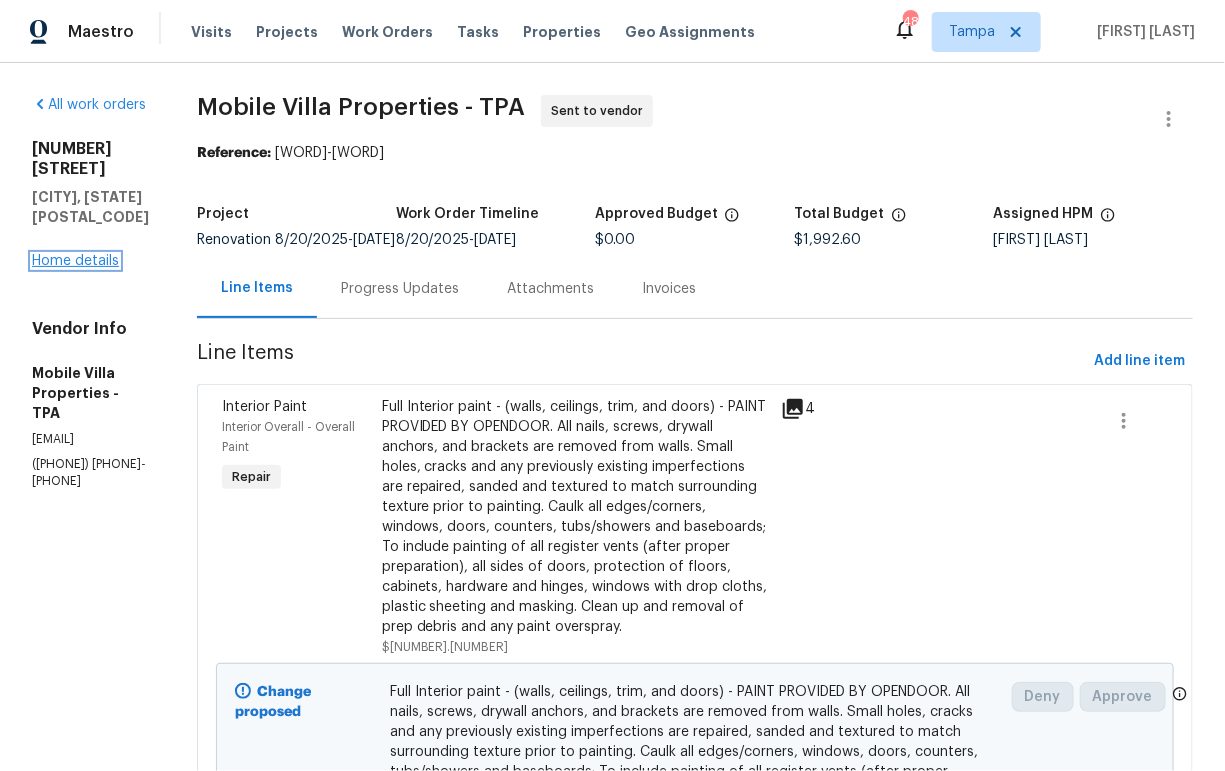 click on "Home details" at bounding box center (75, 261) 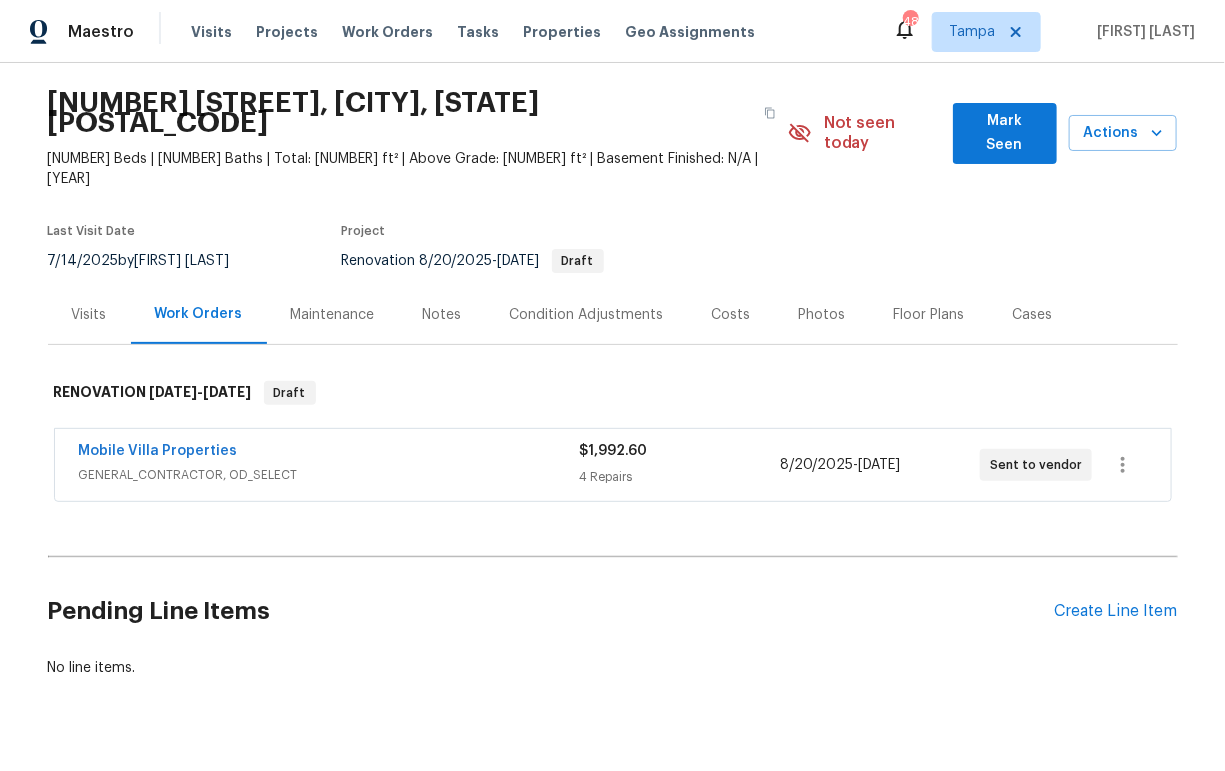 scroll, scrollTop: 0, scrollLeft: 0, axis: both 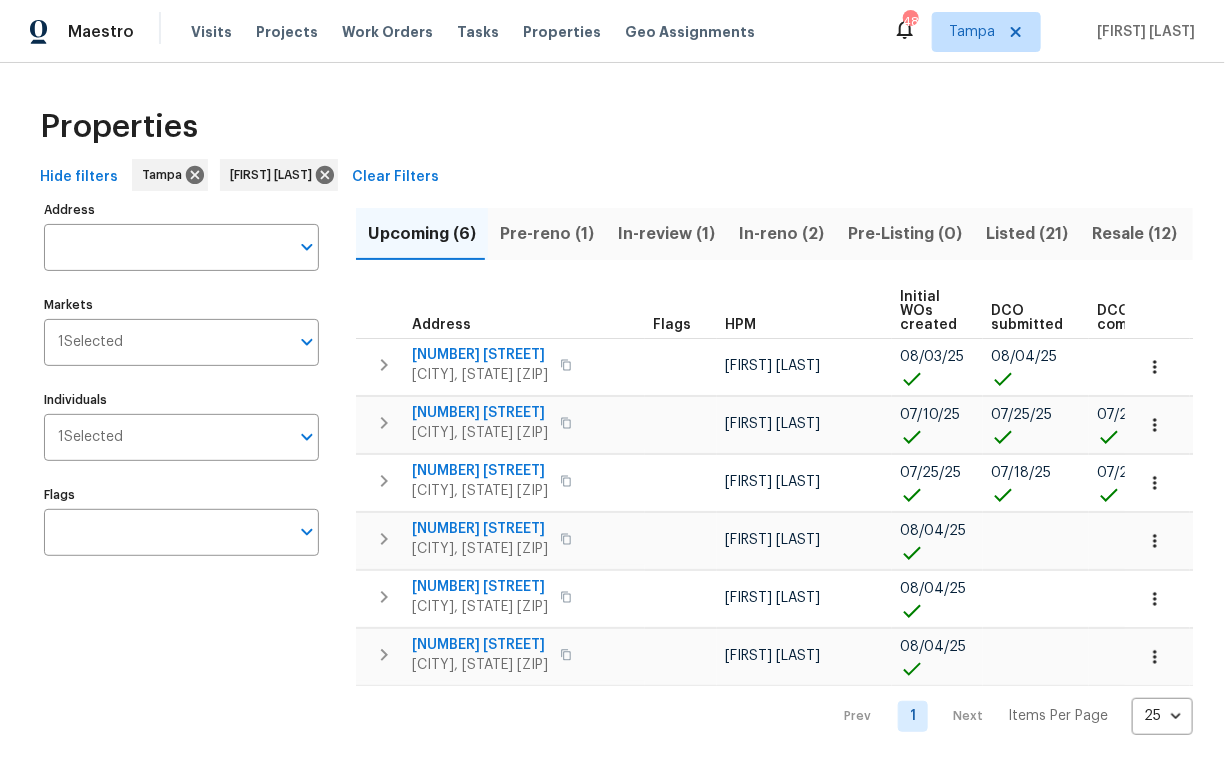 click on "Pre-reno (1)" at bounding box center (547, 234) 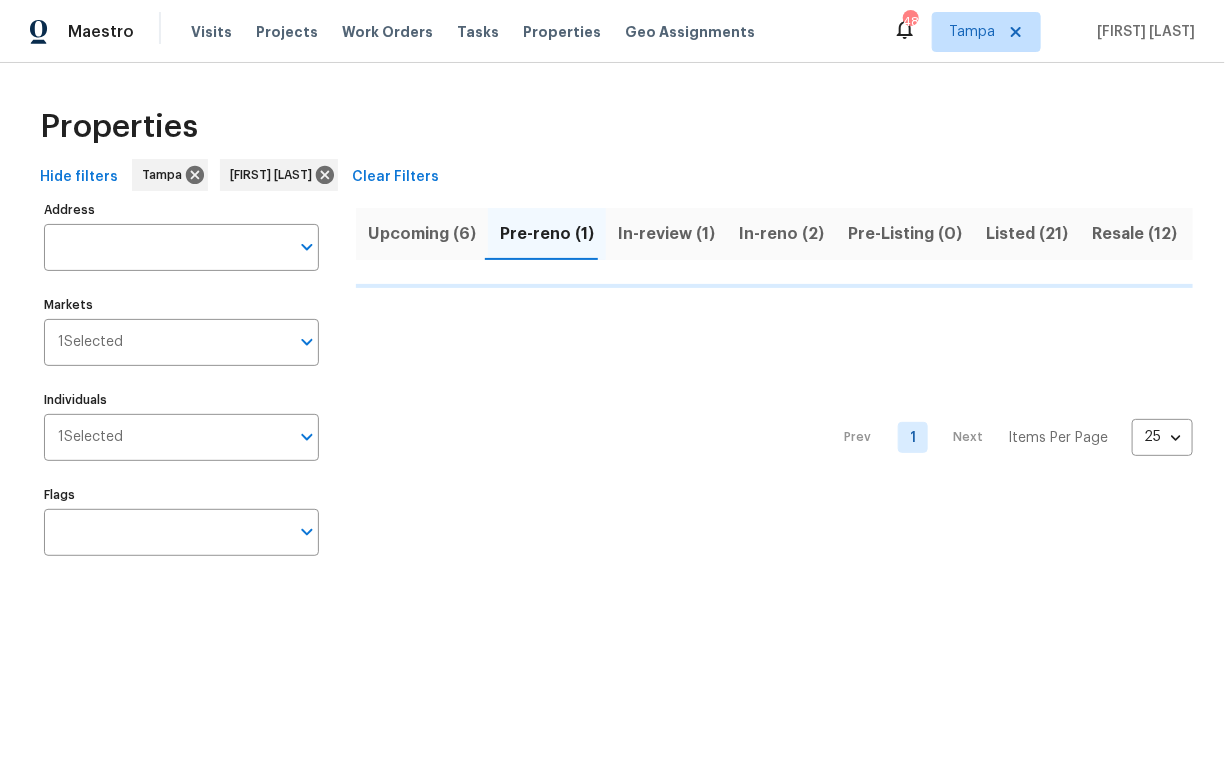 scroll, scrollTop: 0, scrollLeft: 0, axis: both 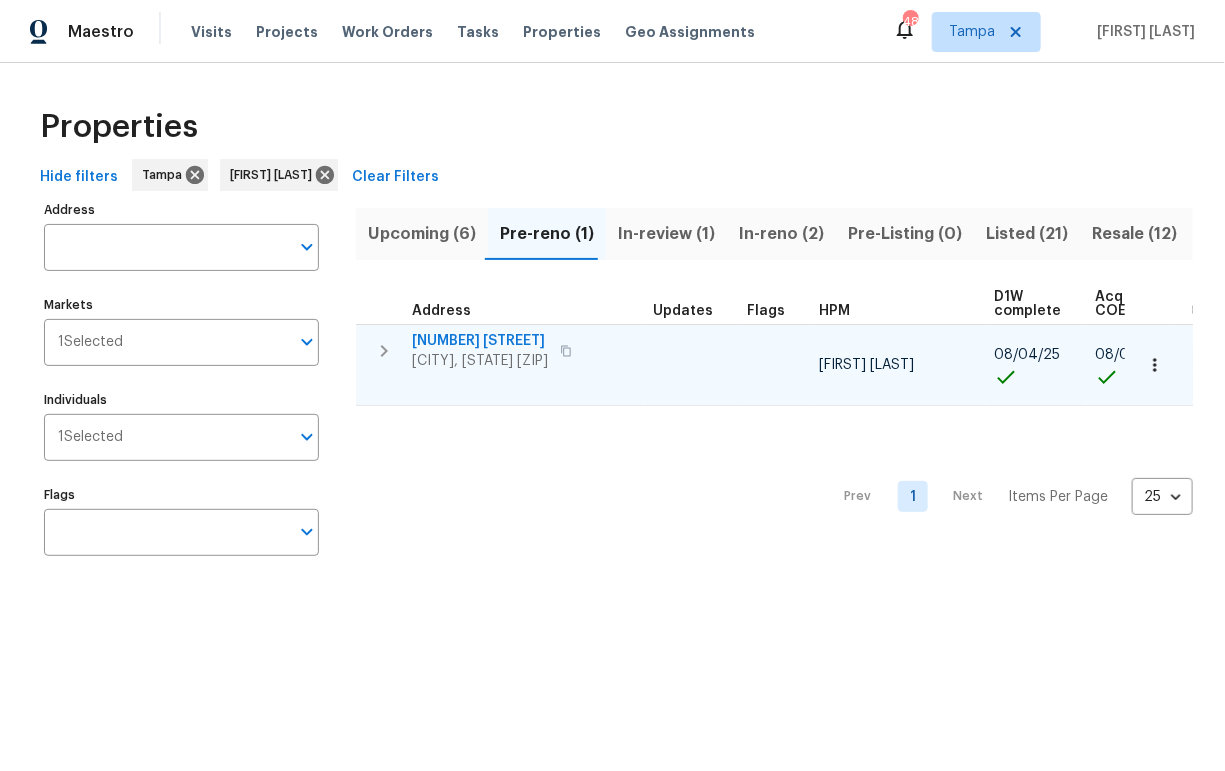 click on "[NUMBER] [STREET]" at bounding box center [480, 341] 